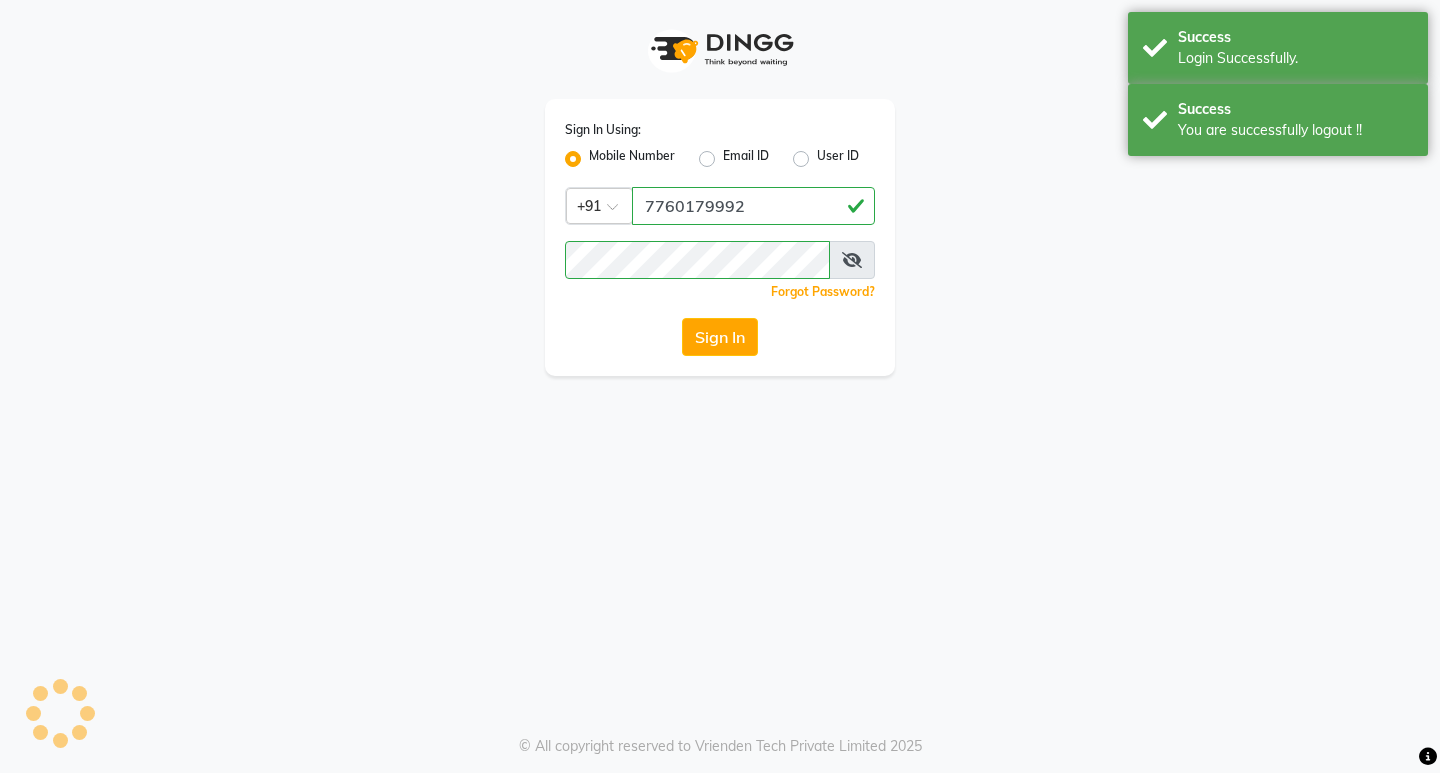 scroll, scrollTop: 0, scrollLeft: 0, axis: both 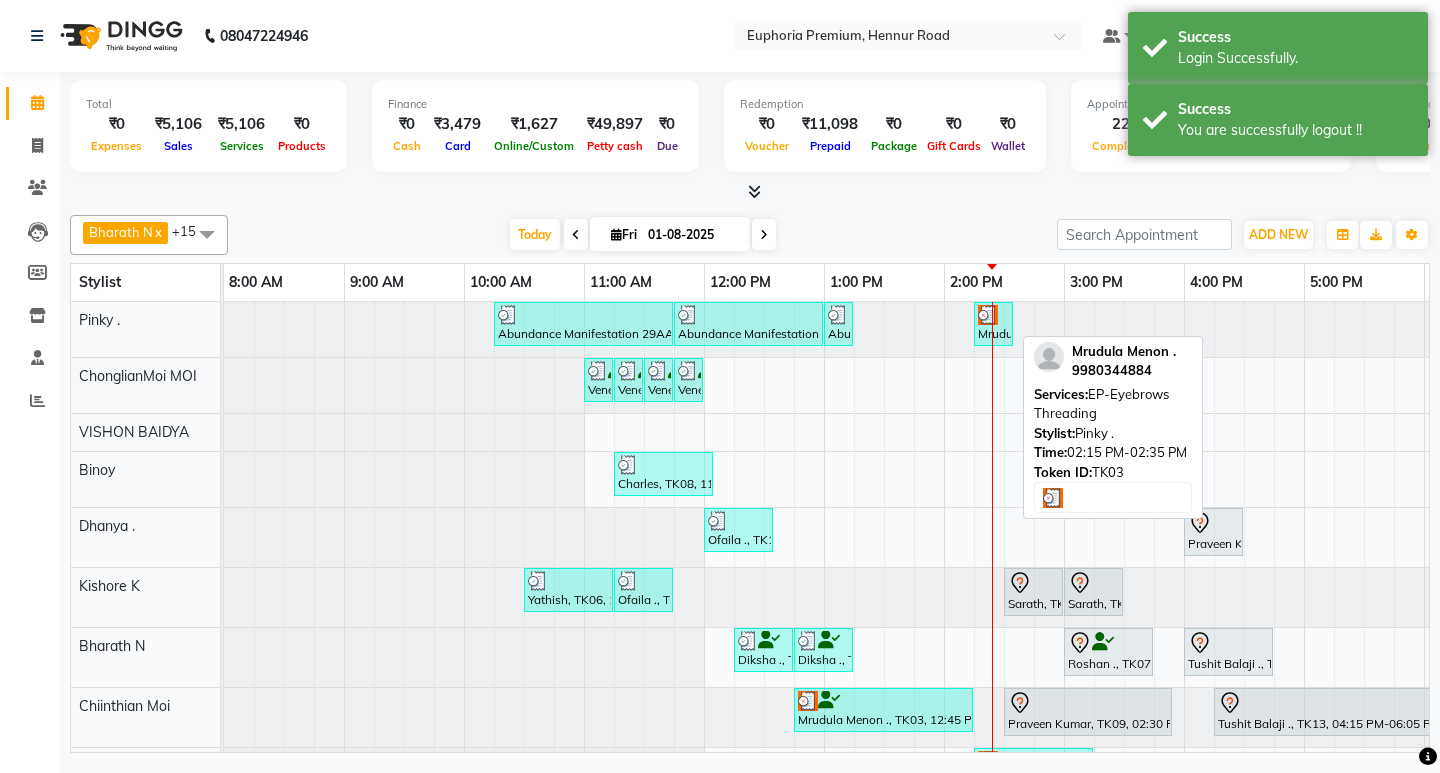 click on "Mrudula Menon ., TK03, 02:15 PM-02:35 PM, EP-Eyebrows Threading" at bounding box center (993, 324) 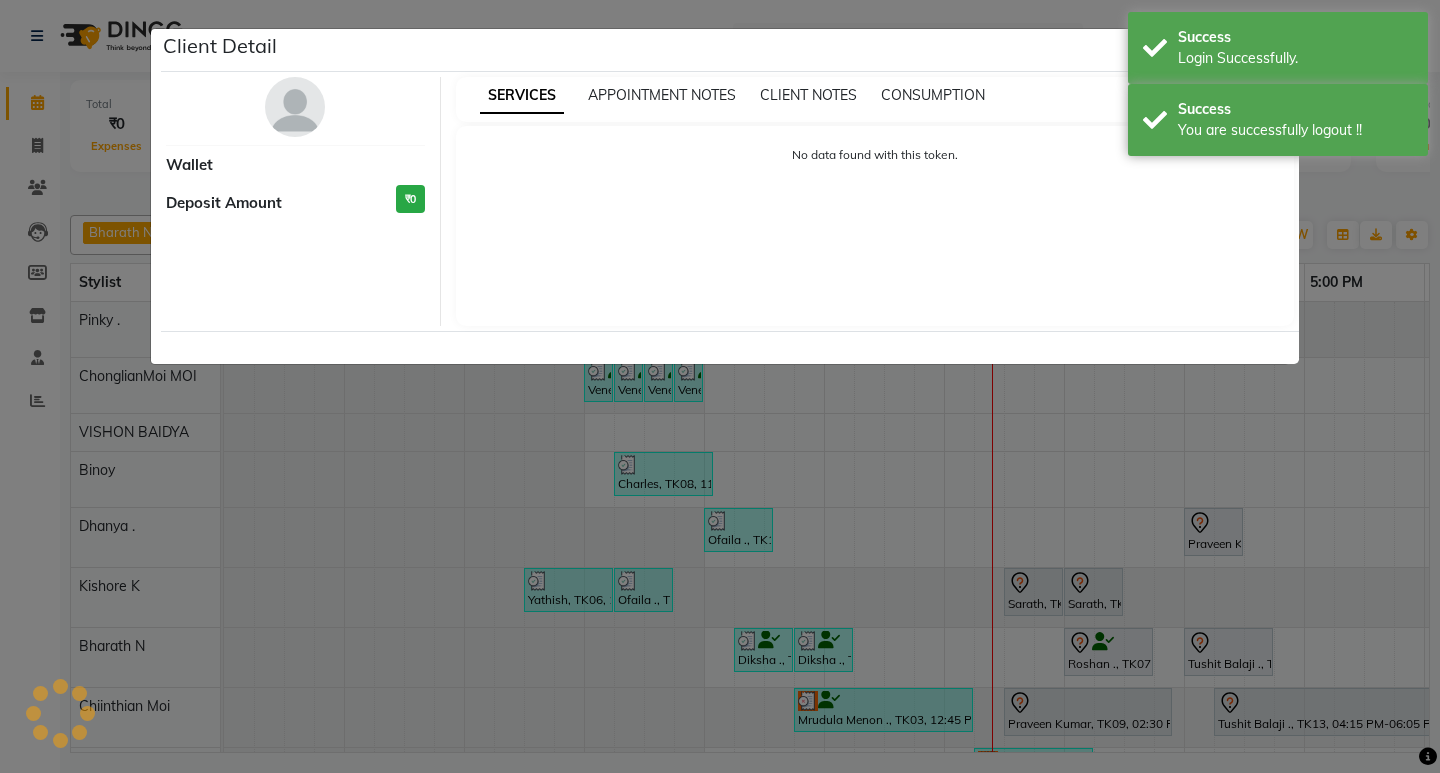 select on "3" 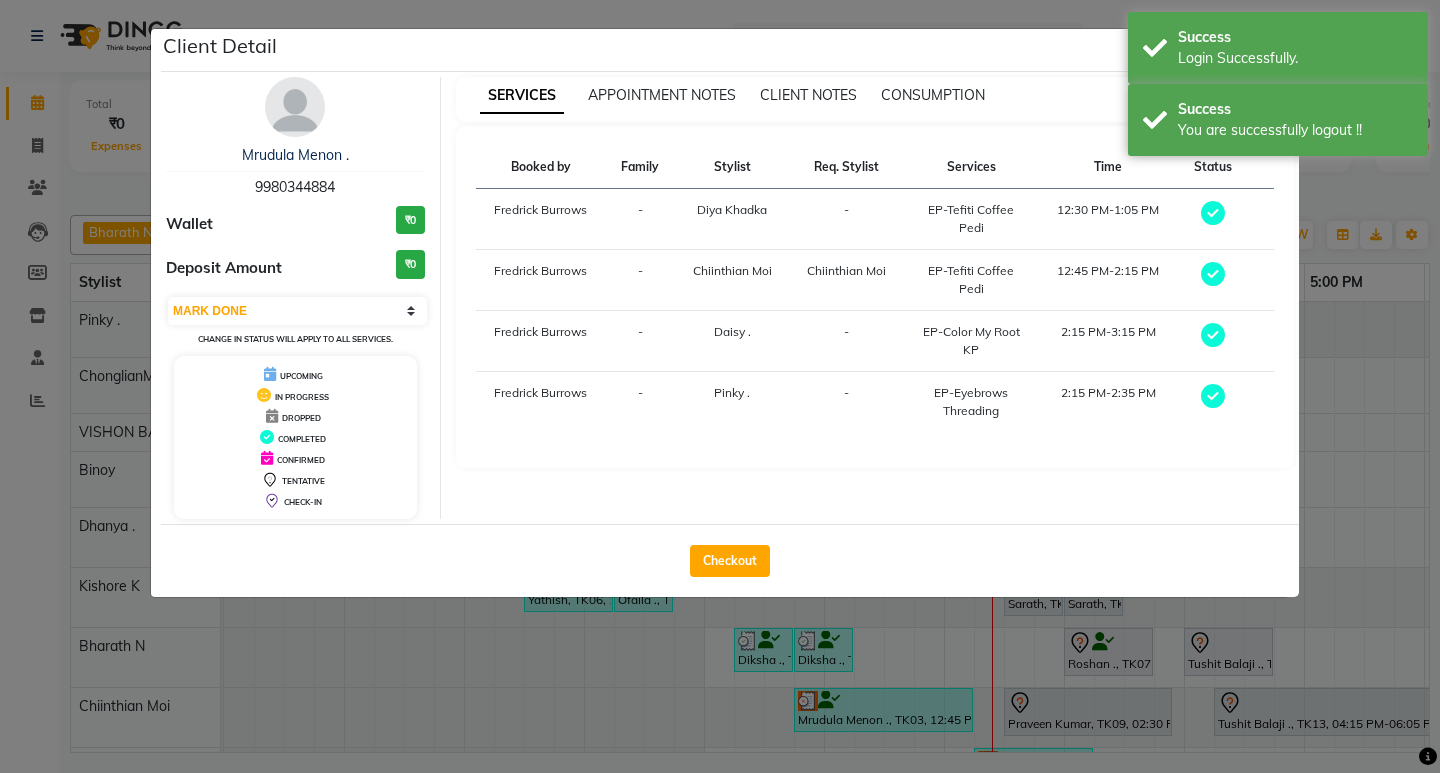 click on "9980344884" at bounding box center [295, 187] 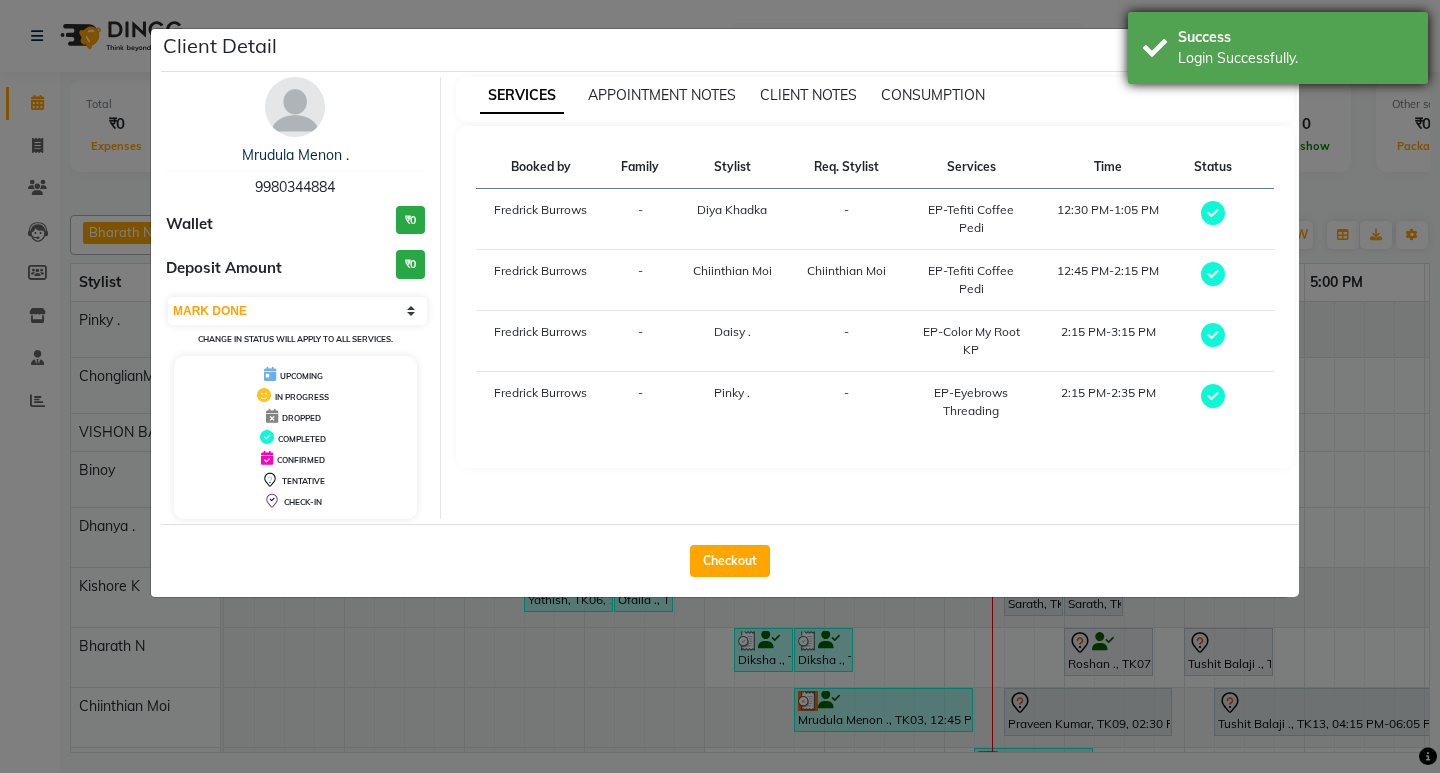 click on "Success" at bounding box center (1295, 37) 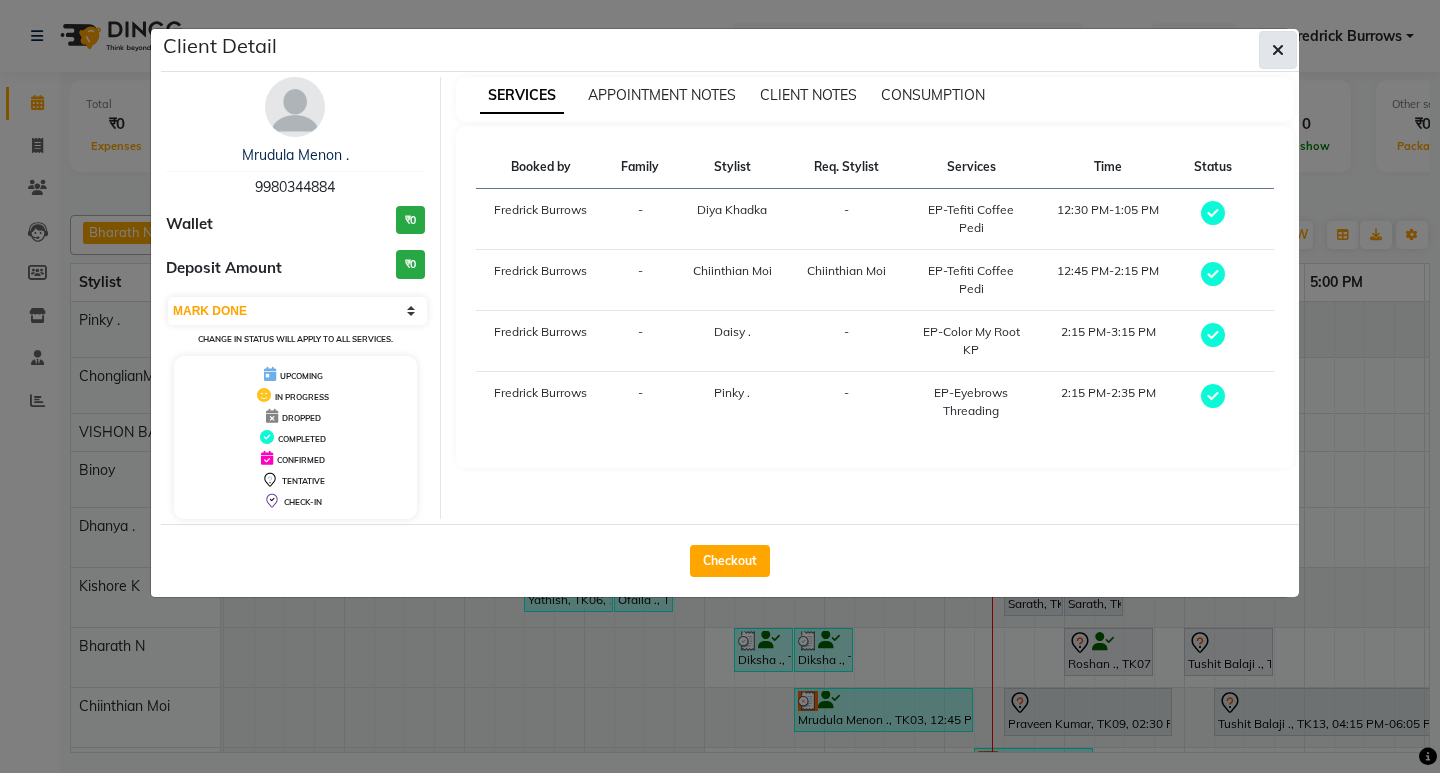 click 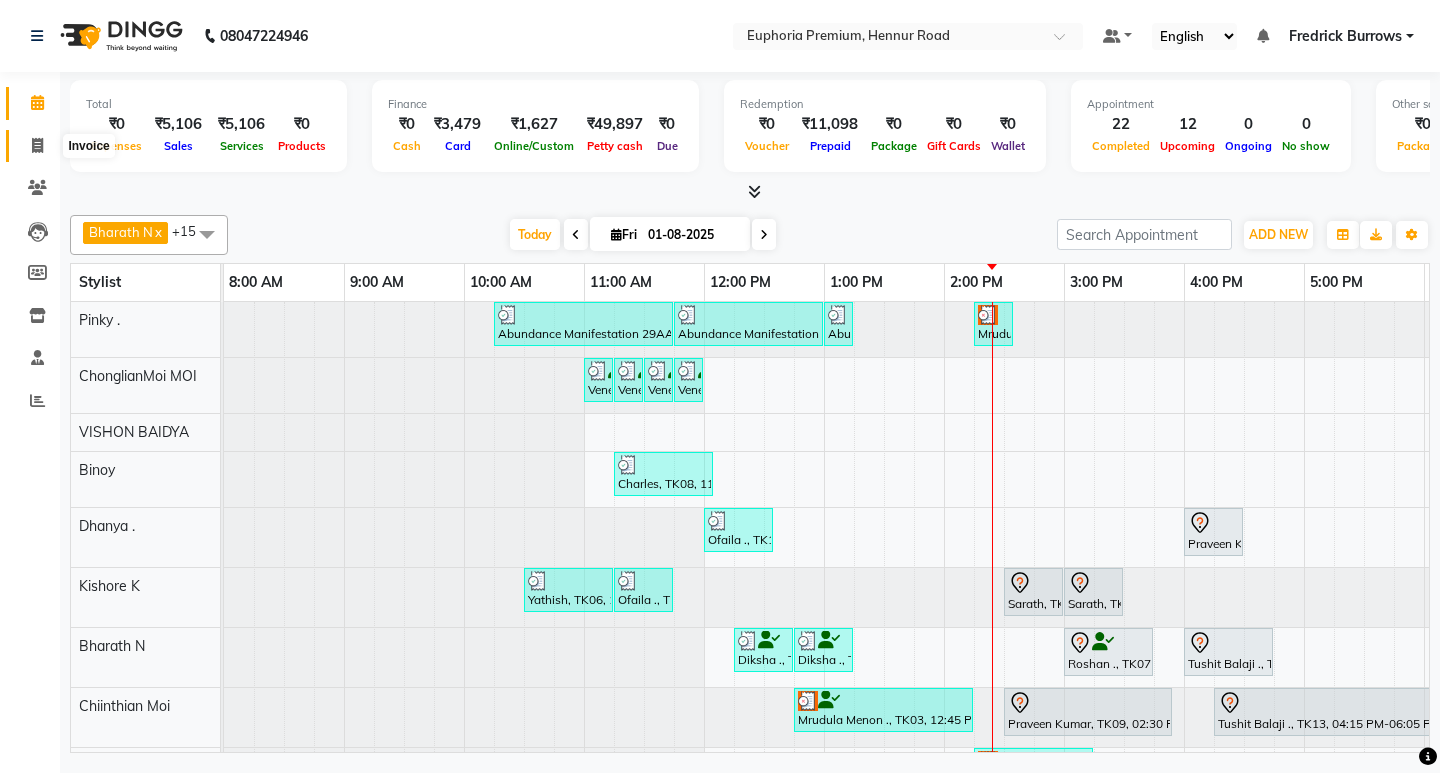 click 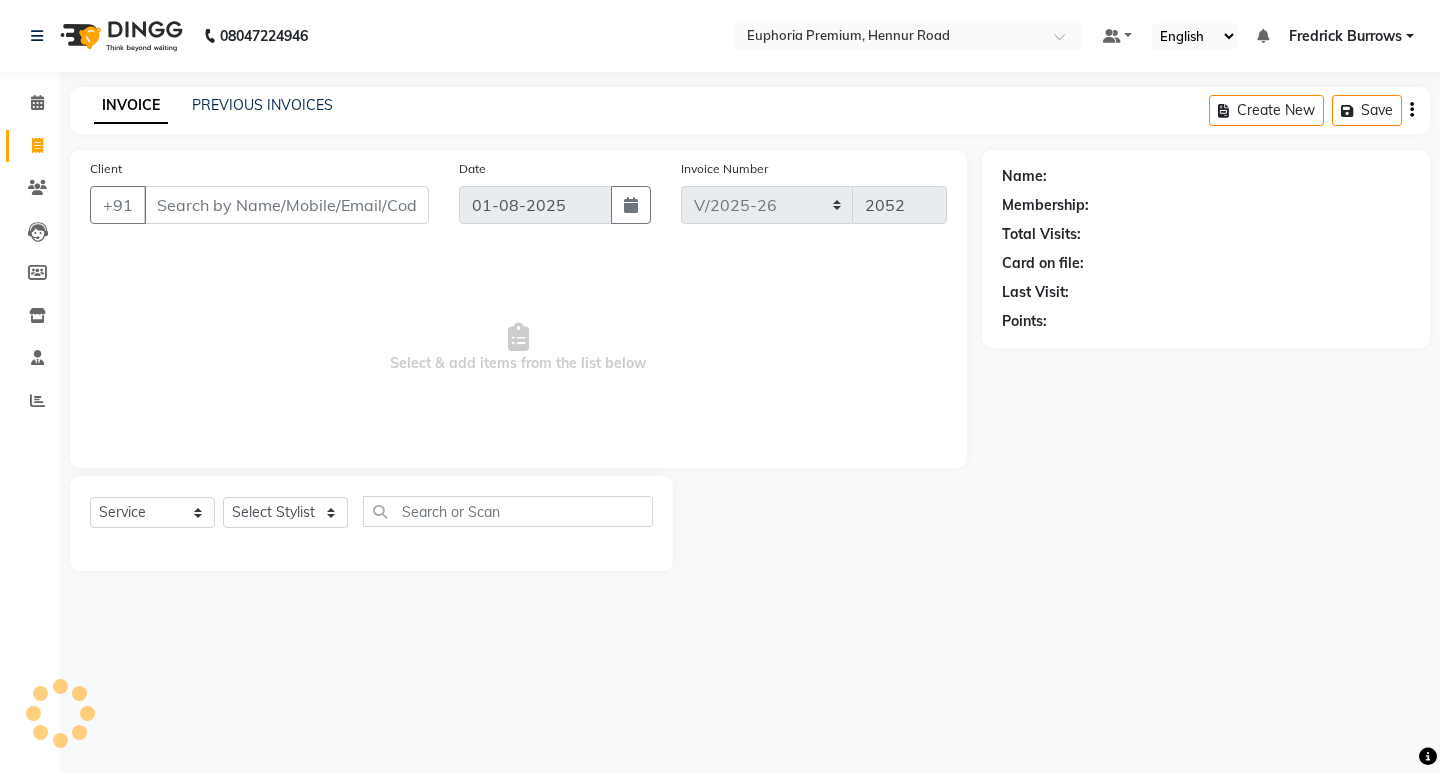 click on "Client" at bounding box center (286, 205) 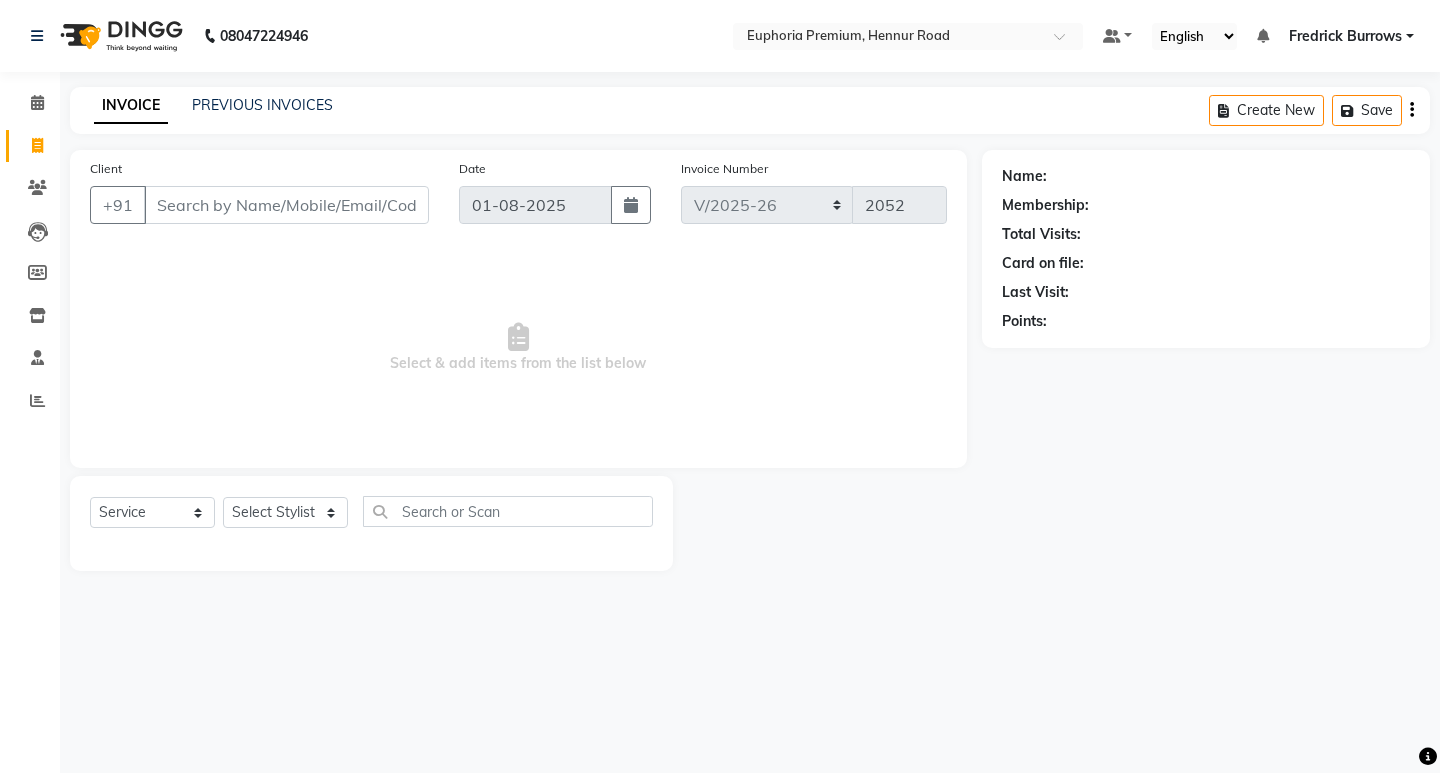 click on "Client" at bounding box center [286, 205] 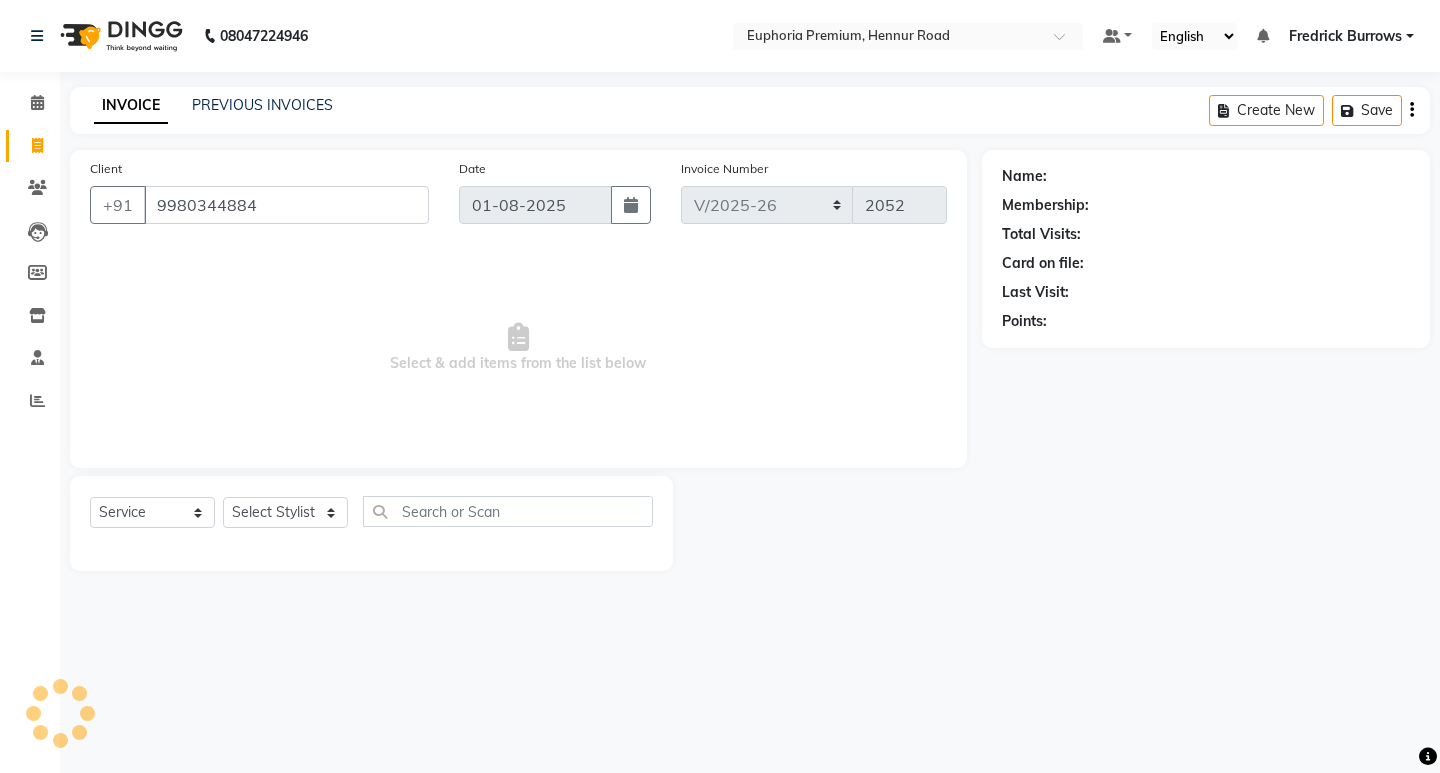 type on "9980344884" 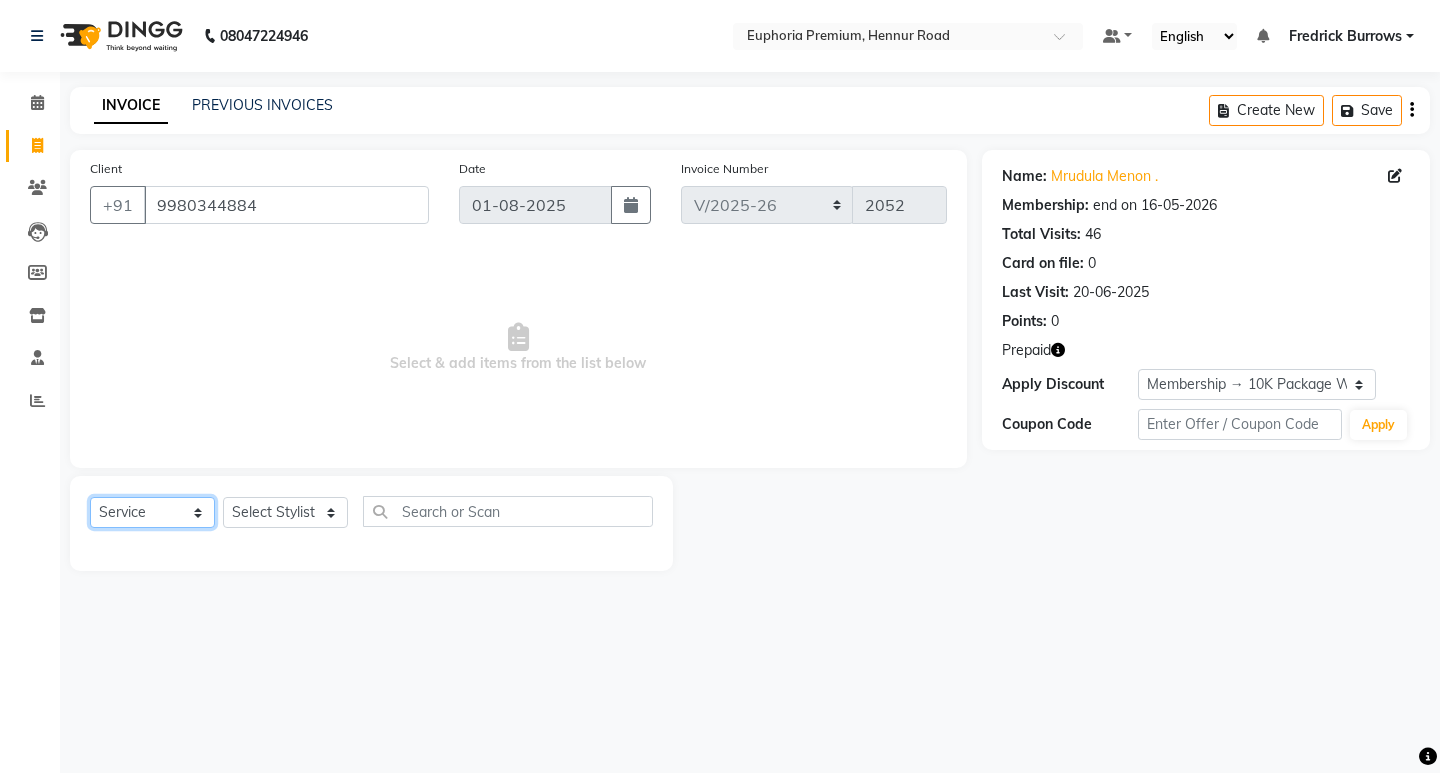 click on "Select  Service  Product  Membership  Package Voucher Prepaid Gift Card" 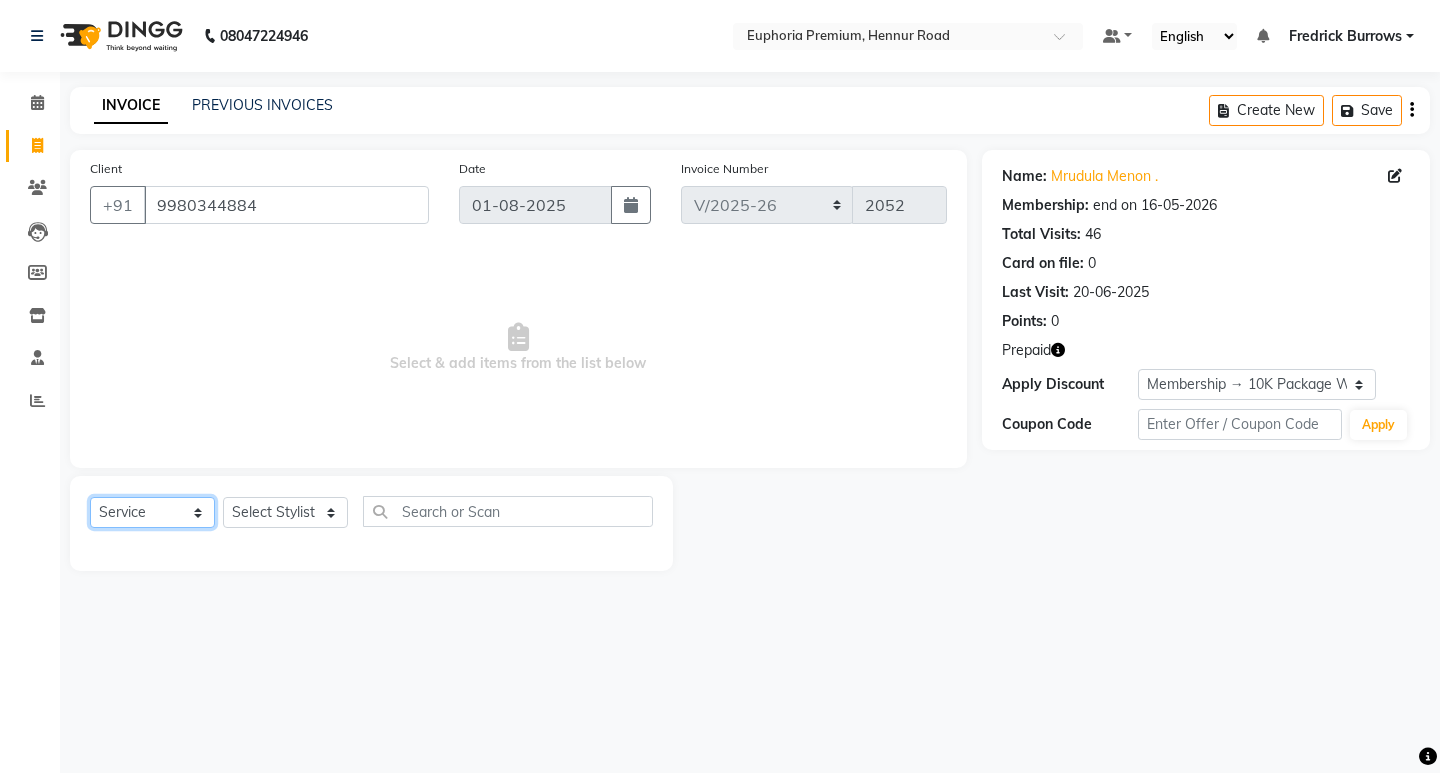 select on "P" 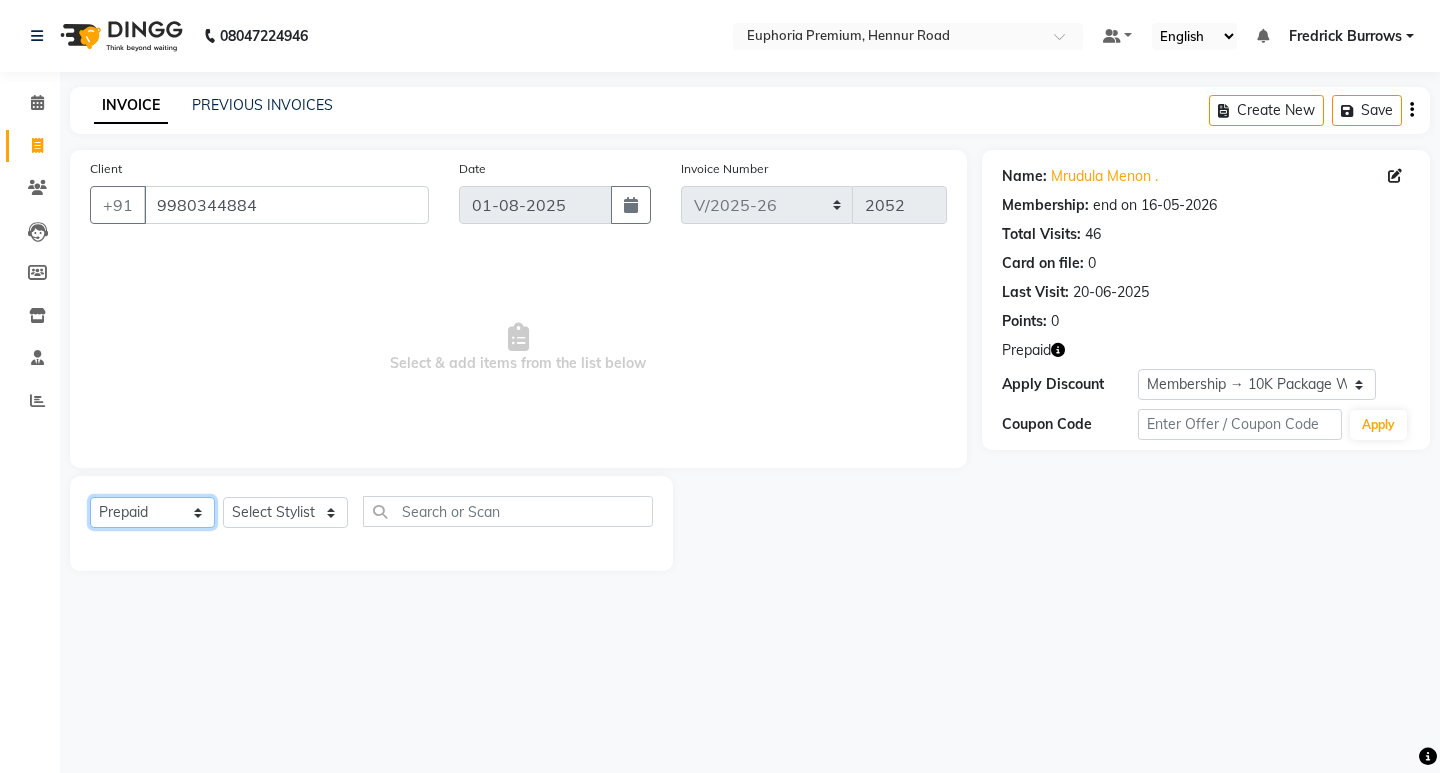 click on "Select  Service  Product  Membership  Package Voucher Prepaid Gift Card" 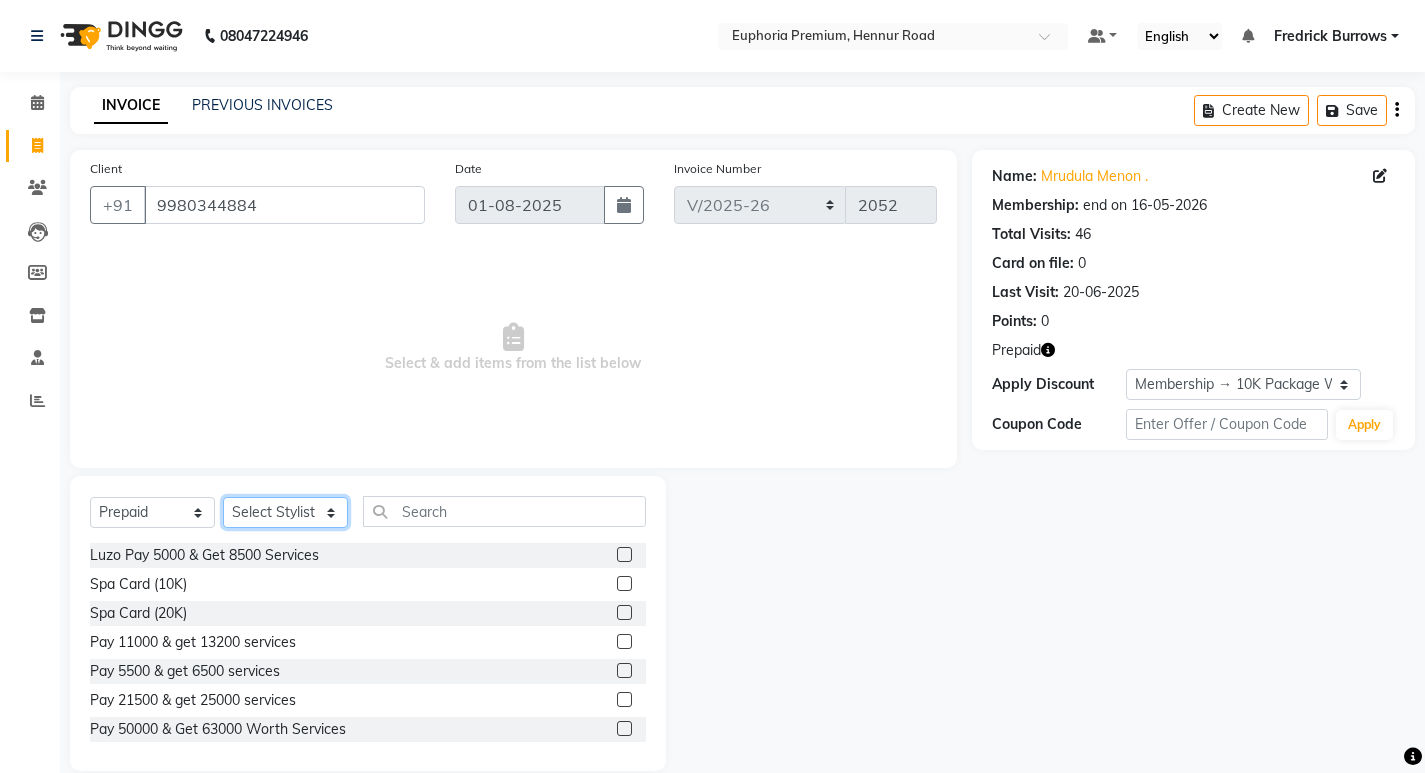 click on "Select Stylist Admin Babu V Bharath N Binoy  Chandru Magar Chiinthian Moi ChonglianMoi MOI Daisy . Dhanya . Dingg Diya Khadka Fredrick Burrows Khushi Magarthapa Kishore K Maria Hamsa Mary Vanita  MRINALI MILI Pinky . Priya  K Rosy Sanate Savitha Vijayan Shalini Deivasigamani Shishi L Vijayalakshmi M VISHON BAIDYA" 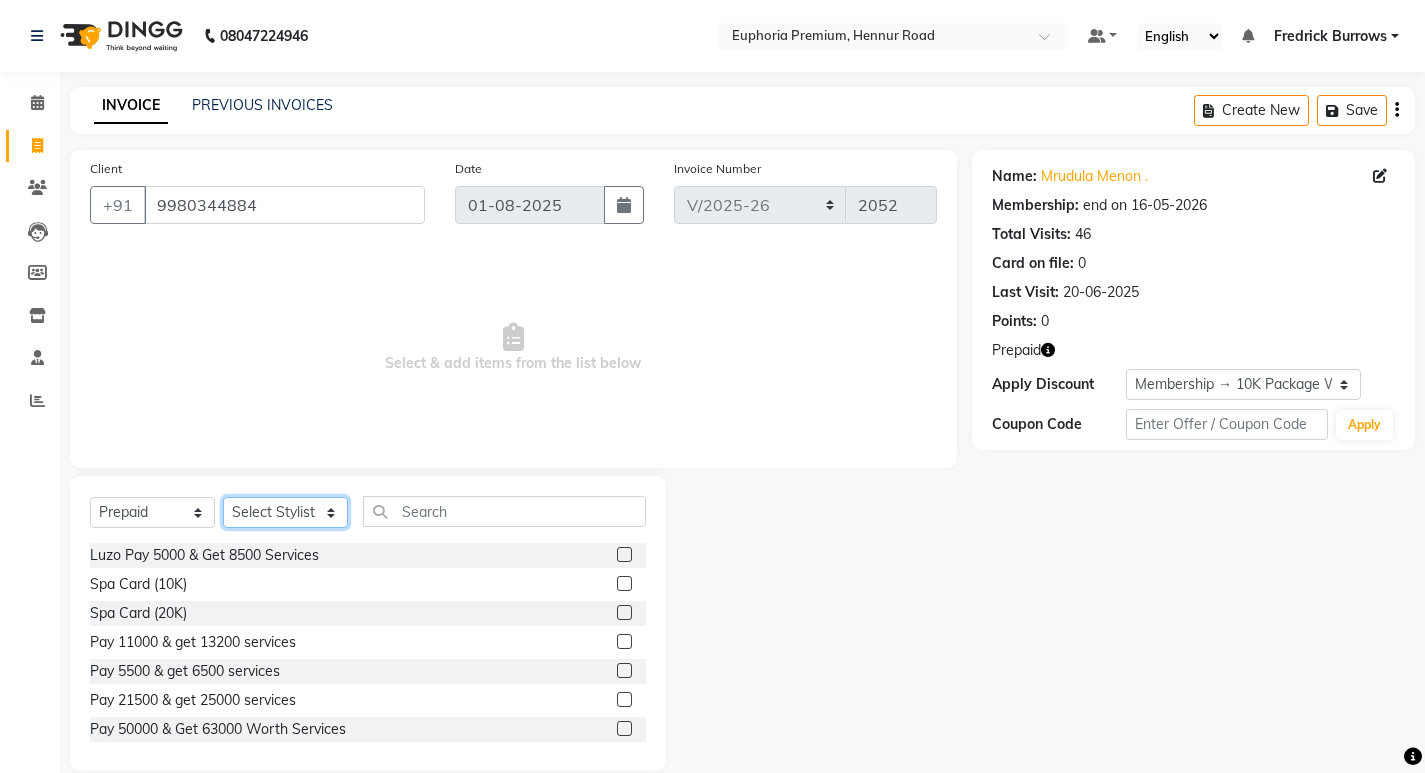 select on "75017" 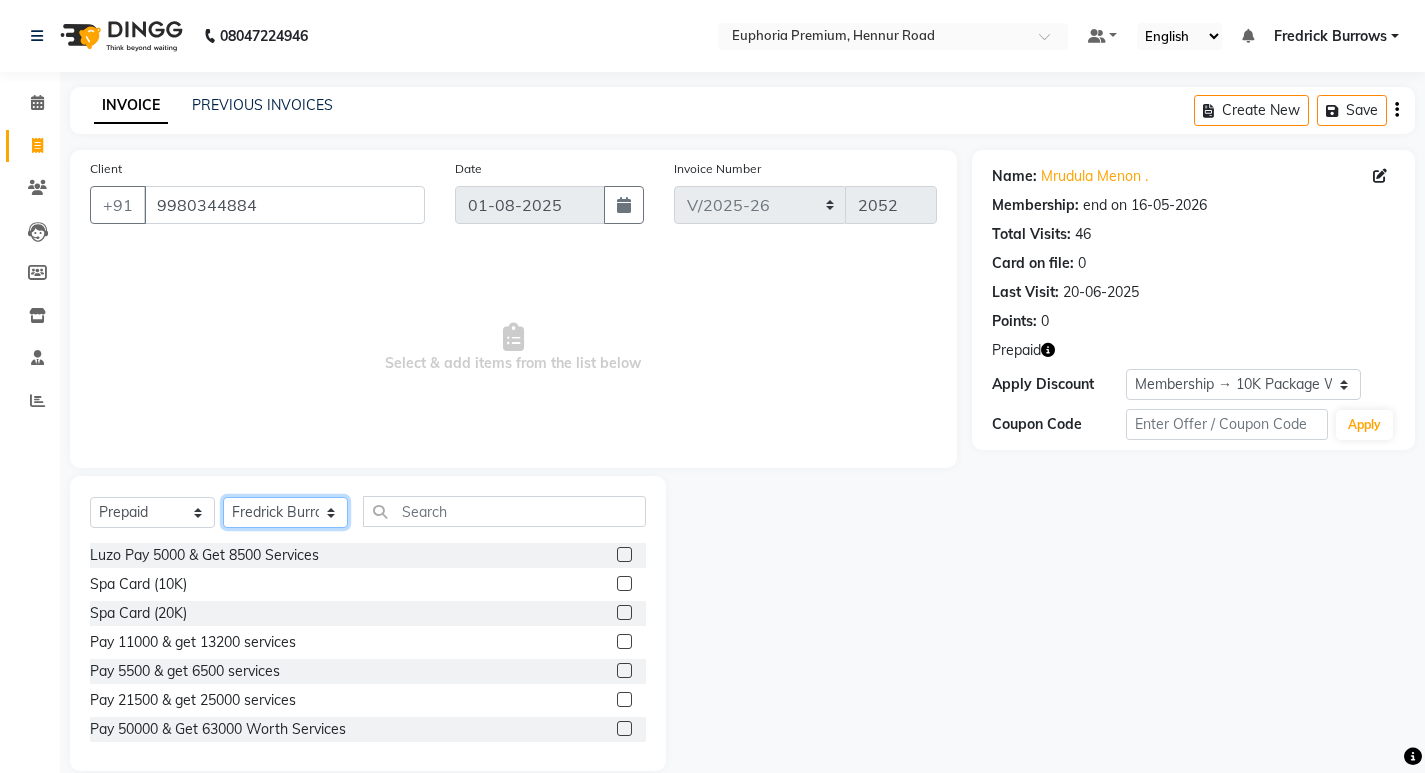 click on "Select Stylist Admin Babu V Bharath N Binoy  Chandru Magar Chiinthian Moi ChonglianMoi MOI Daisy . Dhanya . Dingg Diya Khadka Fredrick Burrows Khushi Magarthapa Kishore K Maria Hamsa Mary Vanita  MRINALI MILI Pinky . Priya  K Rosy Sanate Savitha Vijayan Shalini Deivasigamani Shishi L Vijayalakshmi M VISHON BAIDYA" 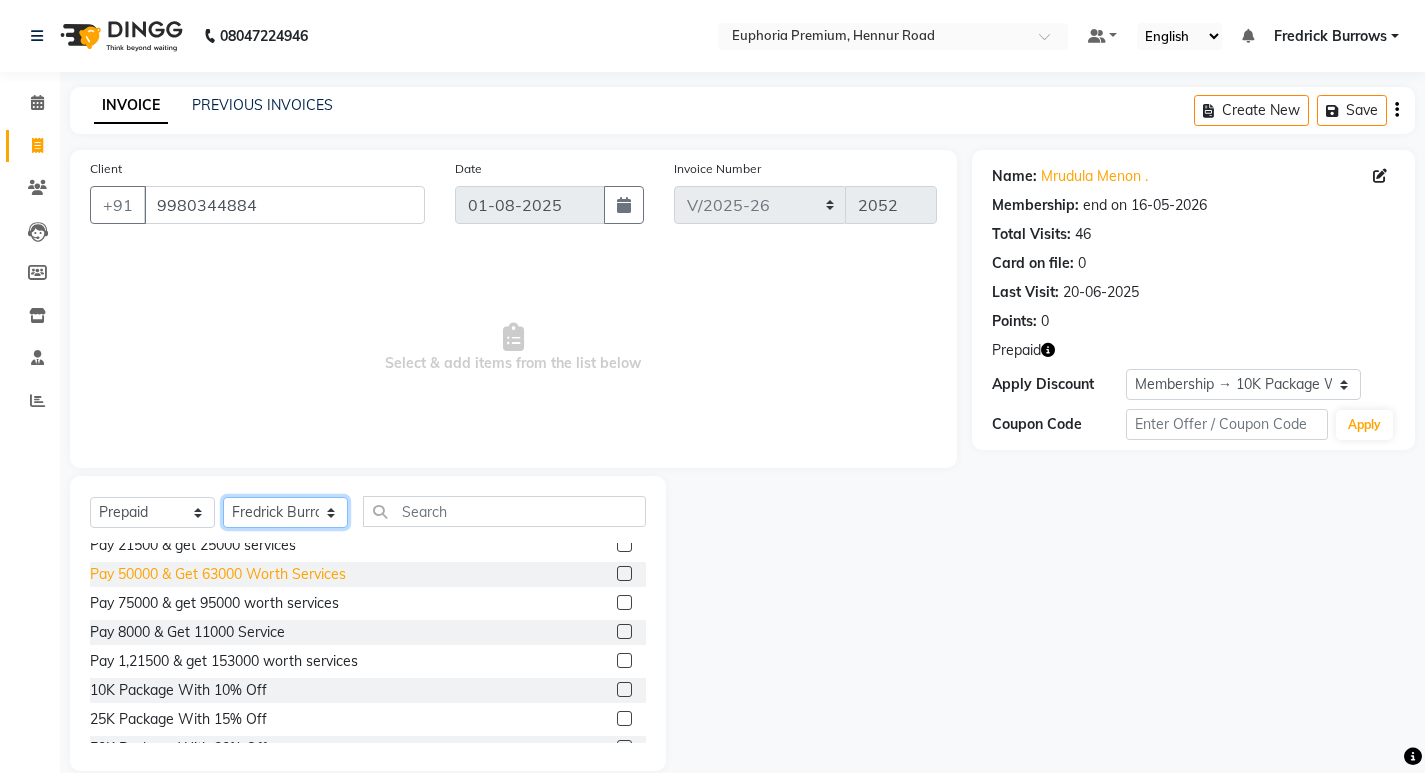 scroll, scrollTop: 177, scrollLeft: 0, axis: vertical 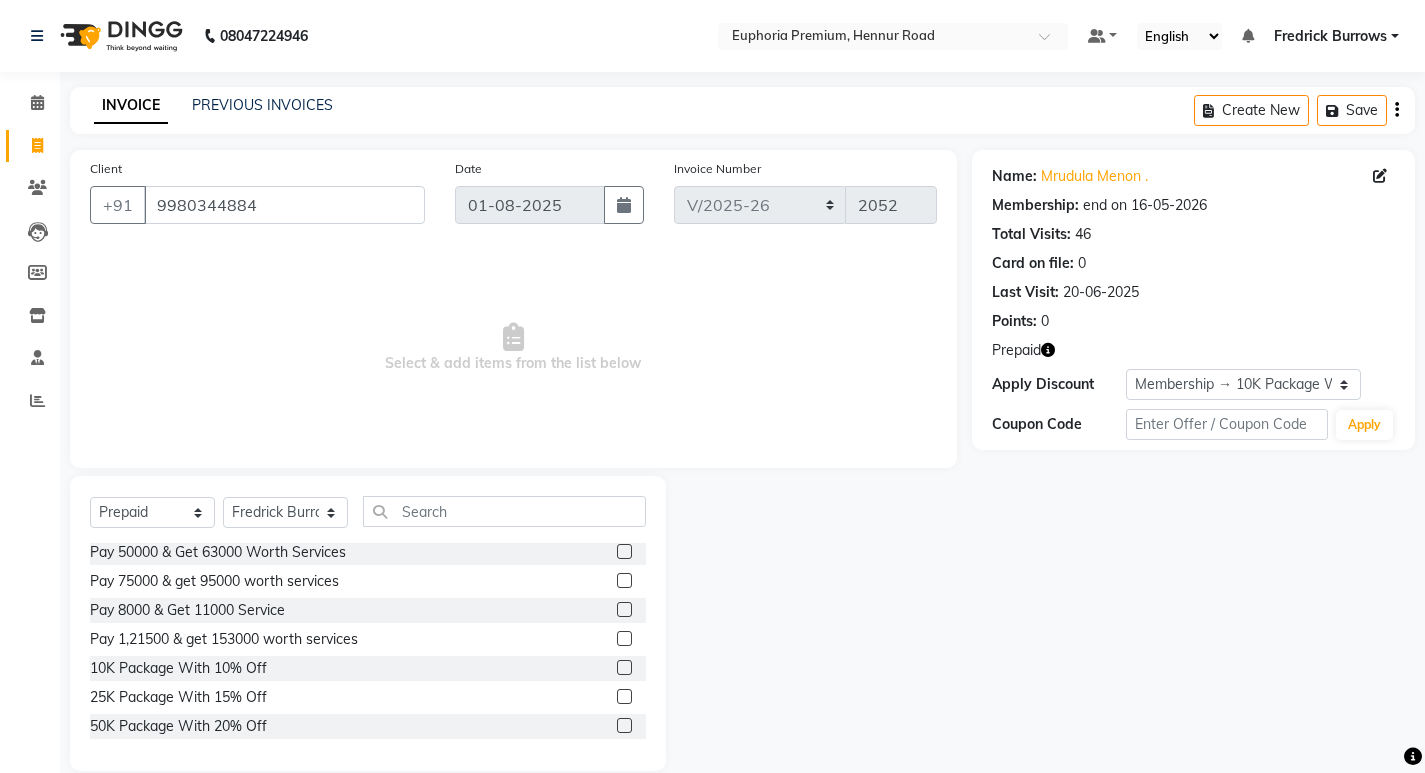 click 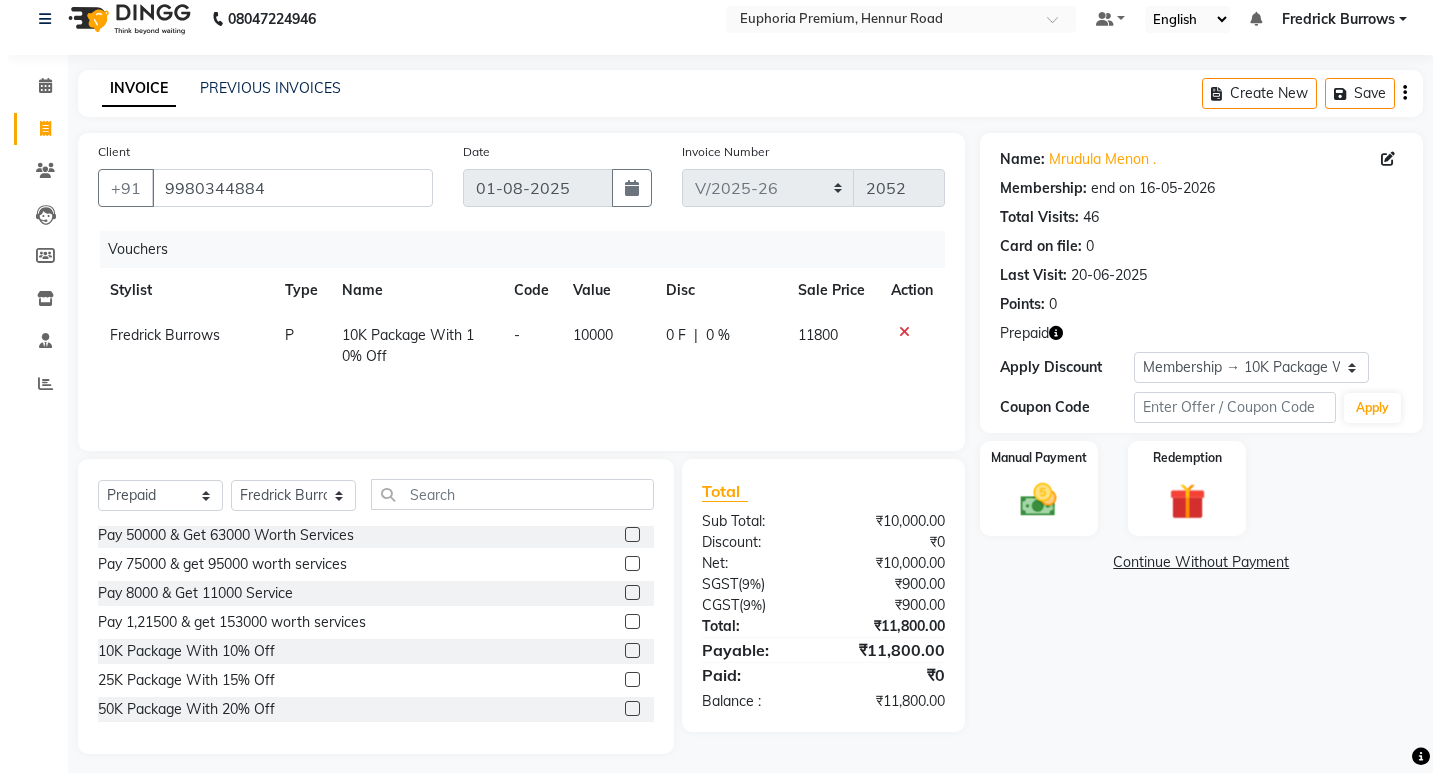 scroll, scrollTop: 0, scrollLeft: 0, axis: both 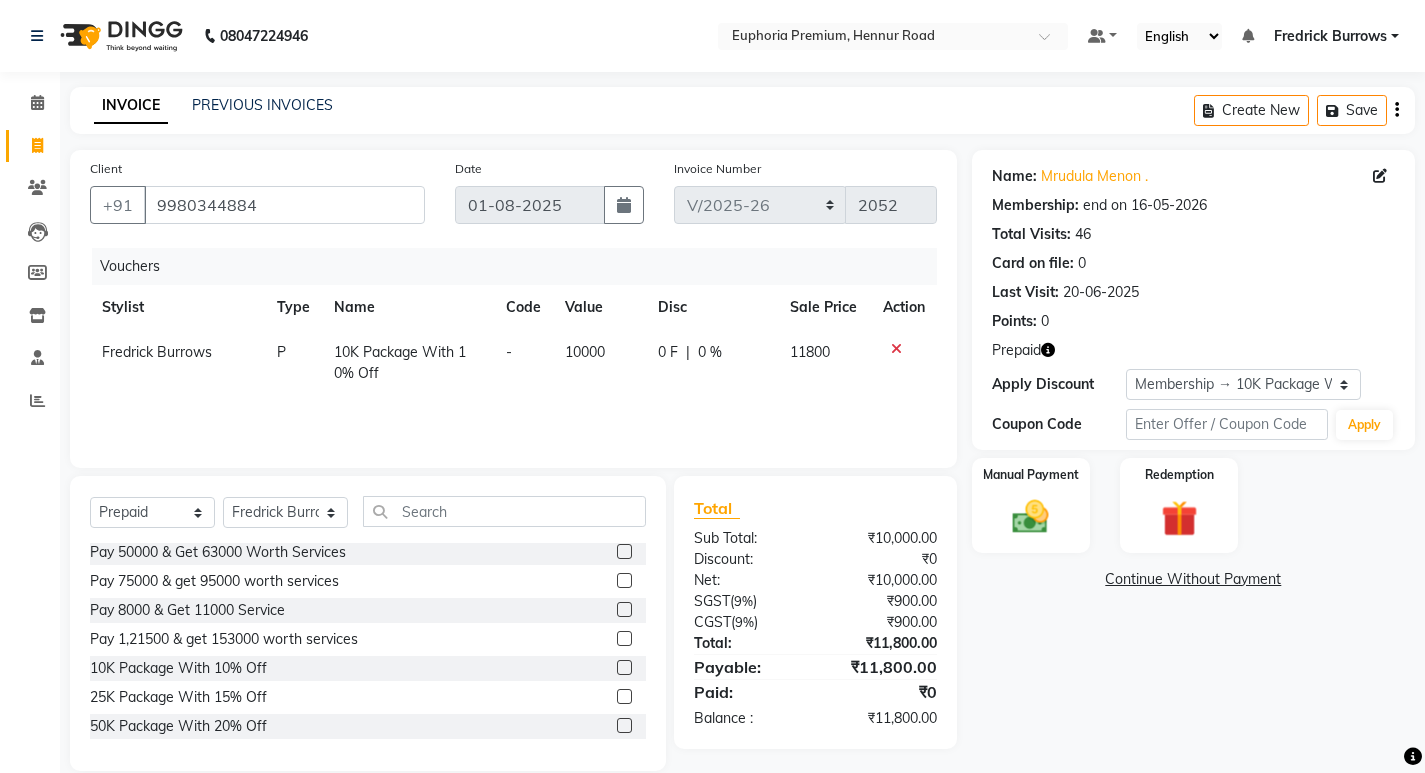click 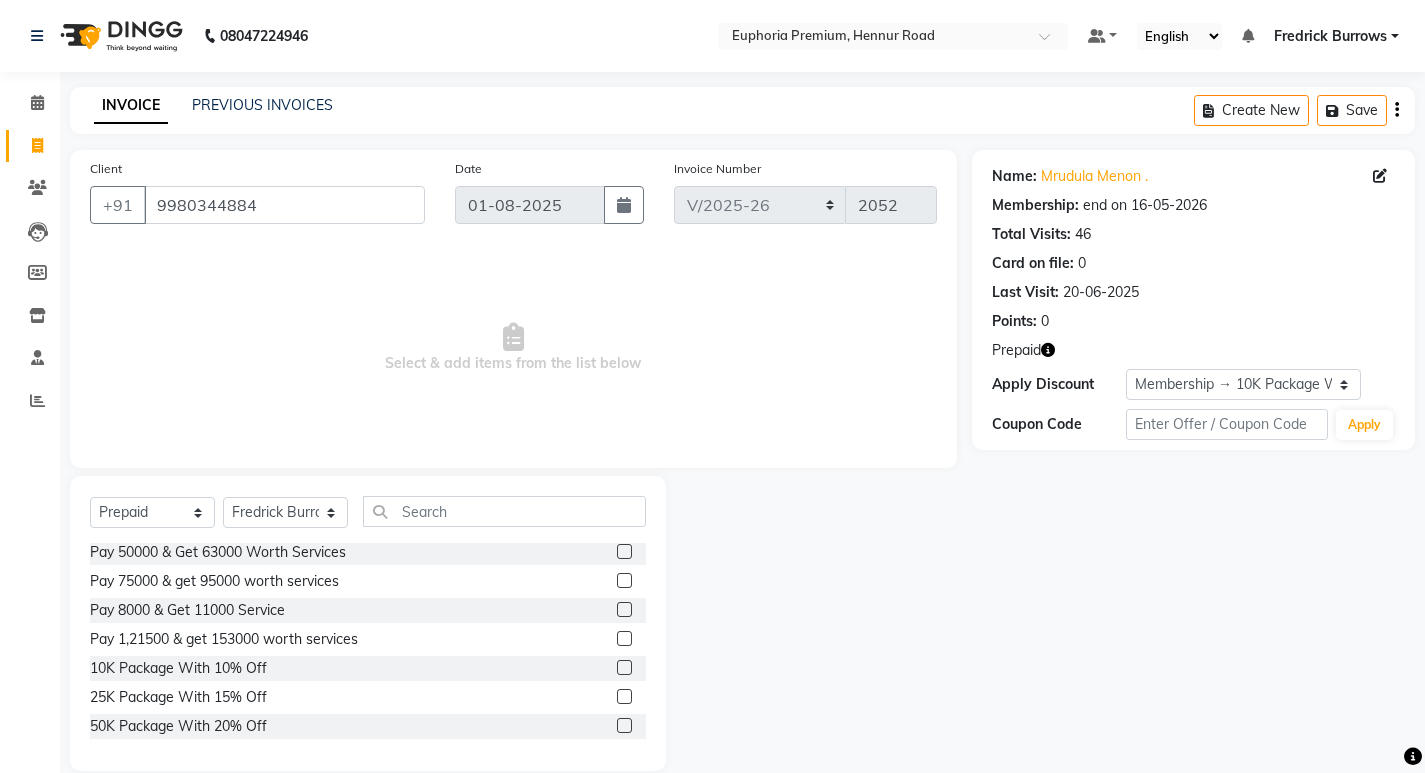 click 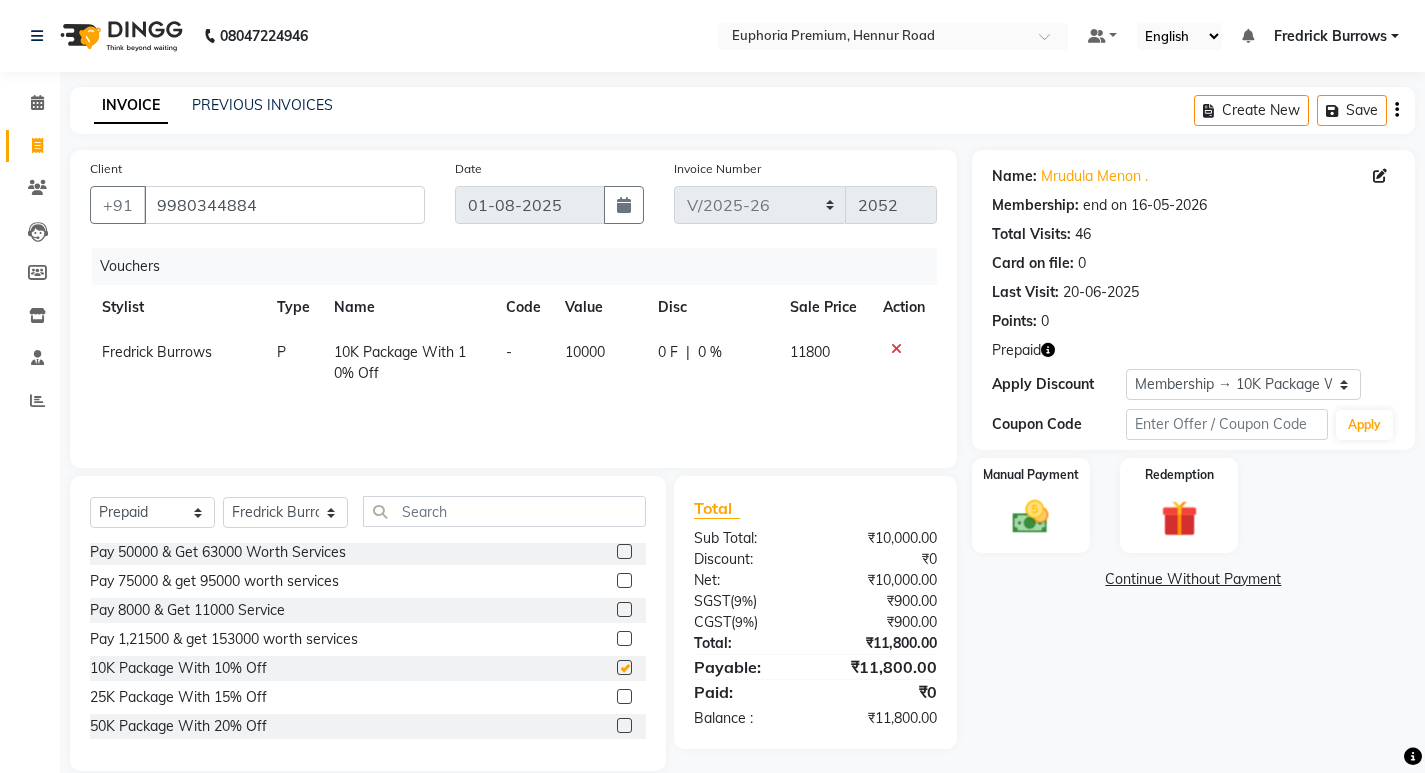 checkbox on "false" 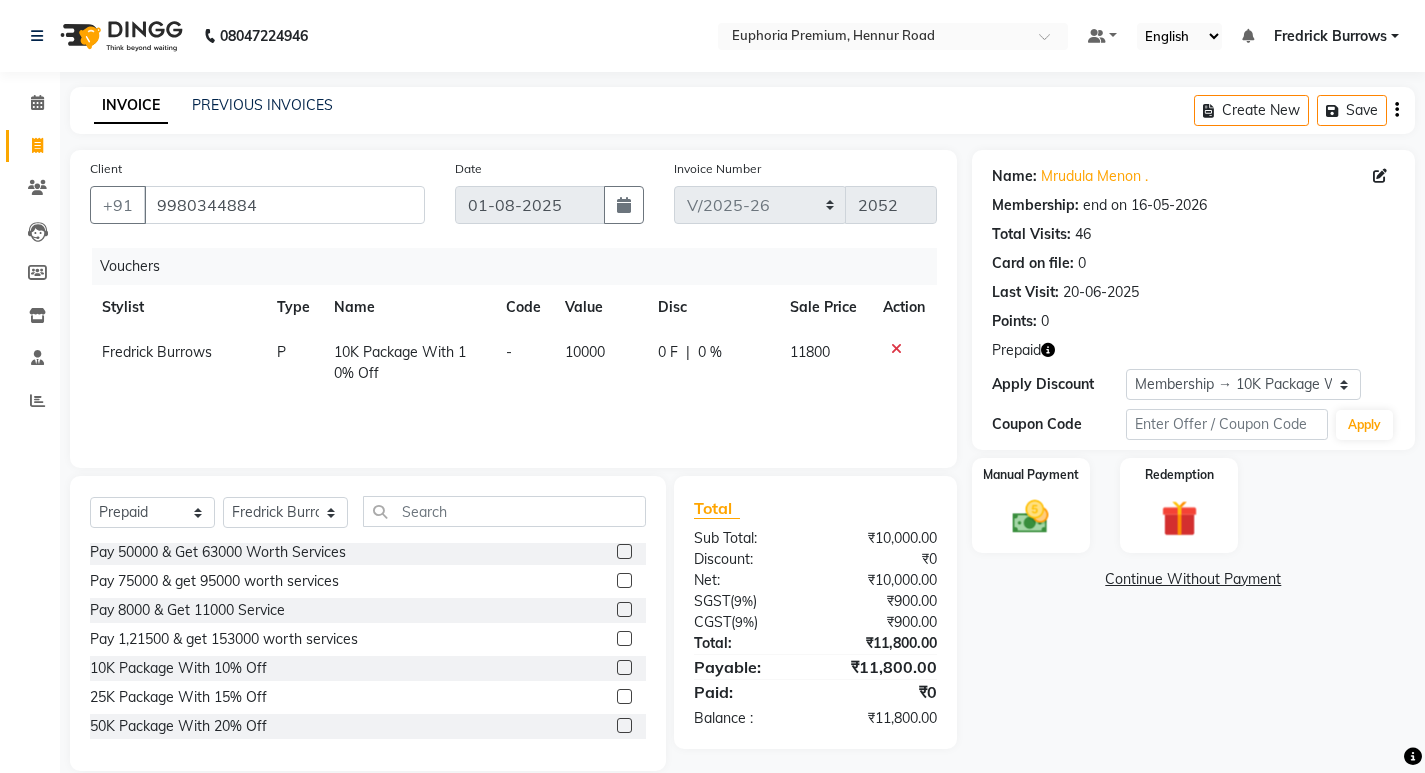 click 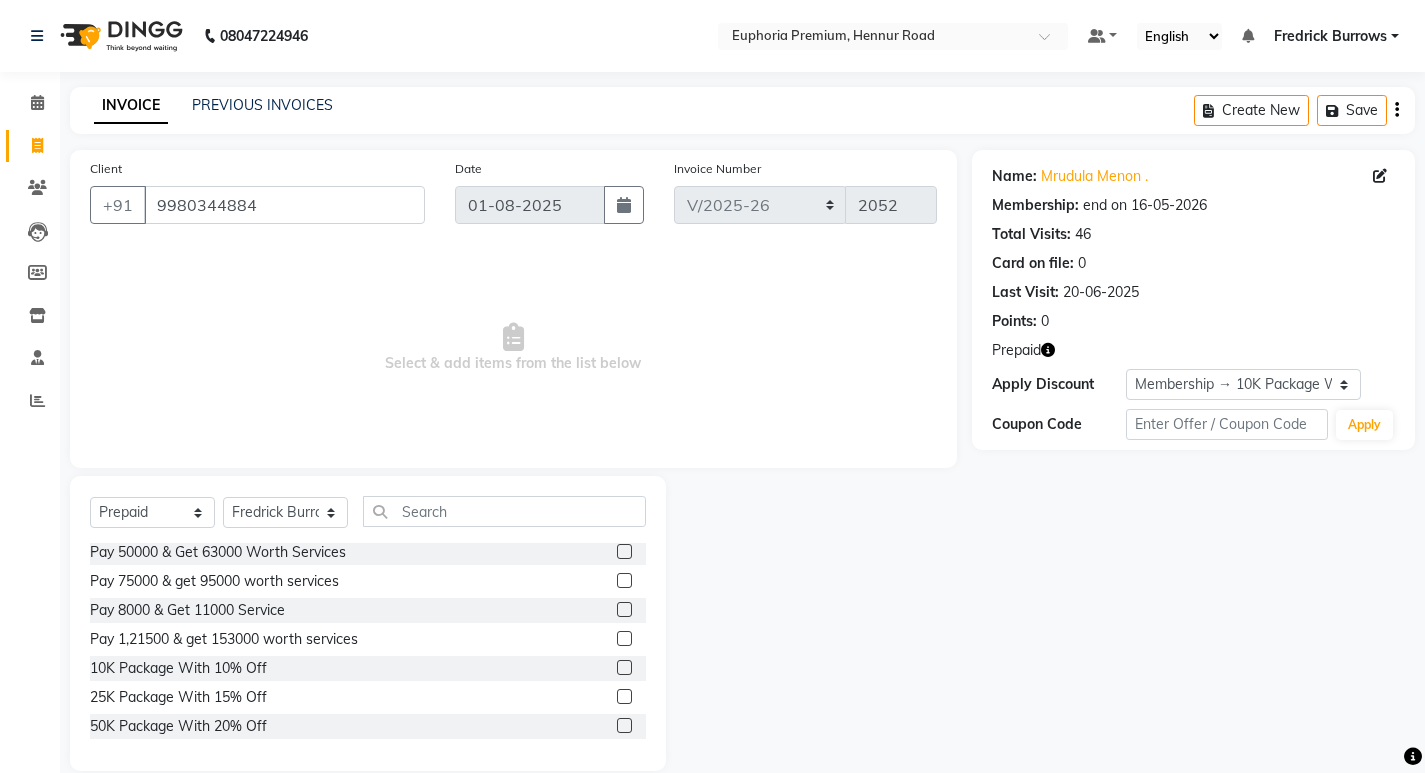 click 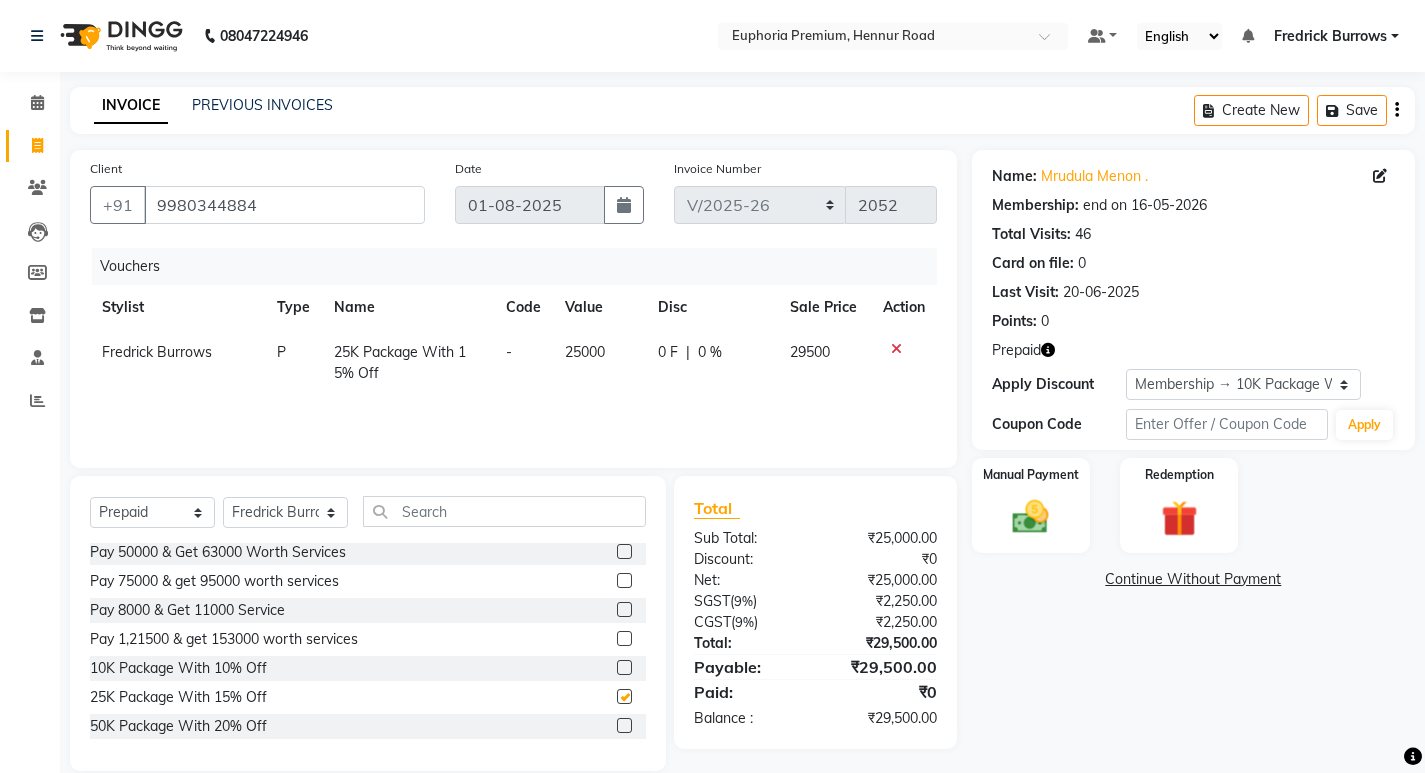 checkbox on "false" 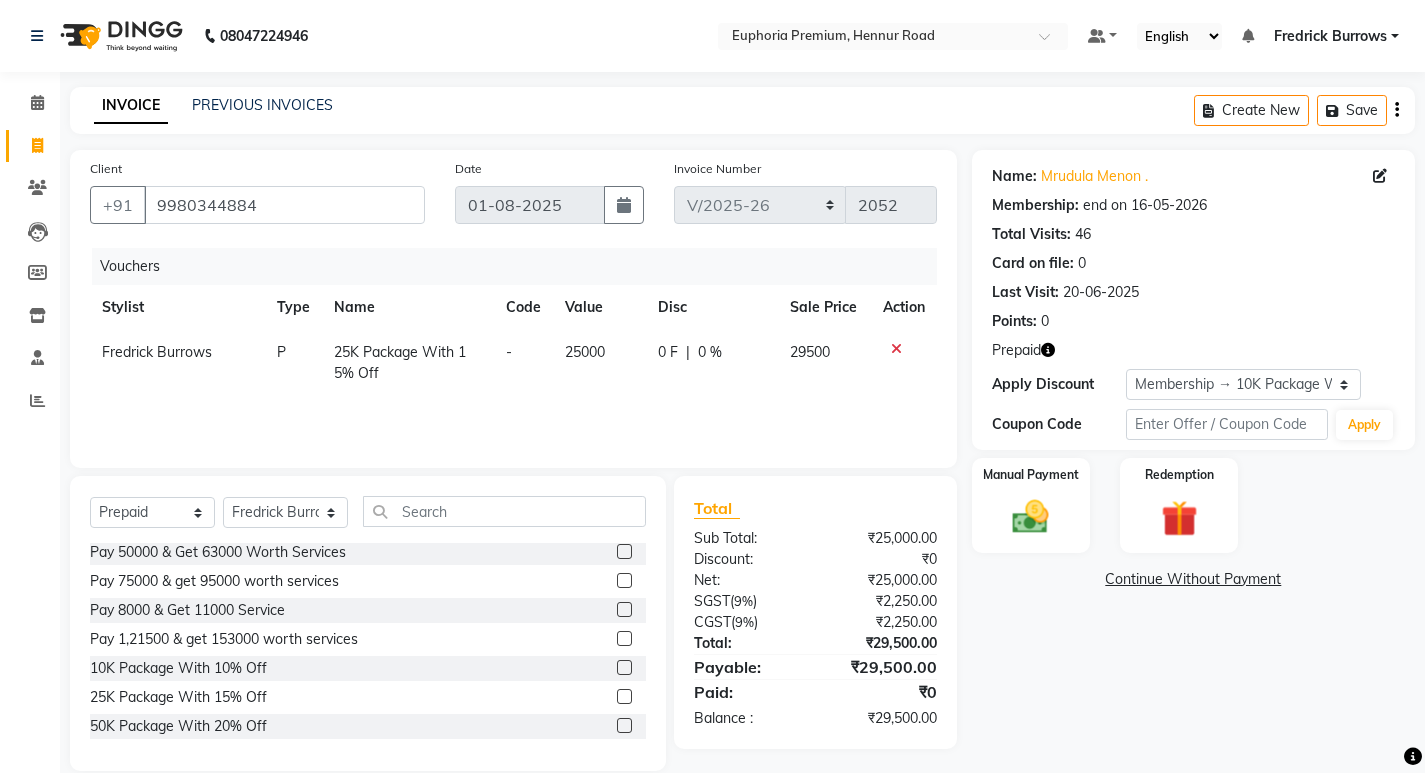 click 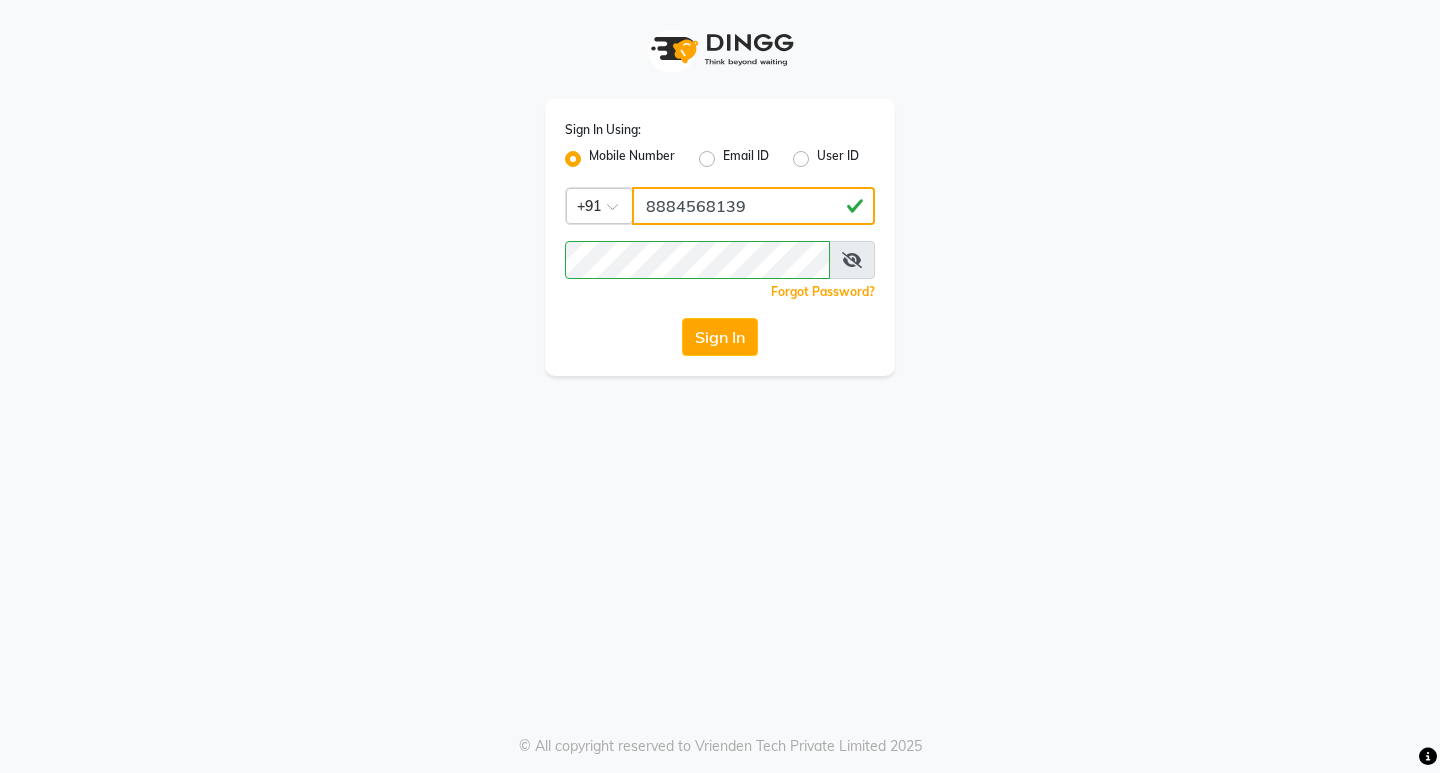 click on "8884568139" 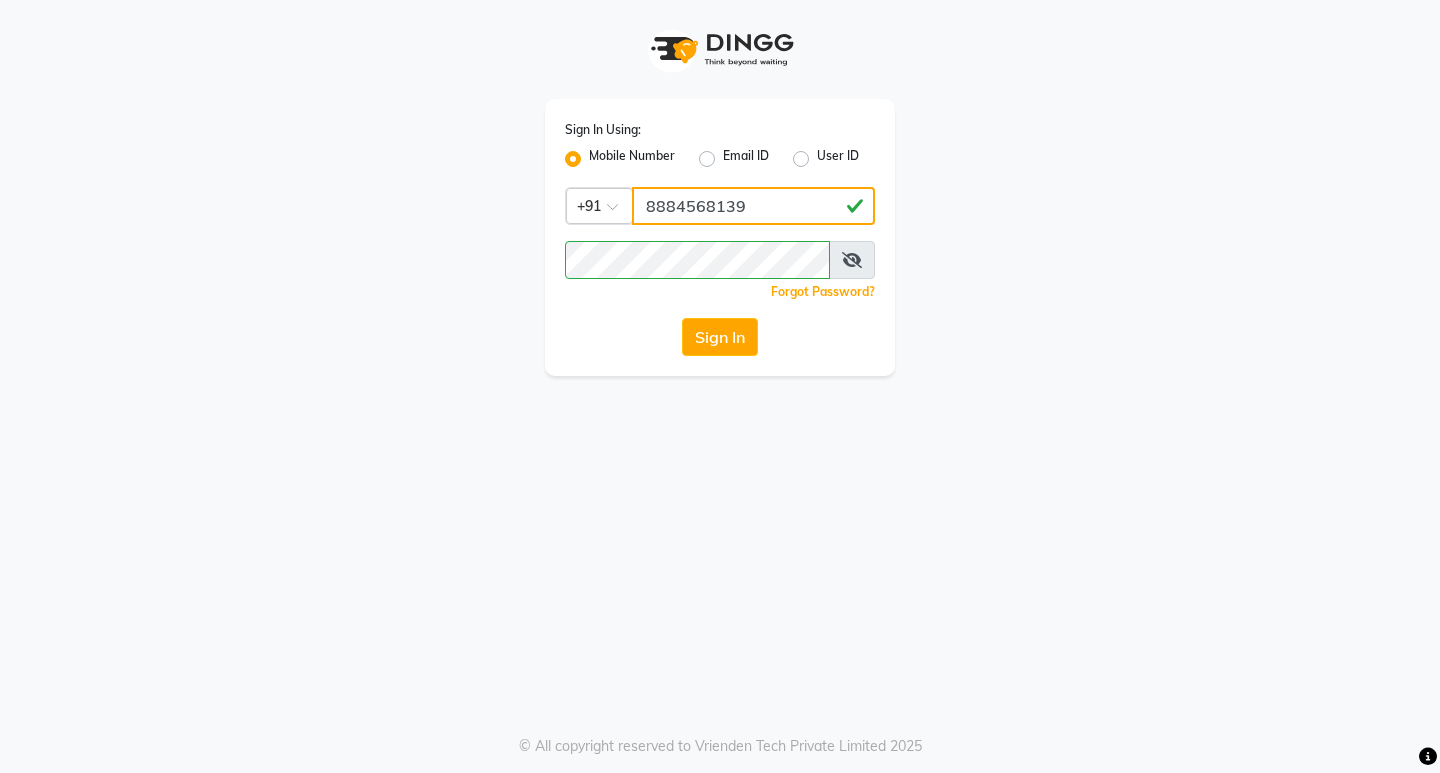 type on "7760179992" 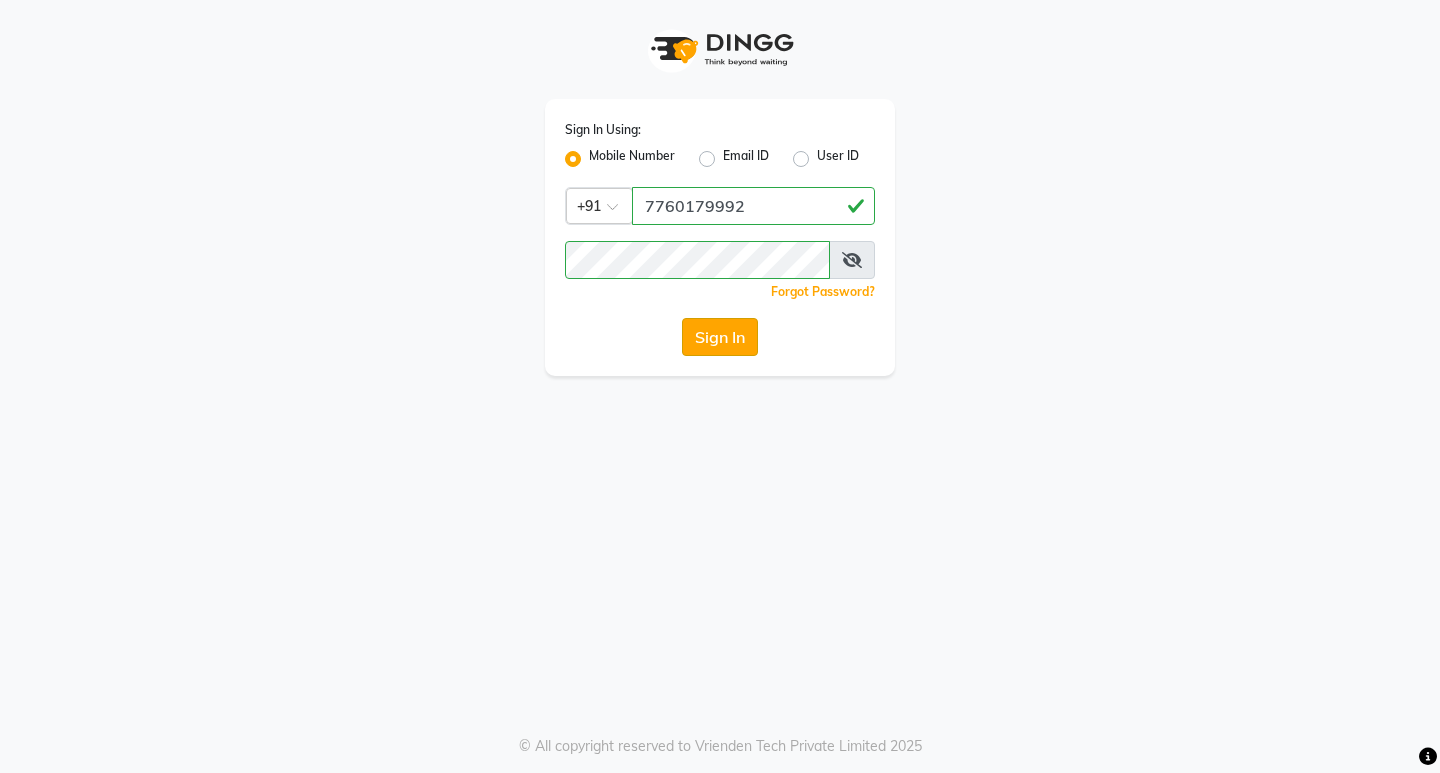 click on "Sign In" 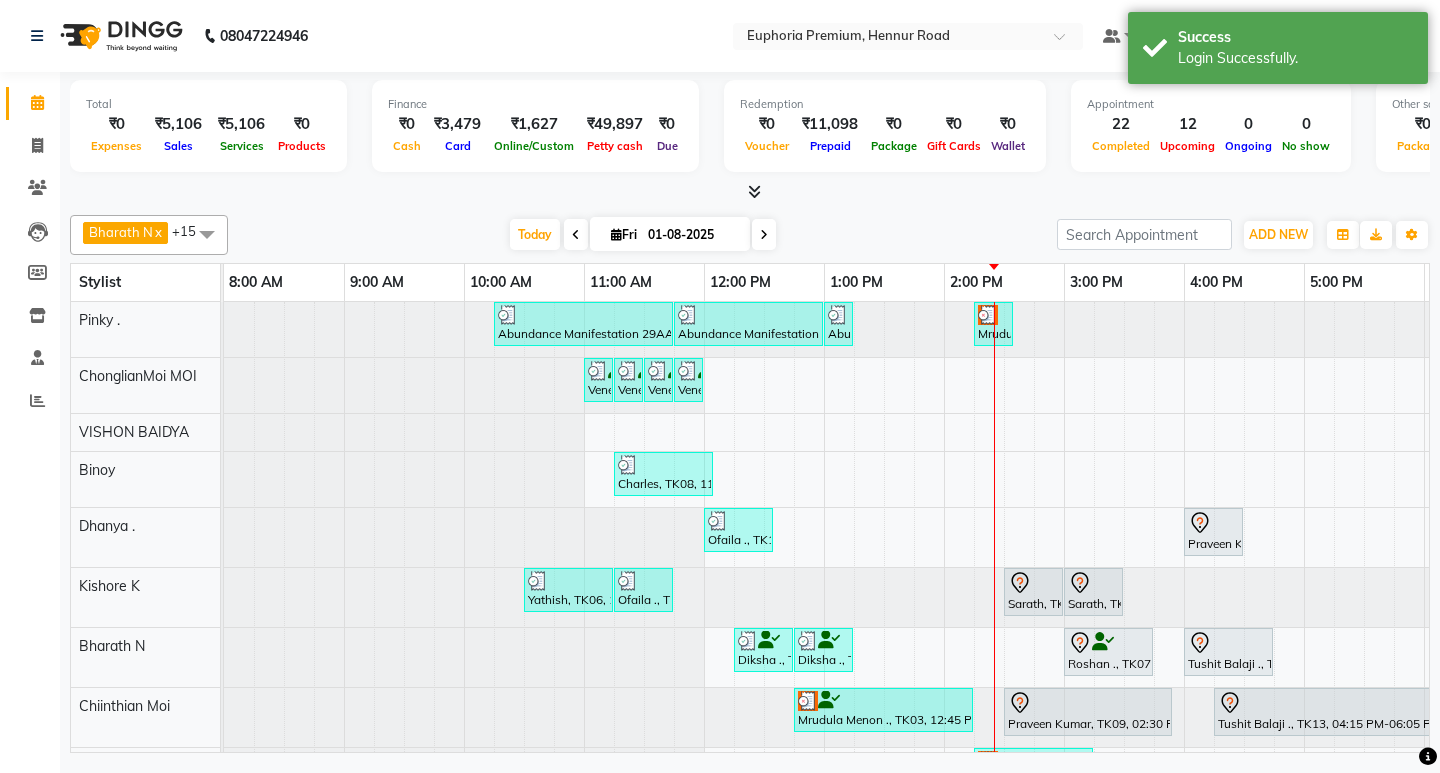 scroll, scrollTop: 215, scrollLeft: 0, axis: vertical 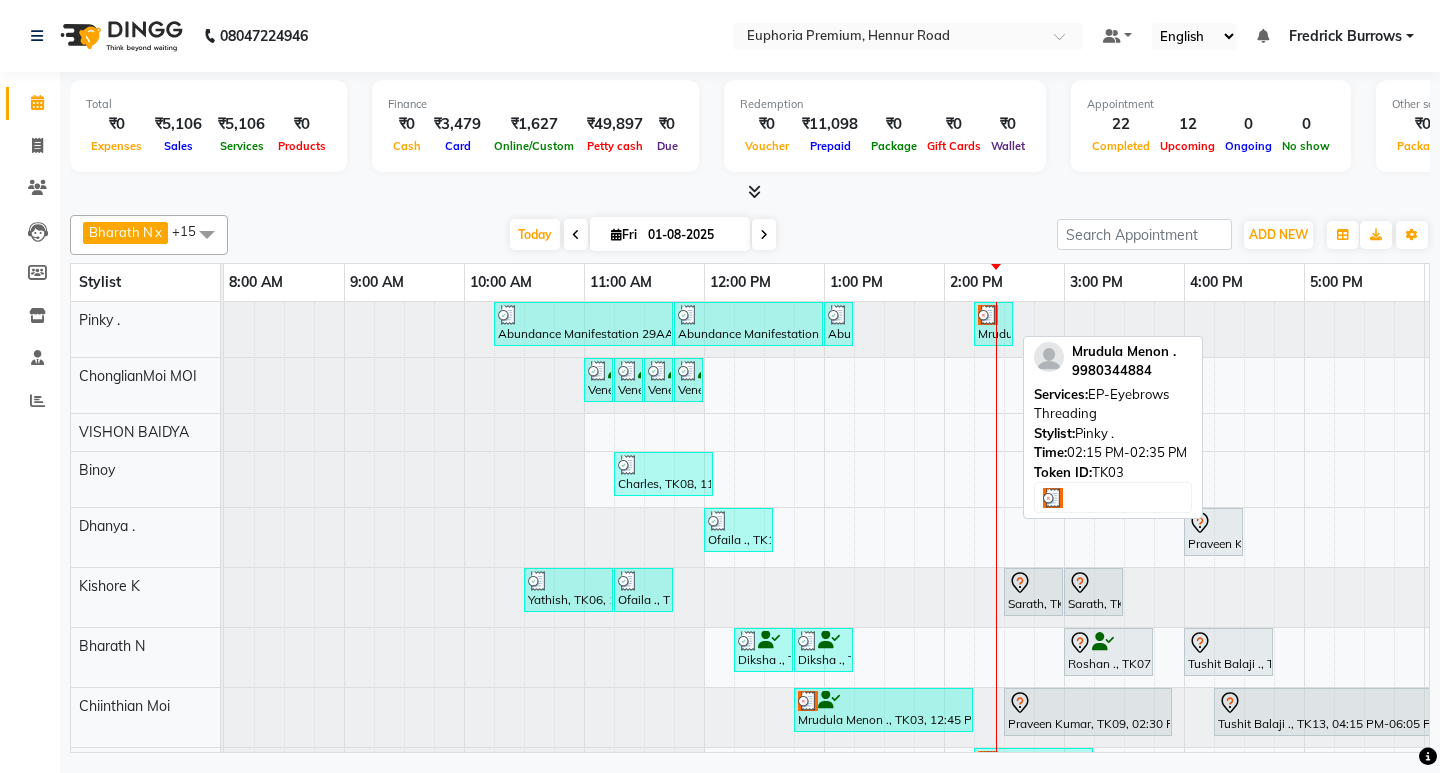 click on "Mrudula Menon ., TK03, 02:15 PM-02:35 PM, EP-Eyebrows Threading" at bounding box center (993, 324) 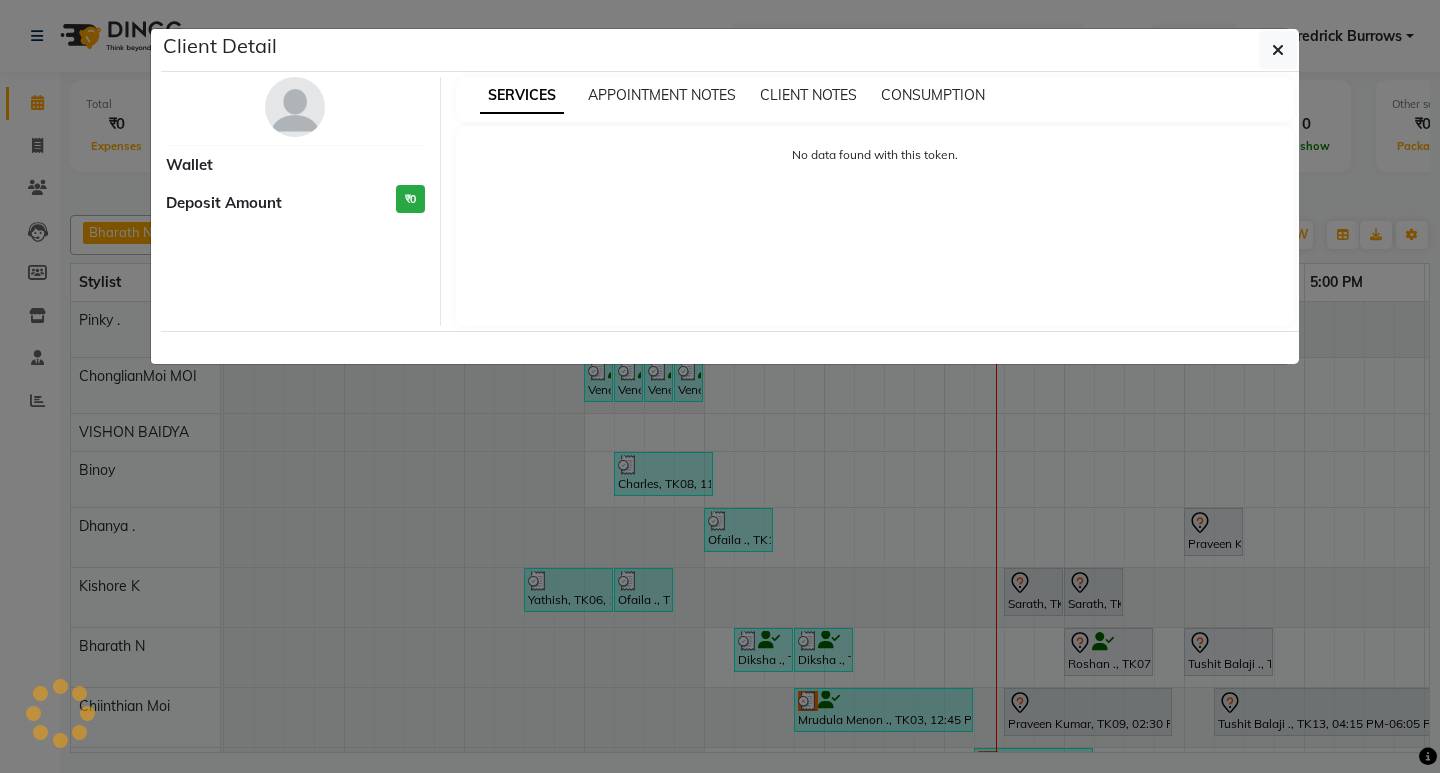 select on "3" 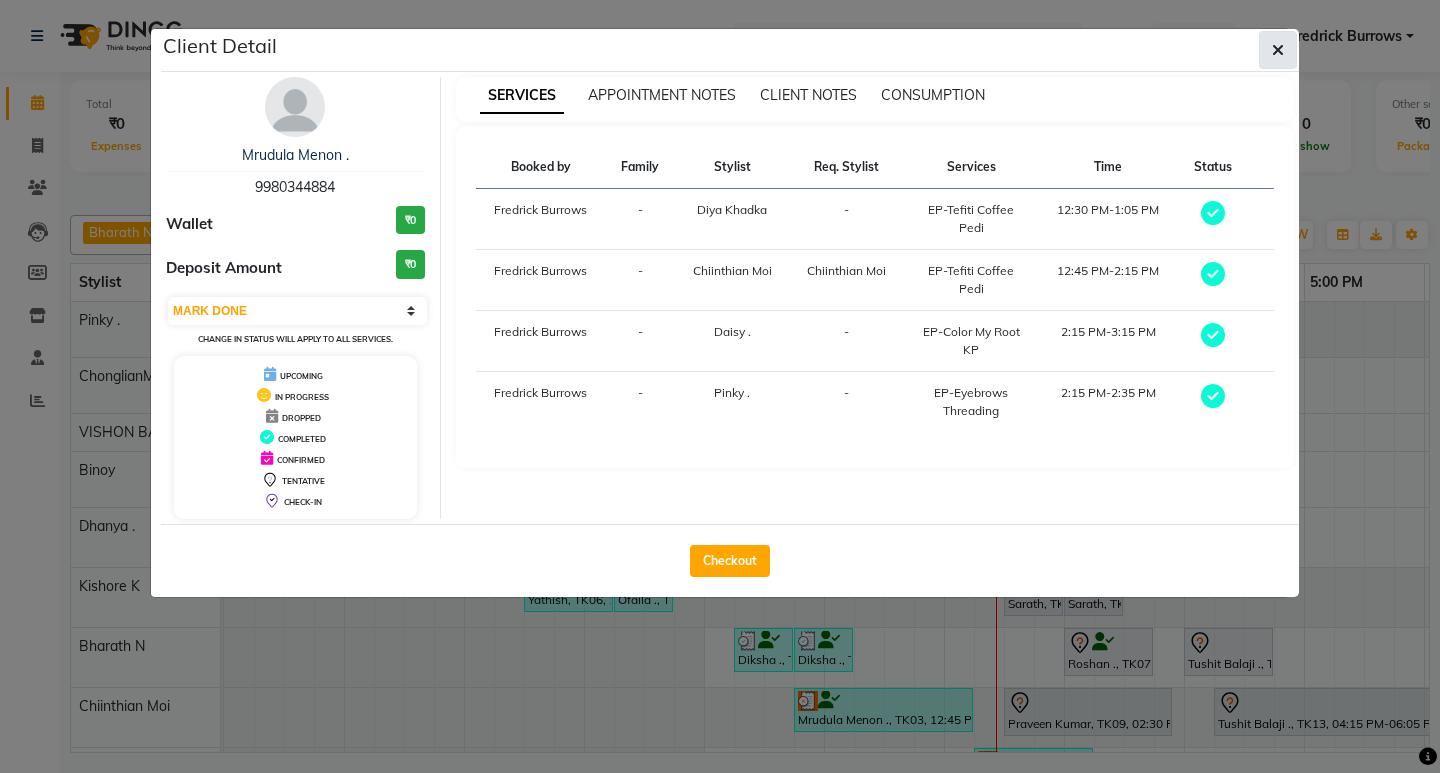 click 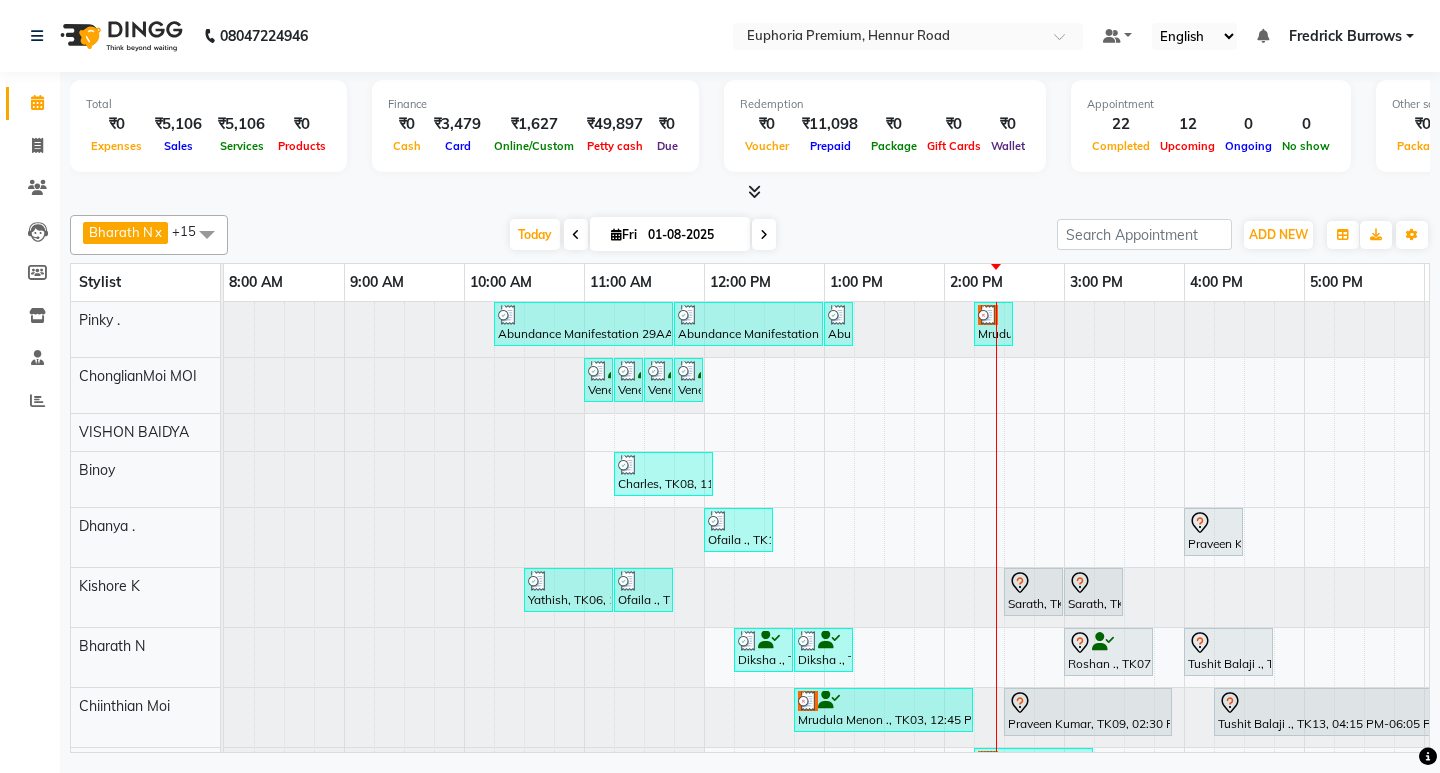 scroll, scrollTop: 203, scrollLeft: 0, axis: vertical 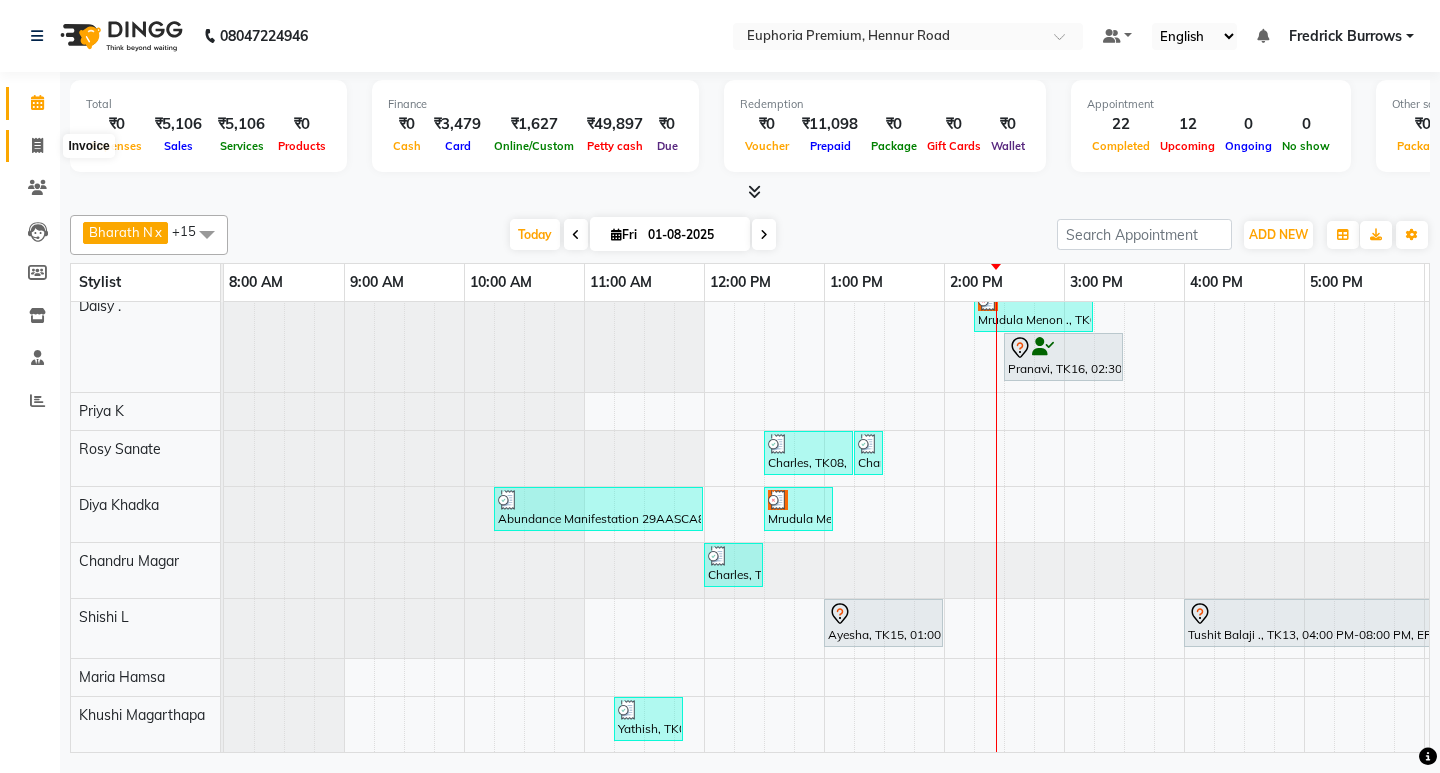 click 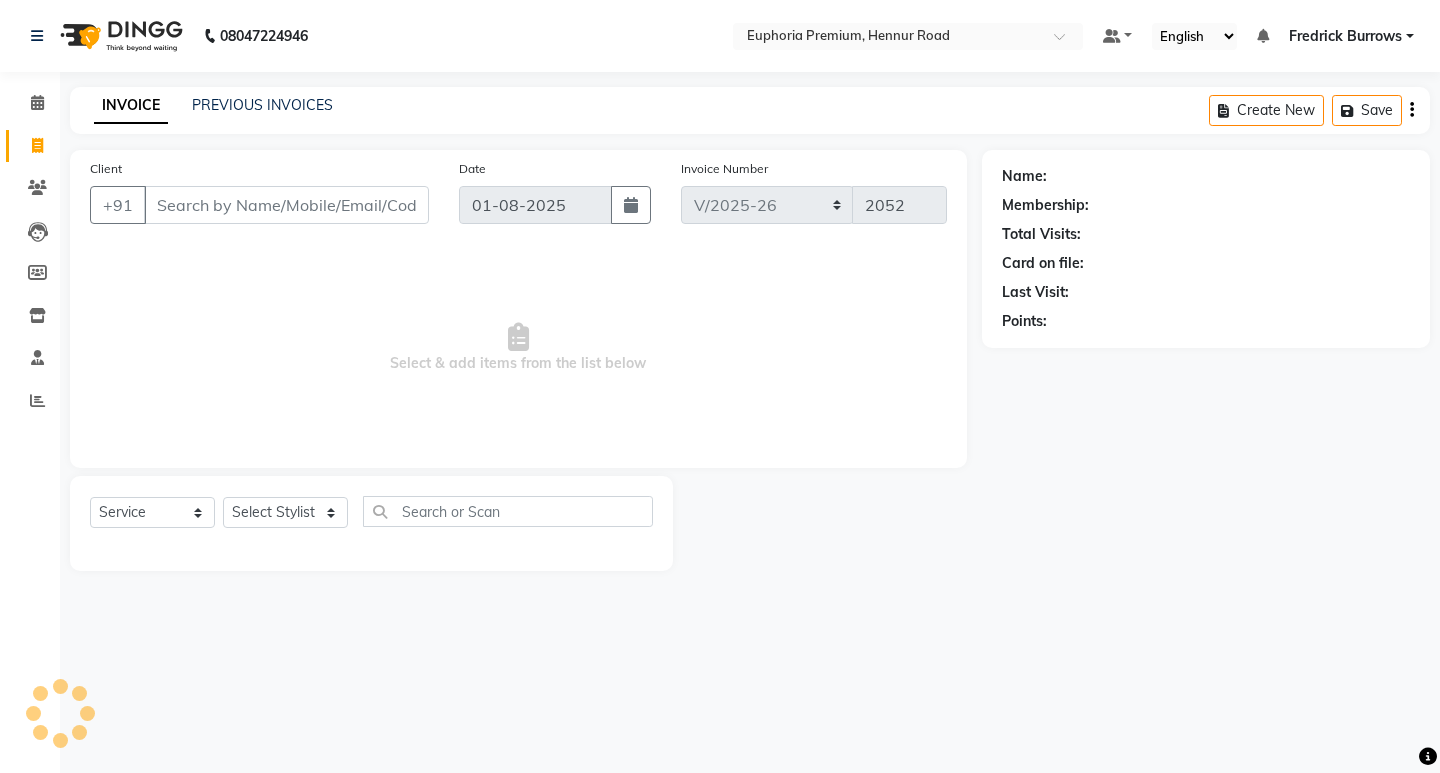 click on "Client" at bounding box center (286, 205) 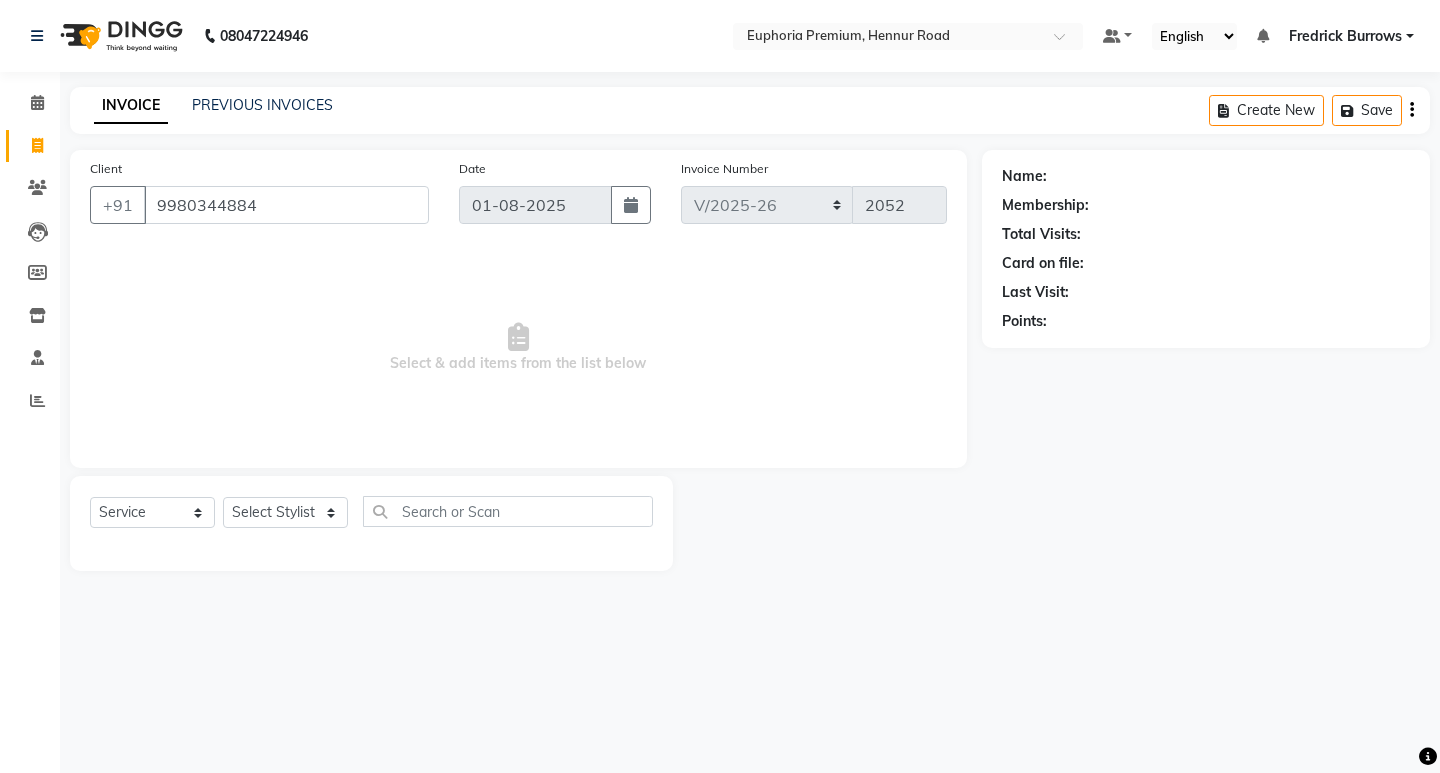 type on "9980344884" 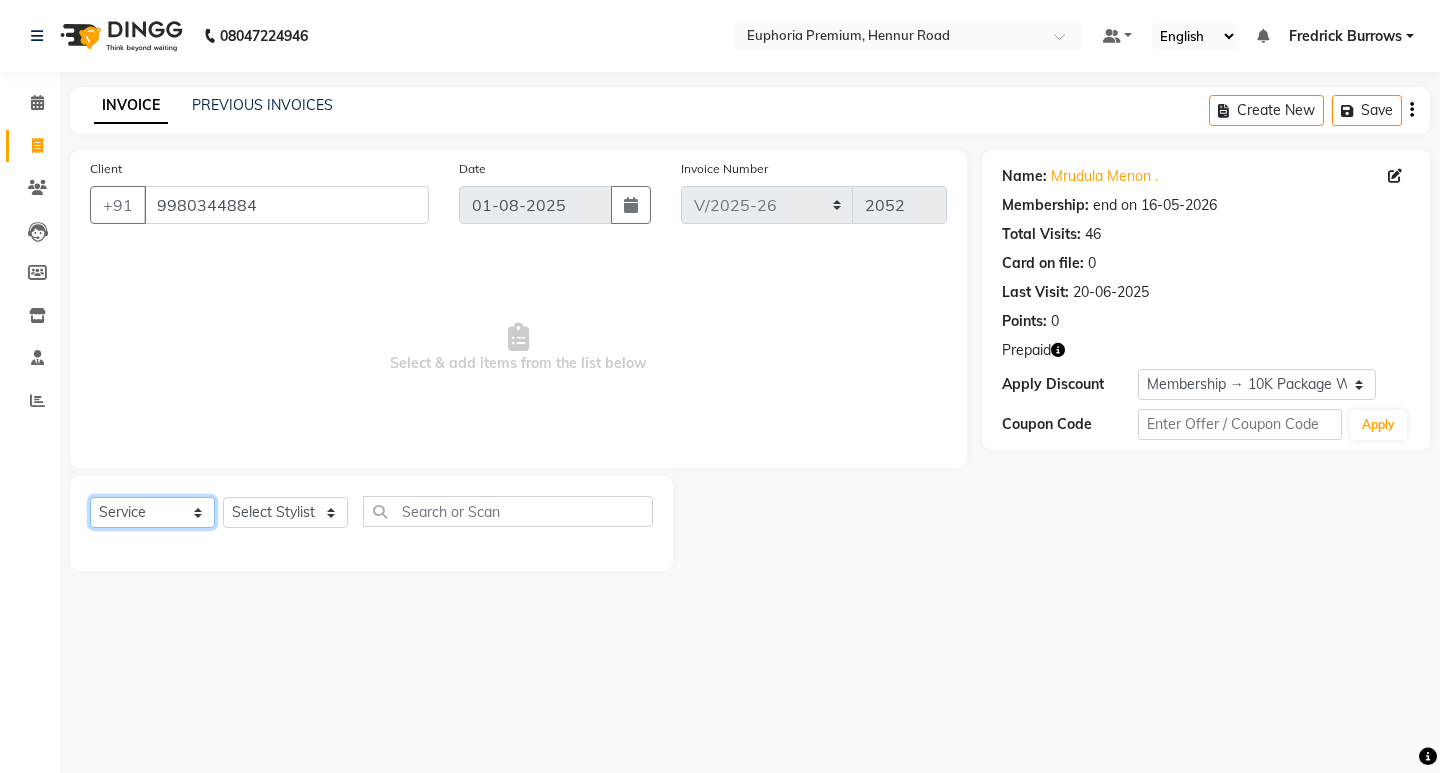 click on "Select  Service  Product  Membership  Package Voucher Prepaid Gift Card" 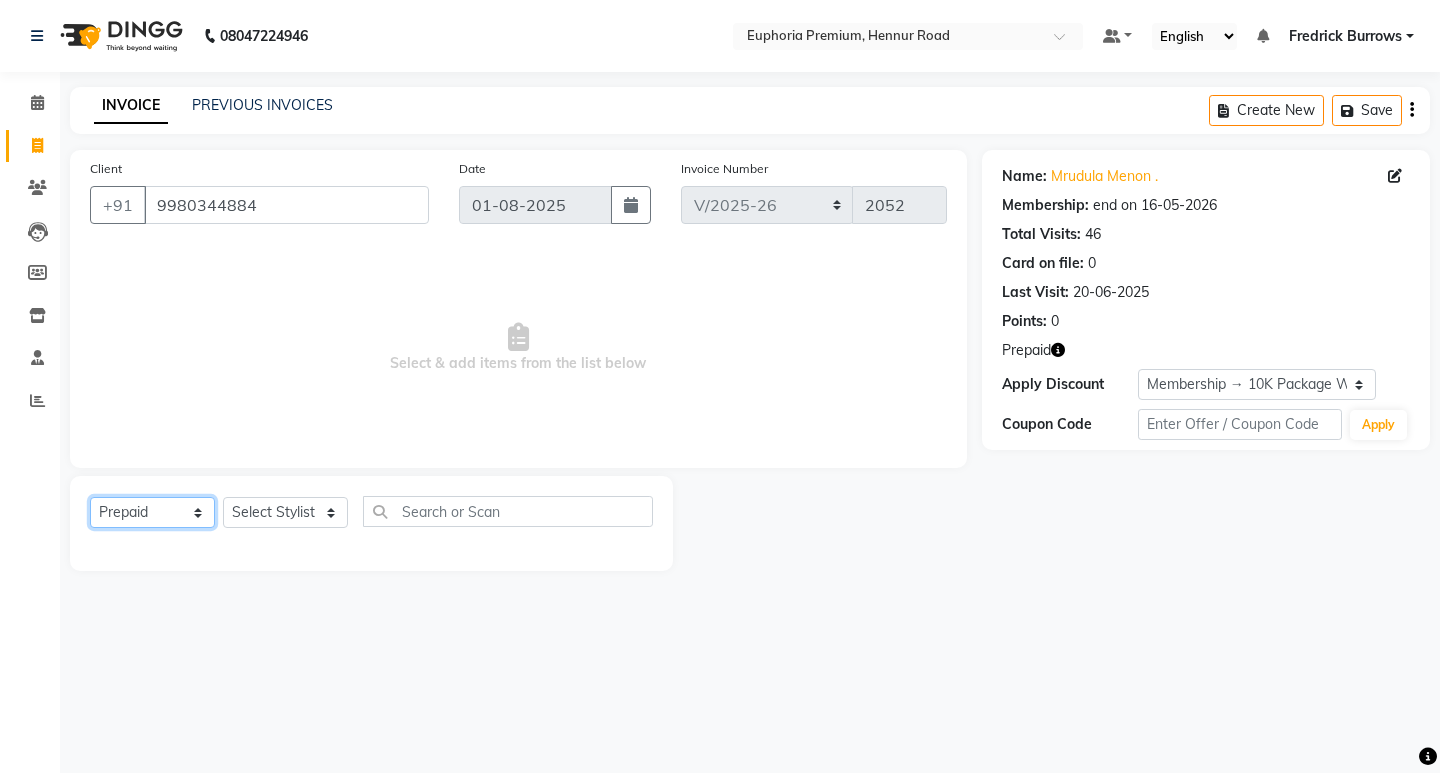 click on "Select  Service  Product  Membership  Package Voucher Prepaid Gift Card" 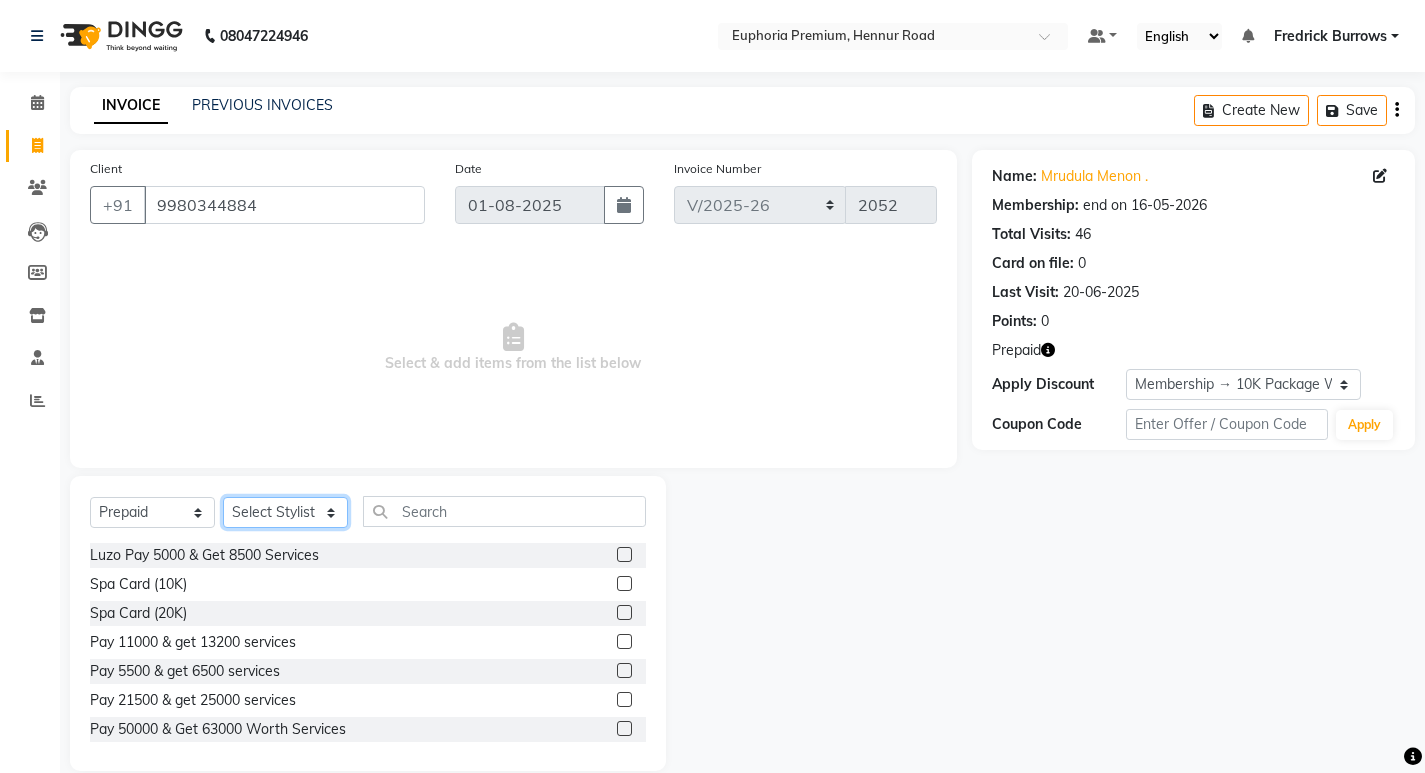 click on "Select Stylist Admin Babu V Bharath N Binoy  Chandru Magar Chiinthian Moi ChonglianMoi MOI Daisy . Dhanya . Dingg Diya Khadka Fredrick Burrows Khushi Magarthapa Kishore K Maria Hamsa Mary Vanita  MRINALI MILI Pinky . Priya  K Rosy Sanate Savitha Vijayan Shalini Deivasigamani Shishi L Vijayalakshmi M VISHON BAIDYA" 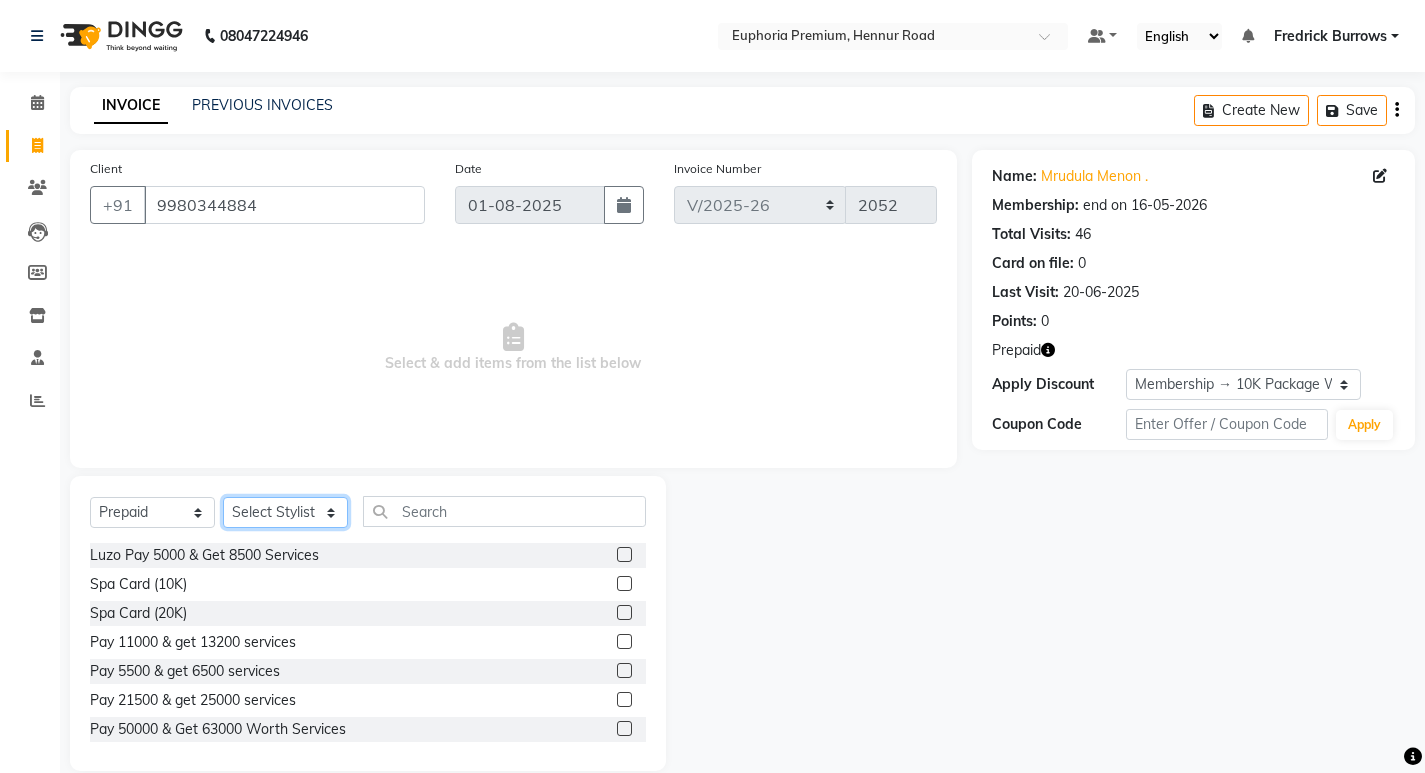 select on "75017" 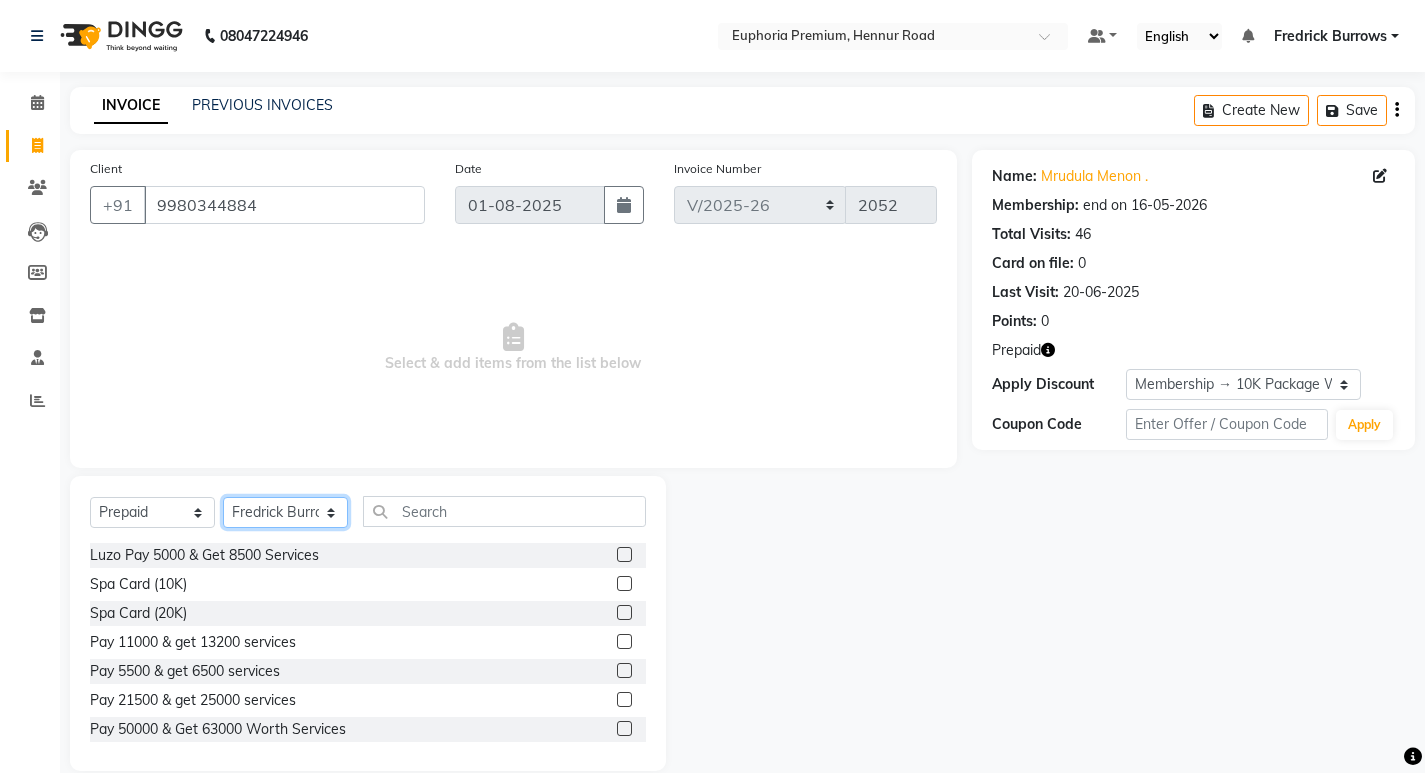 click on "Select Stylist Admin Babu V Bharath N Binoy  Chandru Magar Chiinthian Moi ChonglianMoi MOI Daisy . Dhanya . Dingg Diya Khadka Fredrick Burrows Khushi Magarthapa Kishore K Maria Hamsa Mary Vanita  MRINALI MILI Pinky . Priya  K Rosy Sanate Savitha Vijayan Shalini Deivasigamani Shishi L Vijayalakshmi M VISHON BAIDYA" 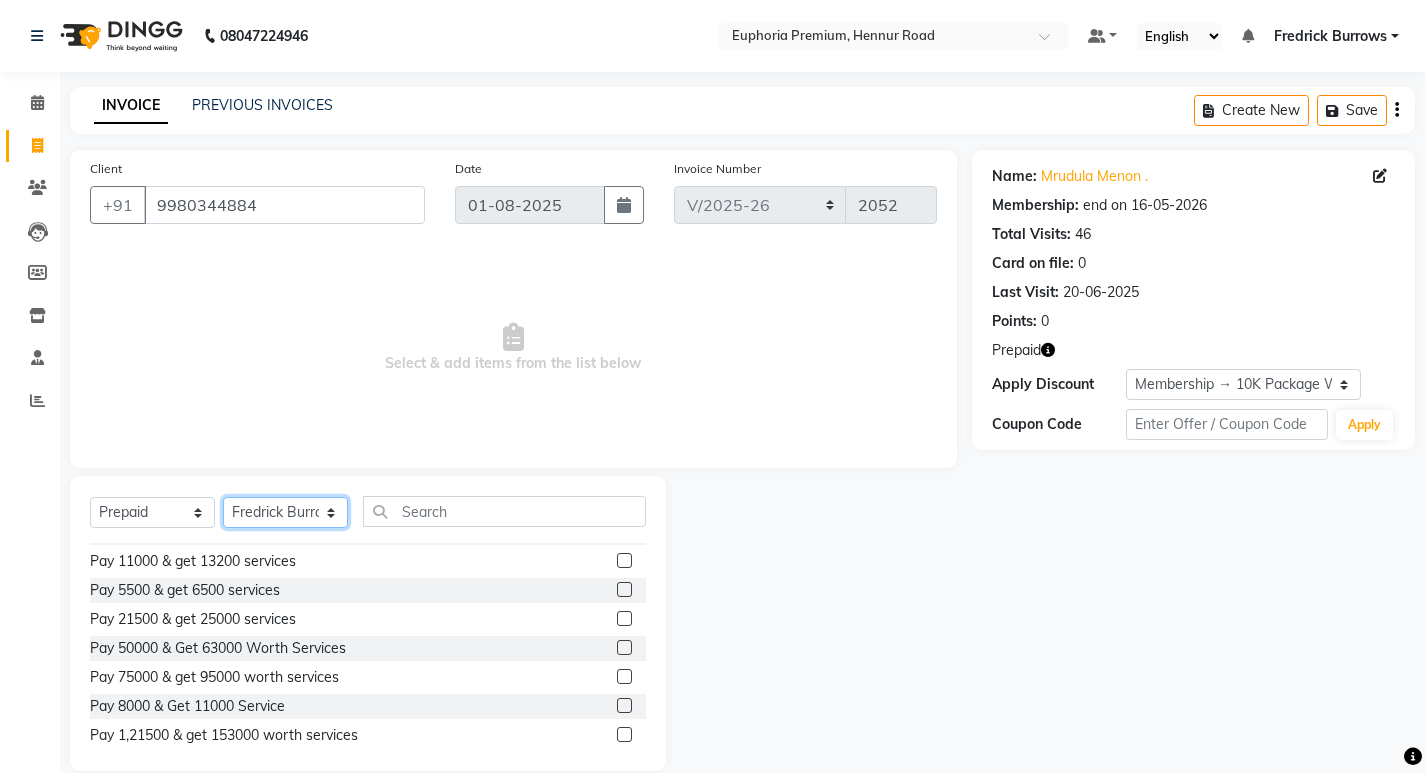 scroll, scrollTop: 177, scrollLeft: 0, axis: vertical 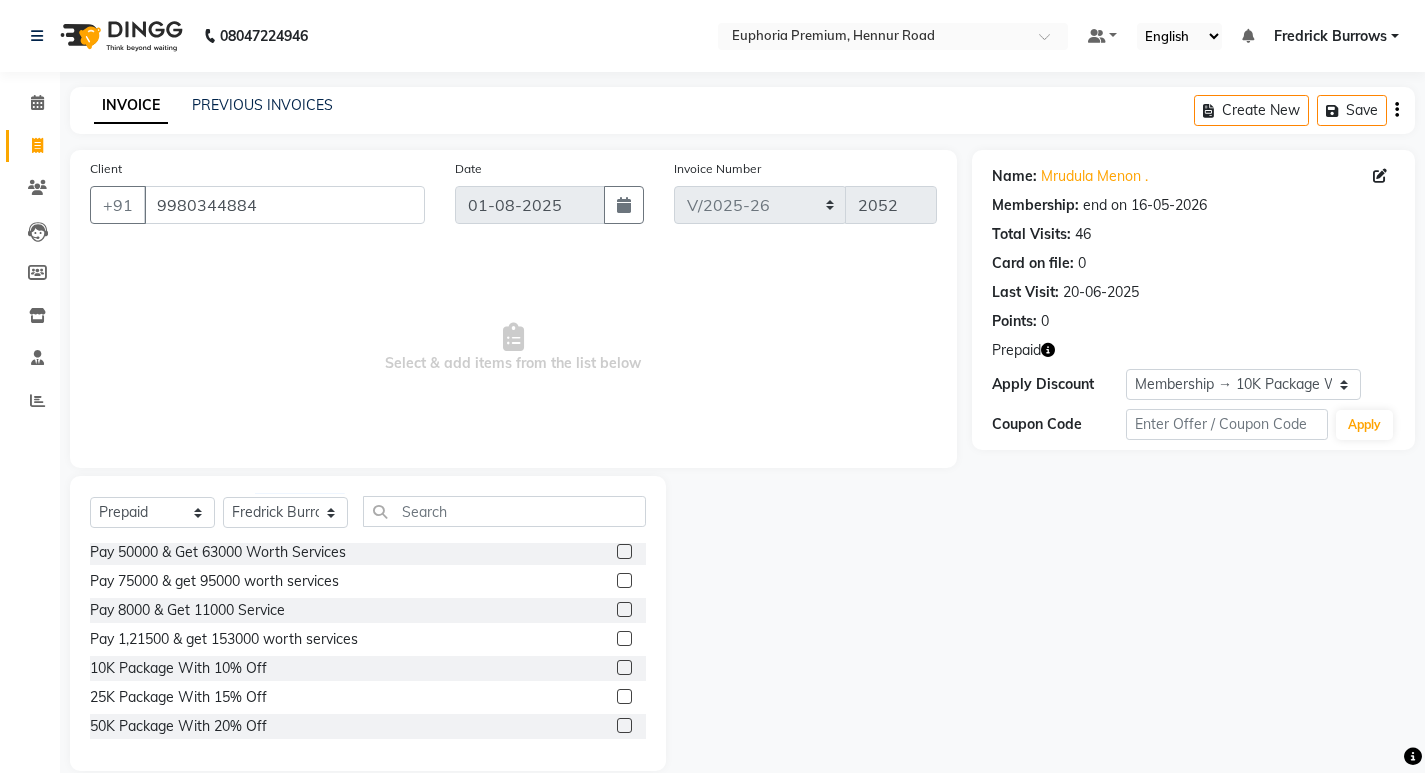 click 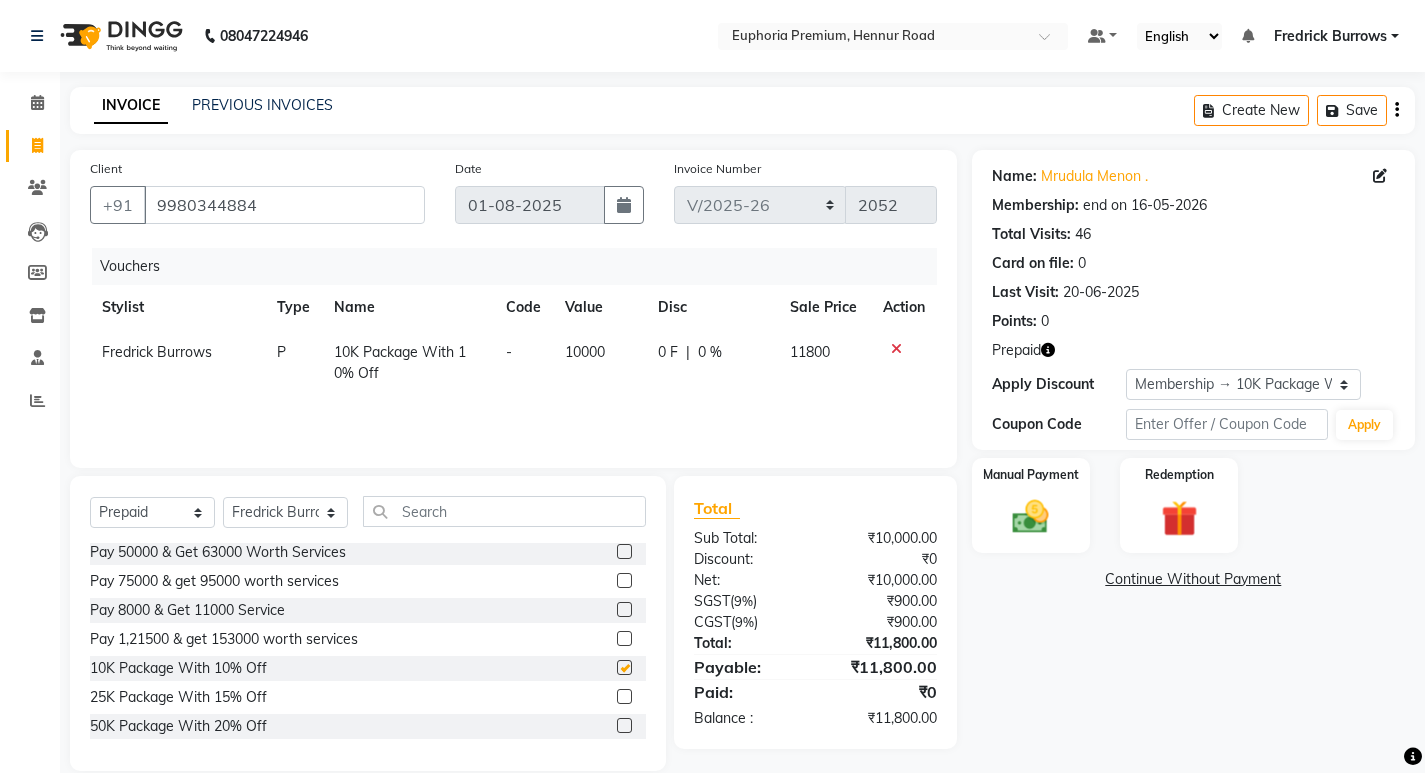 checkbox on "false" 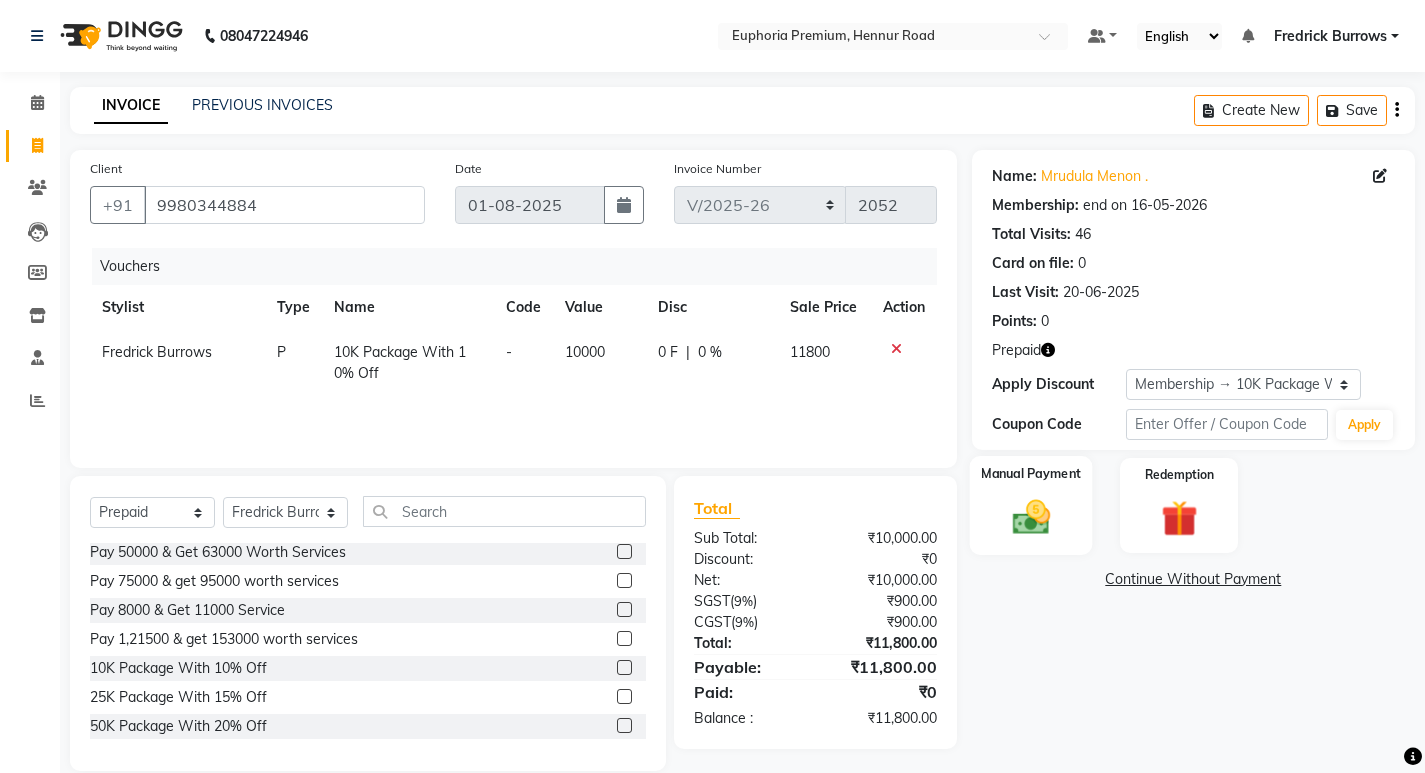 click 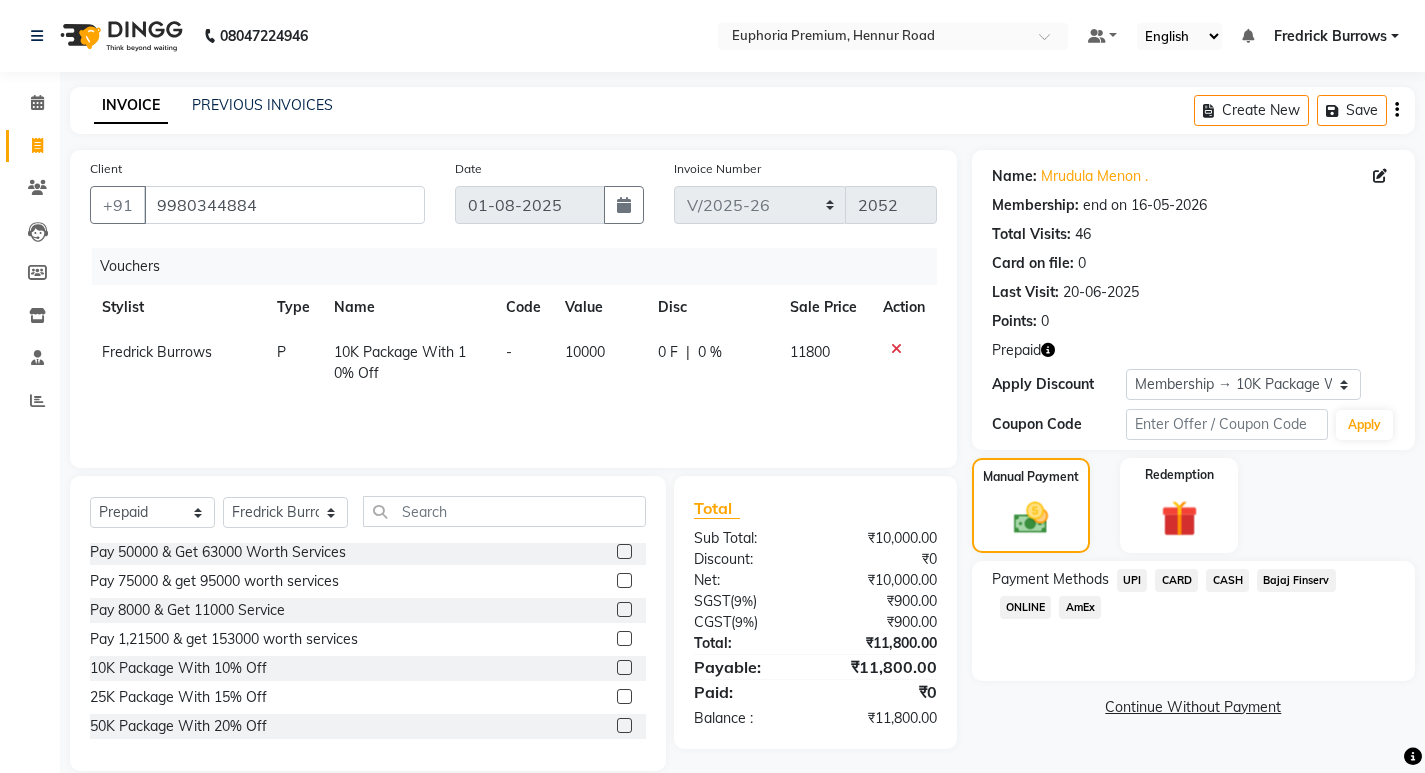 click on "CARD" 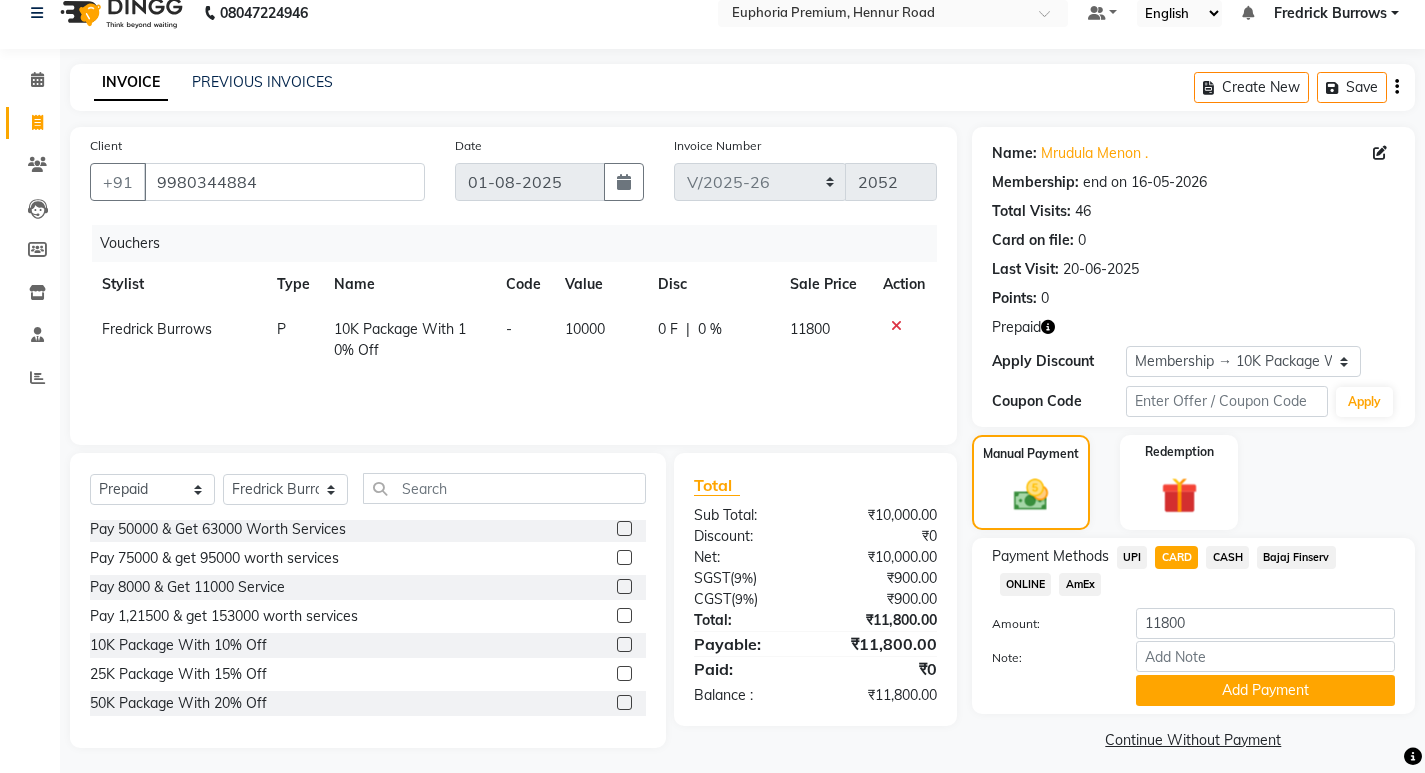 scroll, scrollTop: 35, scrollLeft: 0, axis: vertical 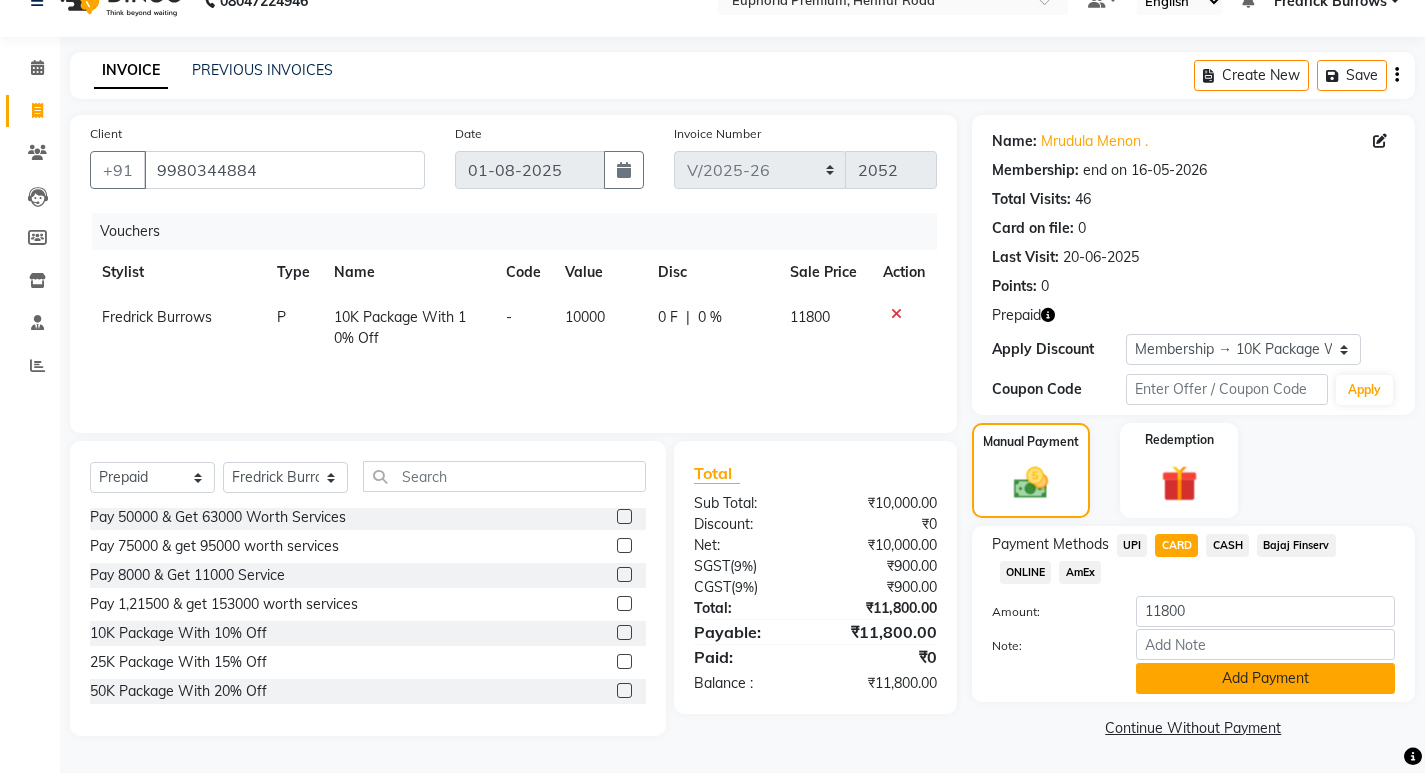 click on "Add Payment" 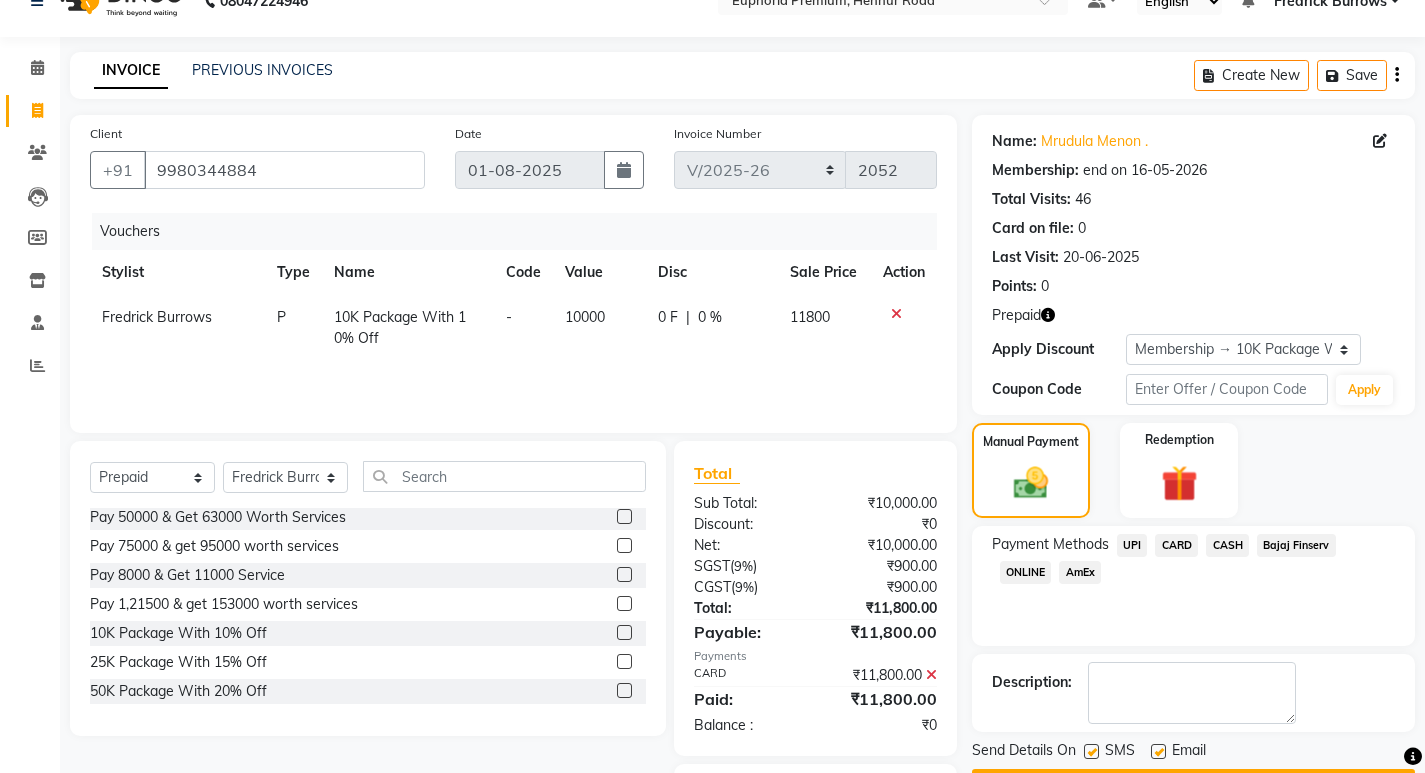 scroll, scrollTop: 118, scrollLeft: 0, axis: vertical 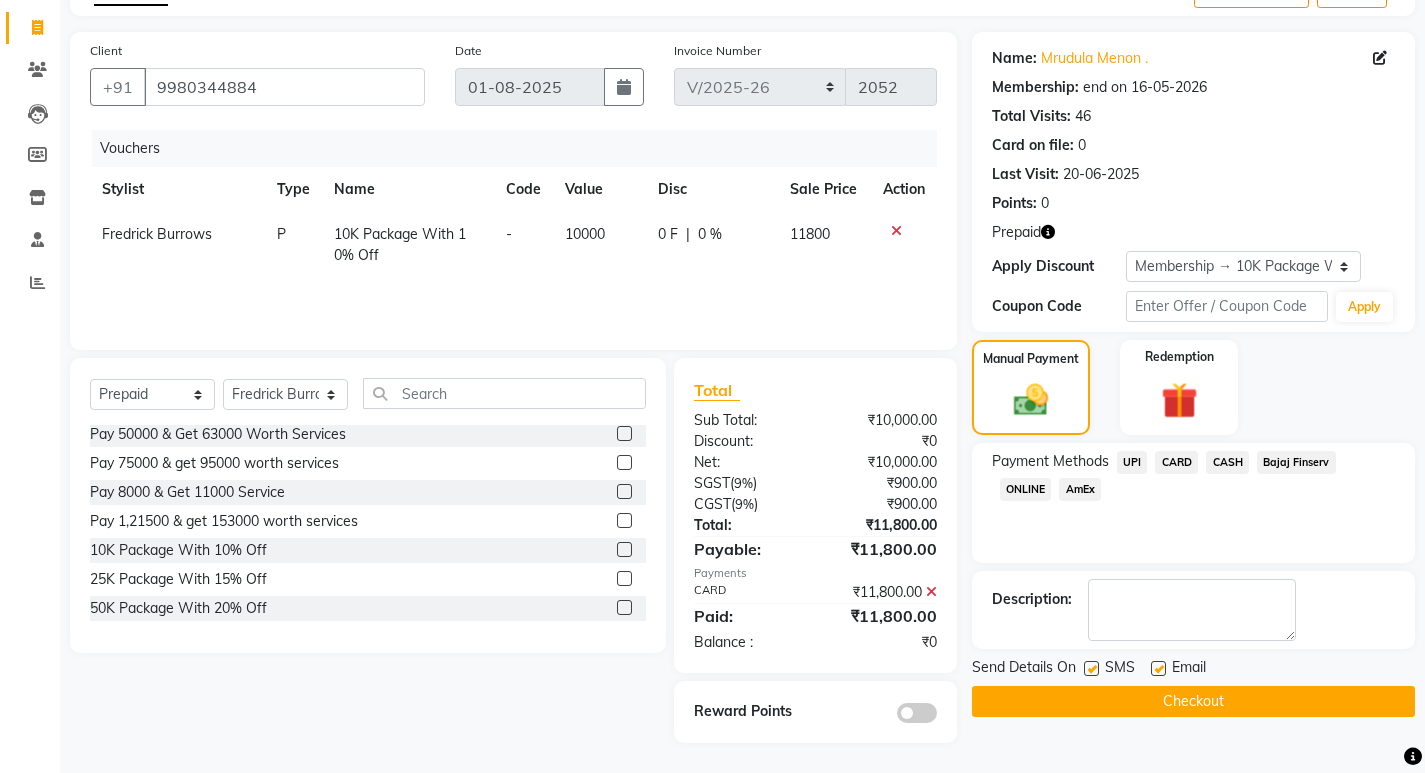 click on "Checkout" 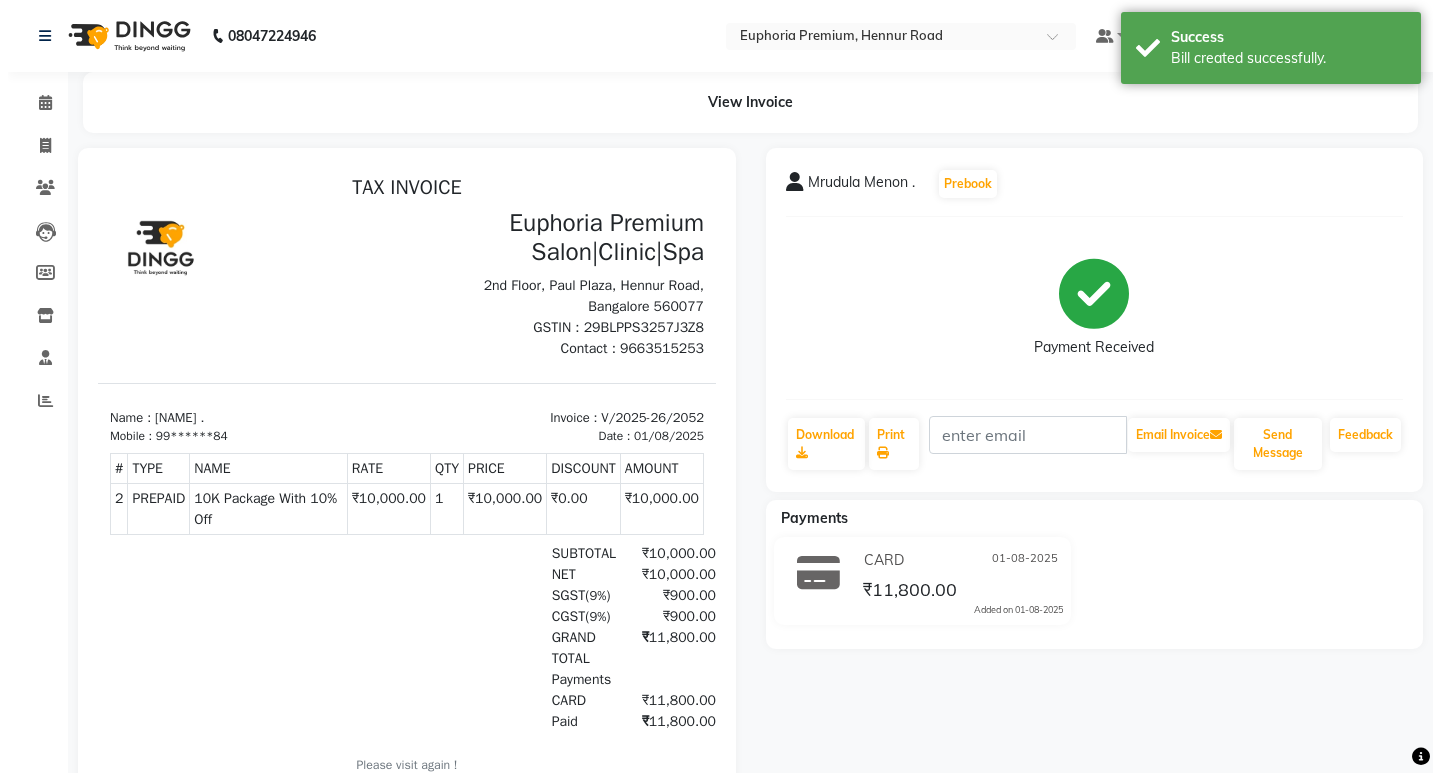 scroll, scrollTop: 0, scrollLeft: 0, axis: both 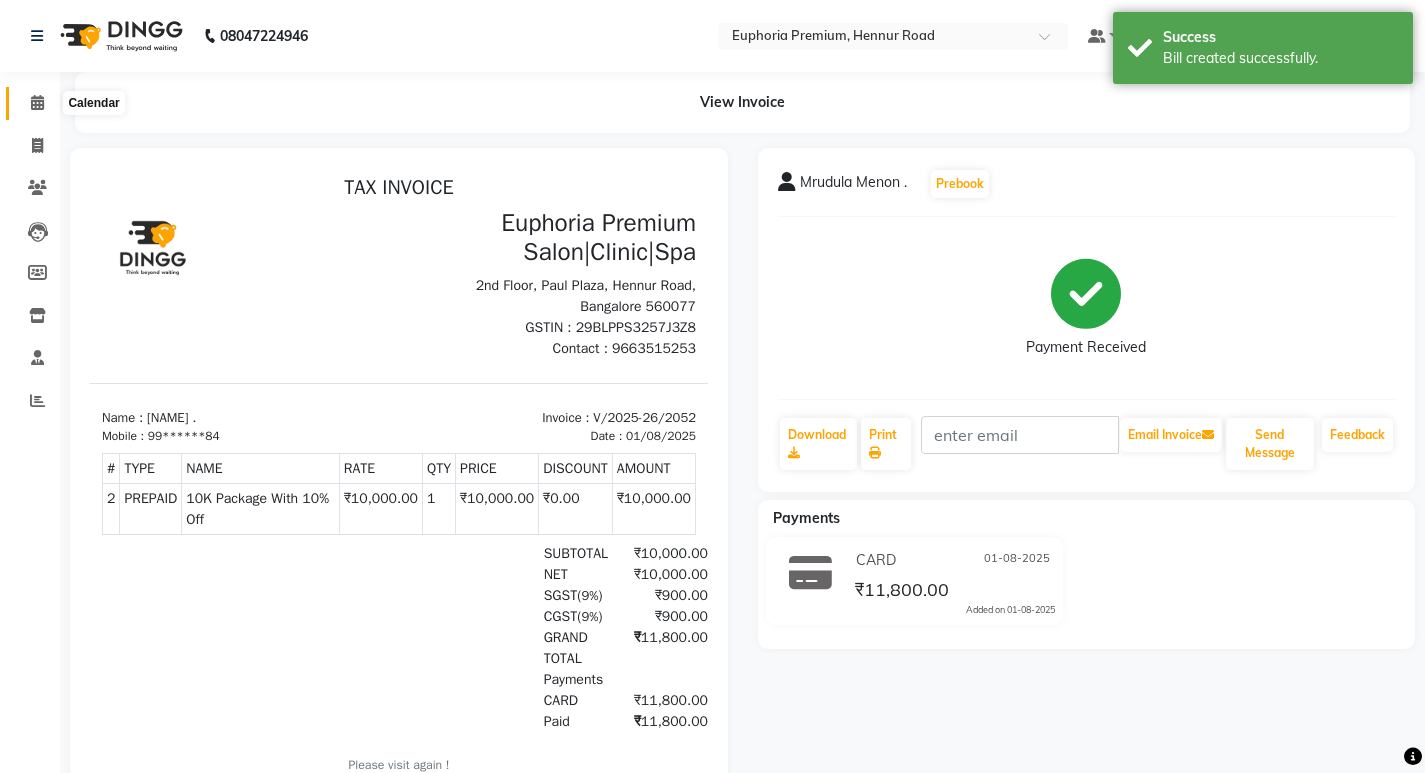 click 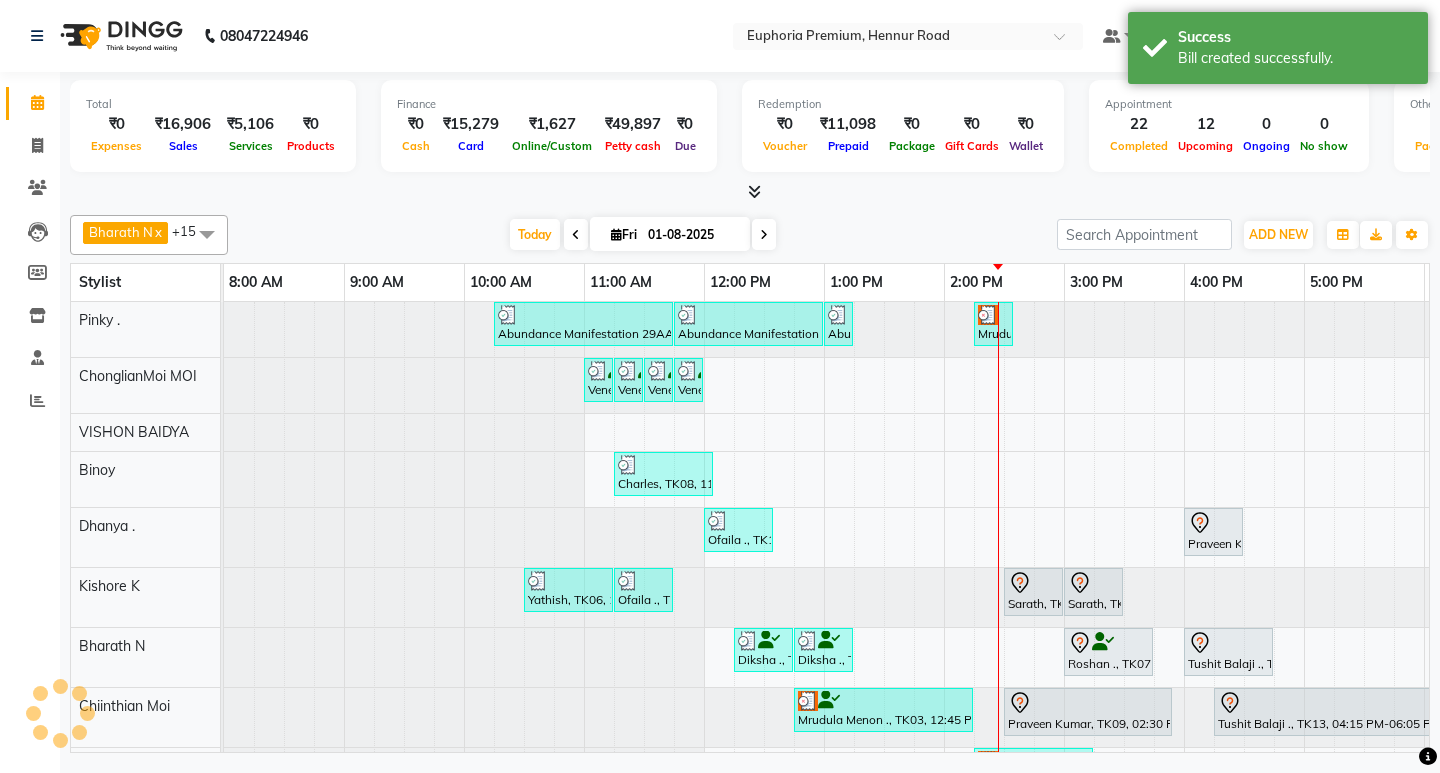 scroll, scrollTop: 0, scrollLeft: 0, axis: both 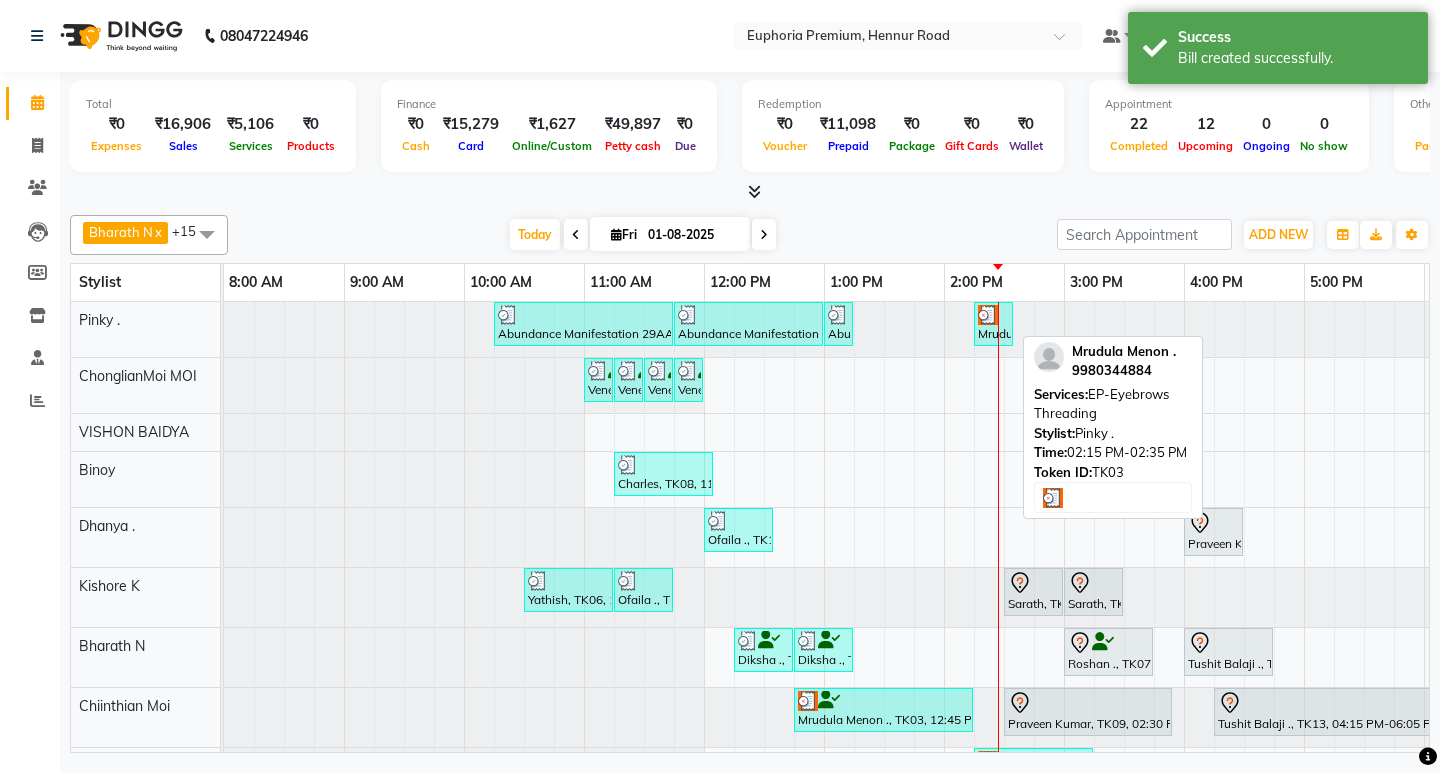 click at bounding box center [988, 315] 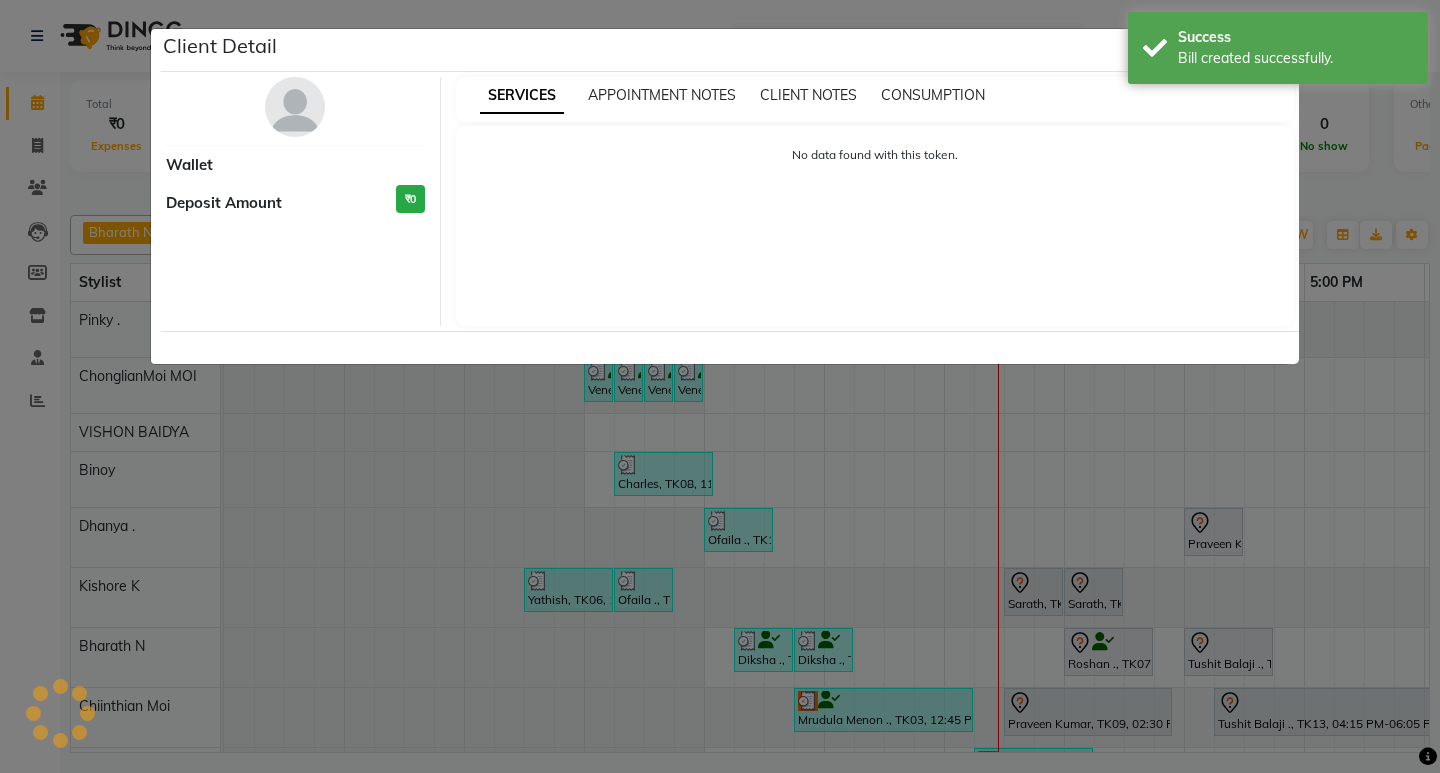 select on "3" 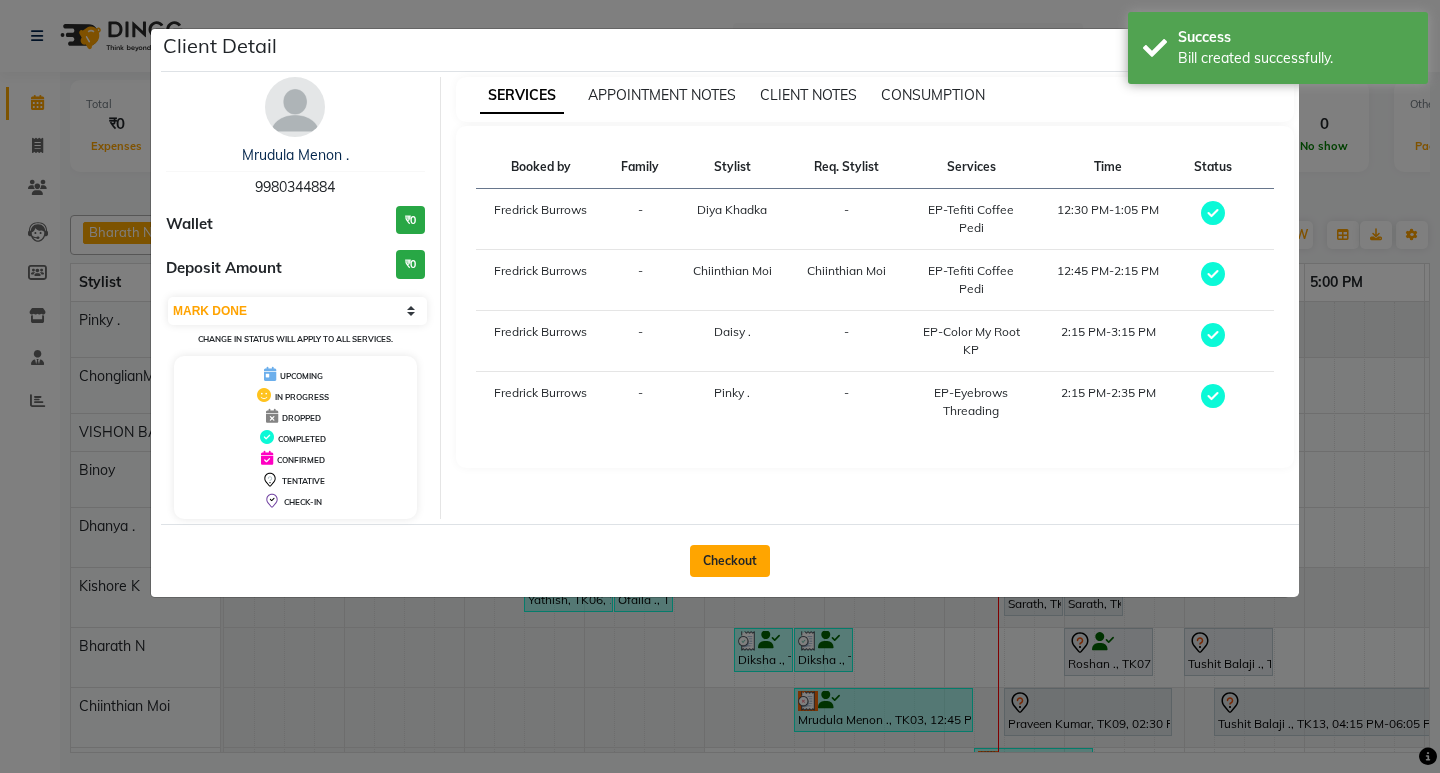 click on "Checkout" 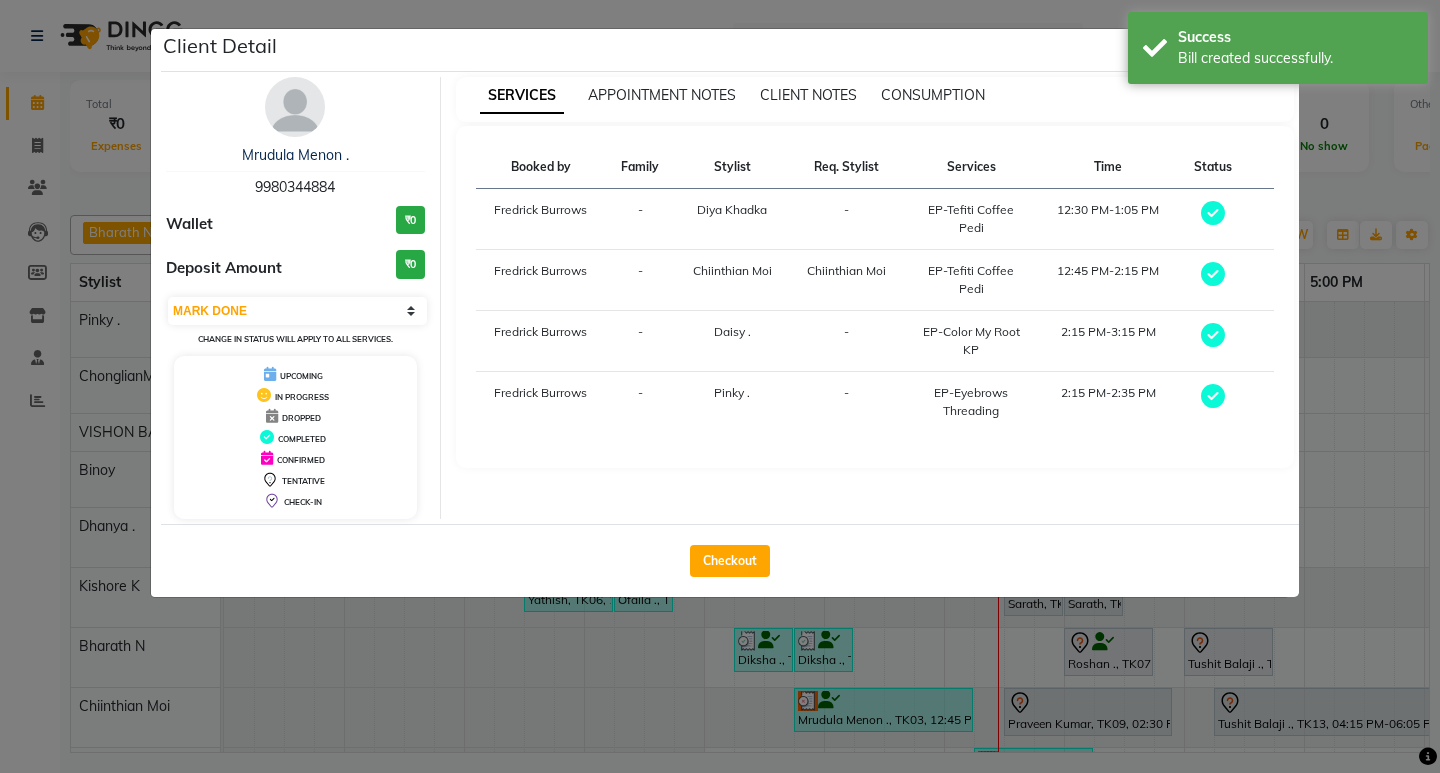 select on "7925" 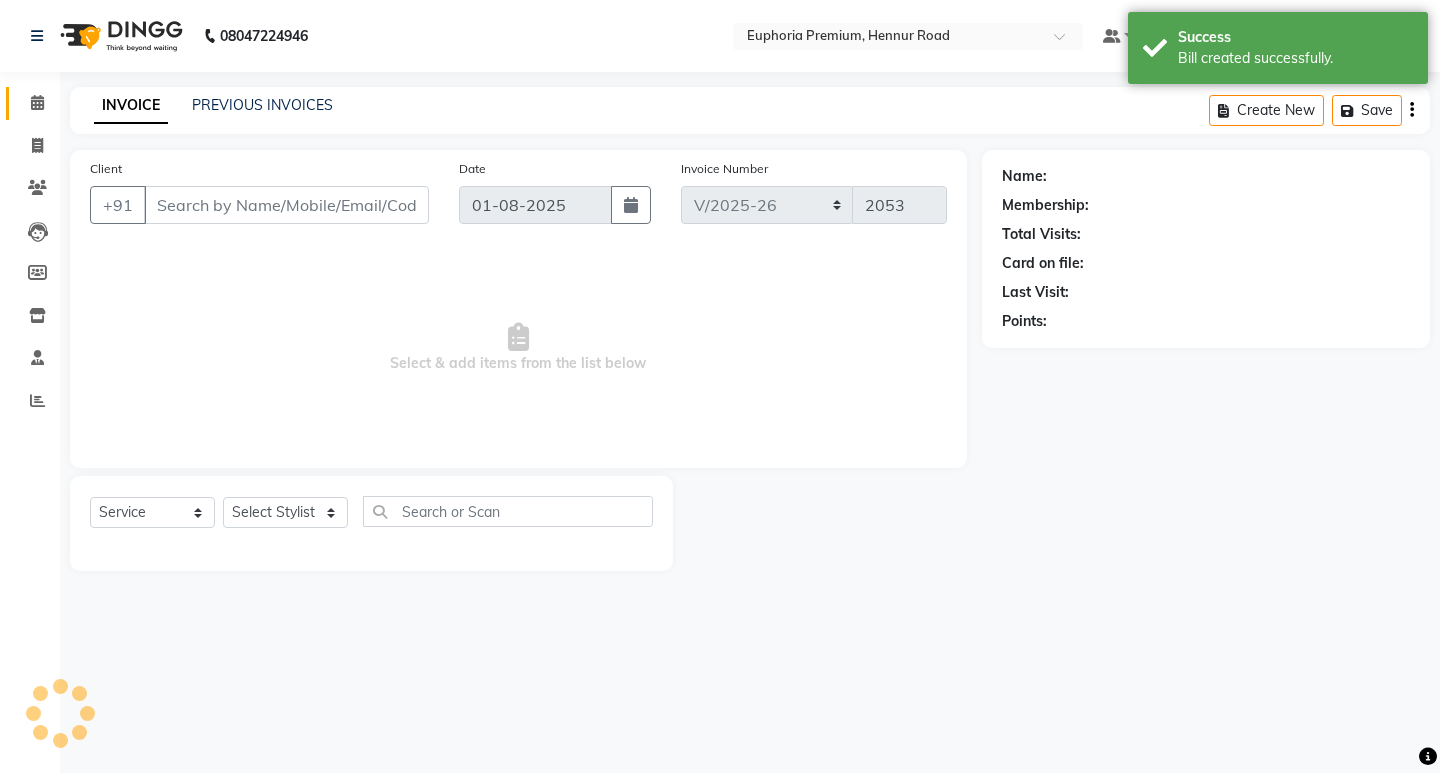 type on "99******84" 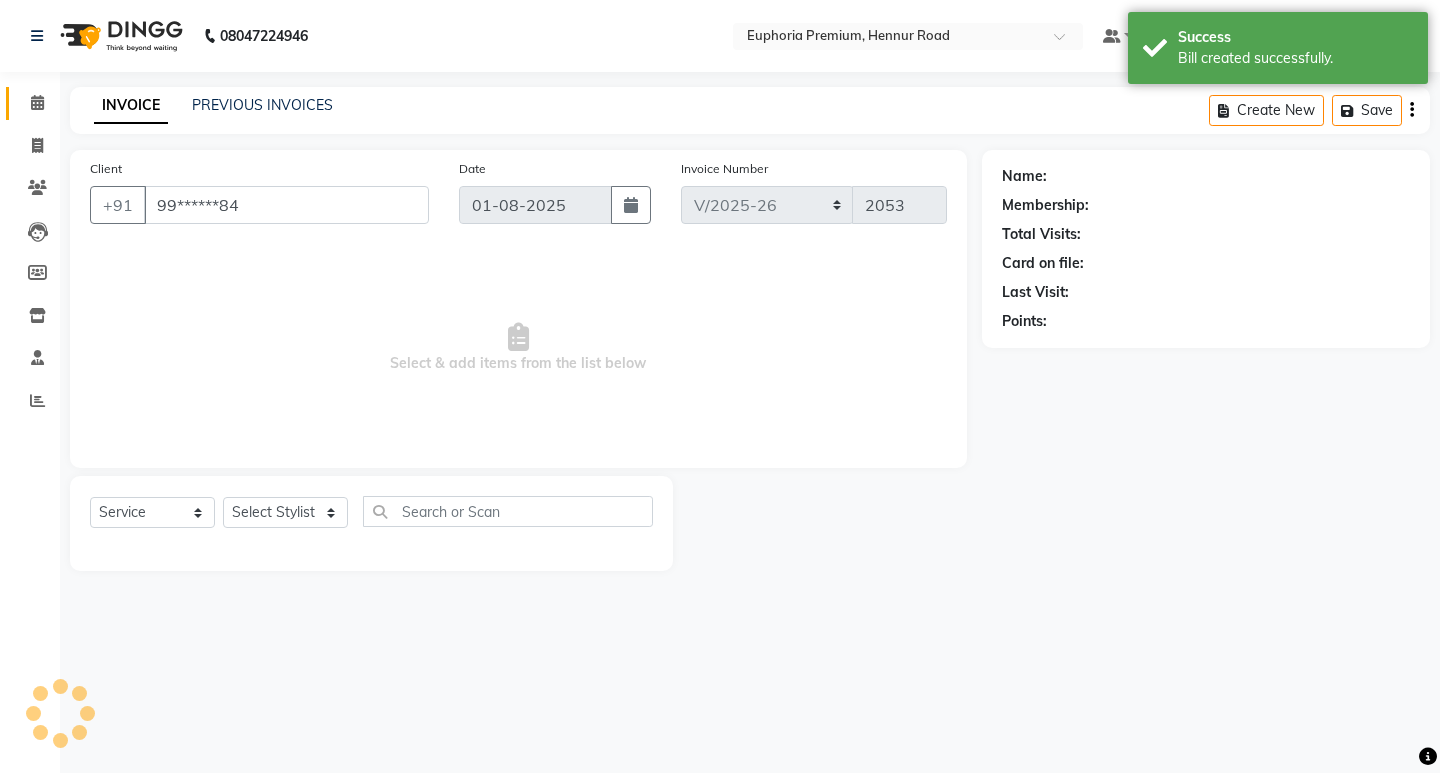 select on "71634" 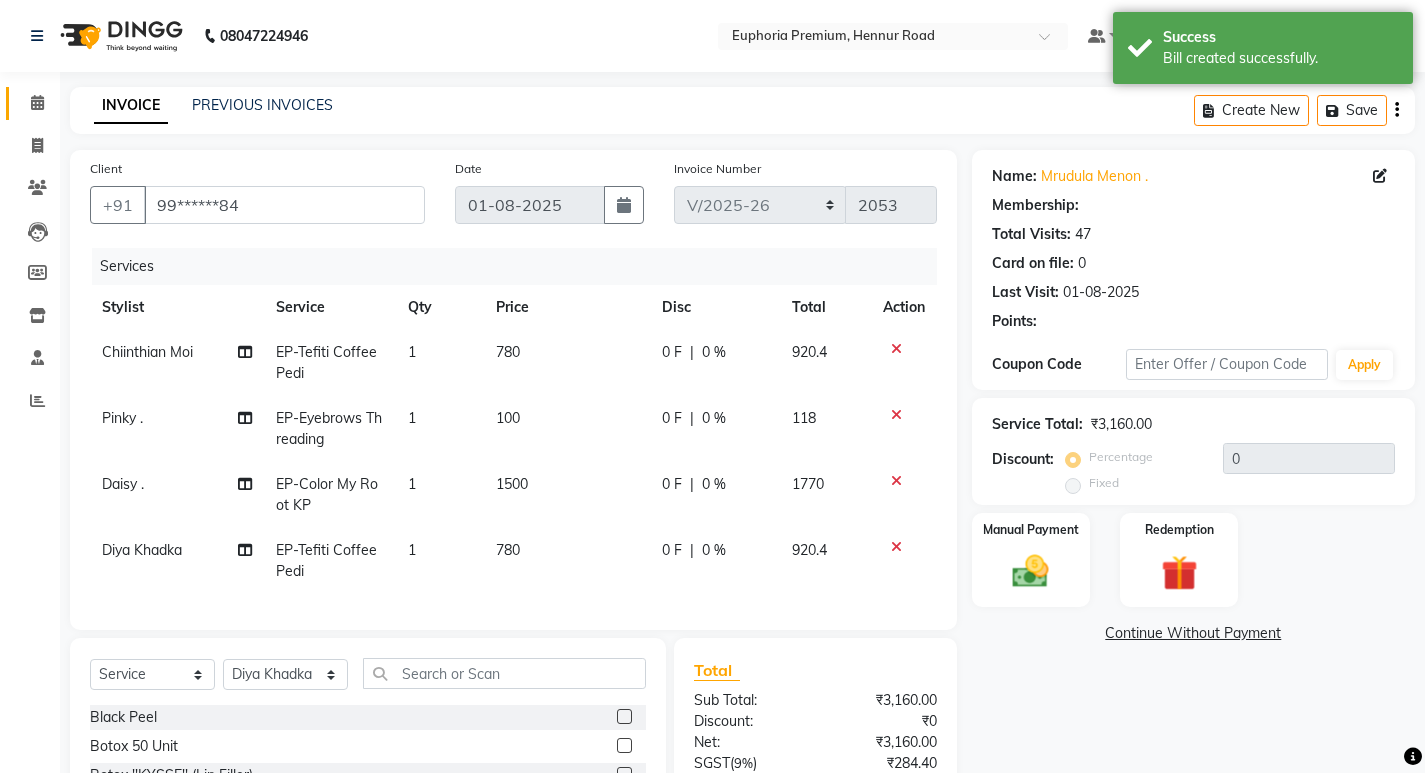 select on "2: Object" 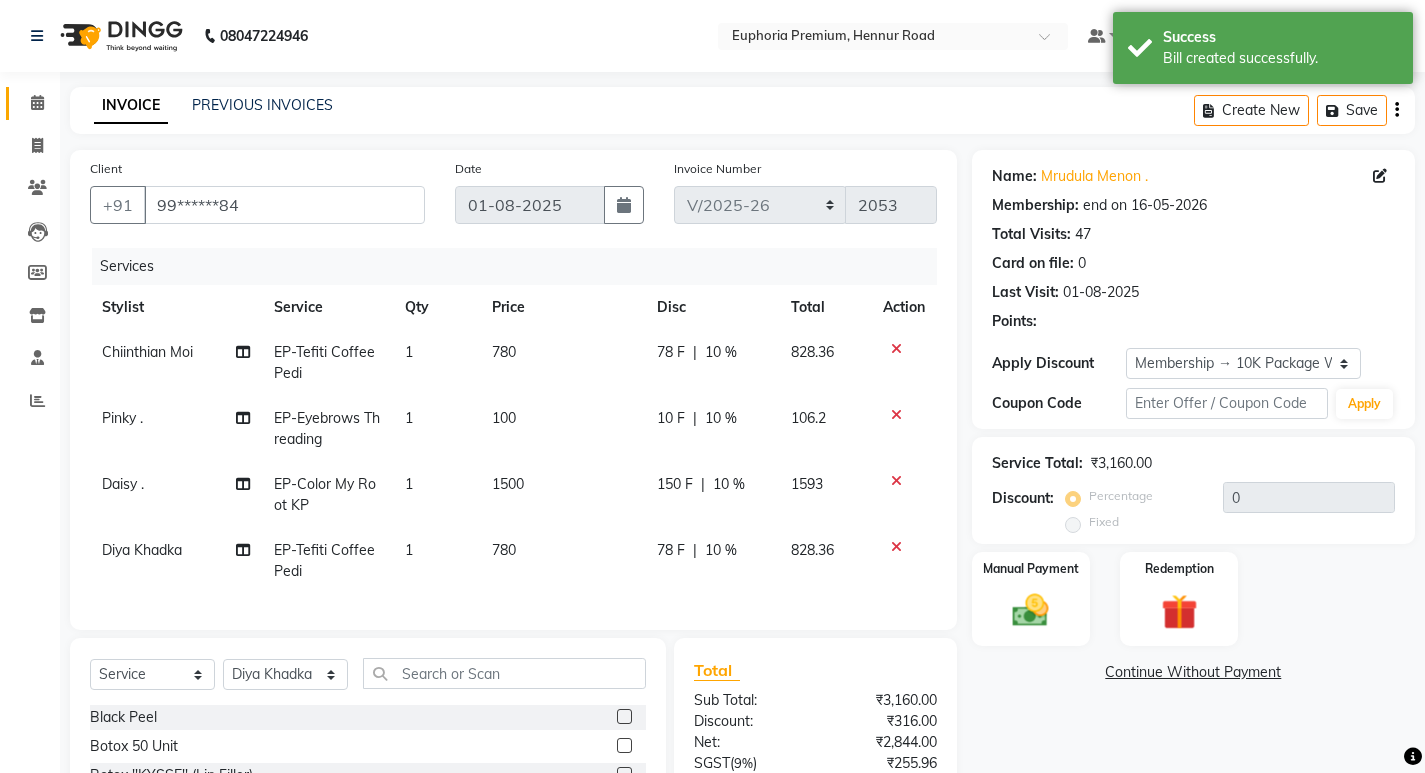 type on "10" 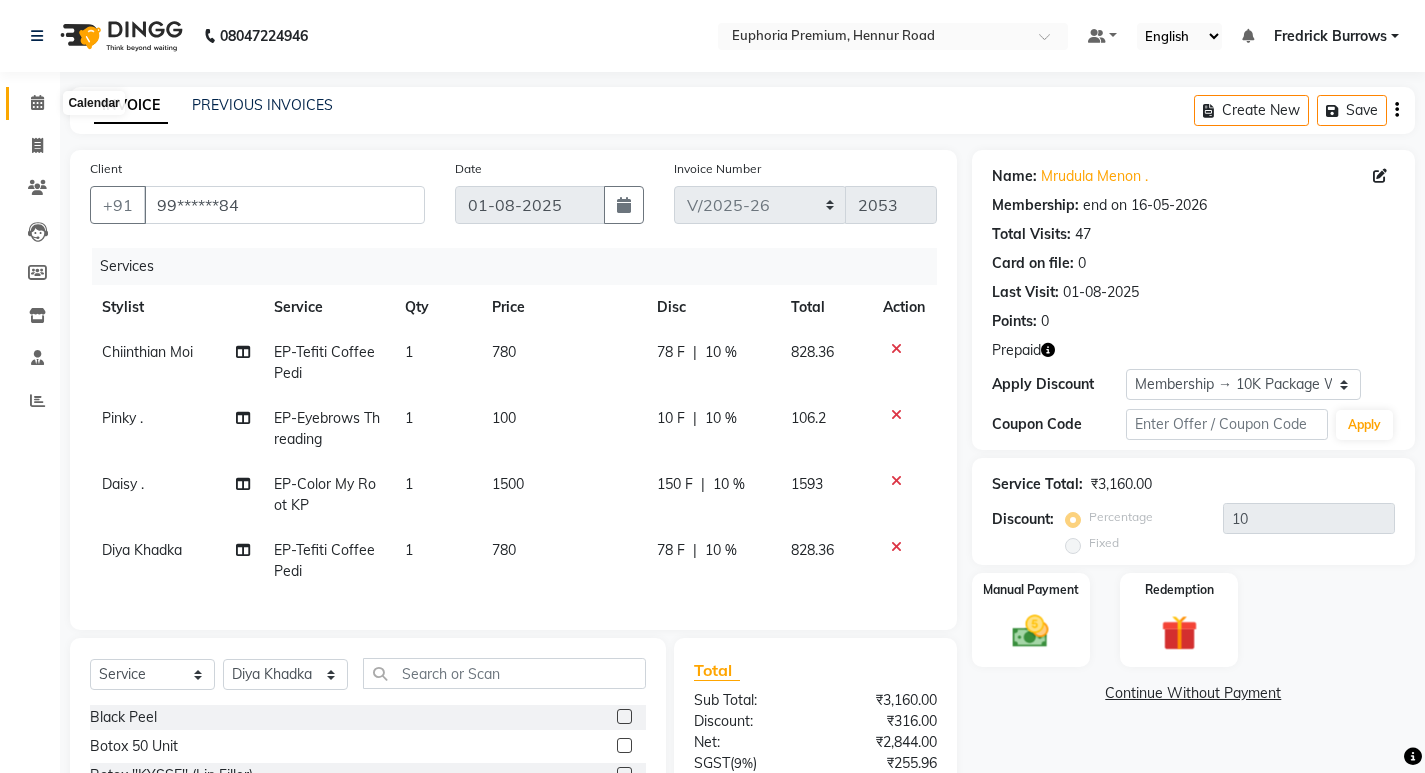 click 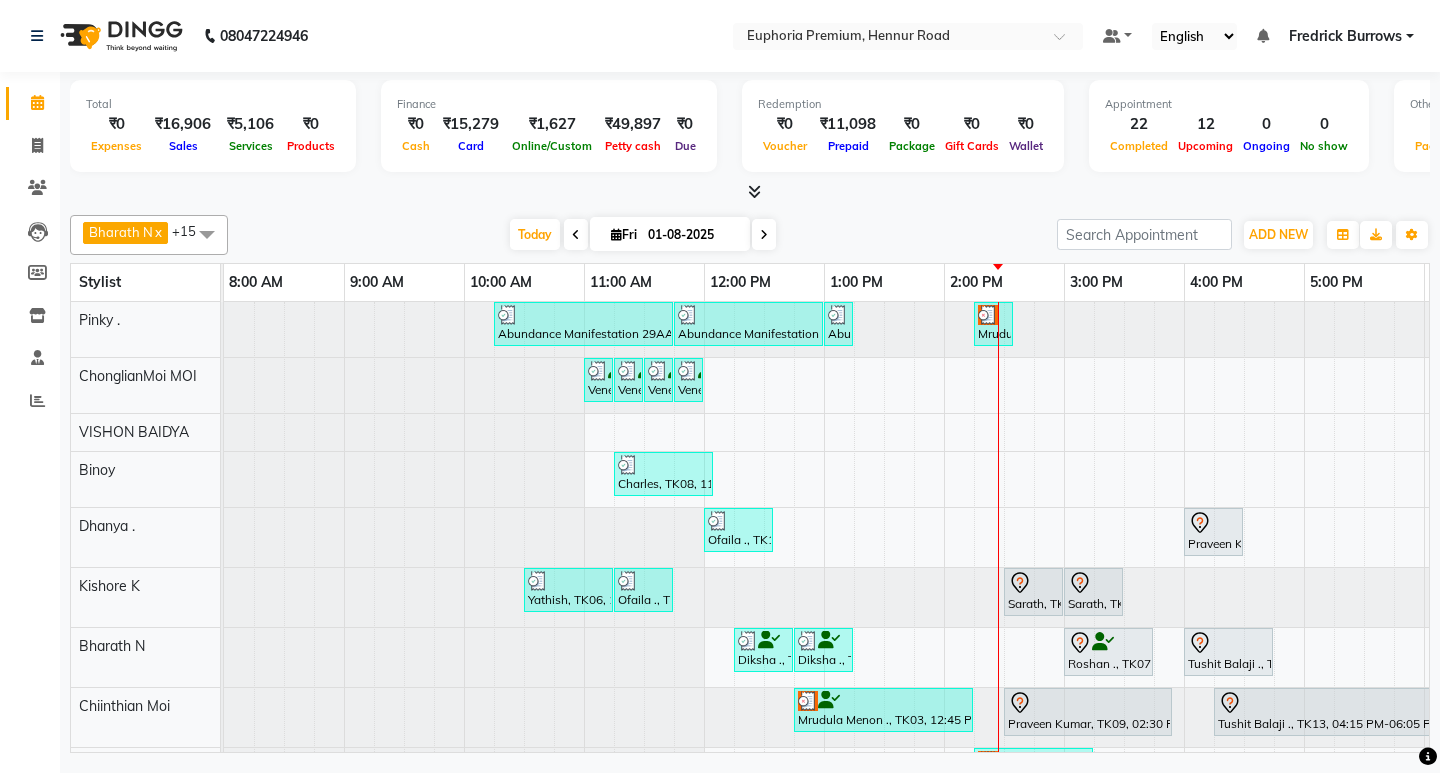 drag, startPoint x: 989, startPoint y: 317, endPoint x: 942, endPoint y: 327, distance: 48.052055 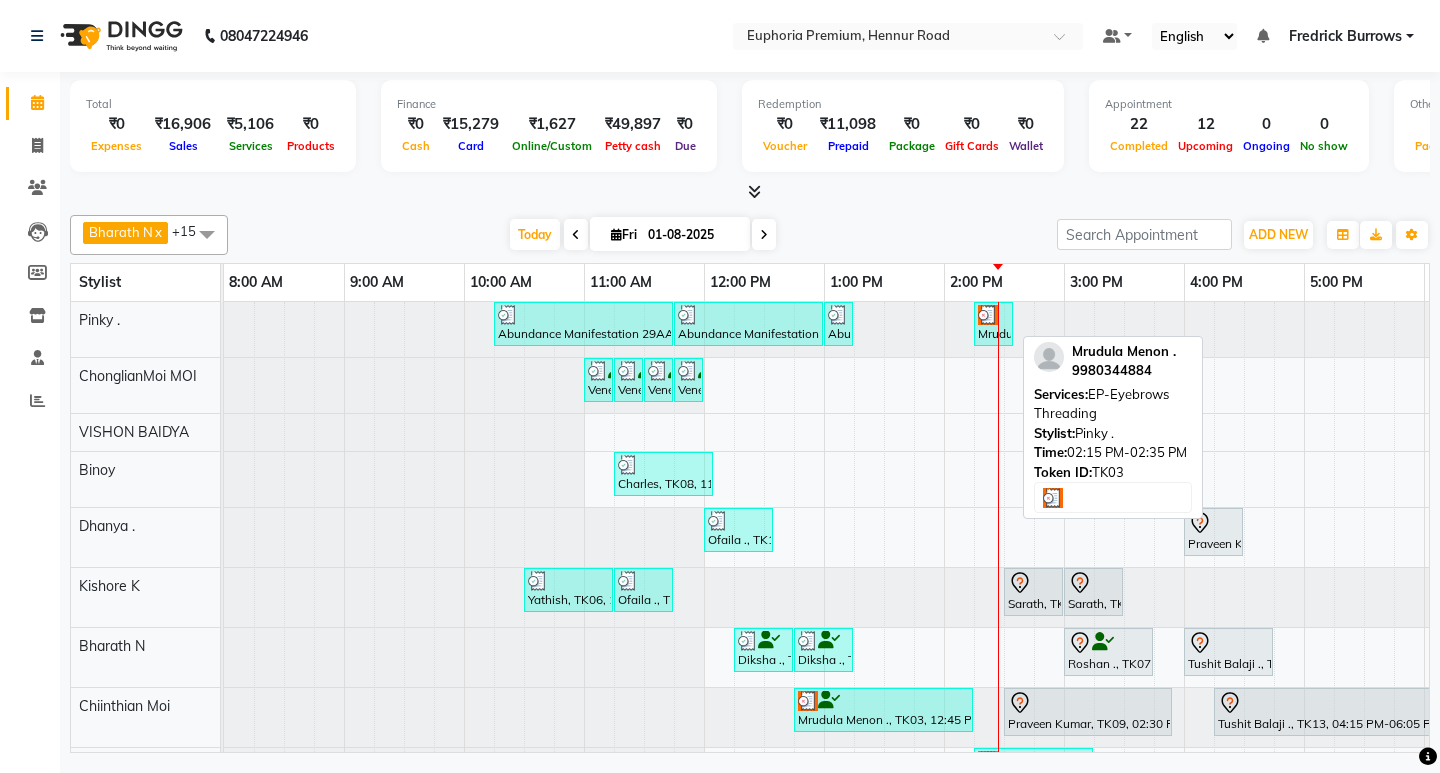 click at bounding box center [988, 315] 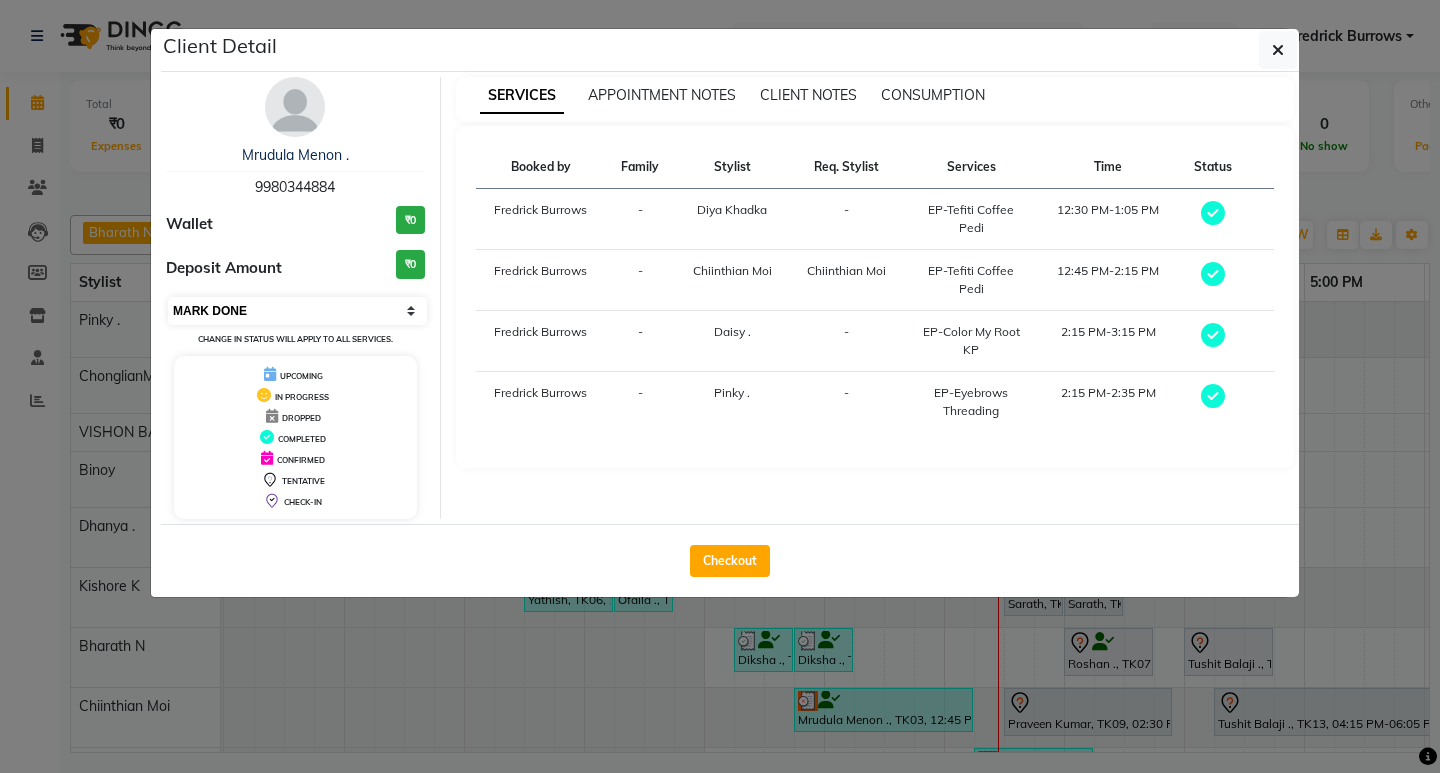 drag, startPoint x: 370, startPoint y: 306, endPoint x: 367, endPoint y: 323, distance: 17.262676 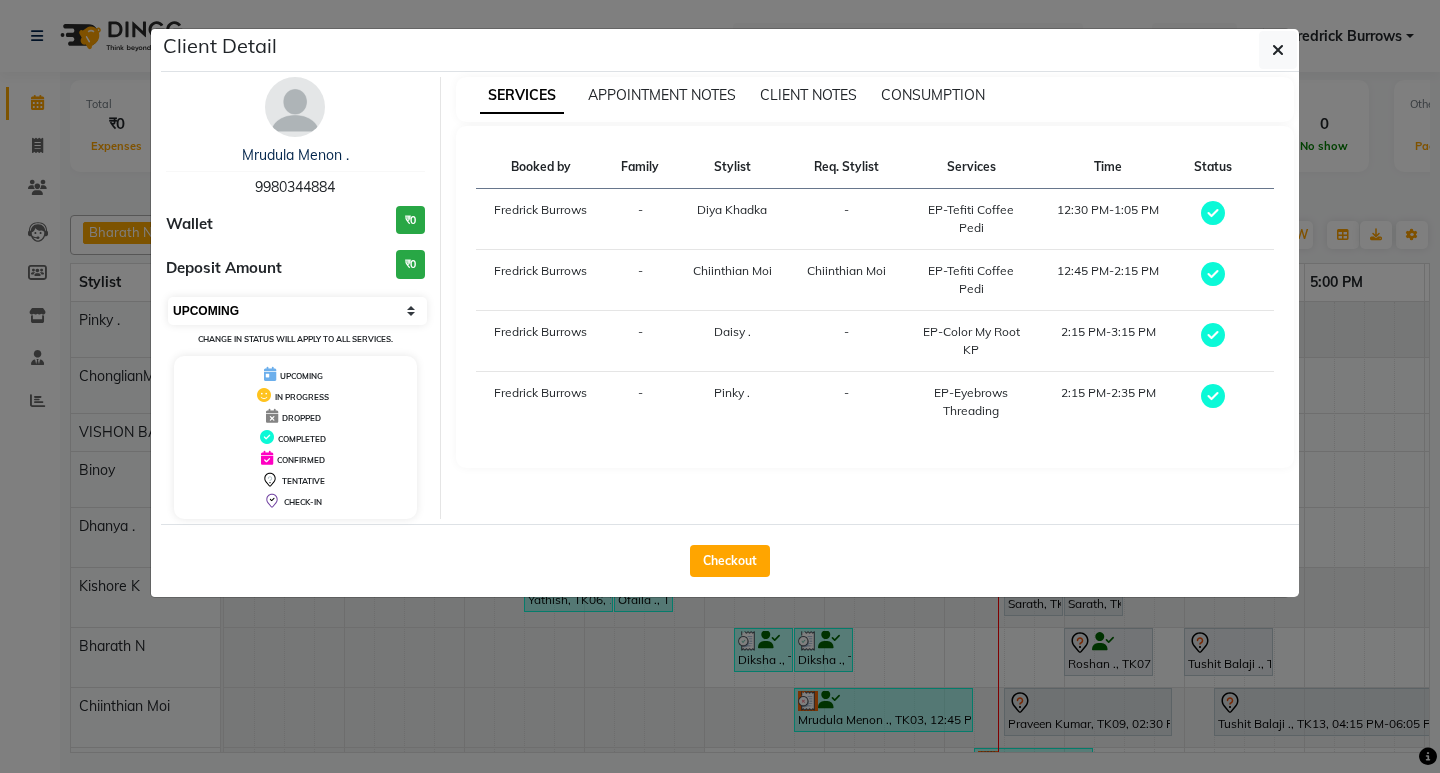 click on "Select MARK DONE UPCOMING" at bounding box center (297, 311) 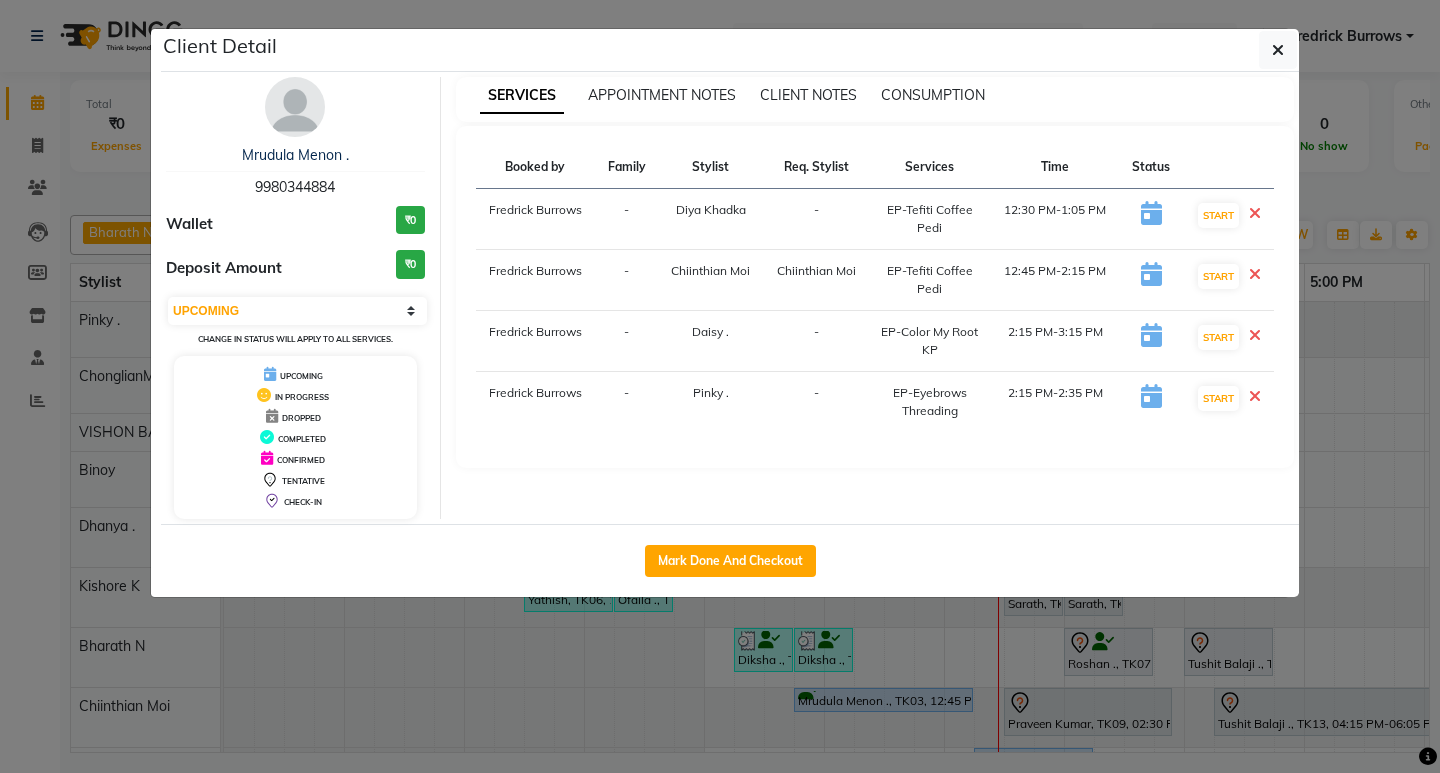 drag, startPoint x: 1274, startPoint y: 54, endPoint x: 1252, endPoint y: 90, distance: 42.190044 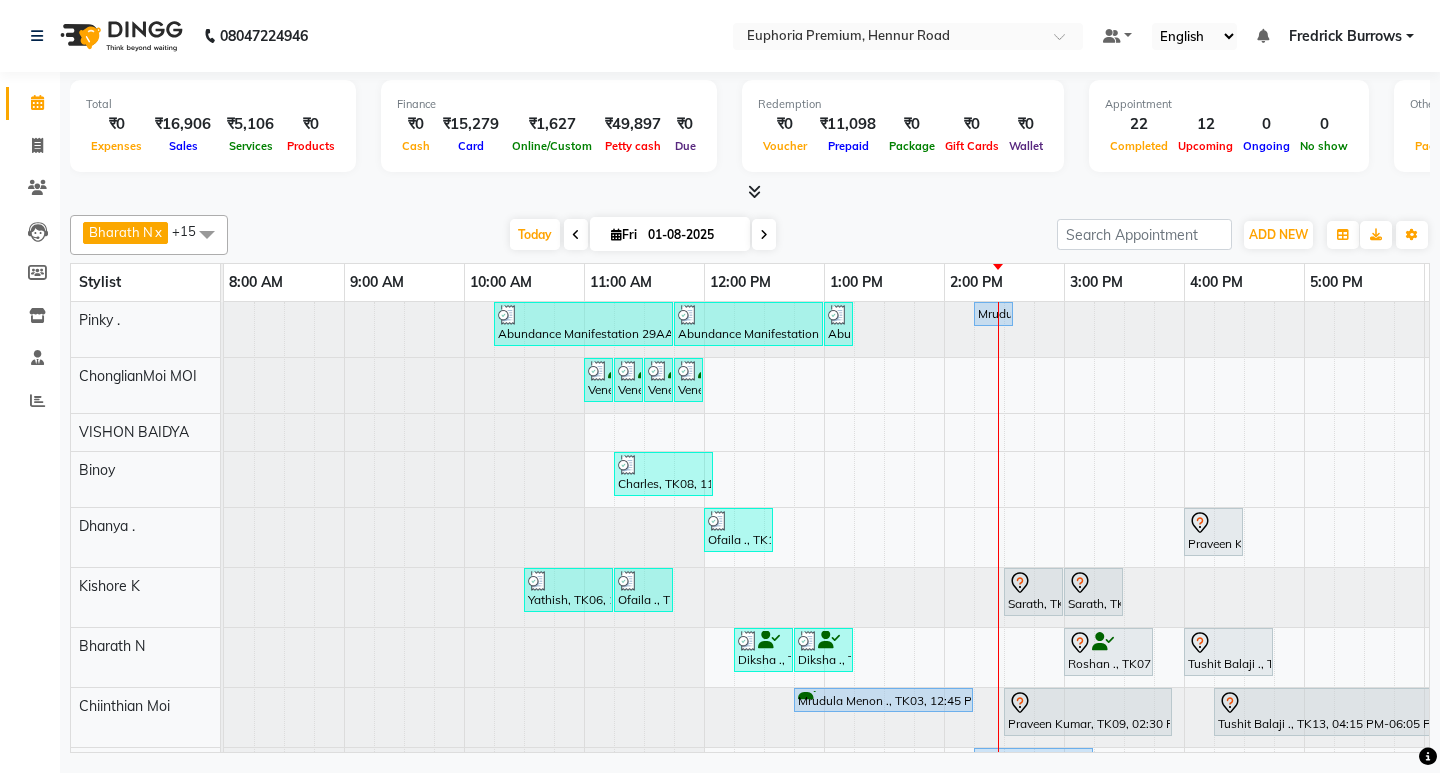 scroll, scrollTop: 70, scrollLeft: 0, axis: vertical 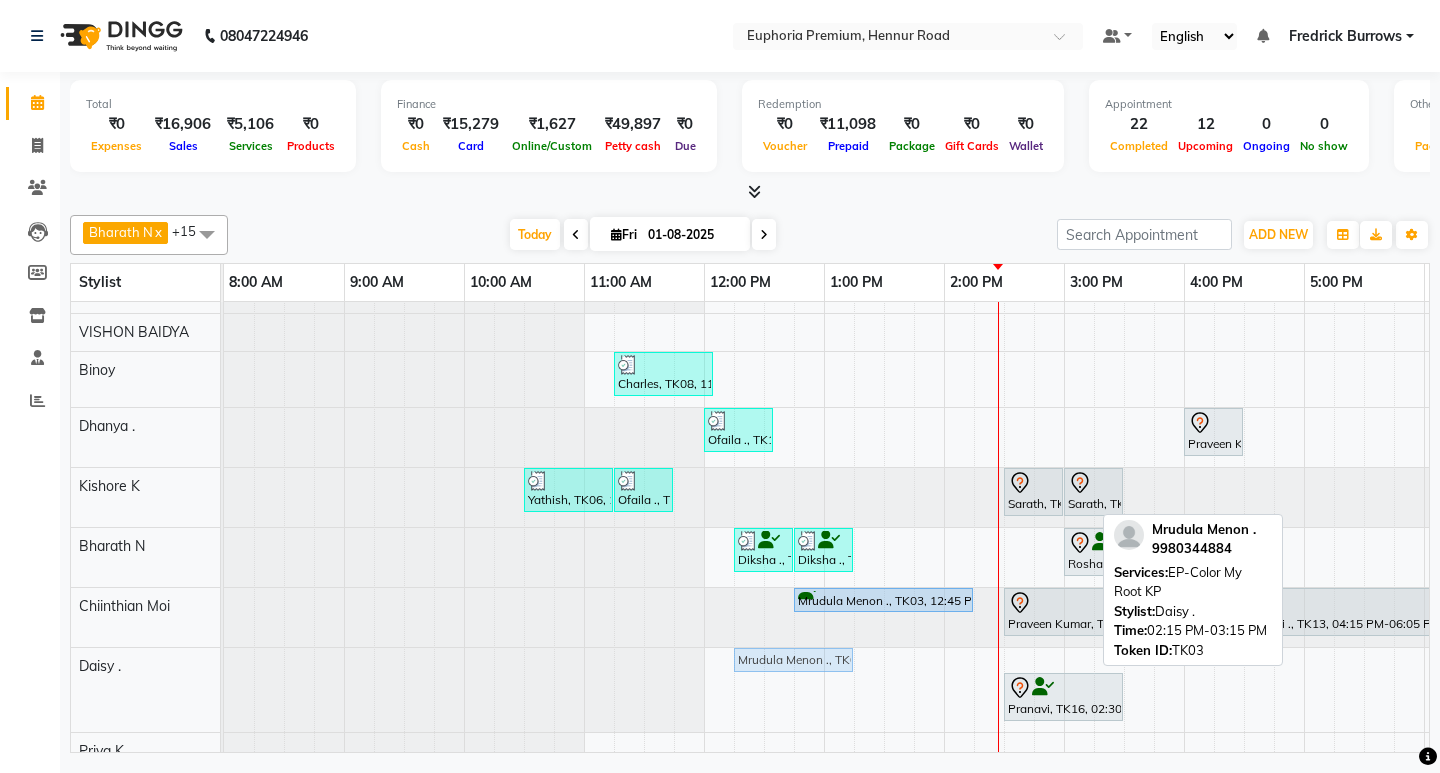 drag, startPoint x: 1016, startPoint y: 653, endPoint x: 778, endPoint y: 658, distance: 238.05252 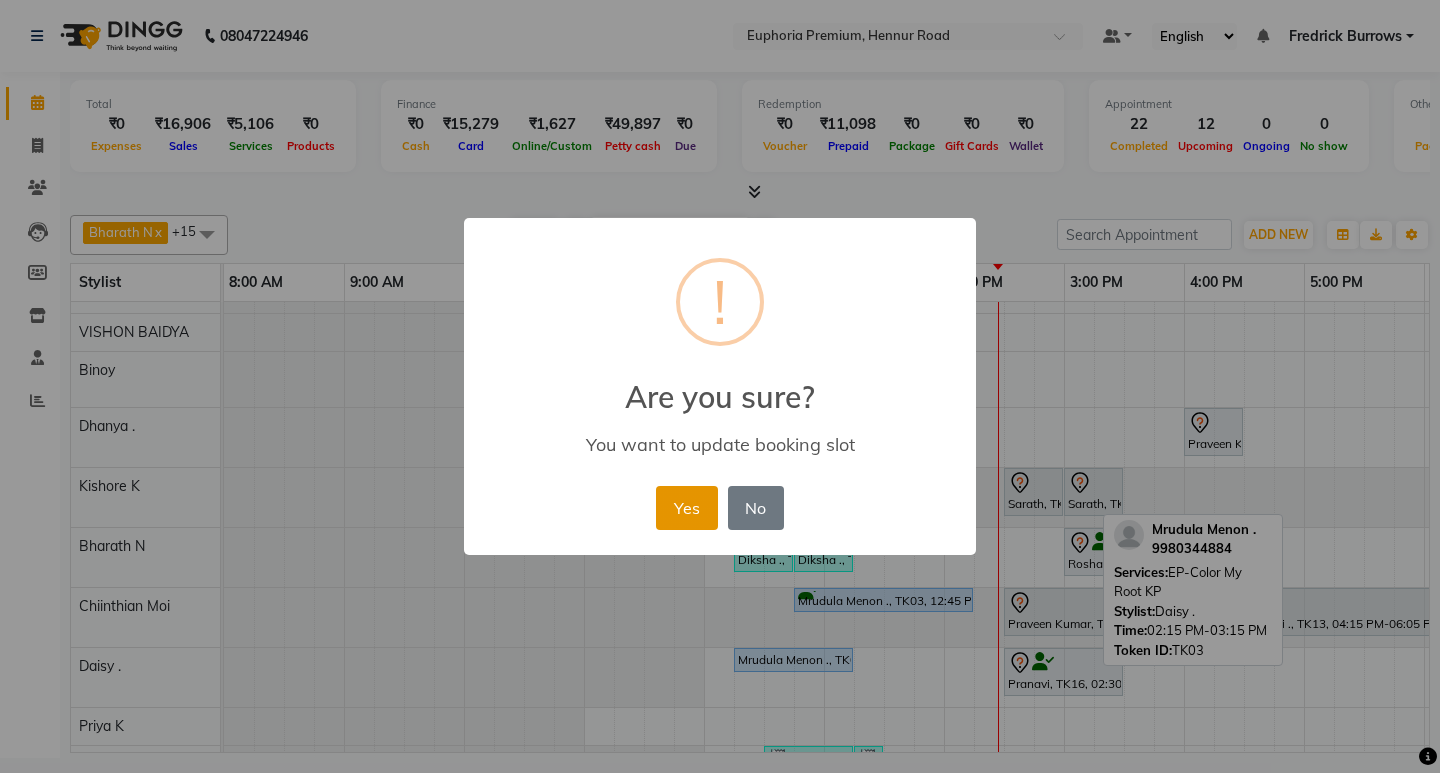 click on "Yes" at bounding box center [686, 508] 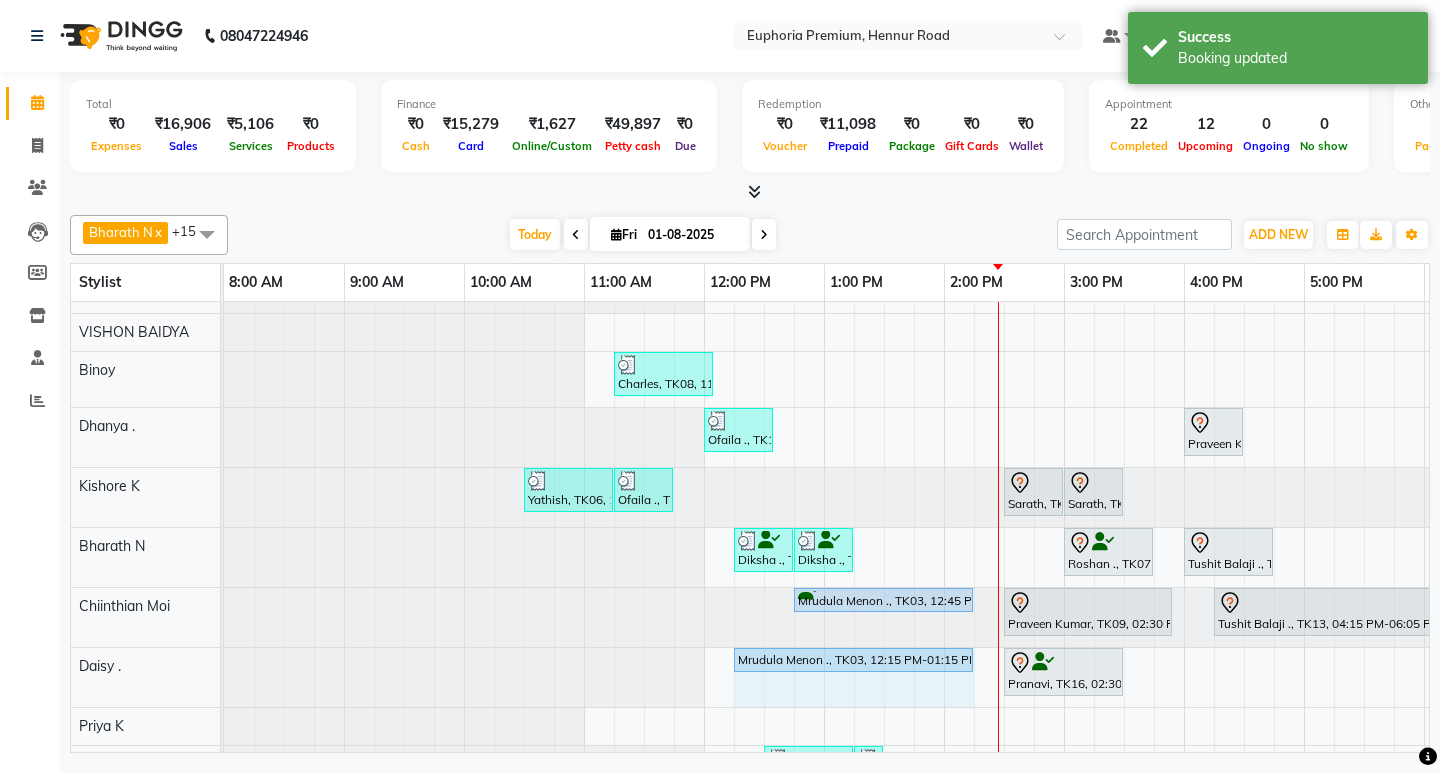 drag, startPoint x: 848, startPoint y: 659, endPoint x: 947, endPoint y: 638, distance: 101.20277 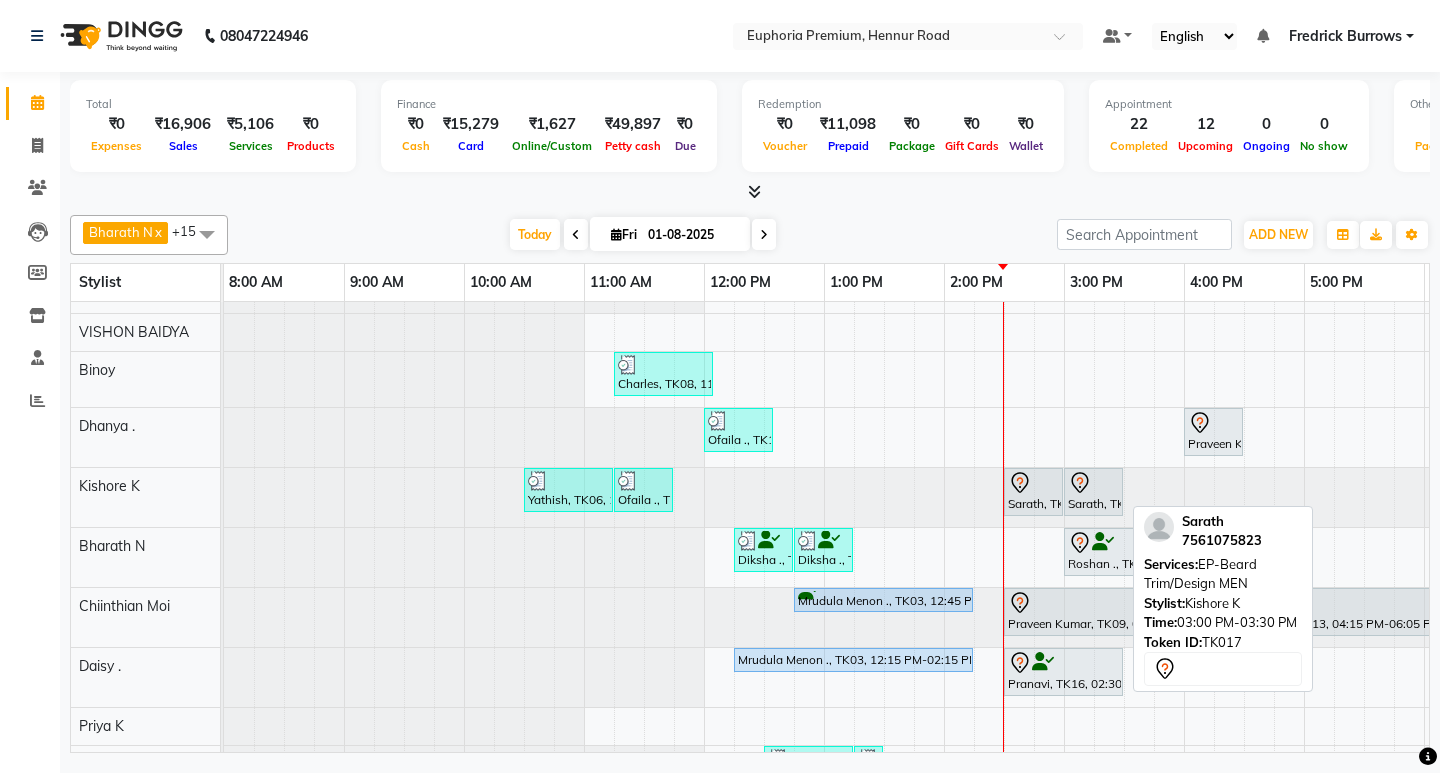 scroll, scrollTop: 20, scrollLeft: 0, axis: vertical 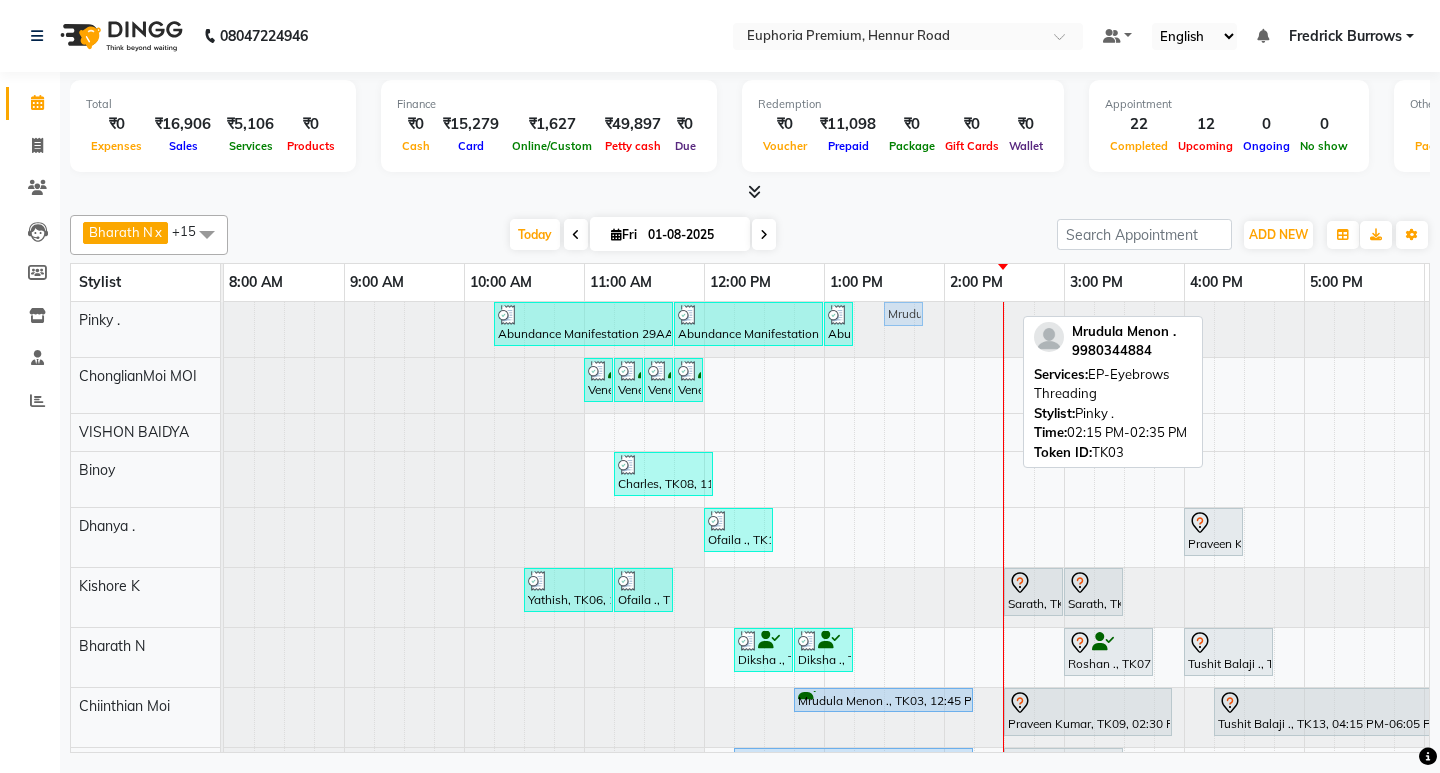 drag, startPoint x: 986, startPoint y: 312, endPoint x: 887, endPoint y: 327, distance: 100.12991 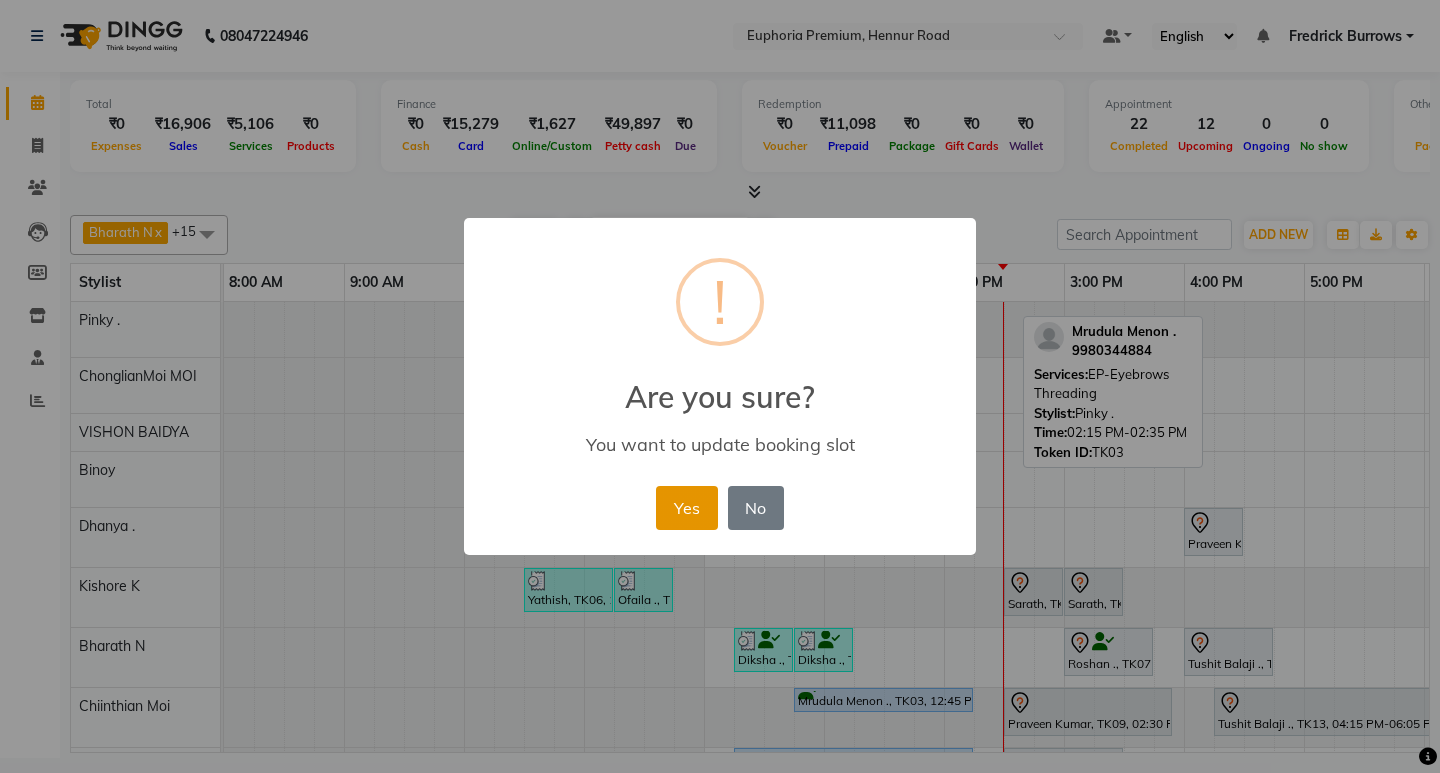 click on "Yes" at bounding box center [686, 508] 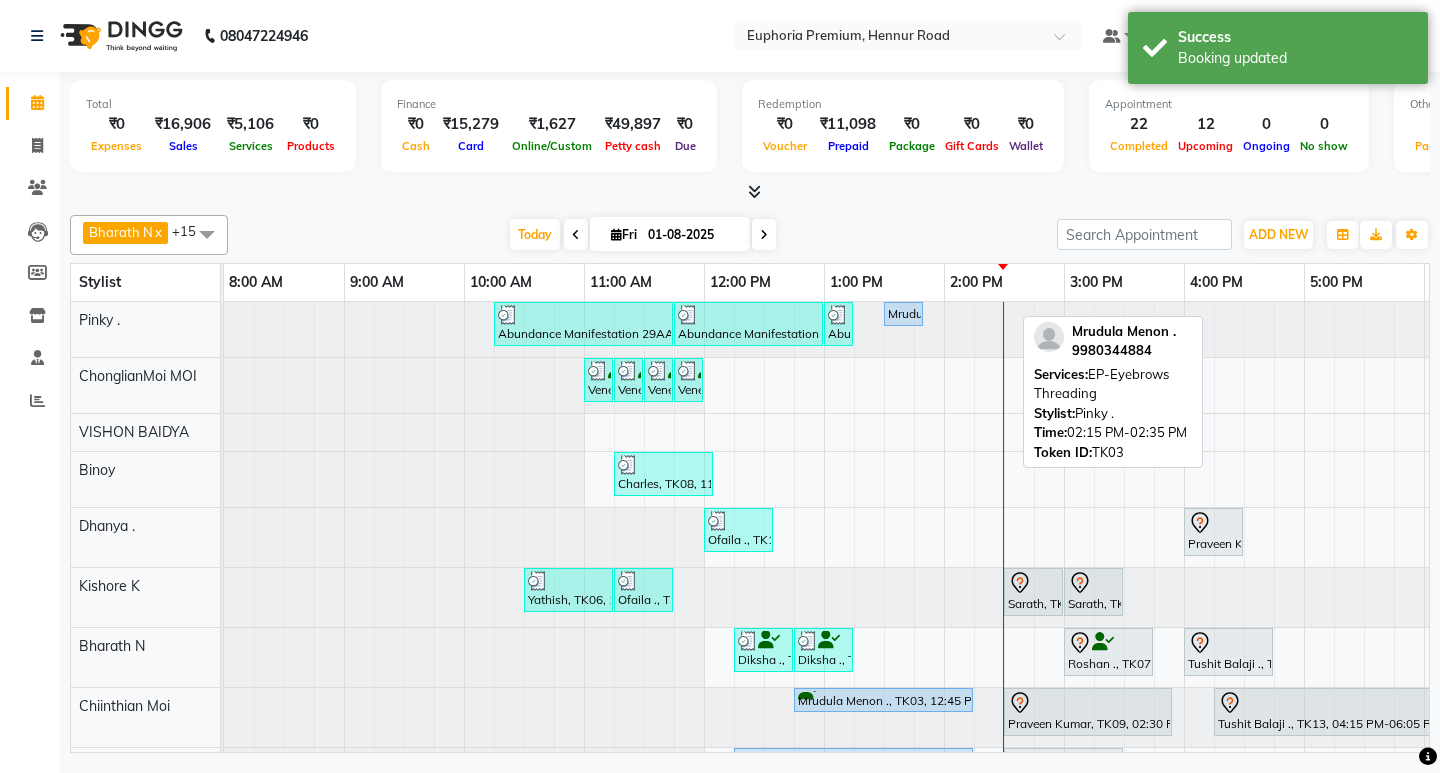 scroll, scrollTop: 138, scrollLeft: 0, axis: vertical 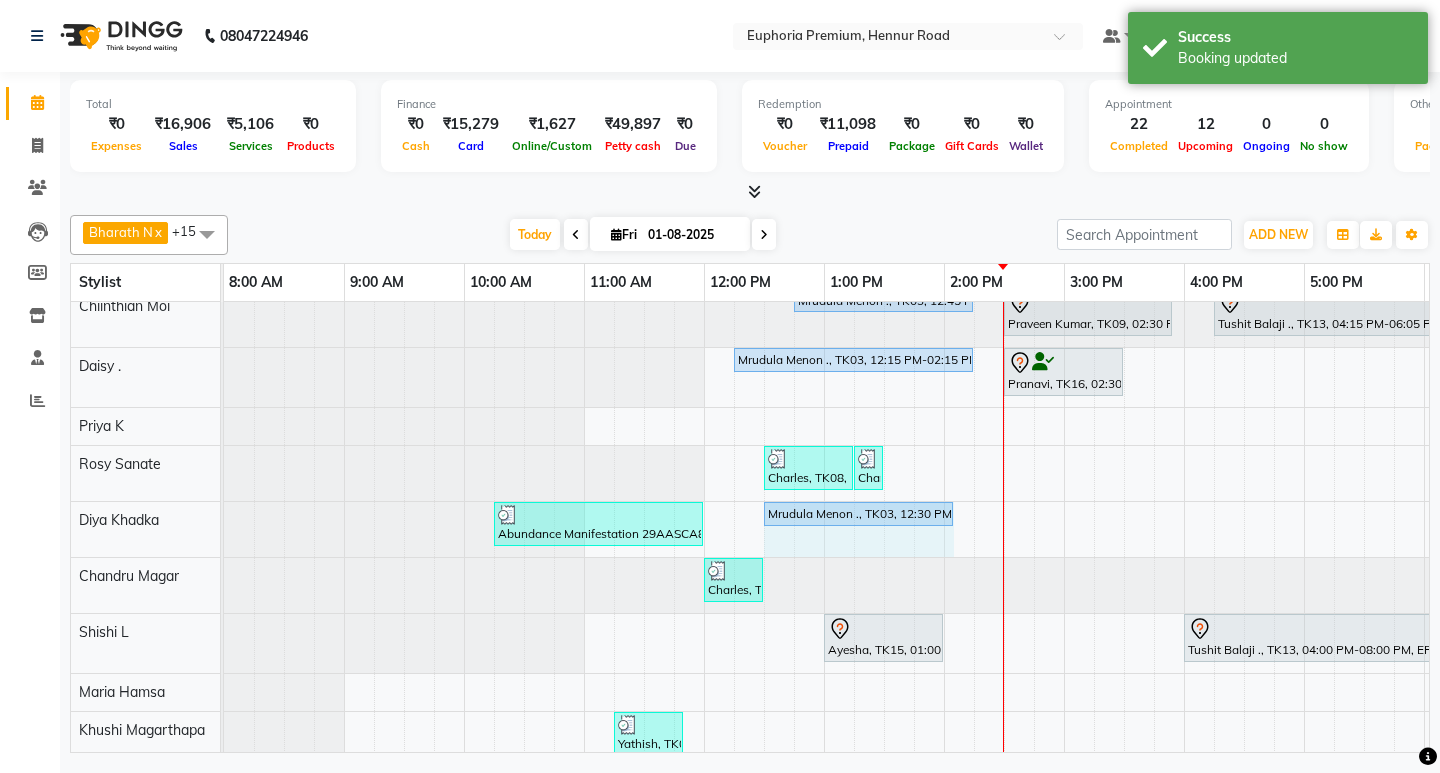 drag, startPoint x: 832, startPoint y: 513, endPoint x: 971, endPoint y: 513, distance: 139 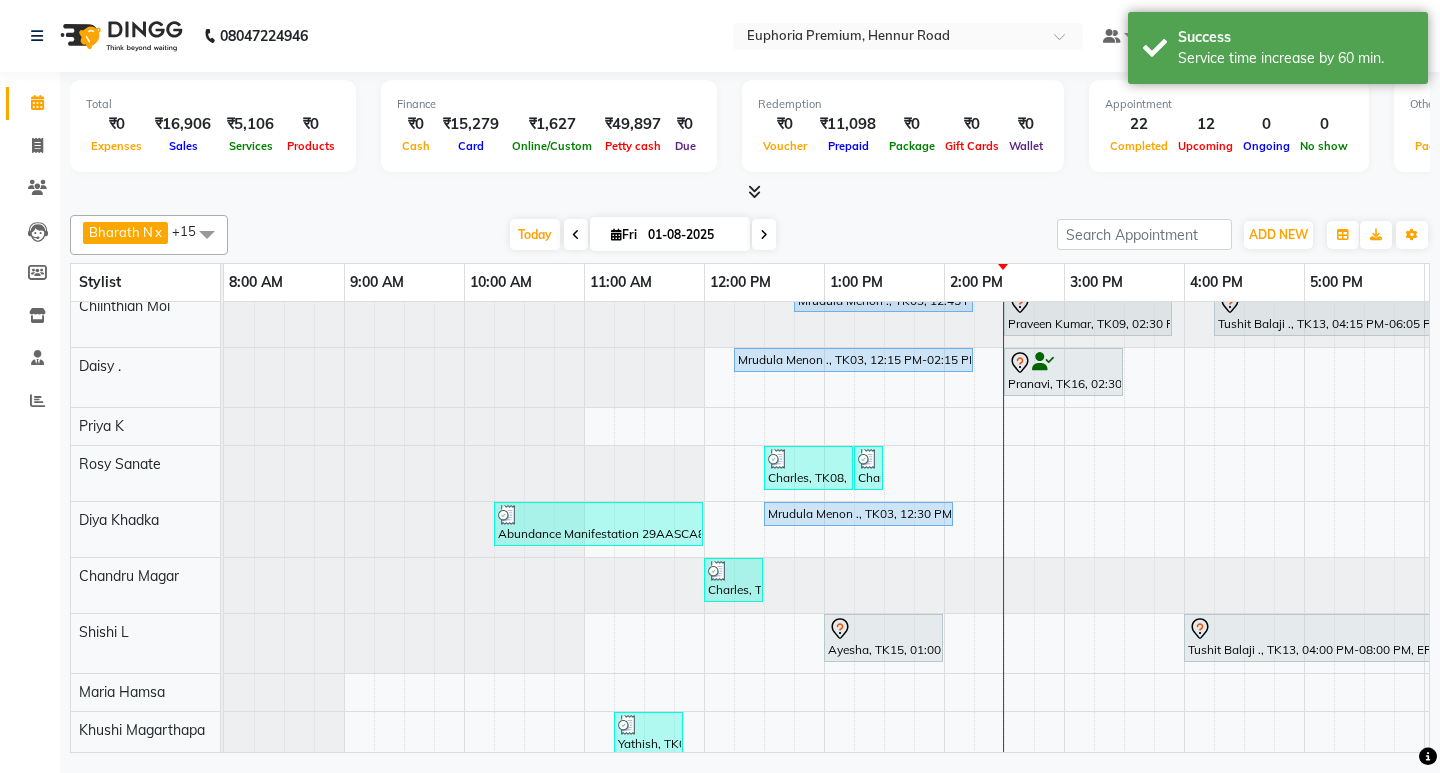 scroll, scrollTop: 226, scrollLeft: 0, axis: vertical 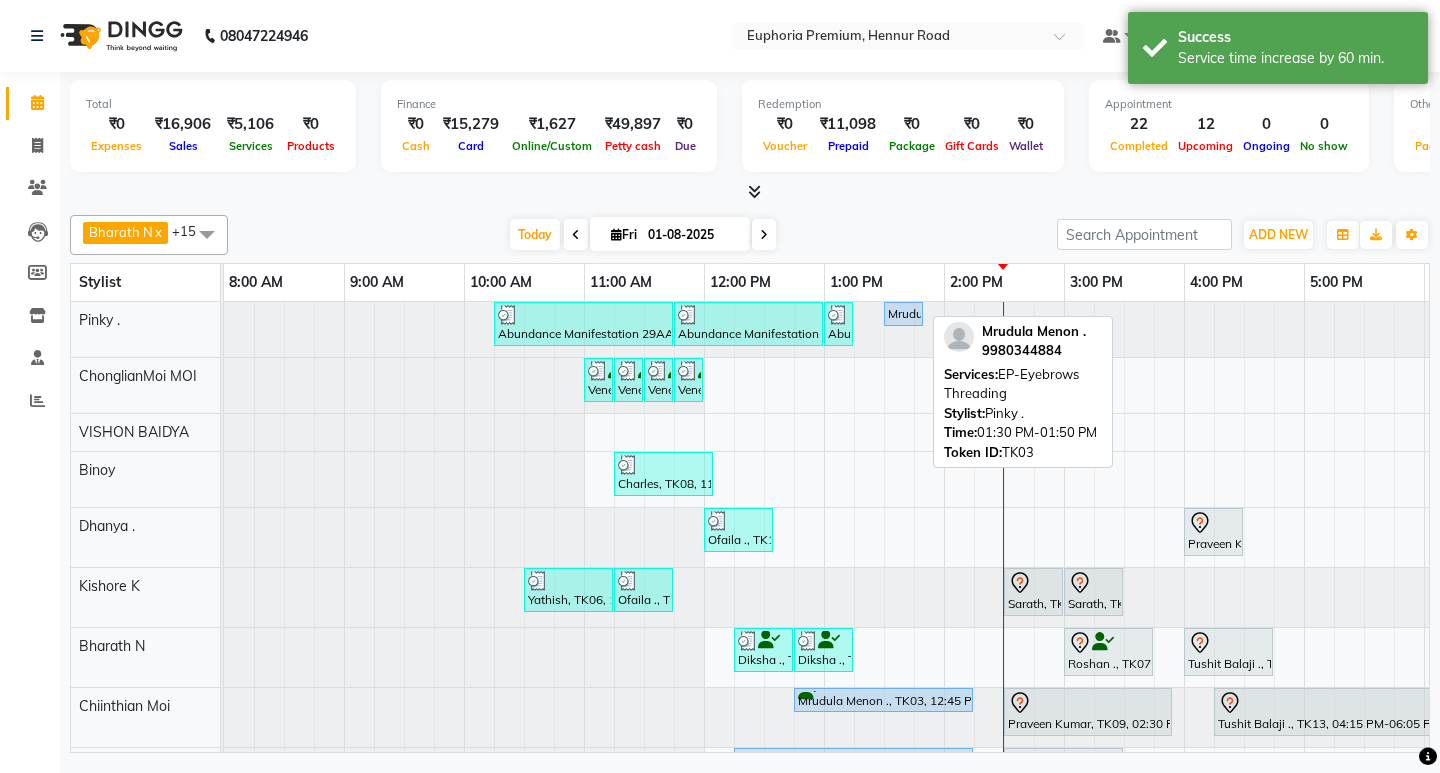 click on "Mrudula Menon ., TK03, 01:30 PM-01:50 PM, EP-Eyebrows Threading" at bounding box center [903, 314] 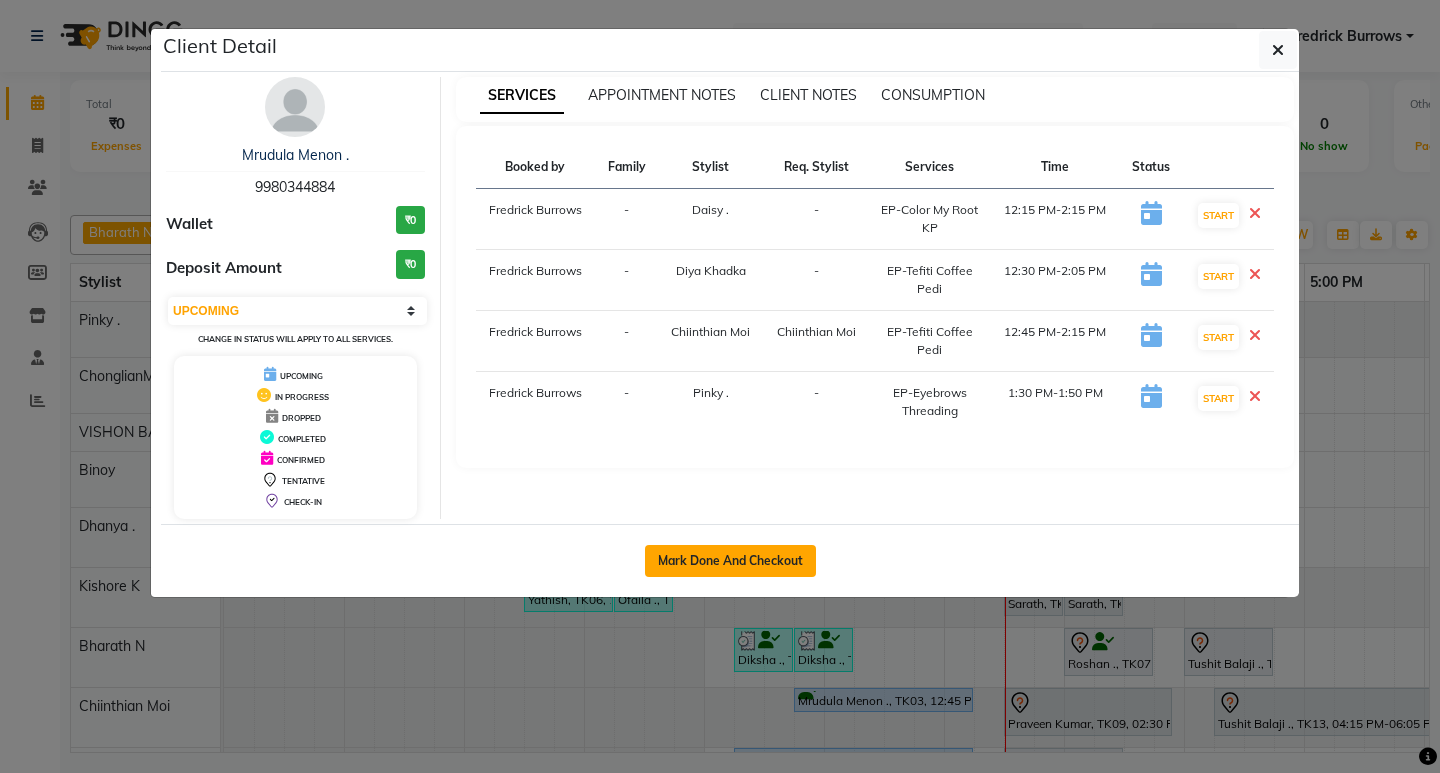 click on "Mark Done And Checkout" 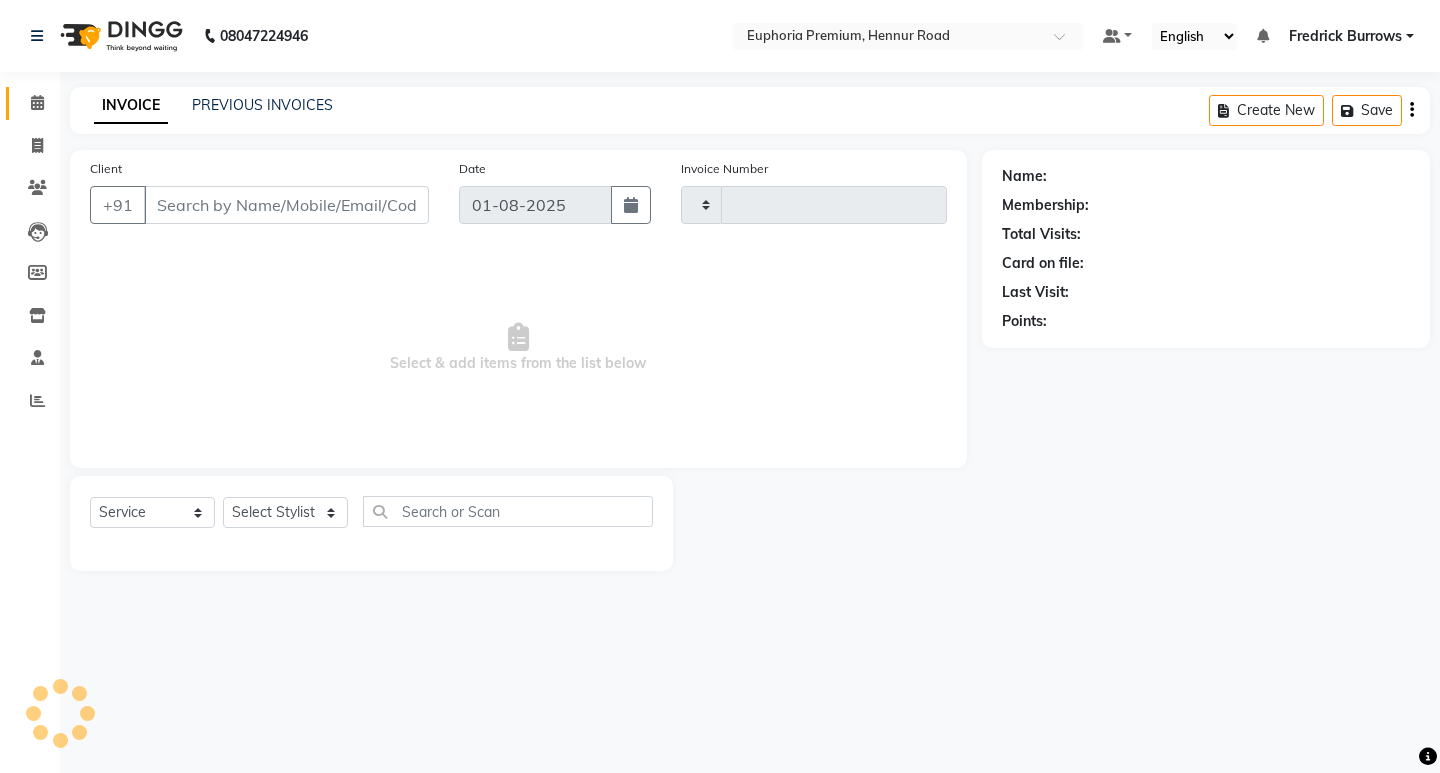 type on "2053" 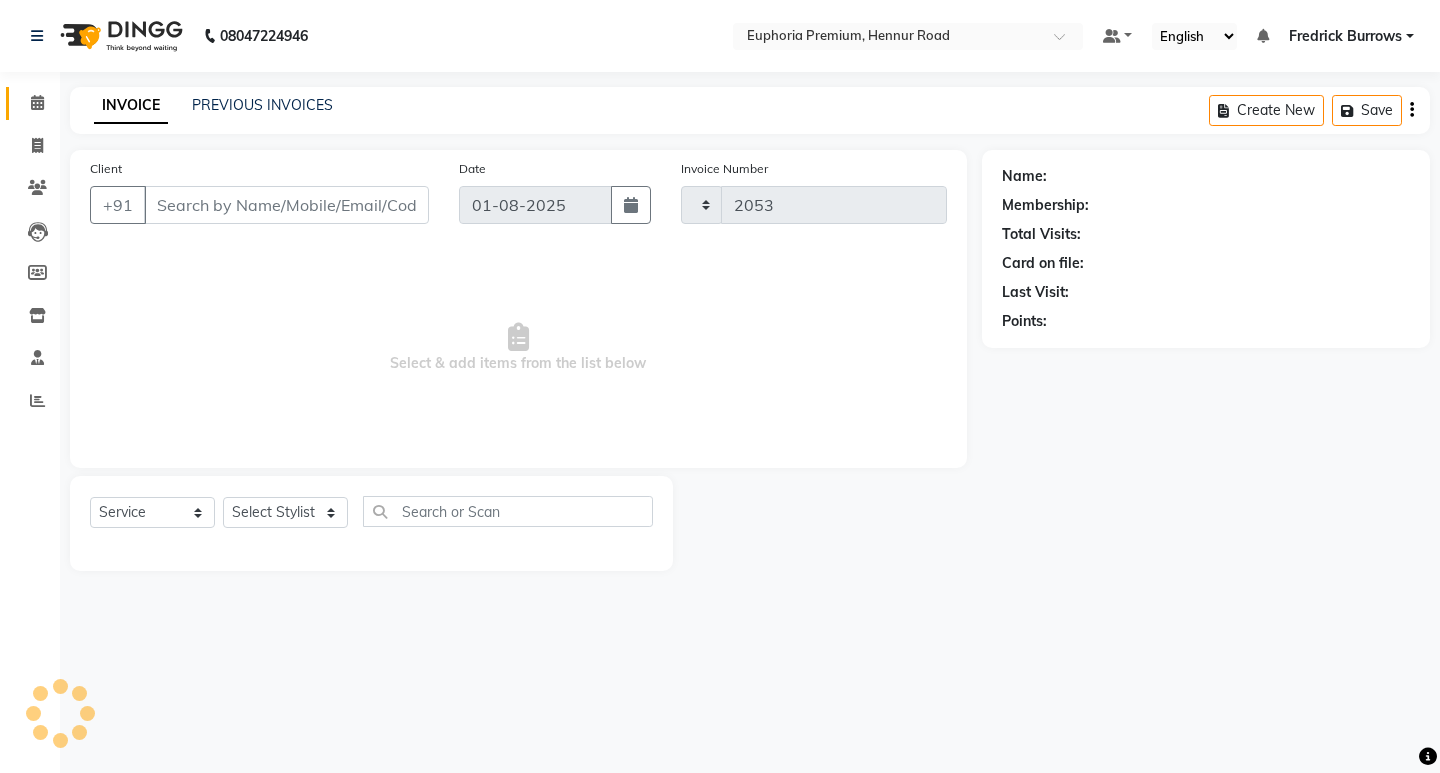 select on "7925" 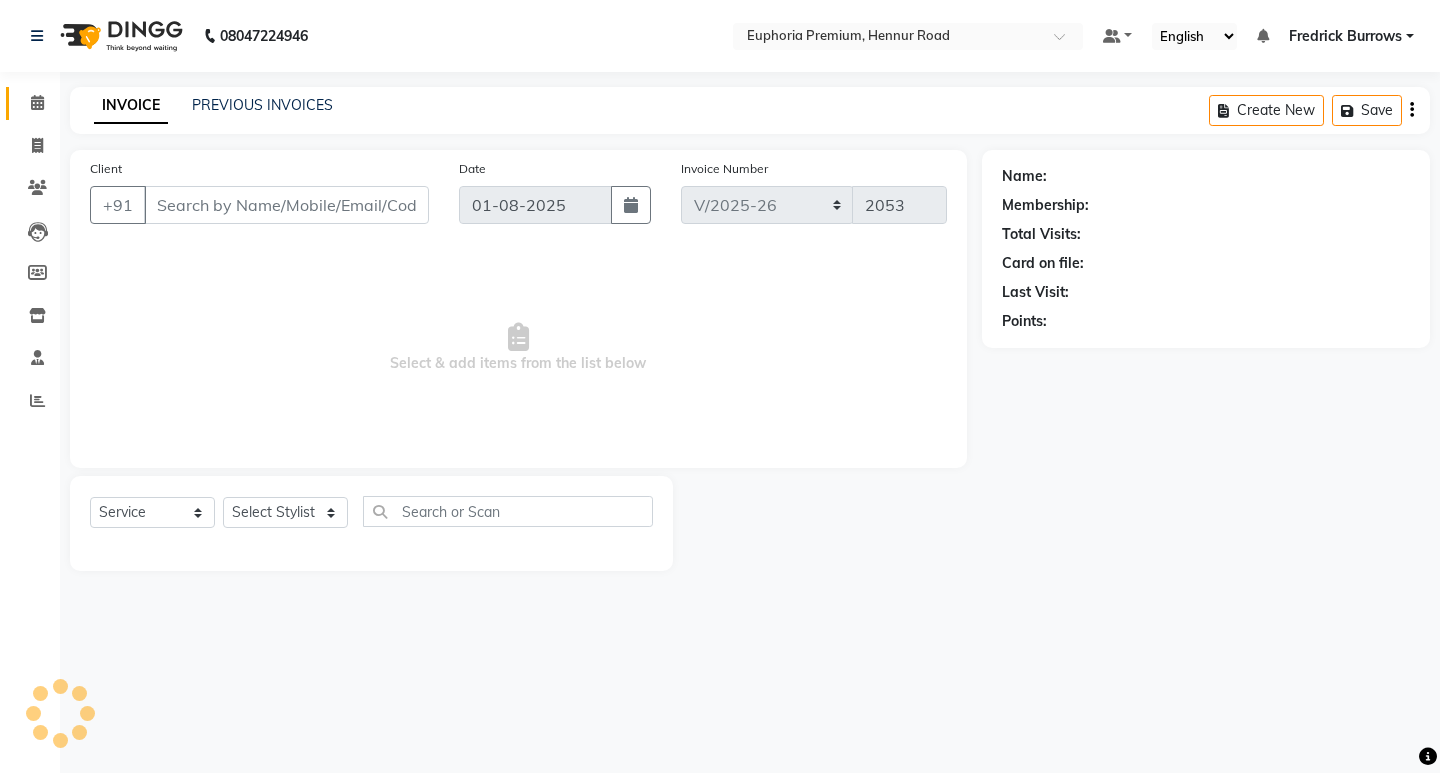 type on "99******84" 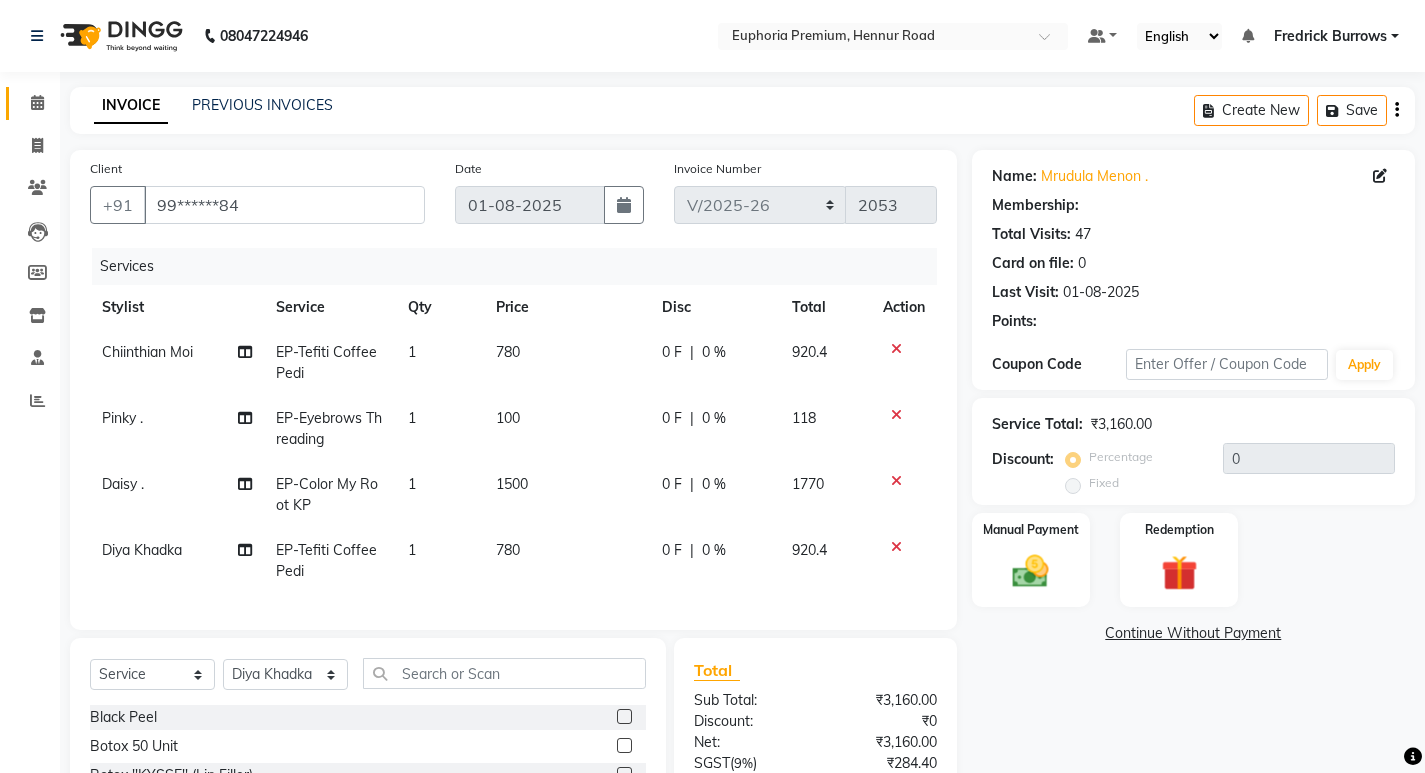 select on "2: Object" 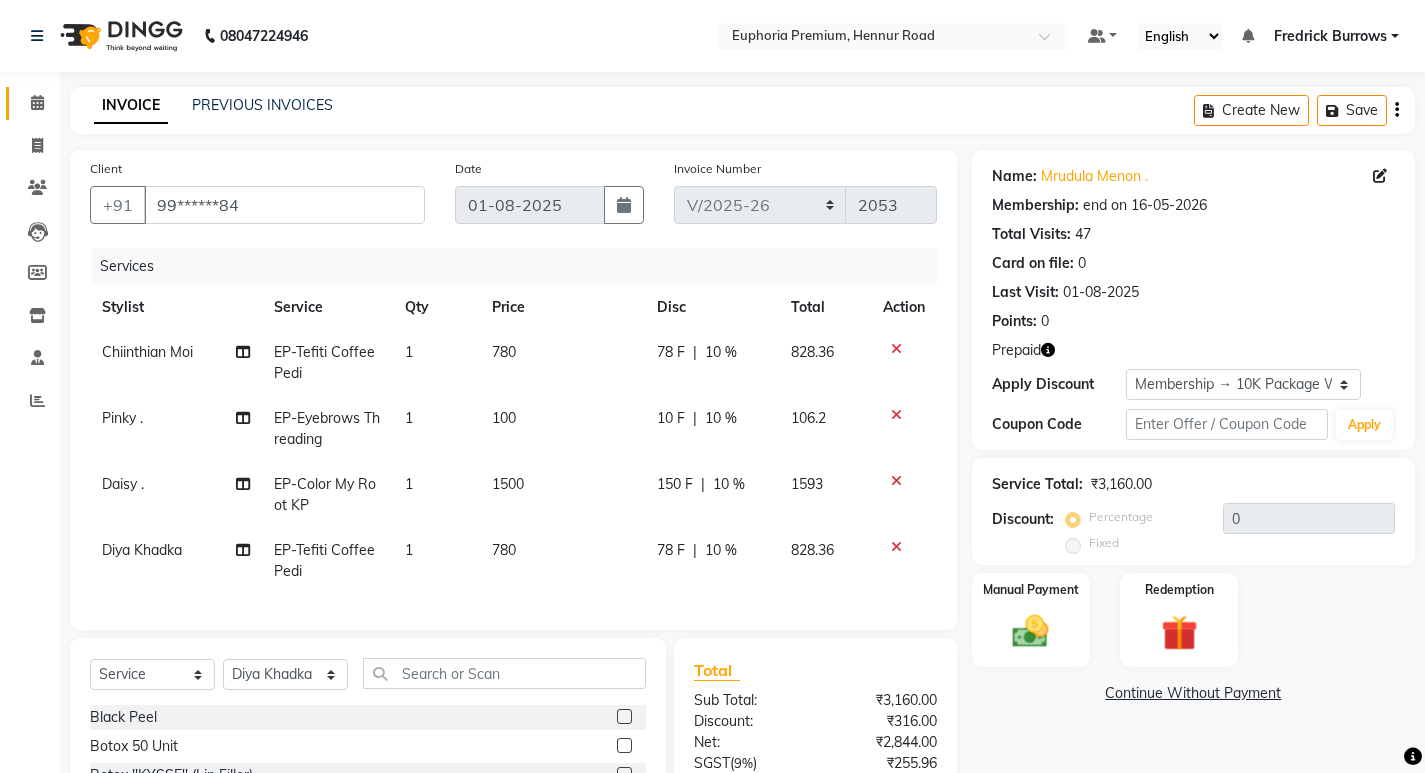 type on "10" 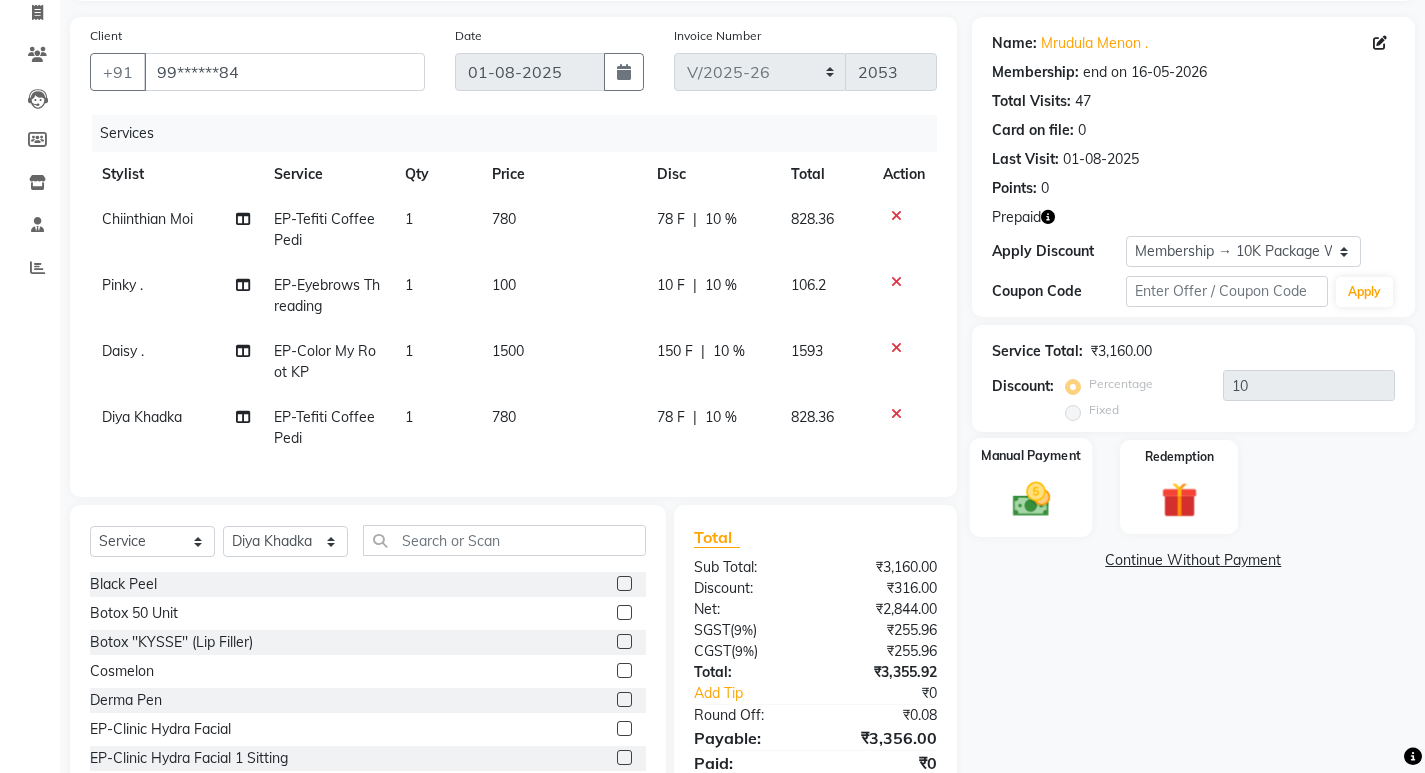 scroll, scrollTop: 225, scrollLeft: 0, axis: vertical 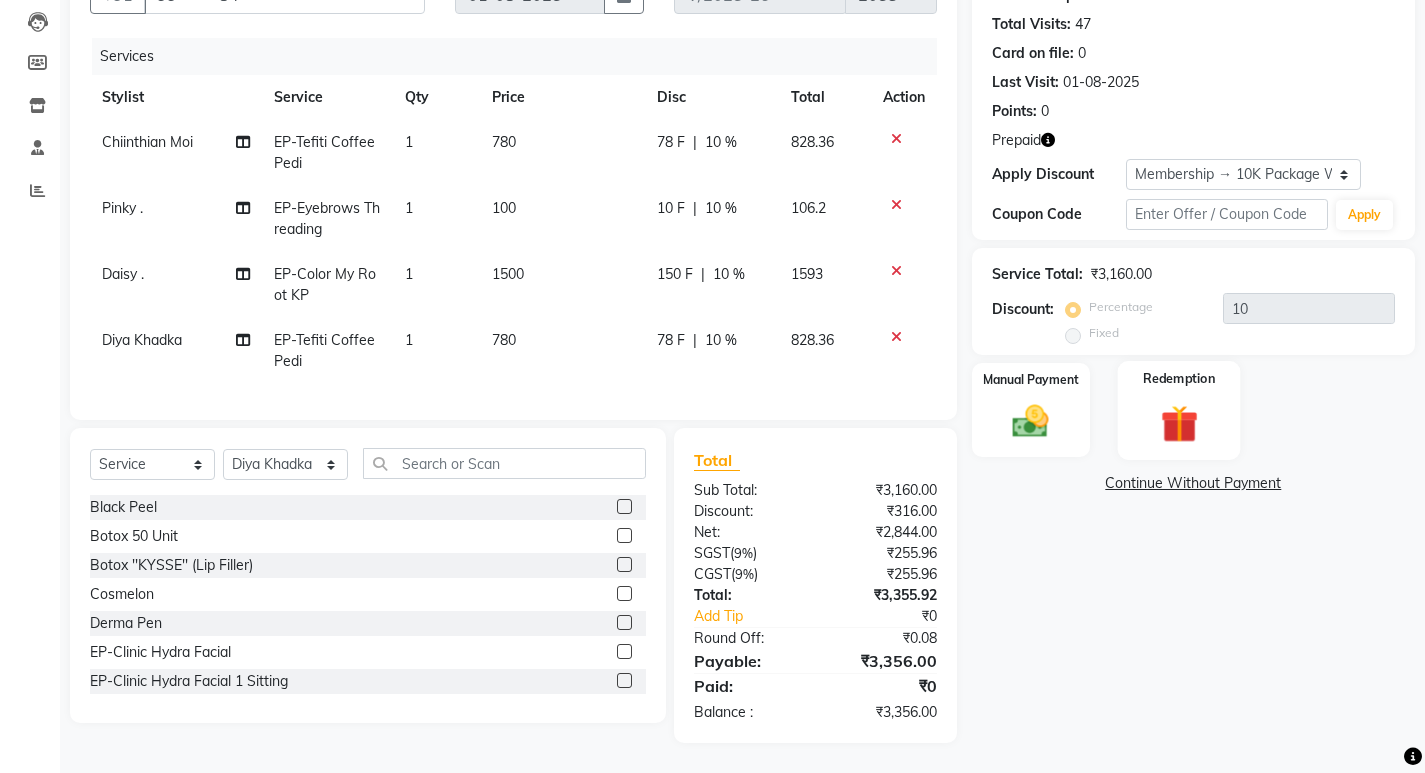 click 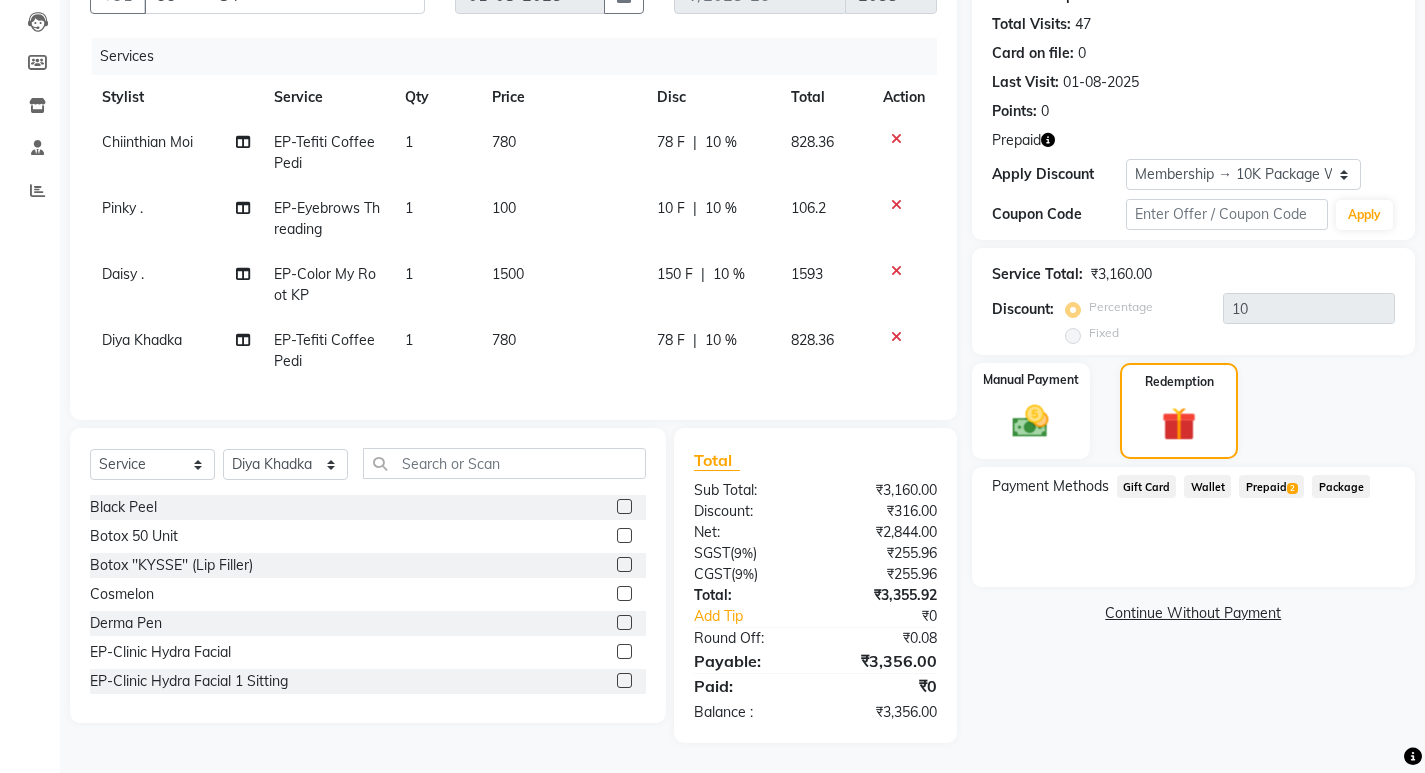 click on "Prepaid  2" 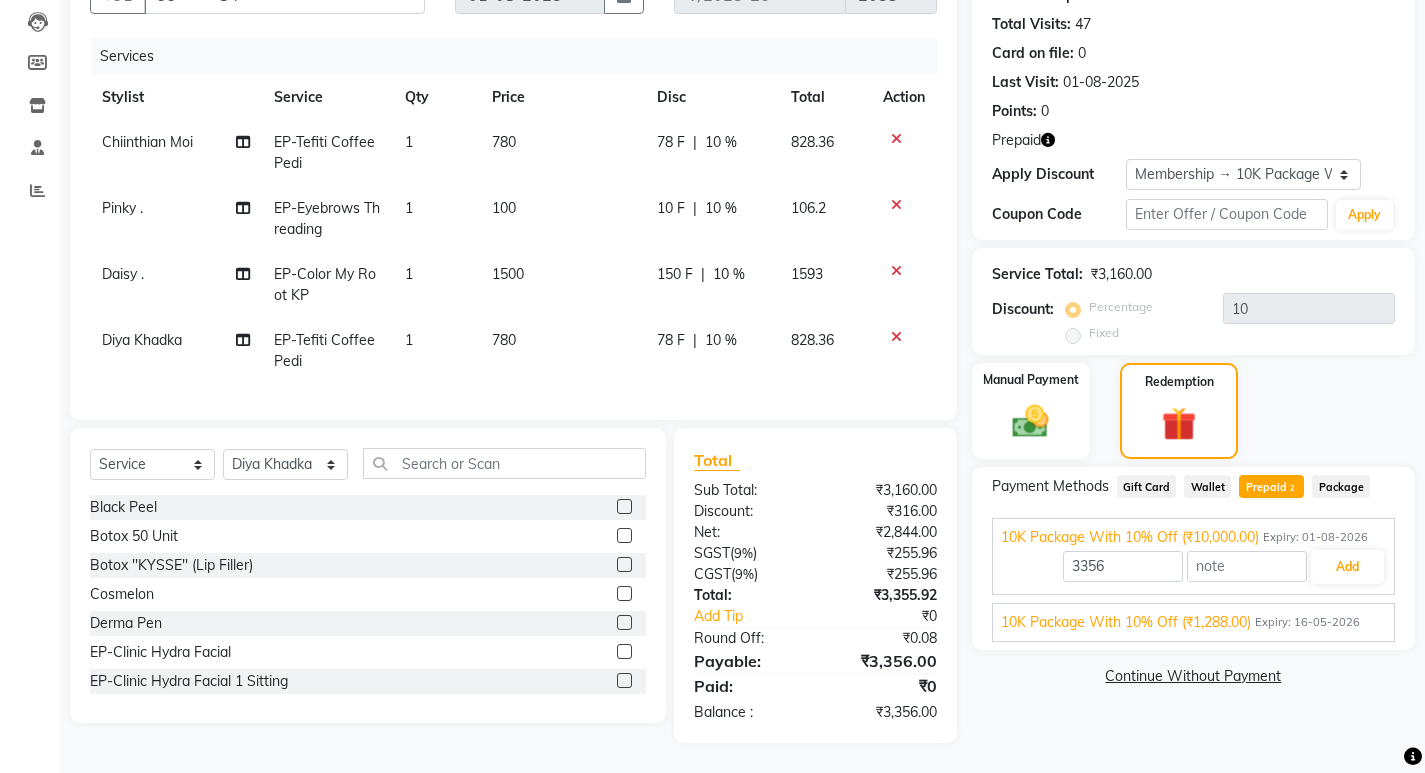click on "10K Package With 10% Off (₹1,288.00)" at bounding box center (1126, 622) 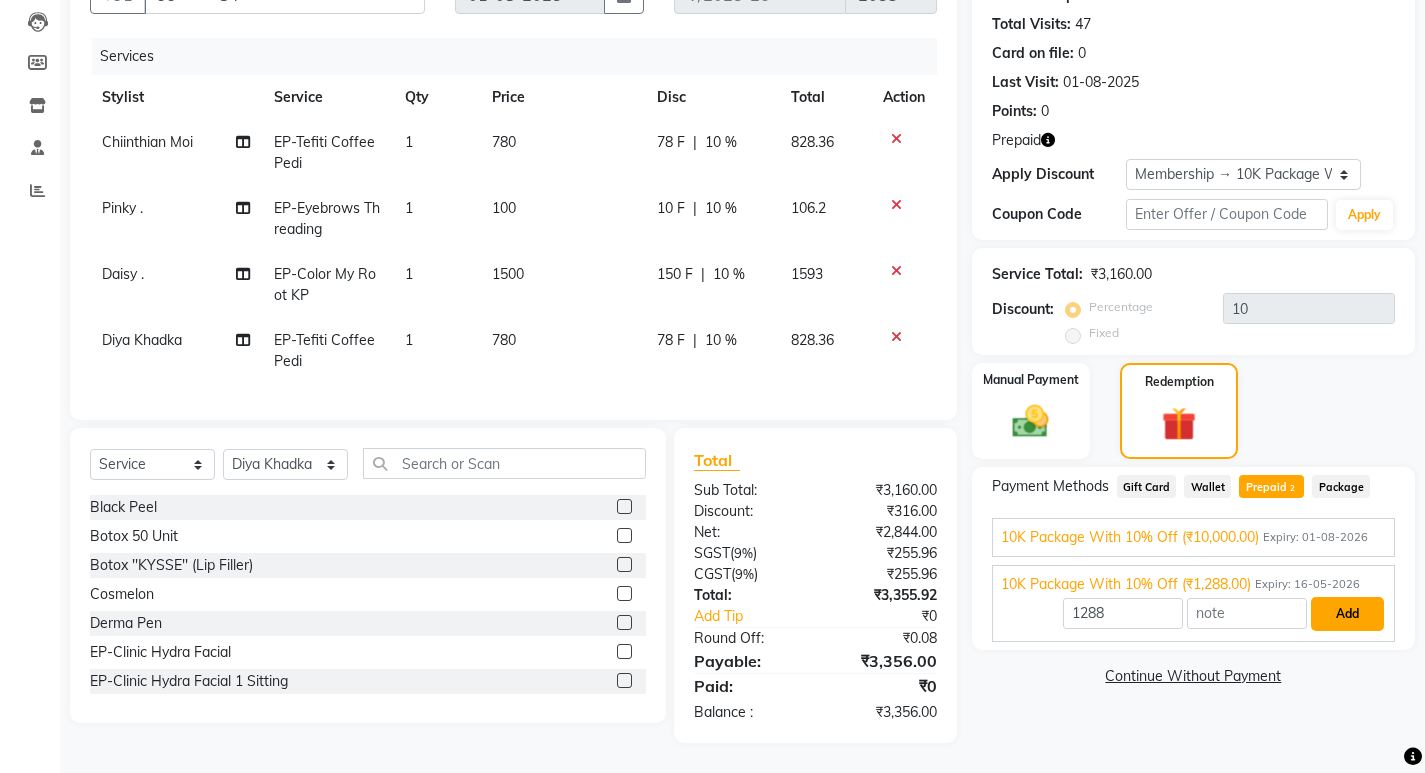 click on "Add" at bounding box center [1347, 614] 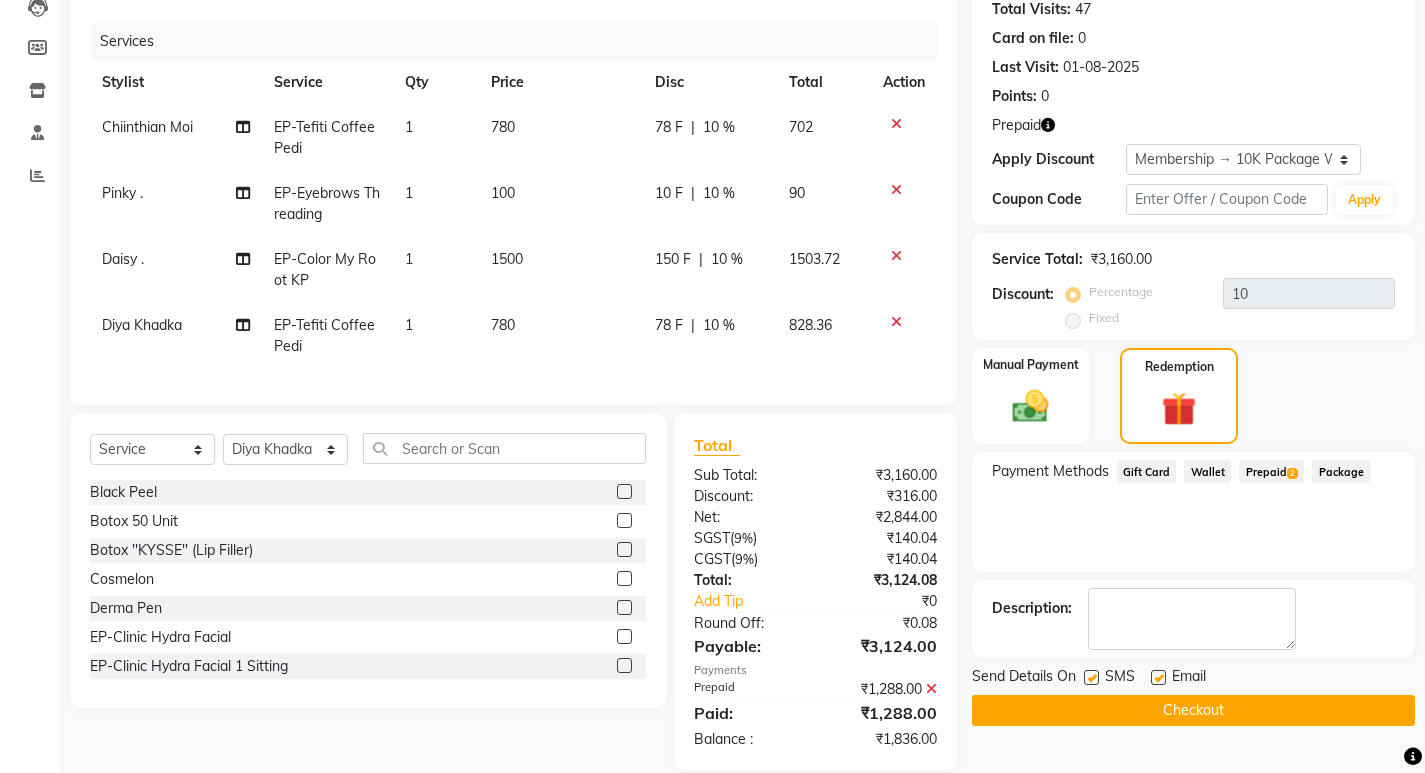 click on "Prepaid  2" 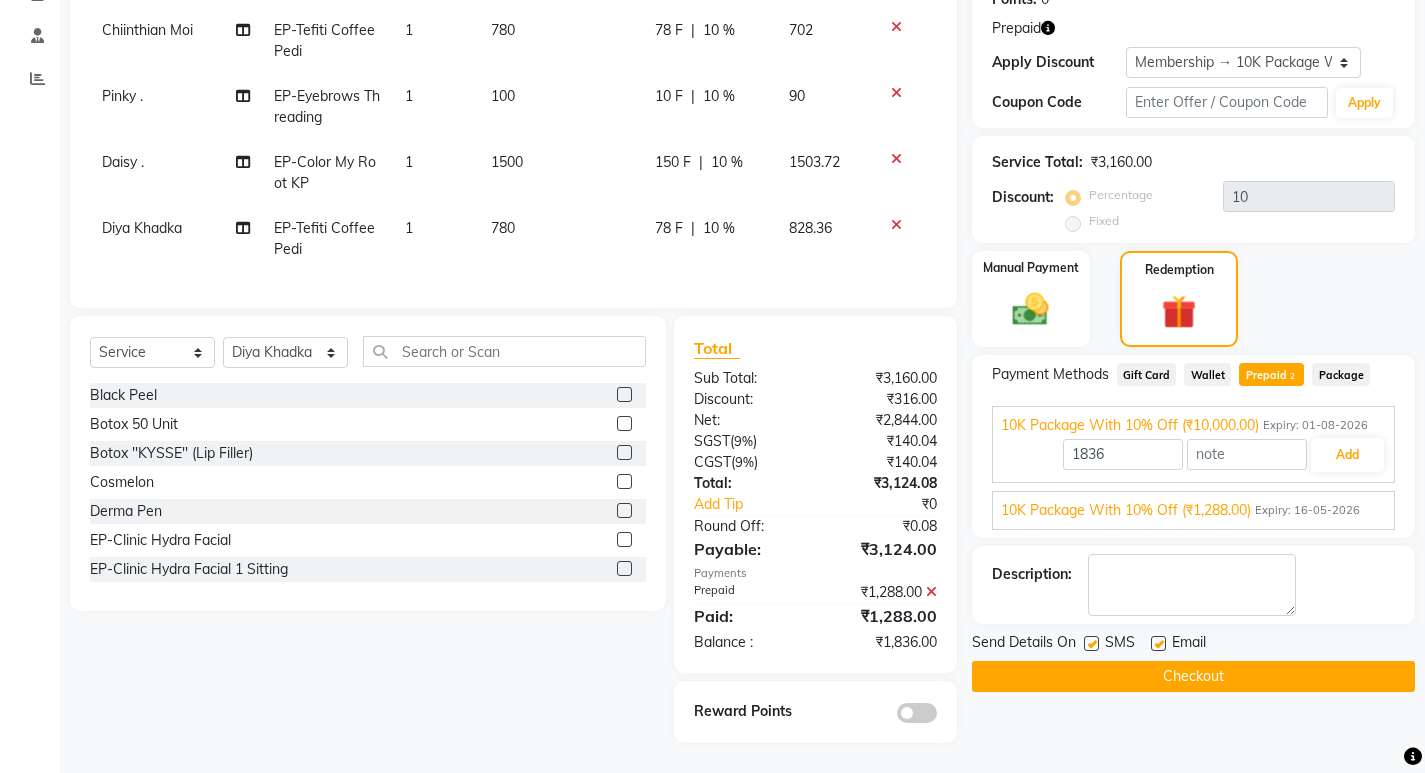 scroll, scrollTop: 337, scrollLeft: 0, axis: vertical 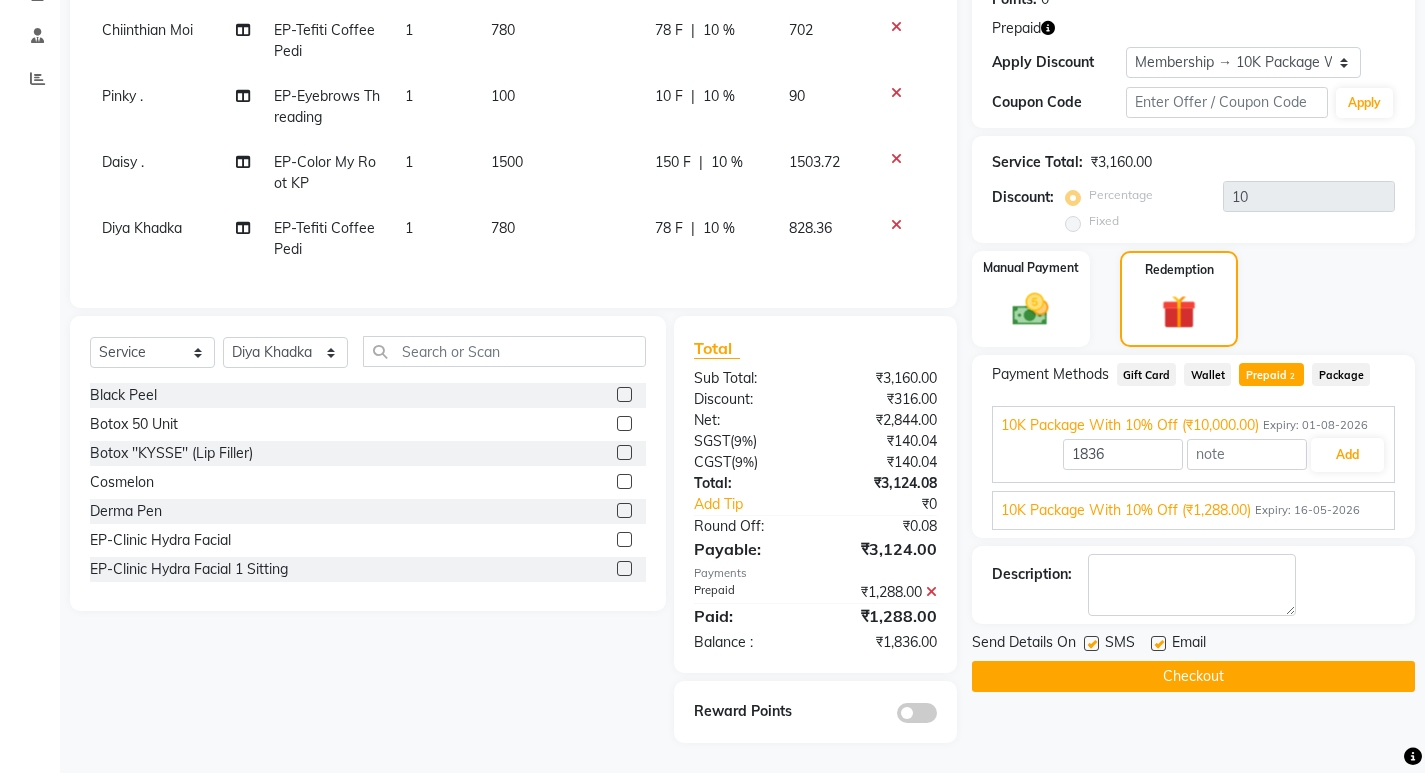 click on "Expiry: 16-05-2026" at bounding box center (1307, 510) 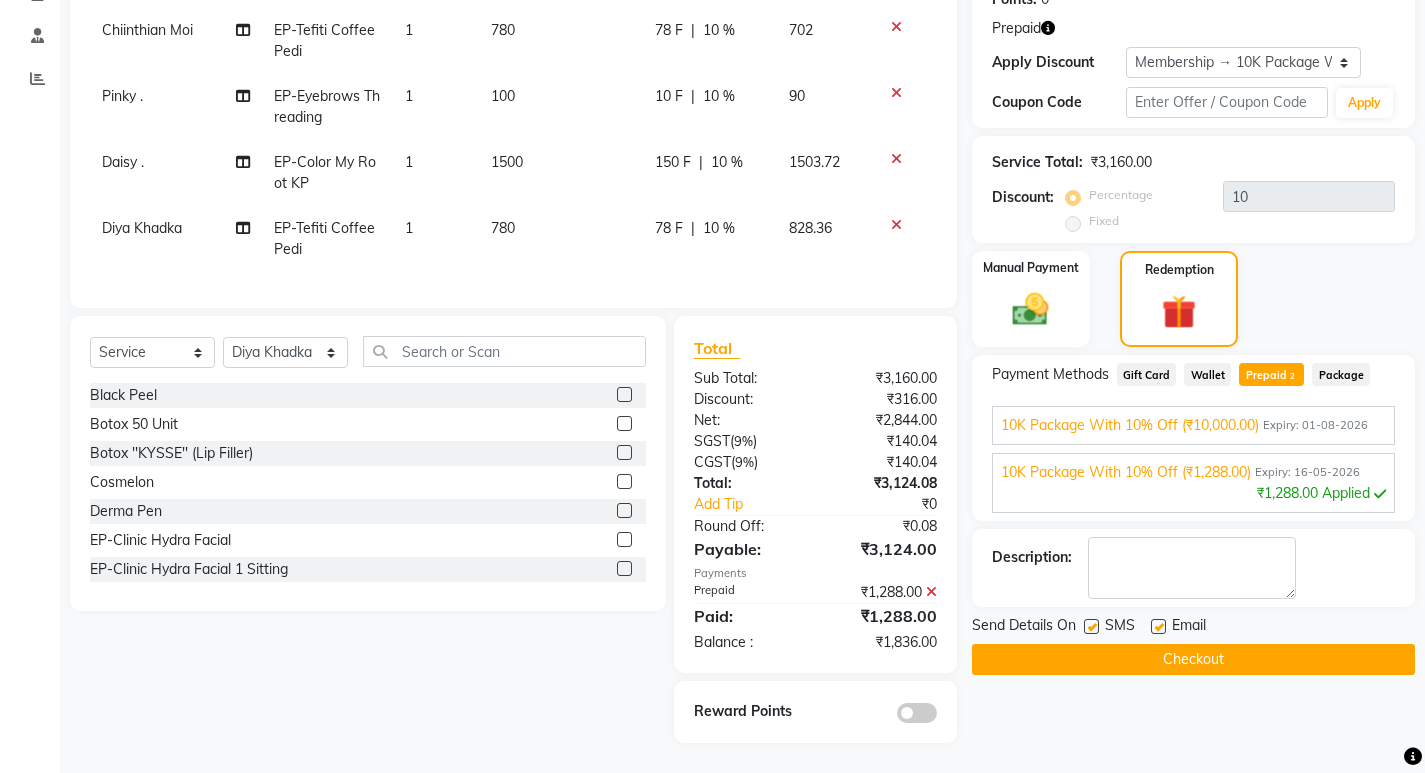 click on "10K Package With 10% Off (₹10,000.00)" at bounding box center (1130, 425) 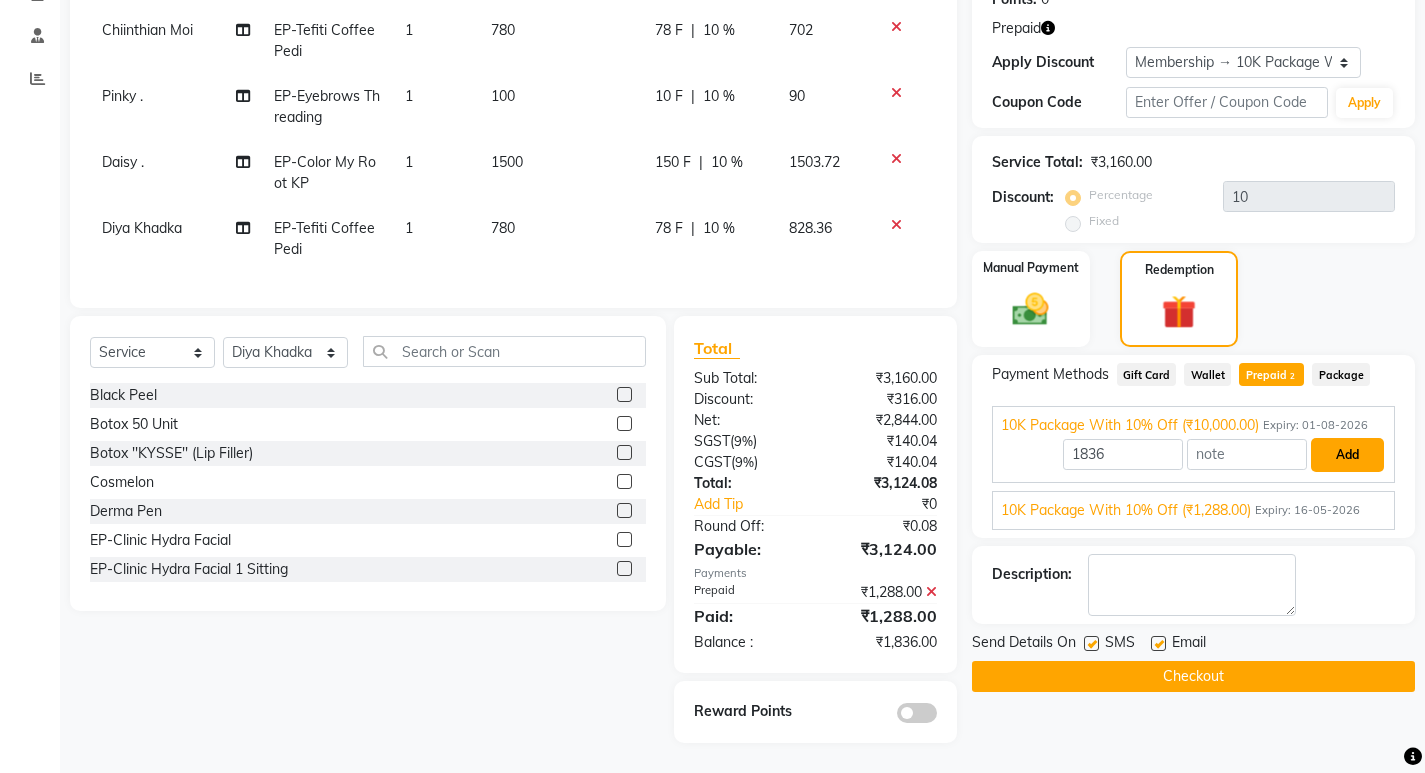 click on "Add" at bounding box center (1347, 455) 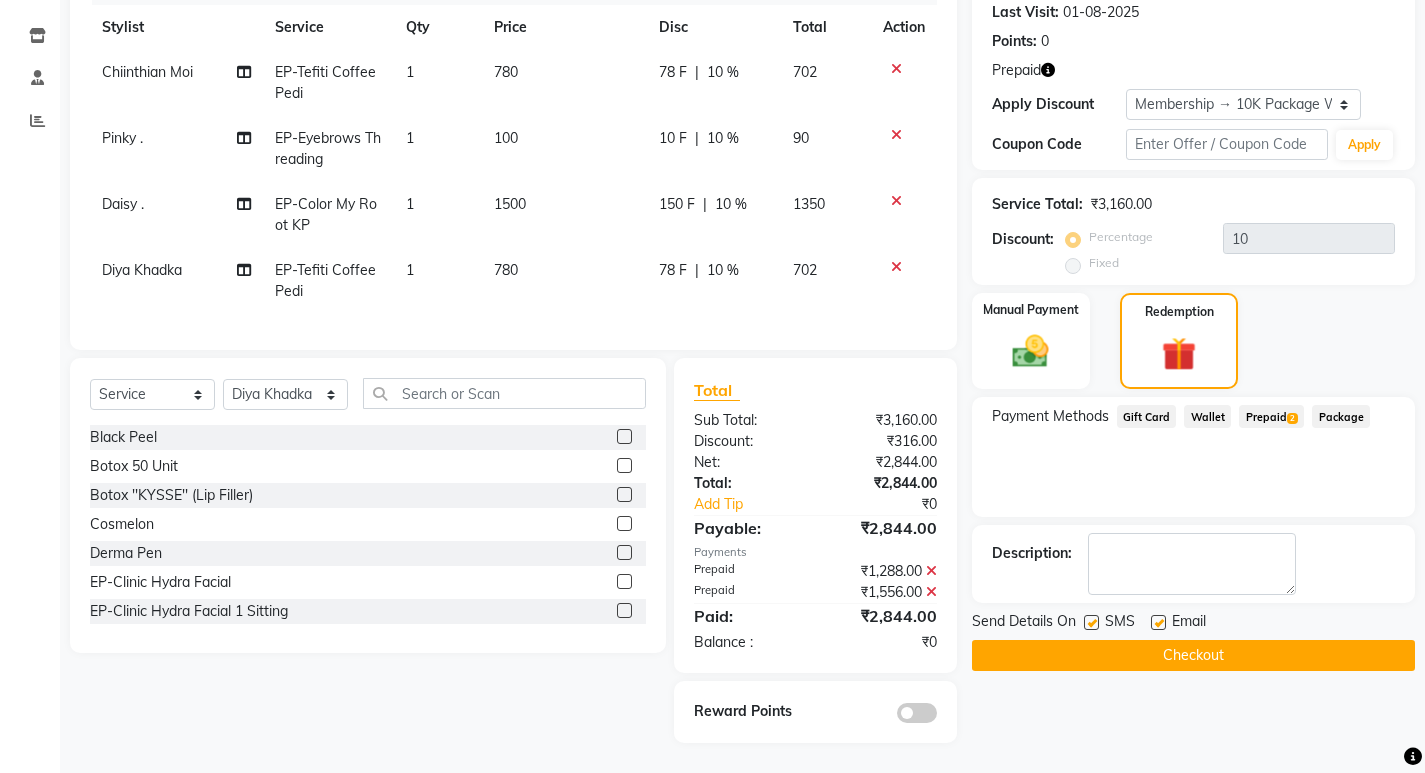 scroll, scrollTop: 195, scrollLeft: 0, axis: vertical 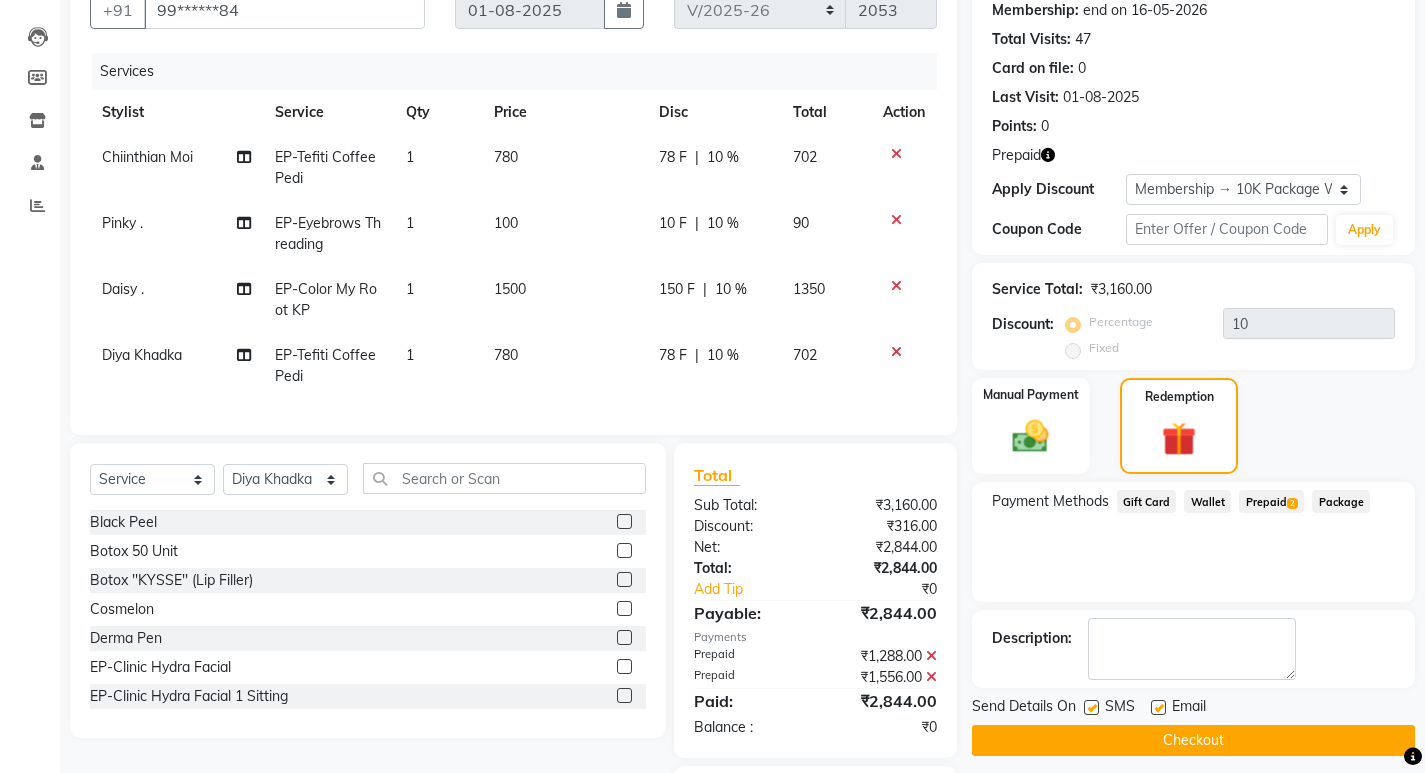click on "Checkout" 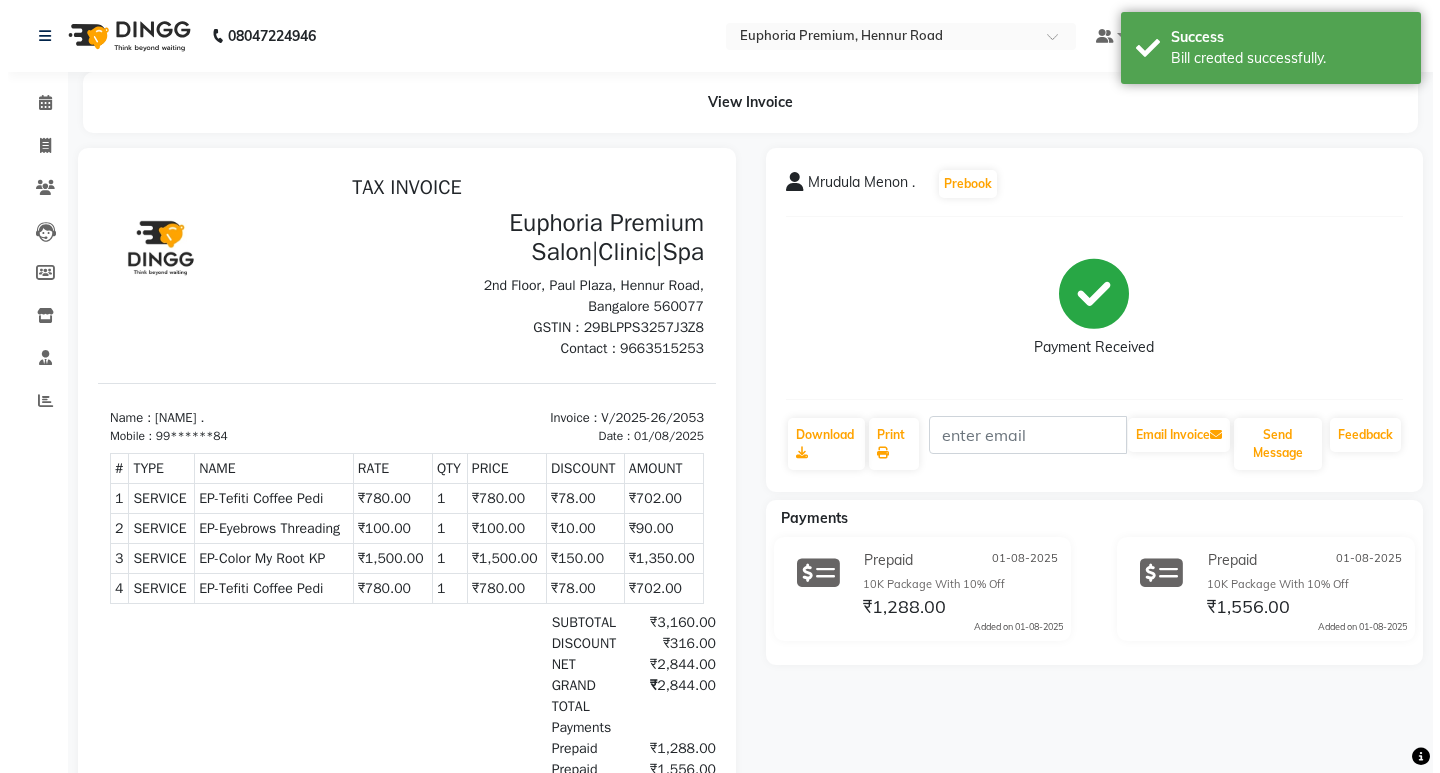 scroll, scrollTop: 0, scrollLeft: 0, axis: both 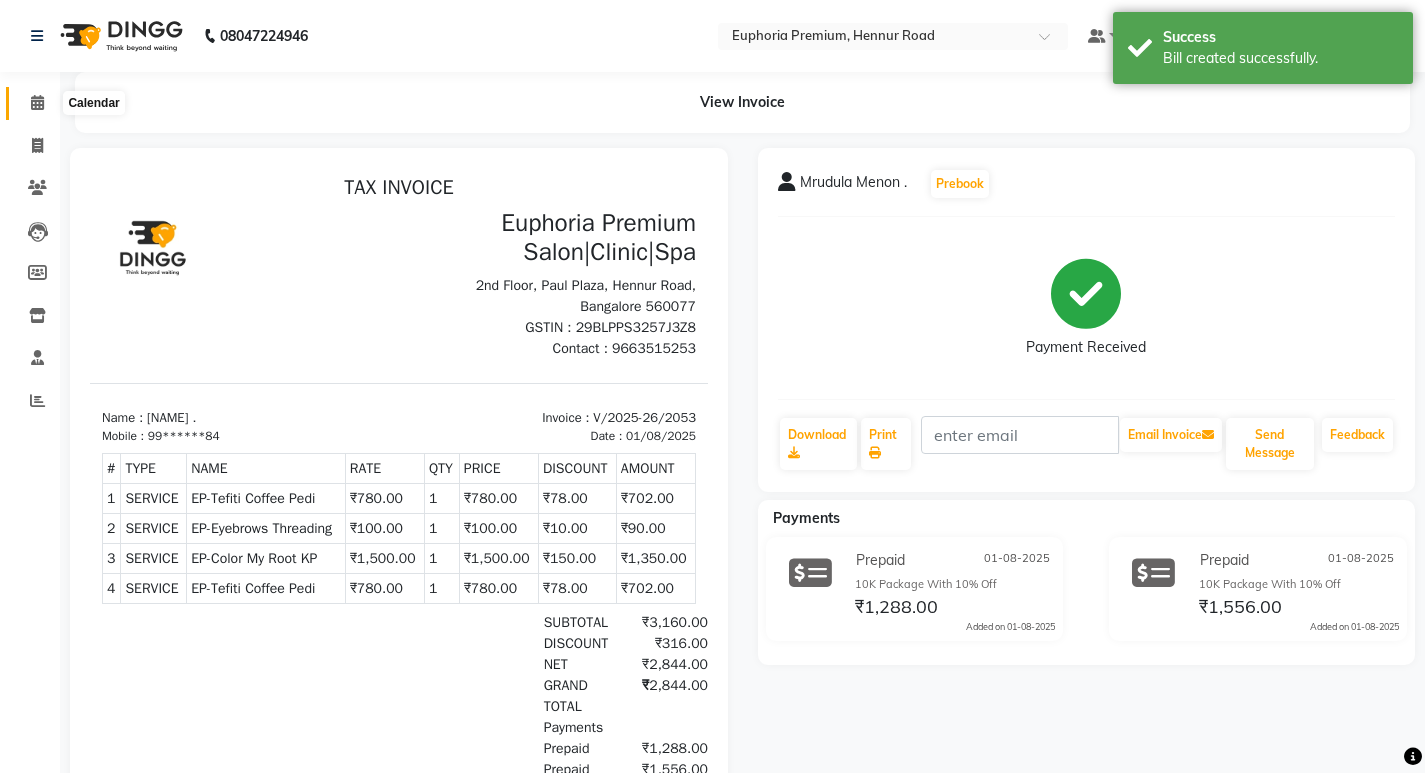 click 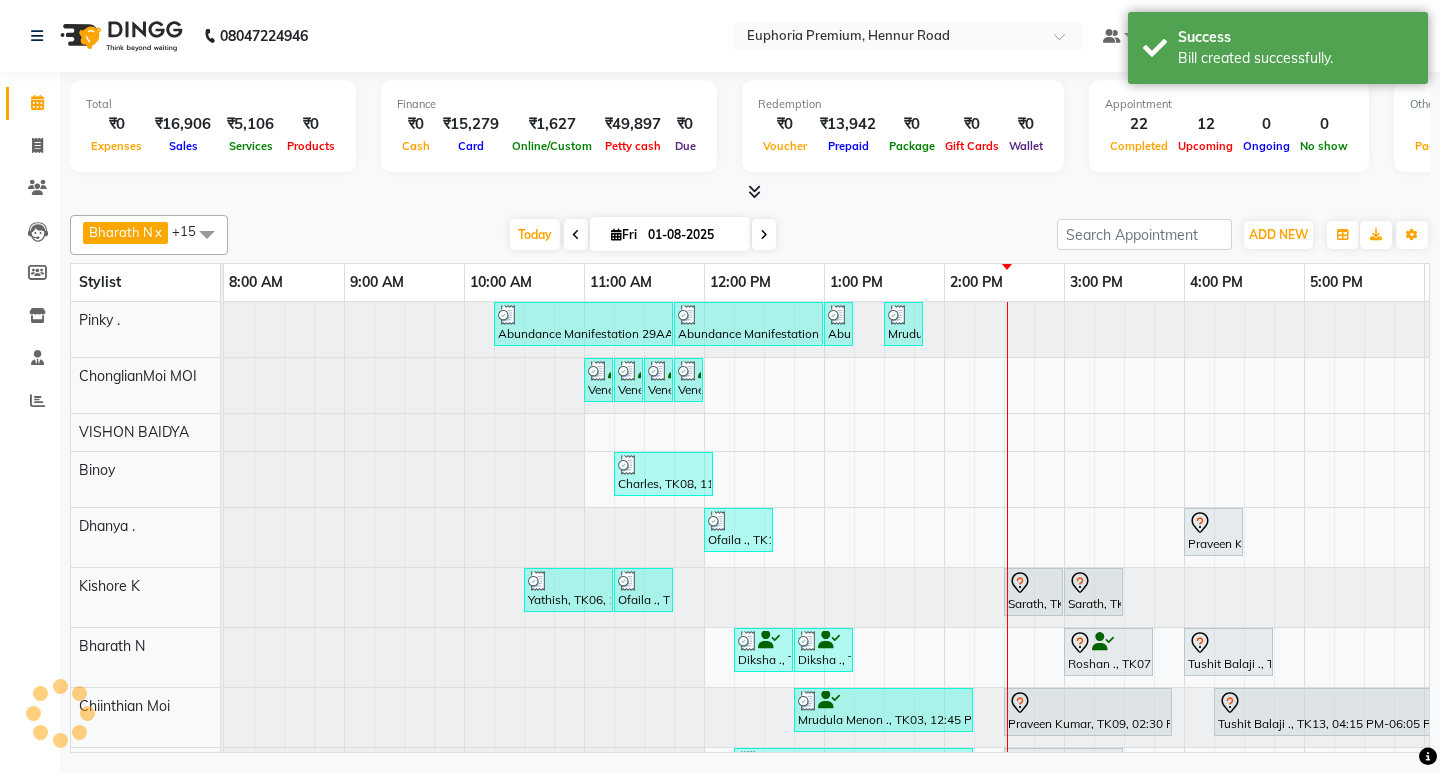 scroll, scrollTop: 0, scrollLeft: 0, axis: both 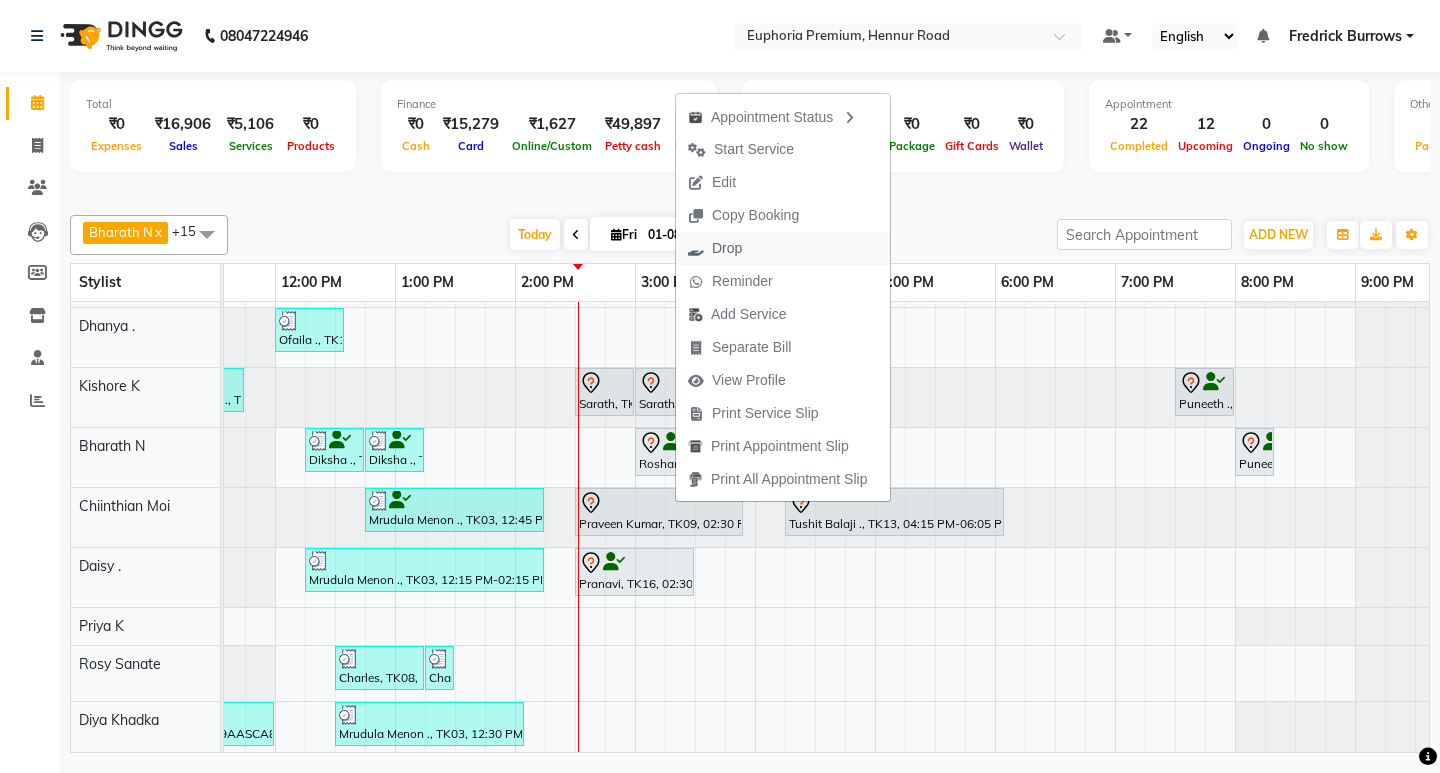 click on "Drop" at bounding box center [715, 248] 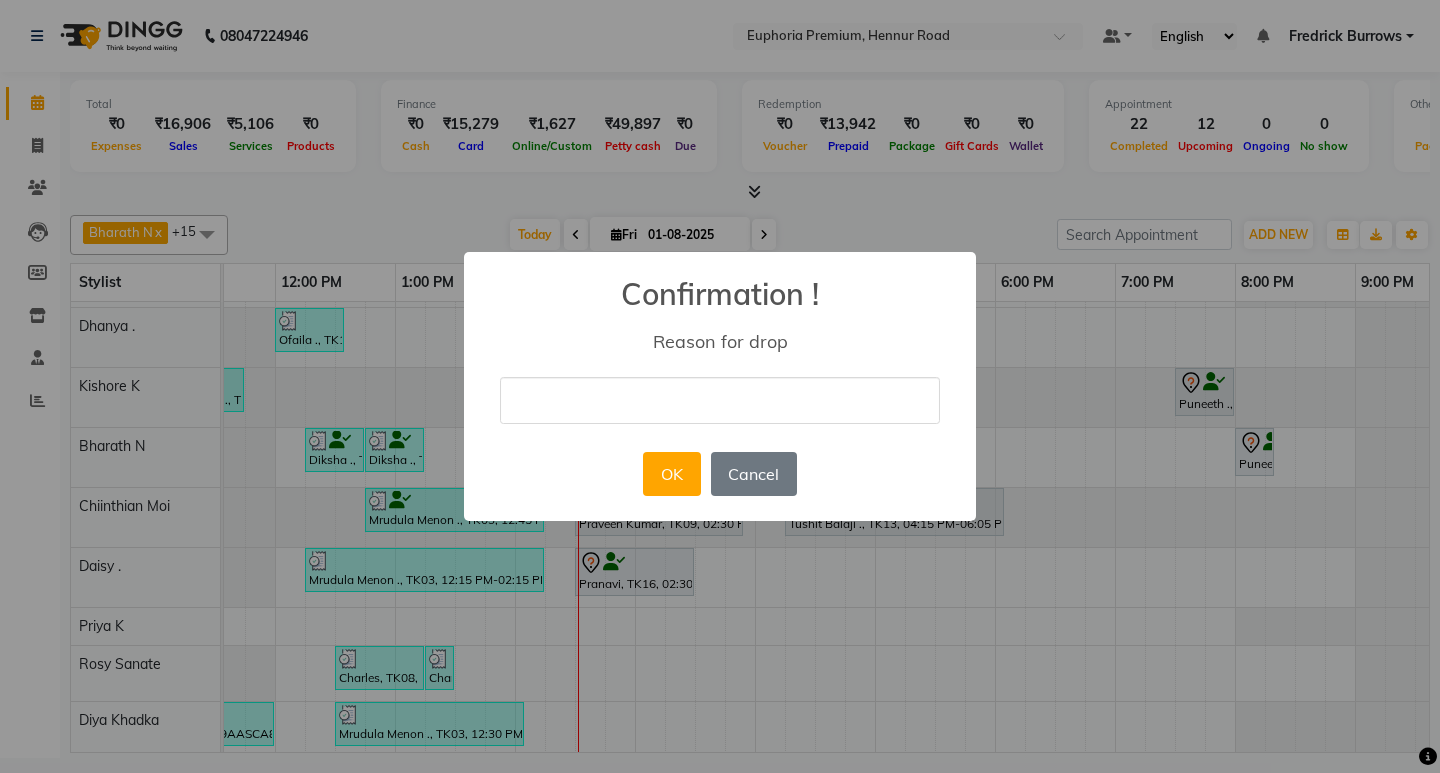 click at bounding box center (720, 400) 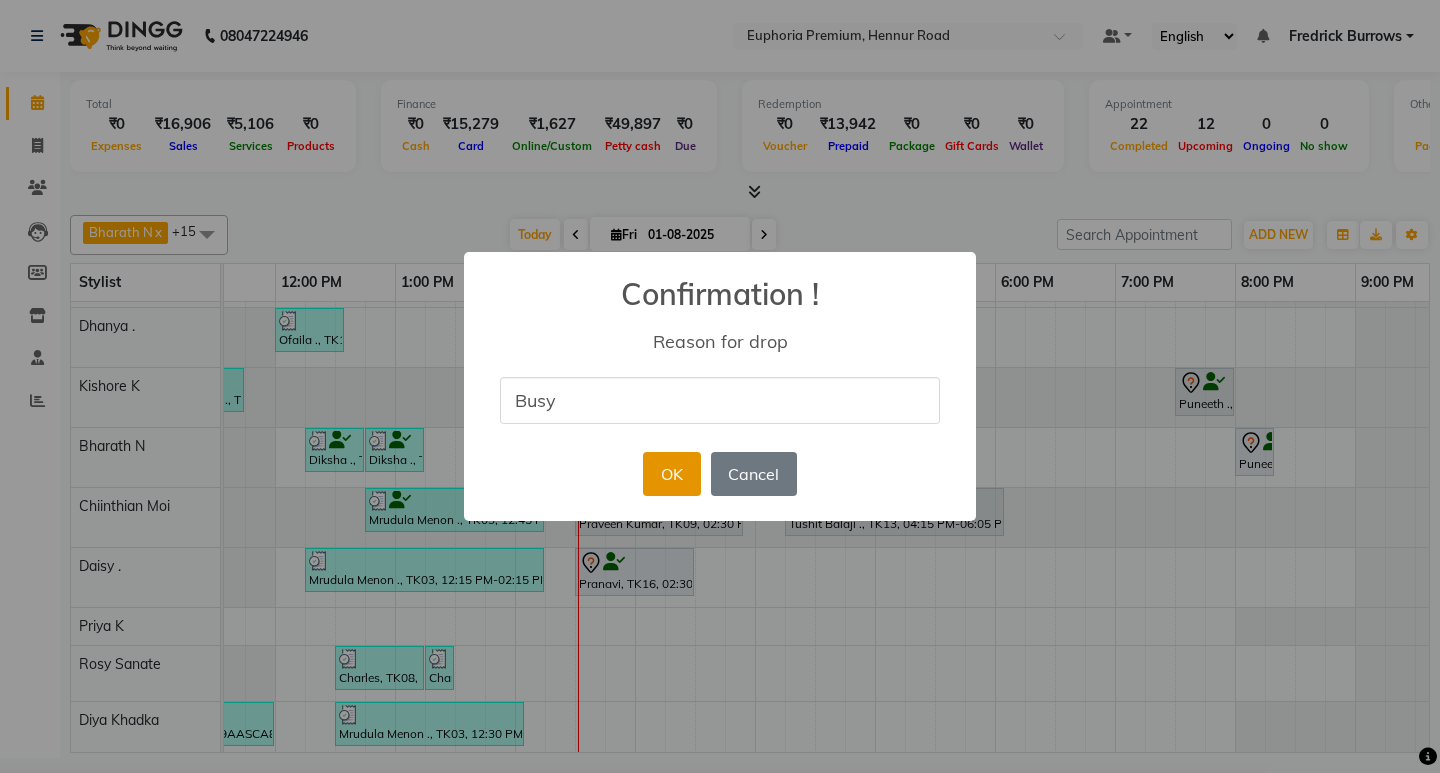 click on "OK" at bounding box center [671, 474] 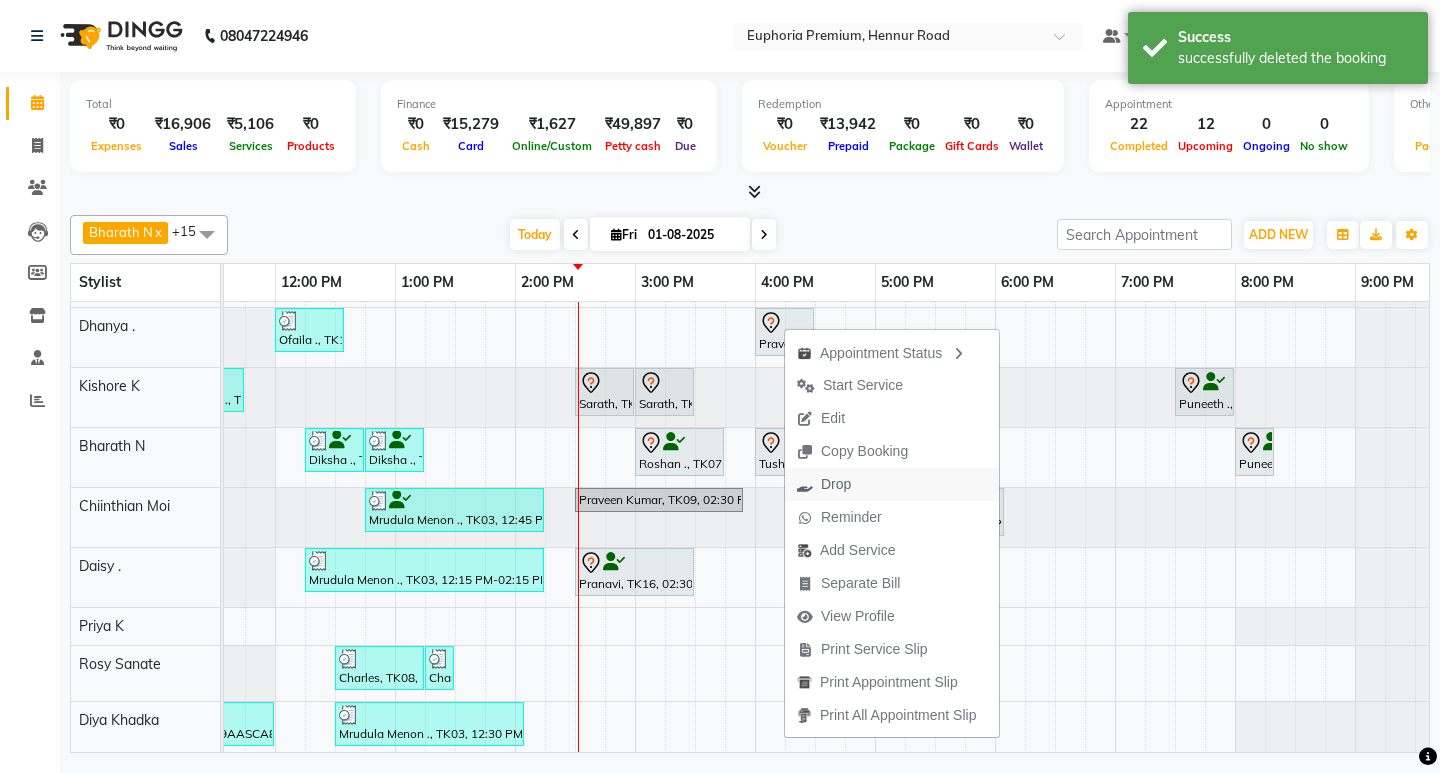 click on "Drop" at bounding box center (824, 484) 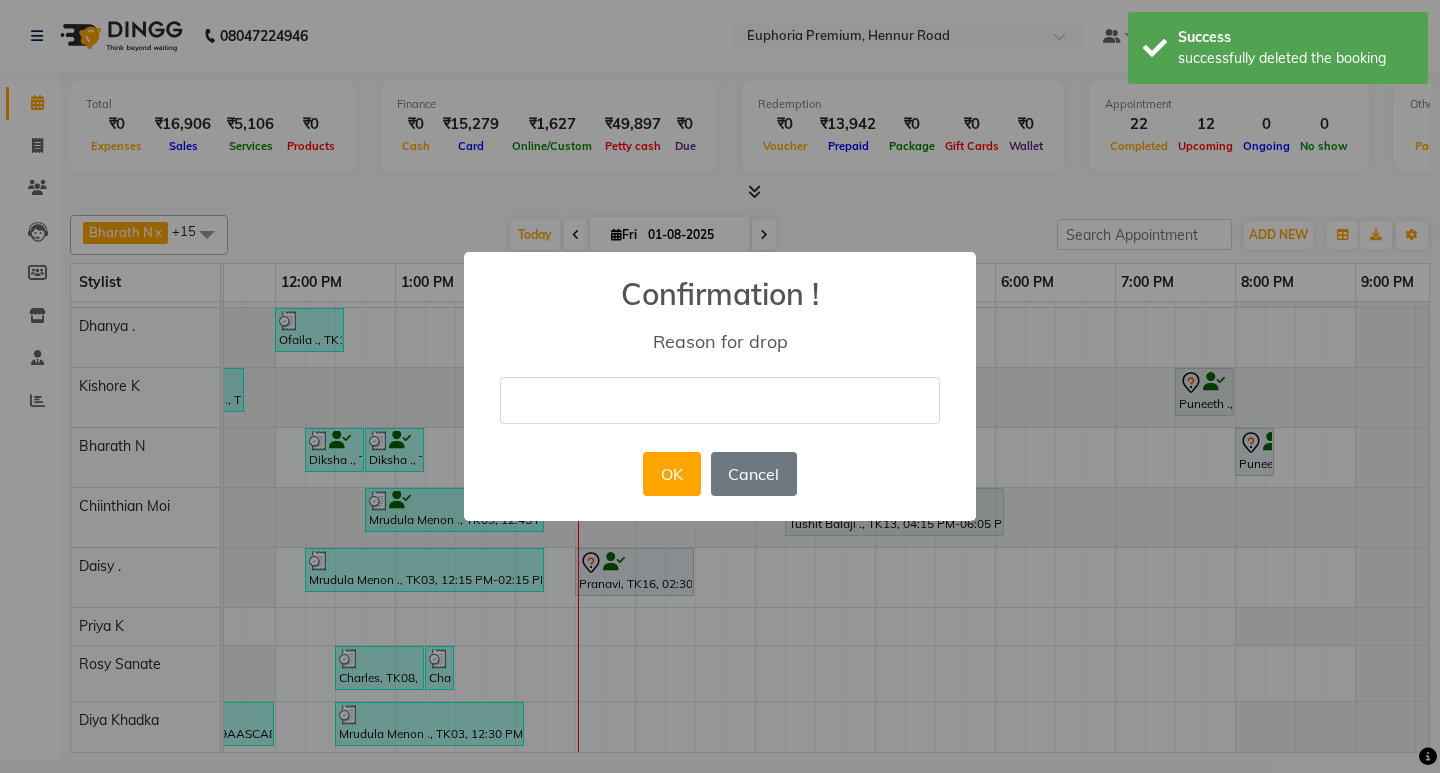 drag, startPoint x: 727, startPoint y: 411, endPoint x: 730, endPoint y: 423, distance: 12.369317 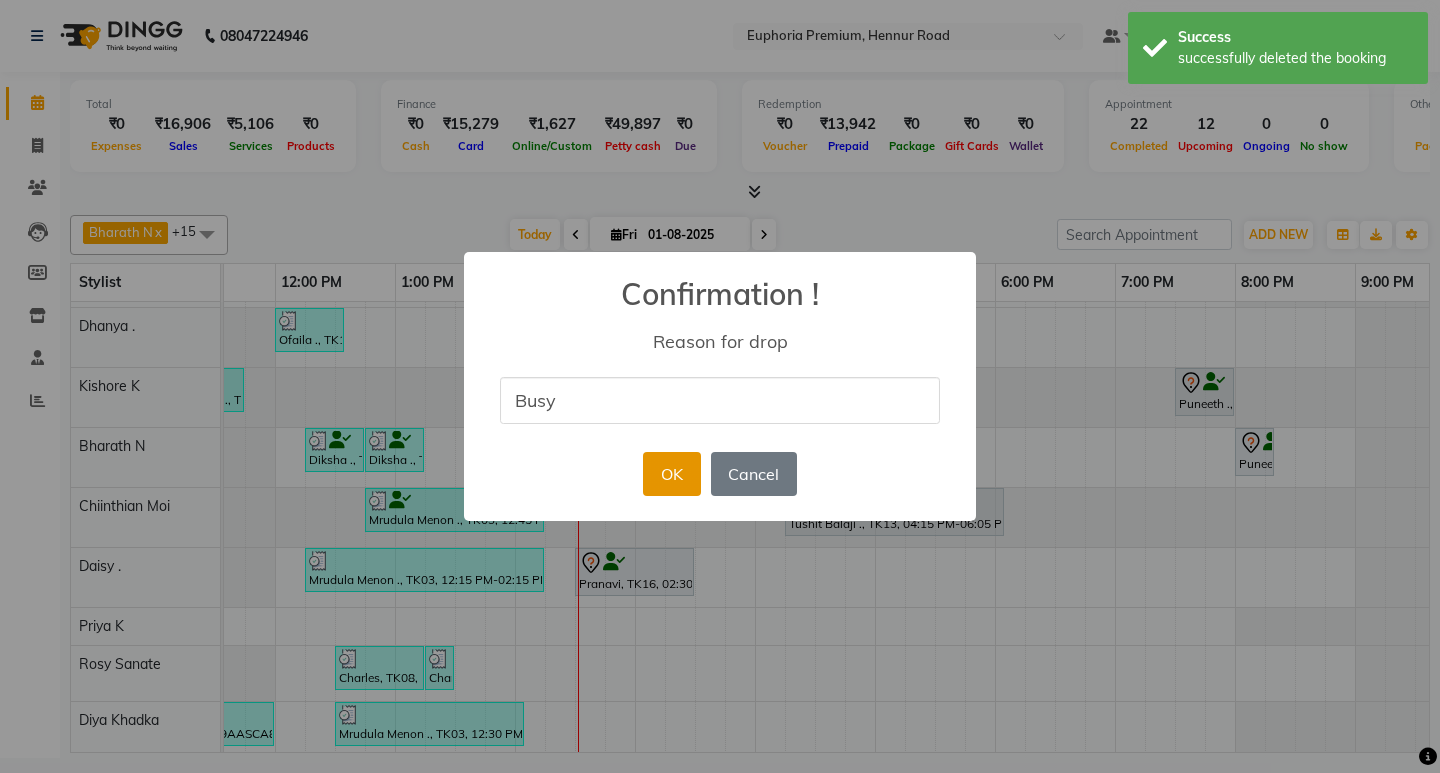 click on "OK" at bounding box center (671, 474) 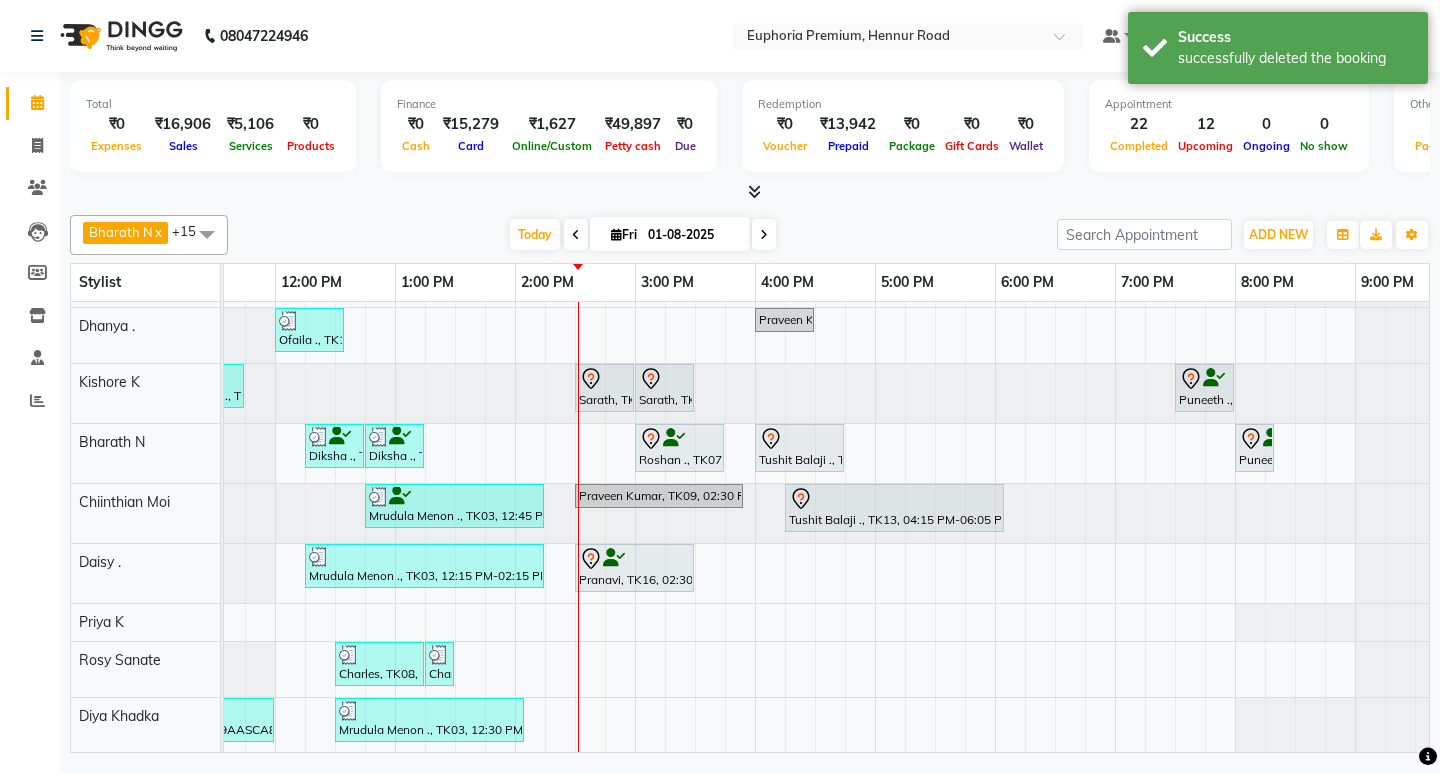 scroll, scrollTop: 426, scrollLeft: 429, axis: both 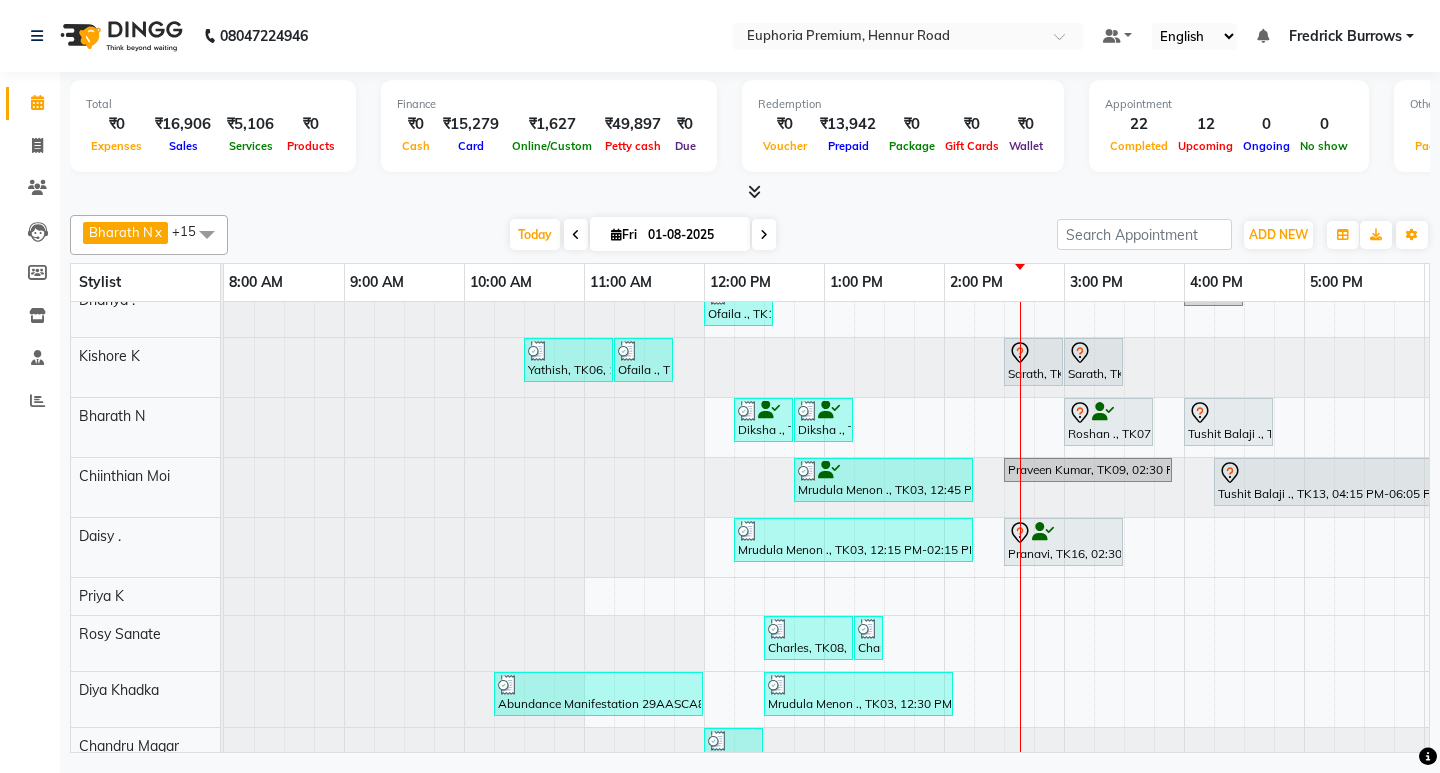 click at bounding box center (764, 235) 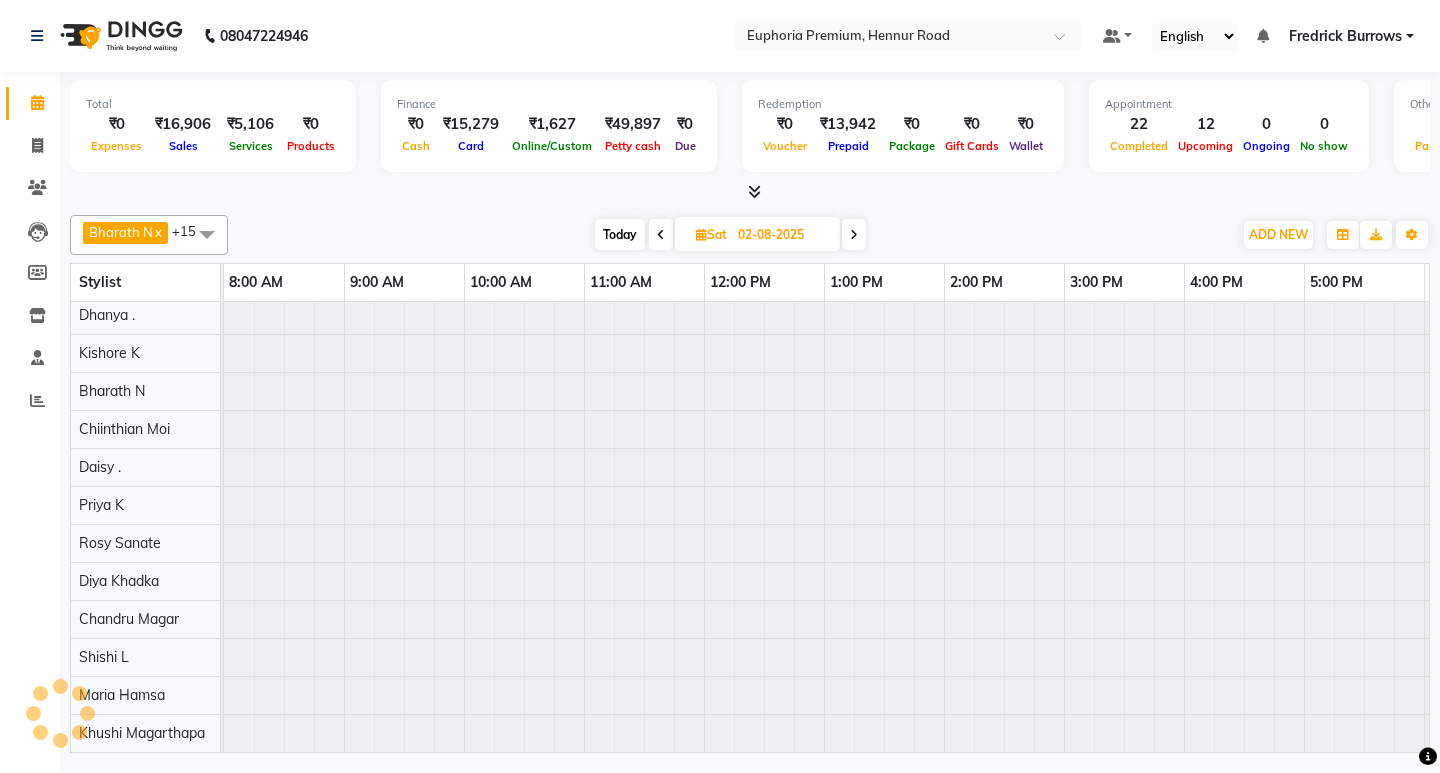 scroll, scrollTop: 172, scrollLeft: 0, axis: vertical 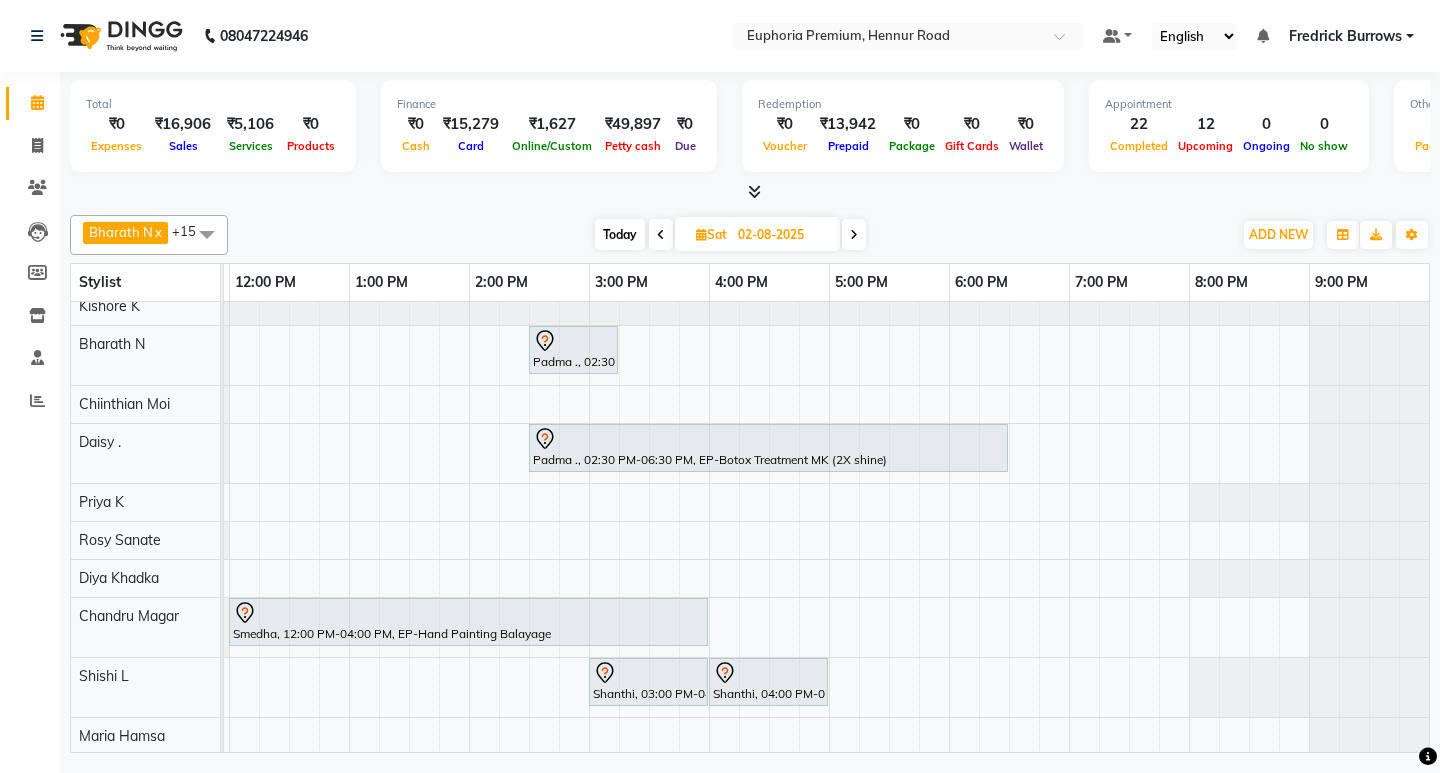 click at bounding box center (854, 234) 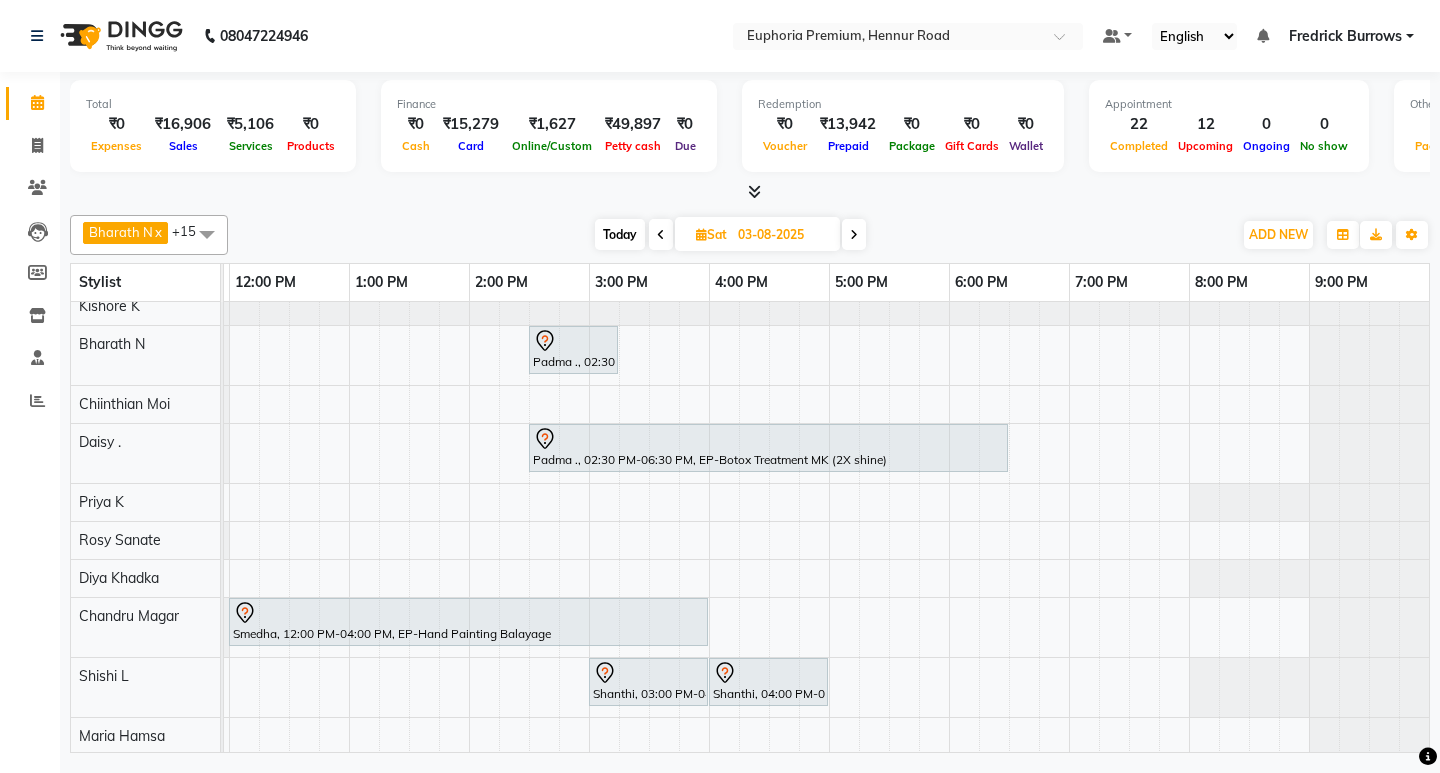 scroll, scrollTop: 0, scrollLeft: 0, axis: both 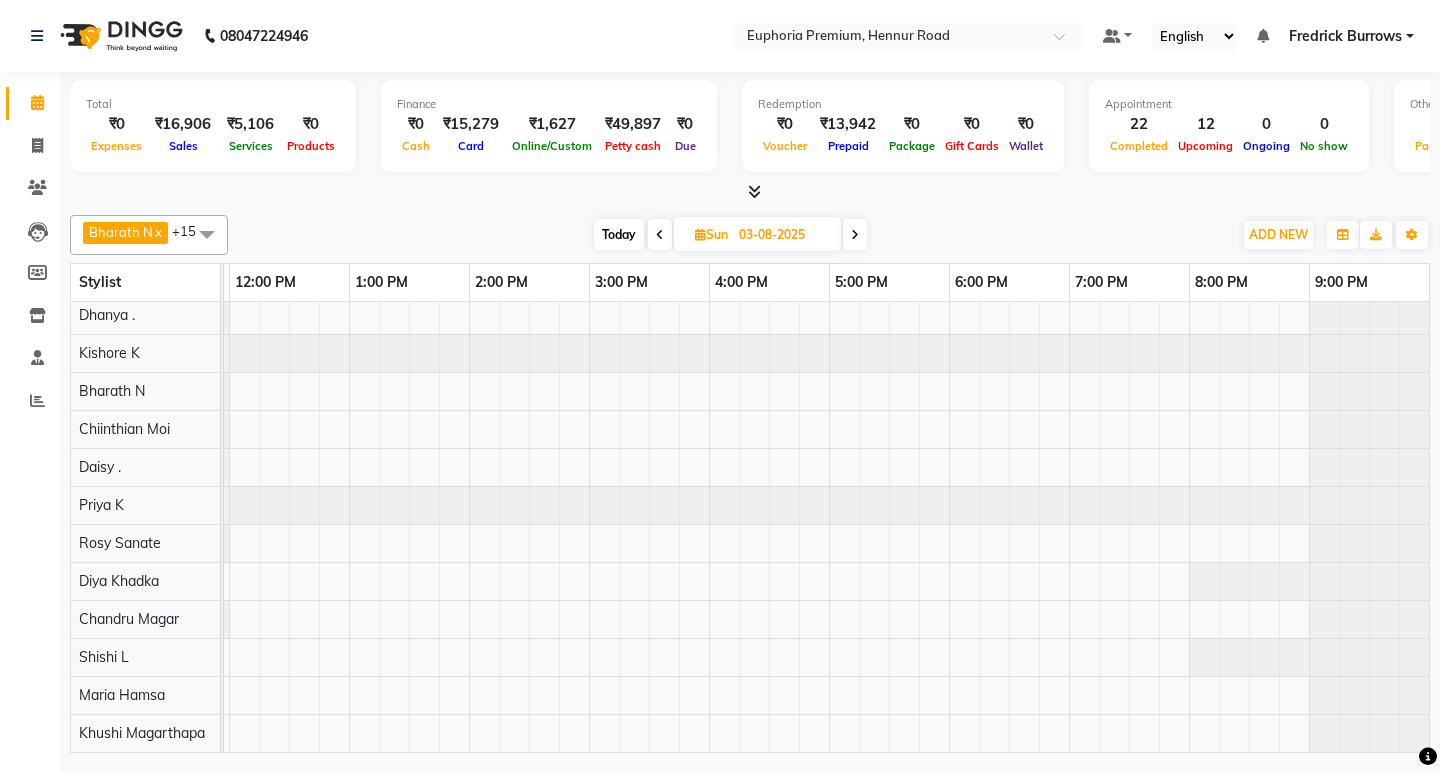 click at bounding box center (589, 448) 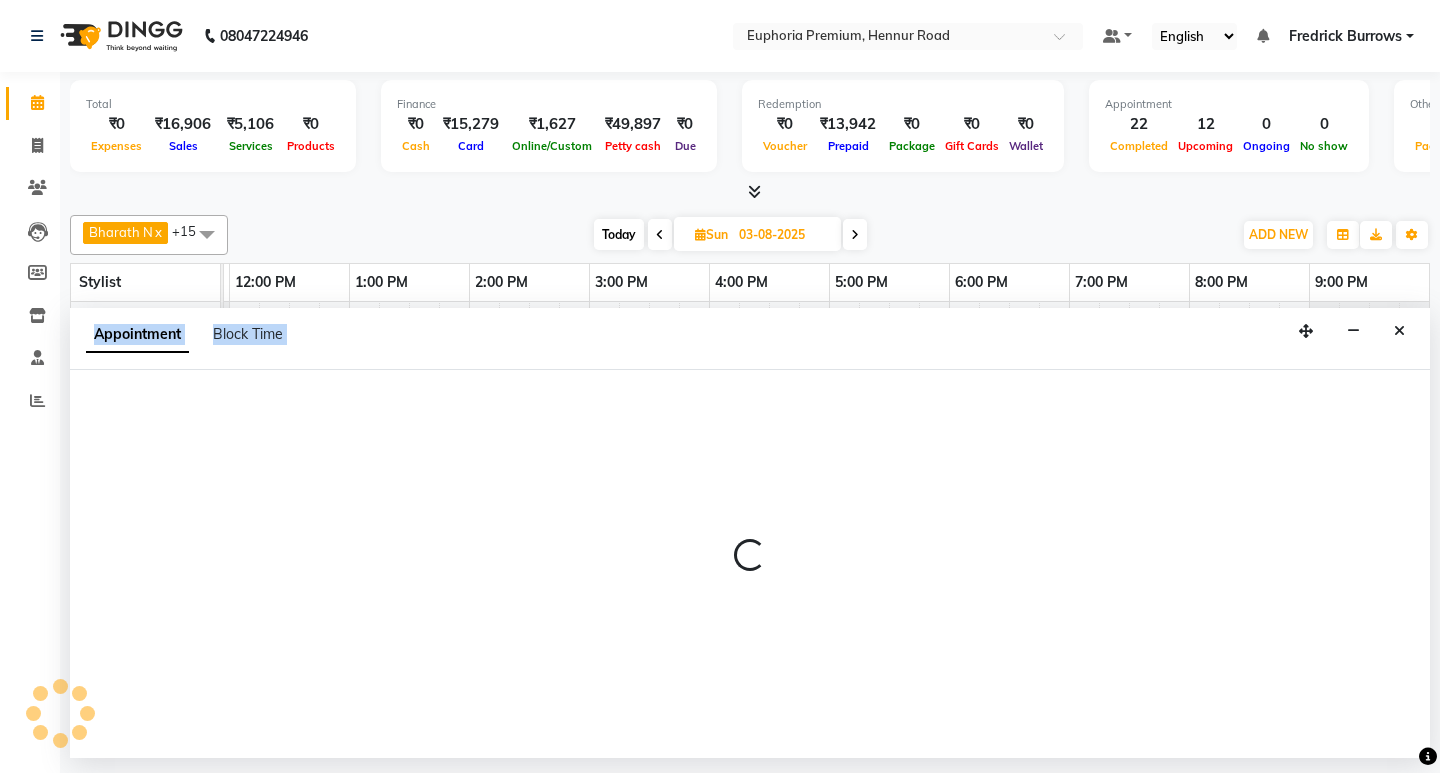 click at bounding box center (750, 564) 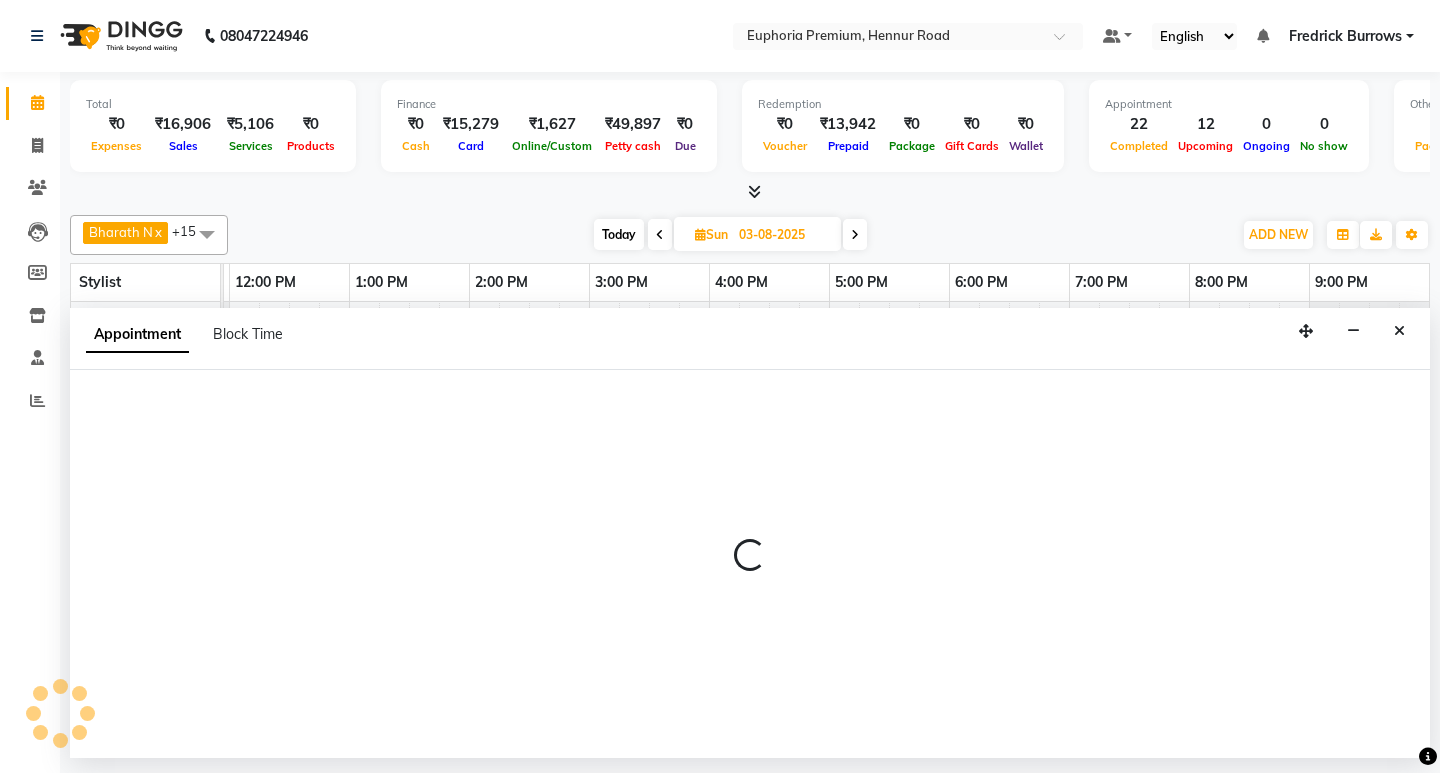 select on "71614" 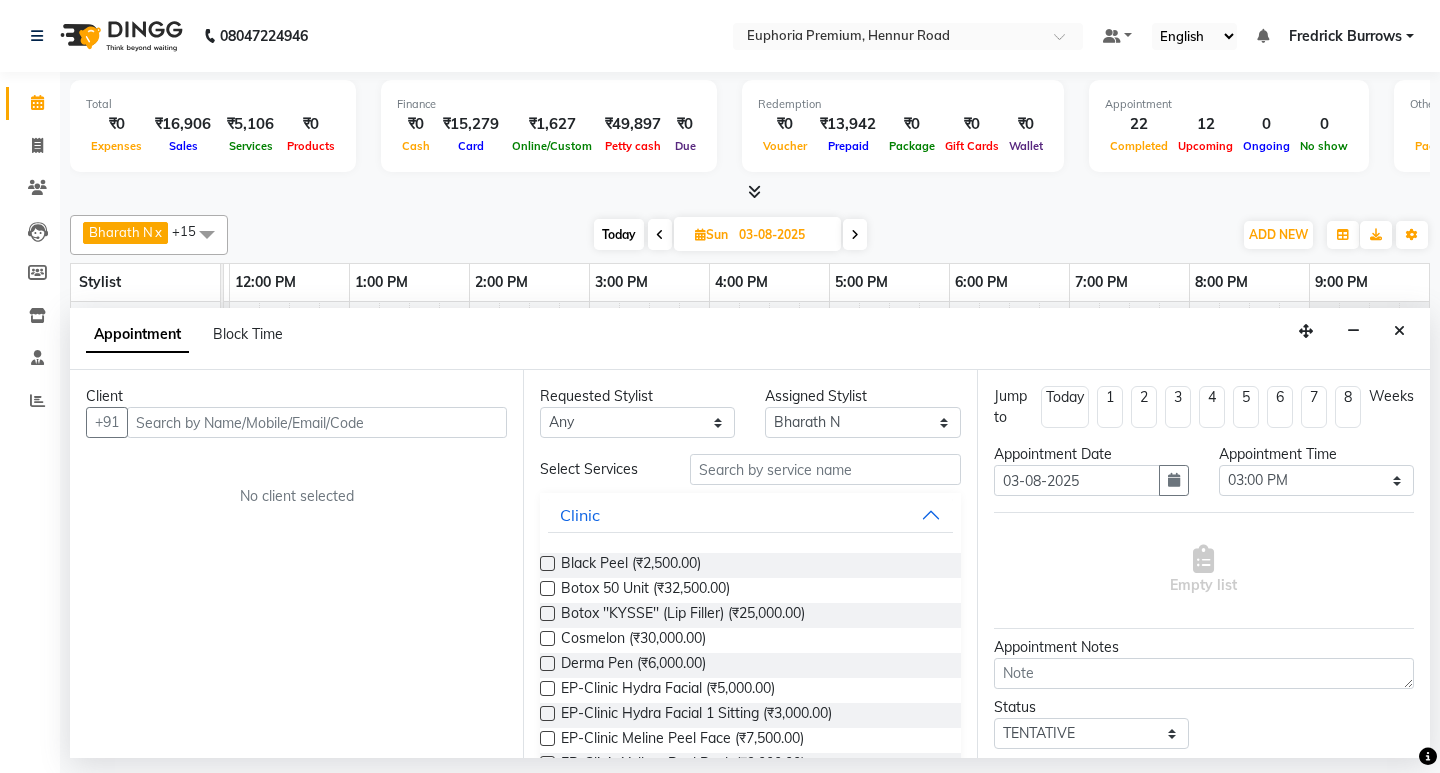 type on "8" 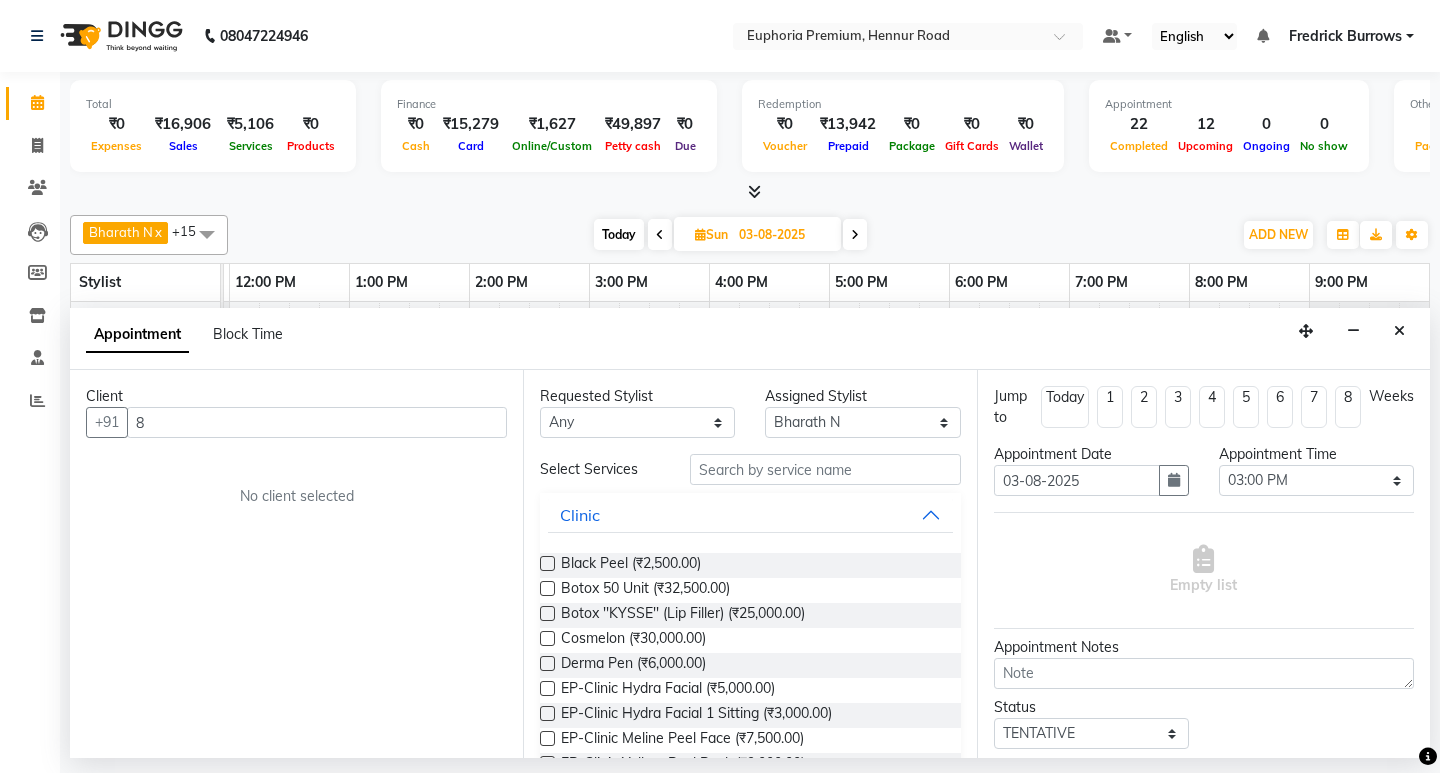 click on "8" at bounding box center [317, 422] 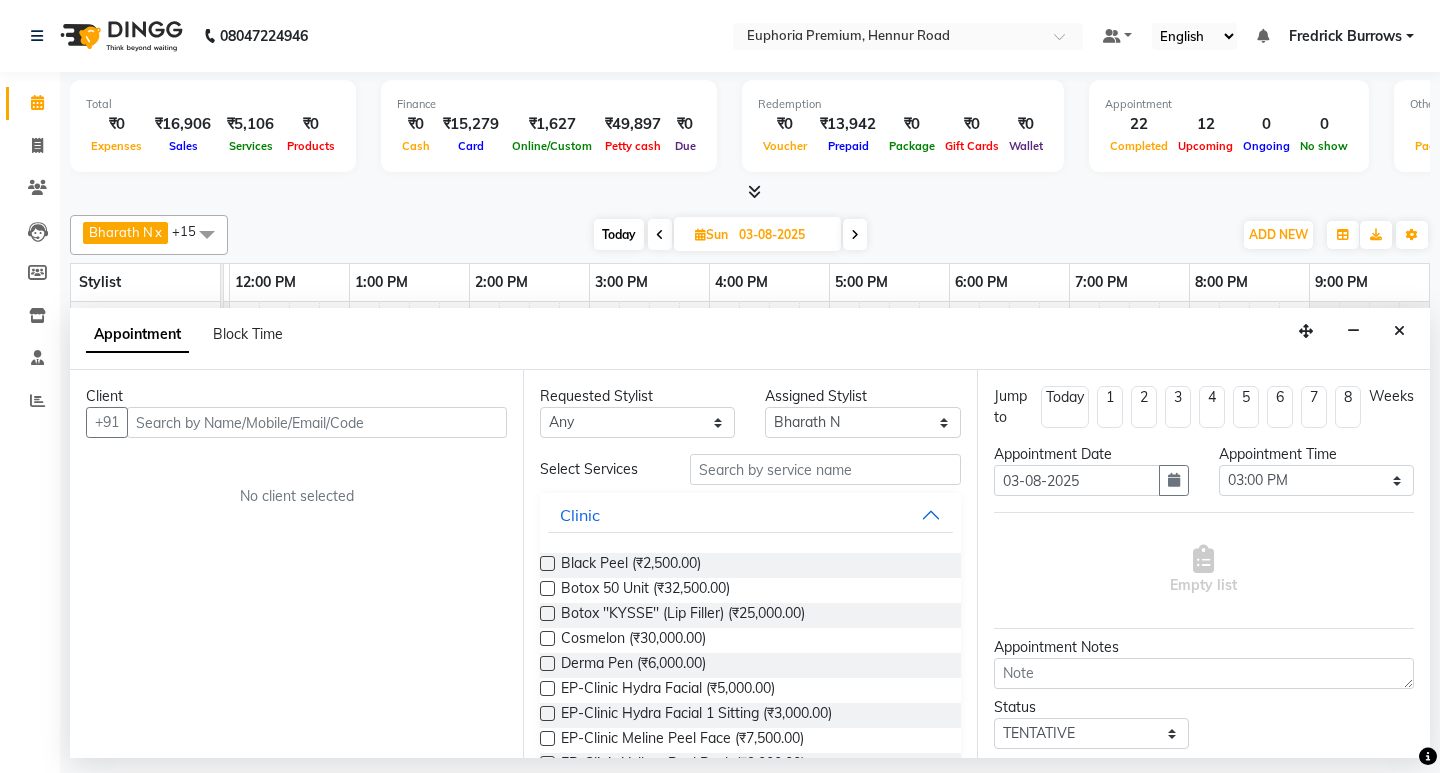 click at bounding box center (317, 422) 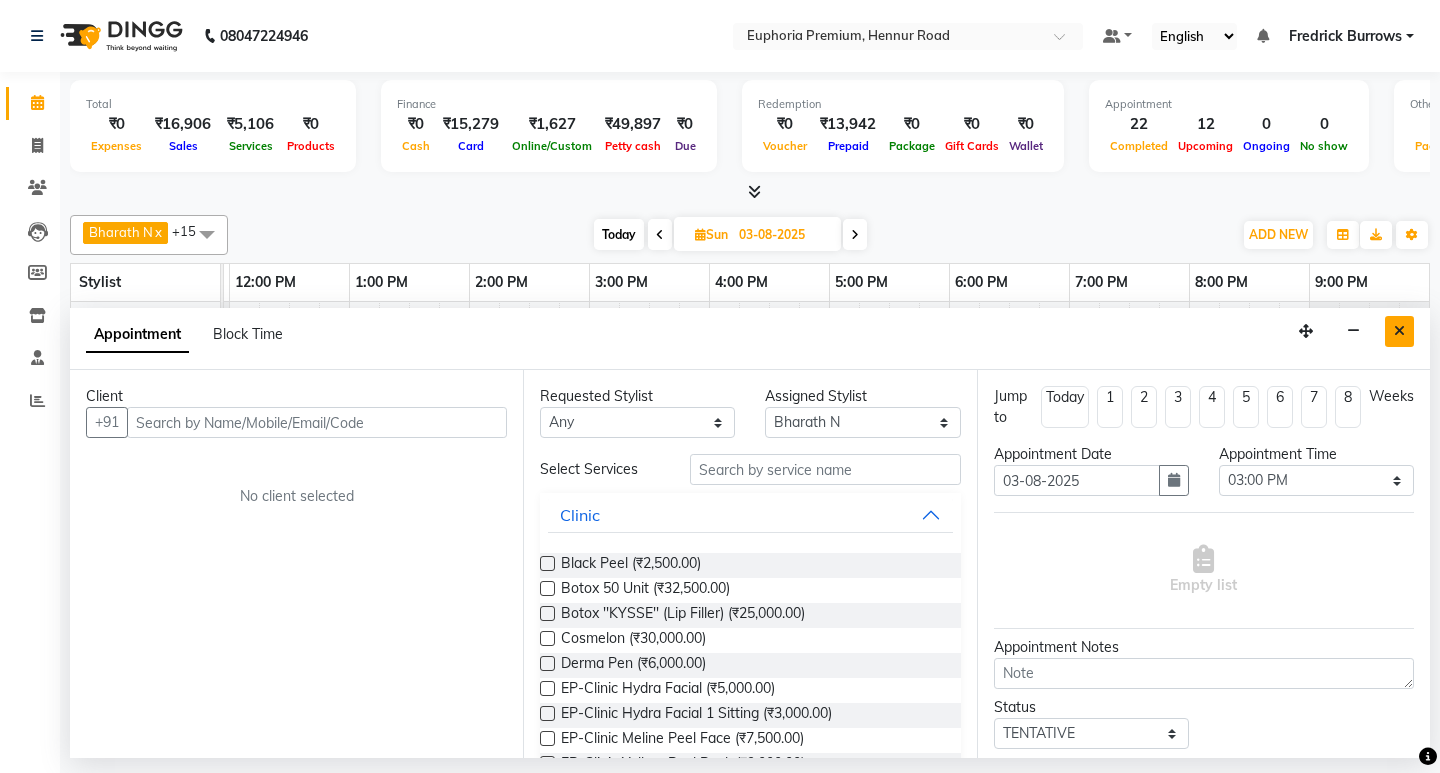 click at bounding box center [1399, 331] 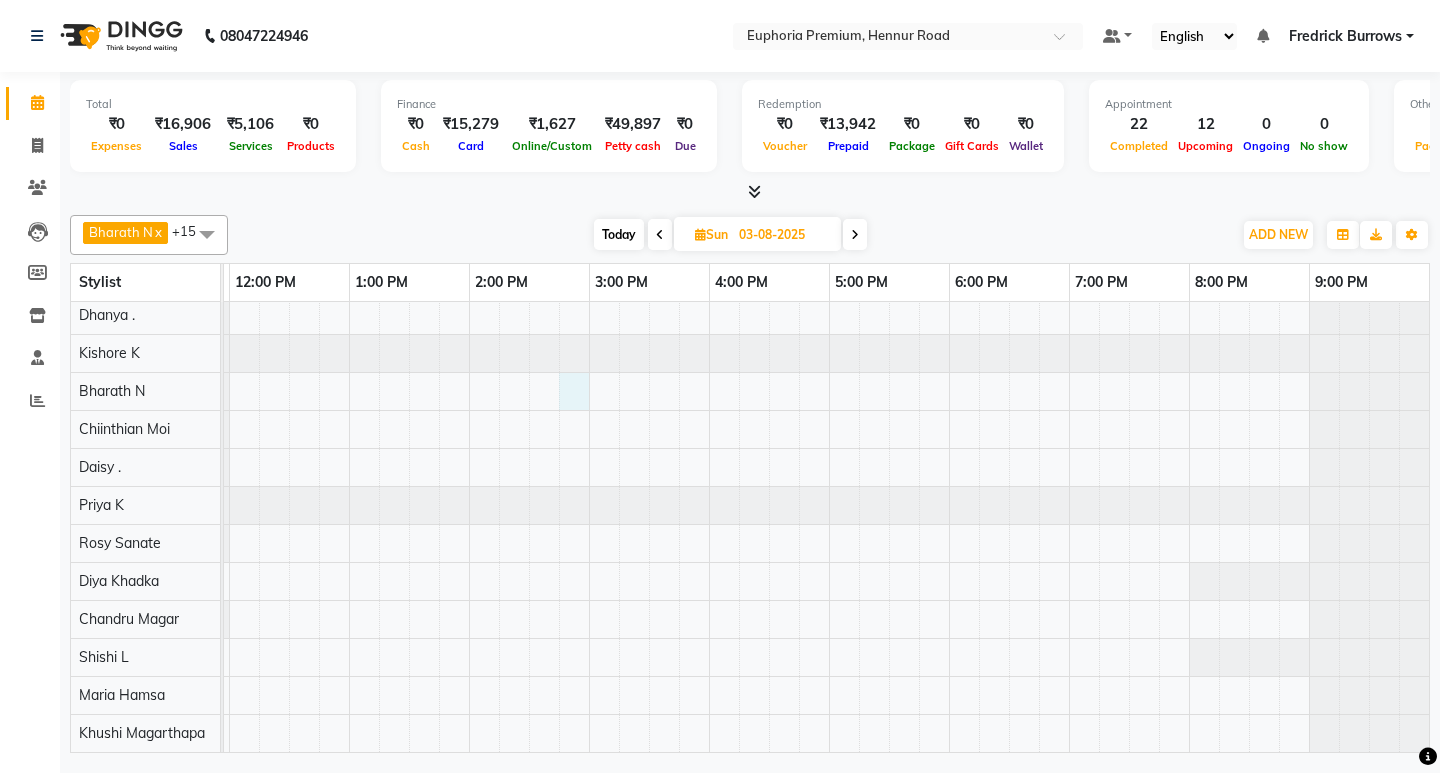 click at bounding box center (589, 448) 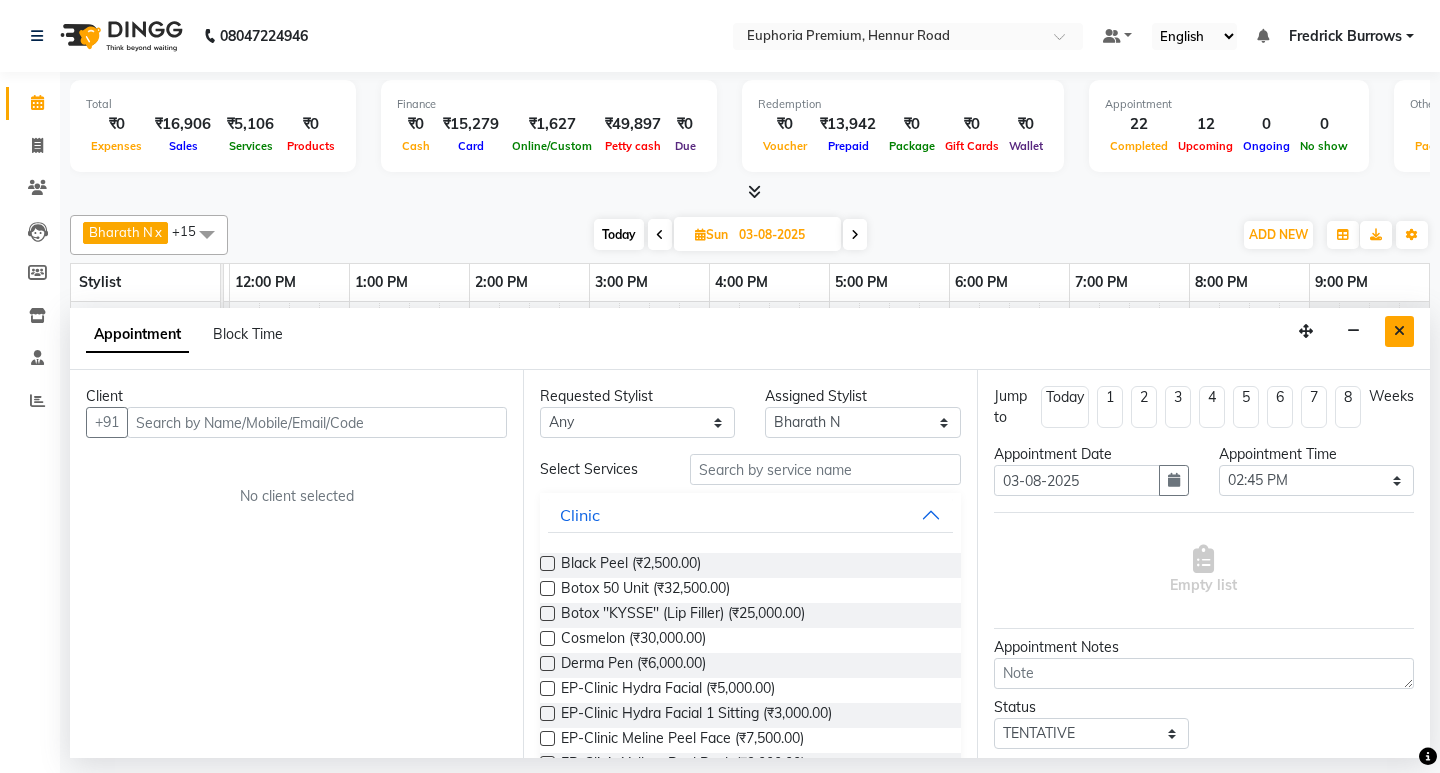 click at bounding box center [1399, 331] 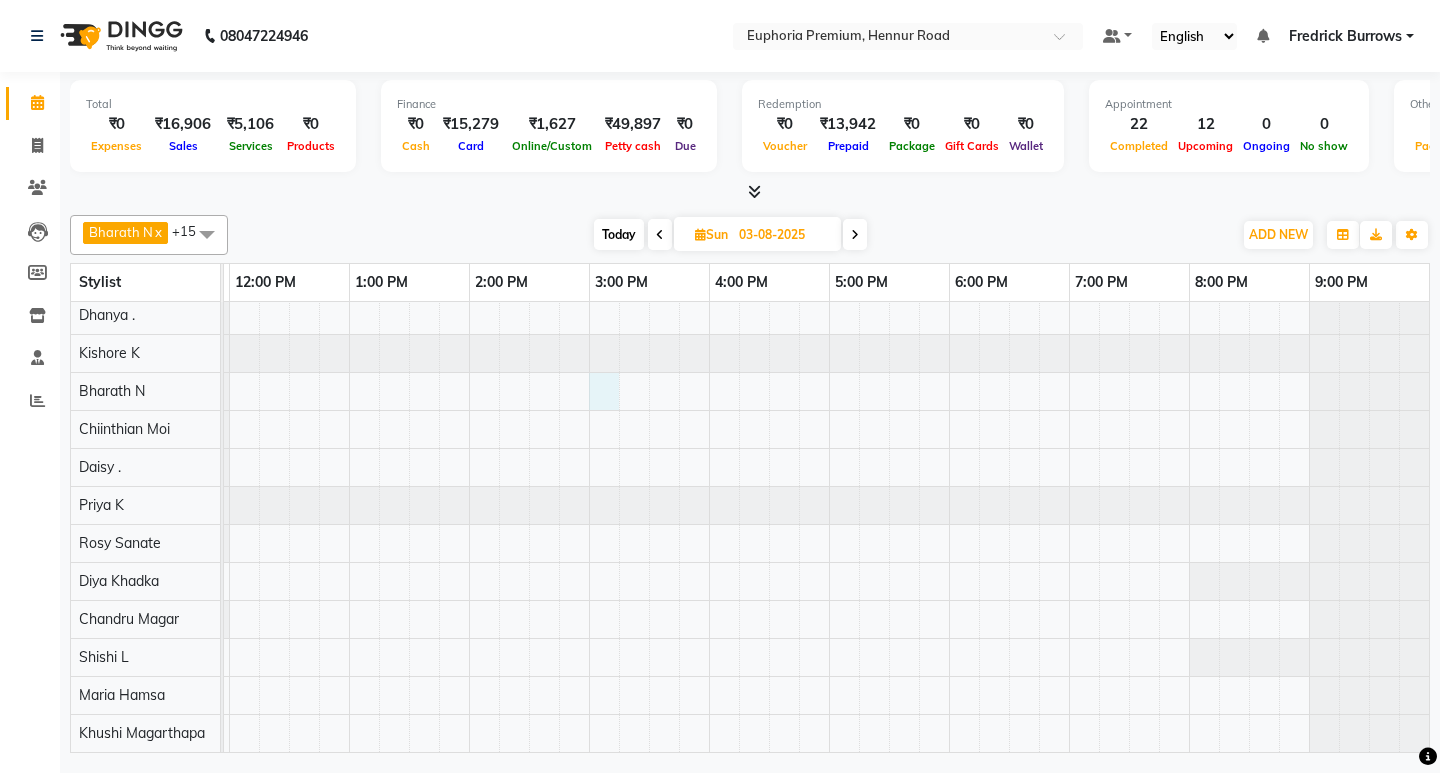 click at bounding box center (589, 448) 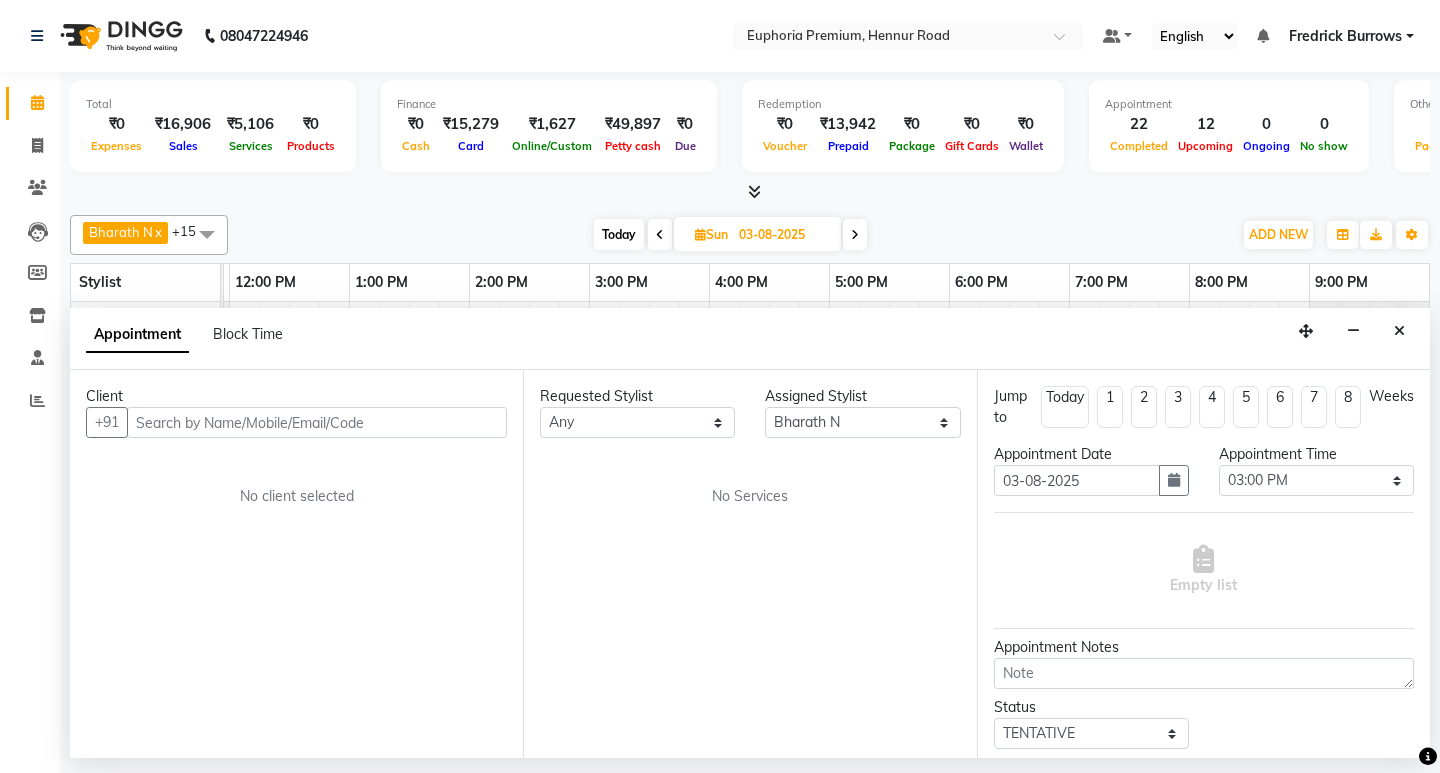 click at bounding box center (317, 422) 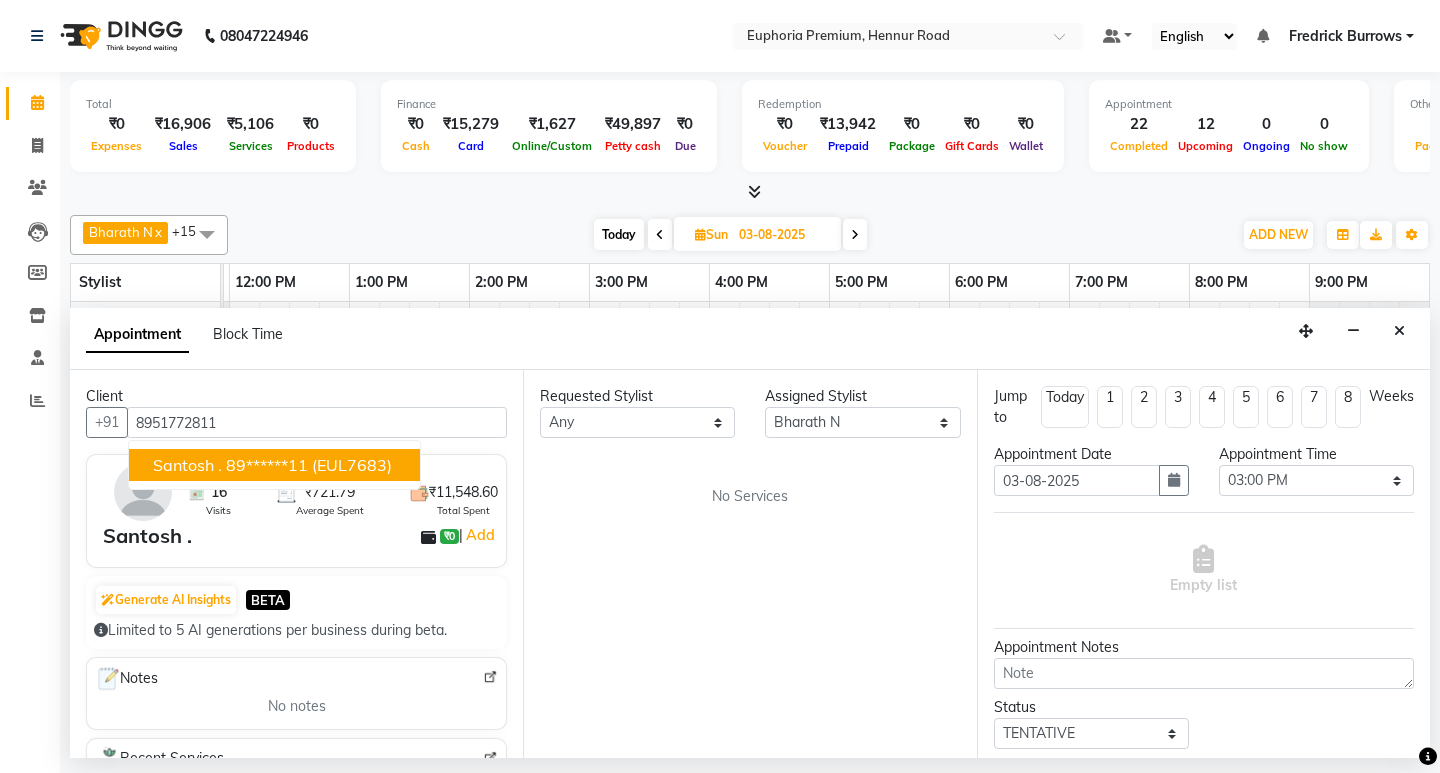 scroll, scrollTop: 3, scrollLeft: 475, axis: both 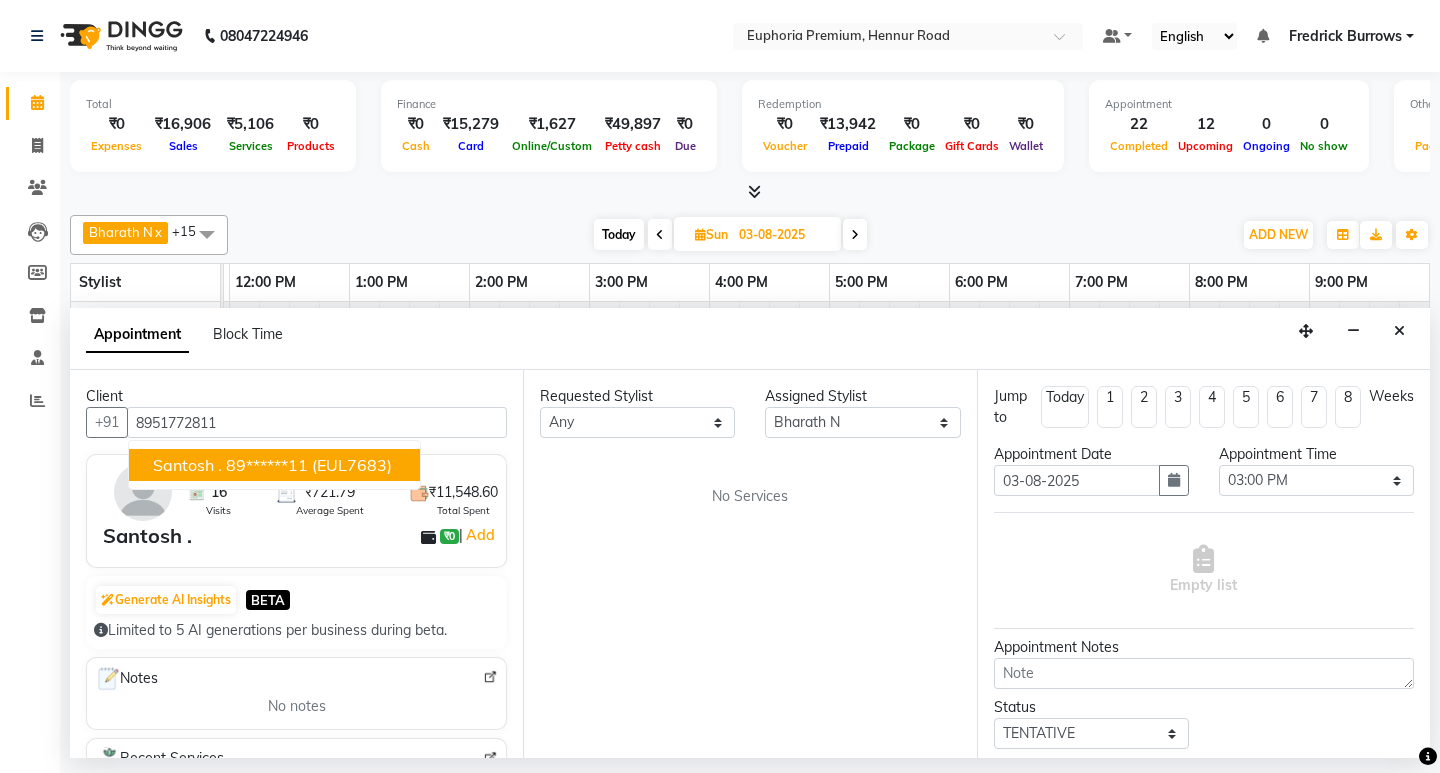 type on "8951772811" 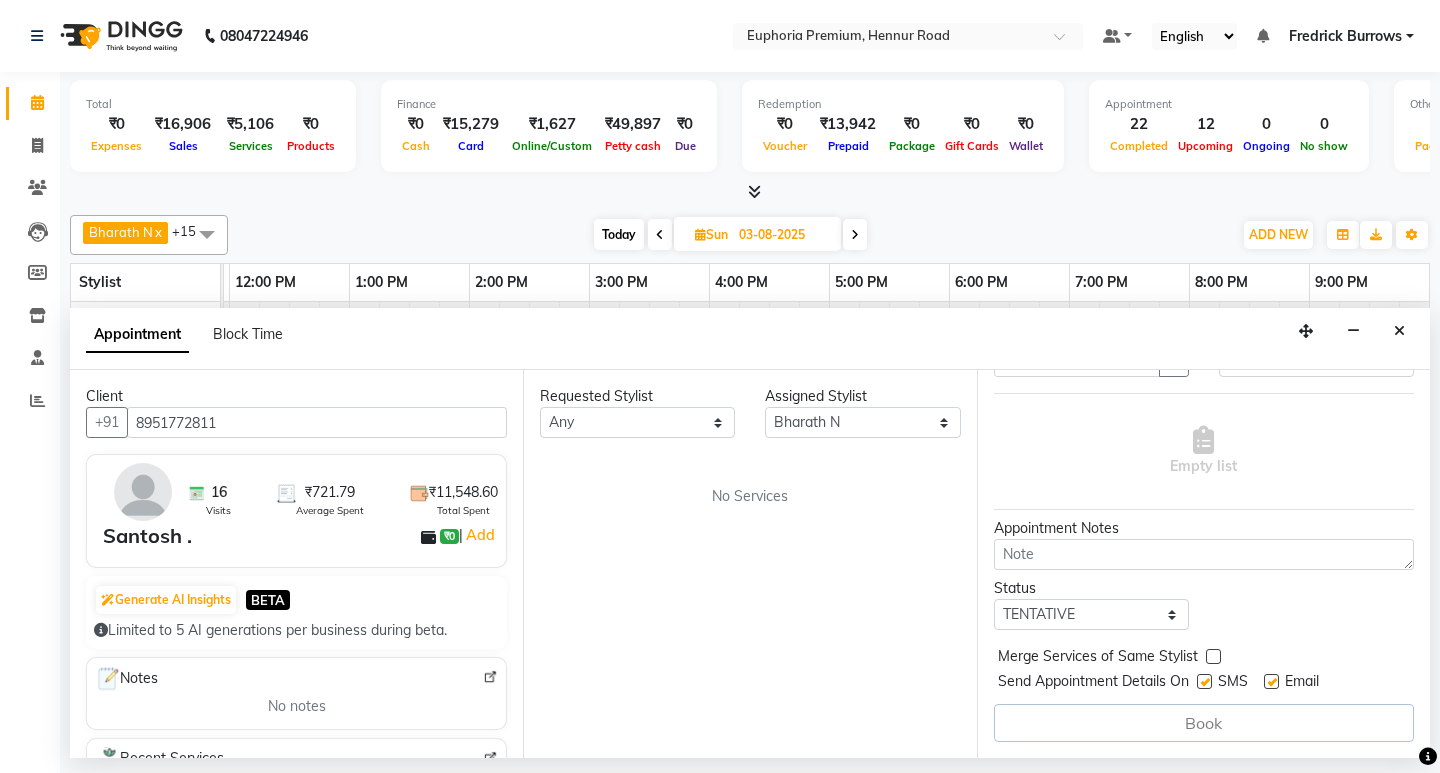 scroll, scrollTop: 0, scrollLeft: 0, axis: both 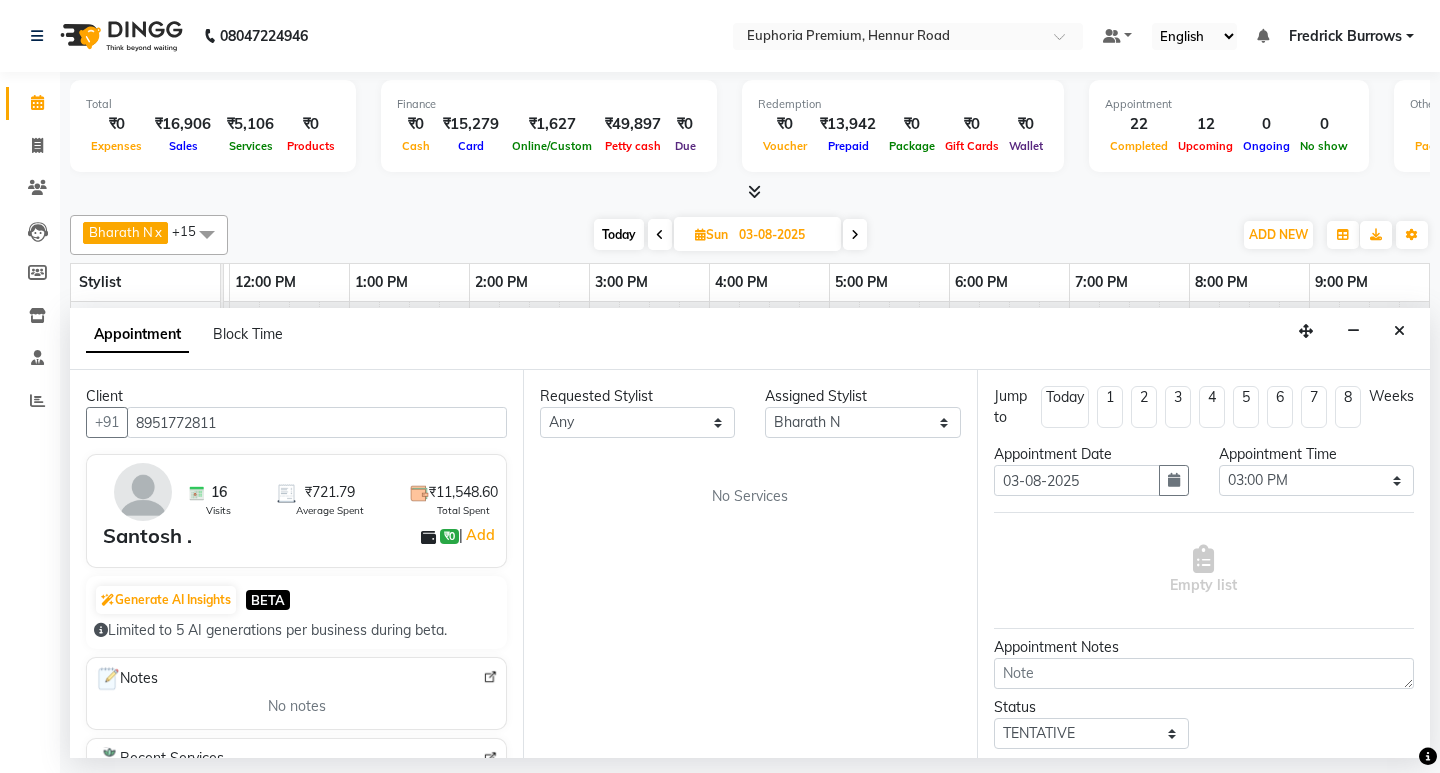 click on "Requested Stylist Any Babu V Bharath N Binoy  Chandru Magar Chiinthian Moi ChonglianMoi MOI Daisy . Dhanya . Diya Khadka Fredrick Burrows Khushi Magarthapa Kishore K Maria Hamsa MRINALI MILI Pinky . Priya  K Rosy Sanate Savitha Vijayan Shalini Deivasigamani Shishi L Vijayalakshmi M VISHON BAIDYA Assigned Stylist Select Babu V Bharath N Binoy  Chandru Magar Chiinthian Moi ChonglianMoi MOI Daisy . Dhanya . Diya Khadka Fredrick Burrows Khushi Magarthapa Kishore K Maria Hamsa MRINALI MILI Pinky . Priya  K Rosy Sanate Savitha Vijayan Shalini Deivasigamani Shishi L Vijayalakshmi M VISHON BAIDYA No Services" at bounding box center (749, 564) 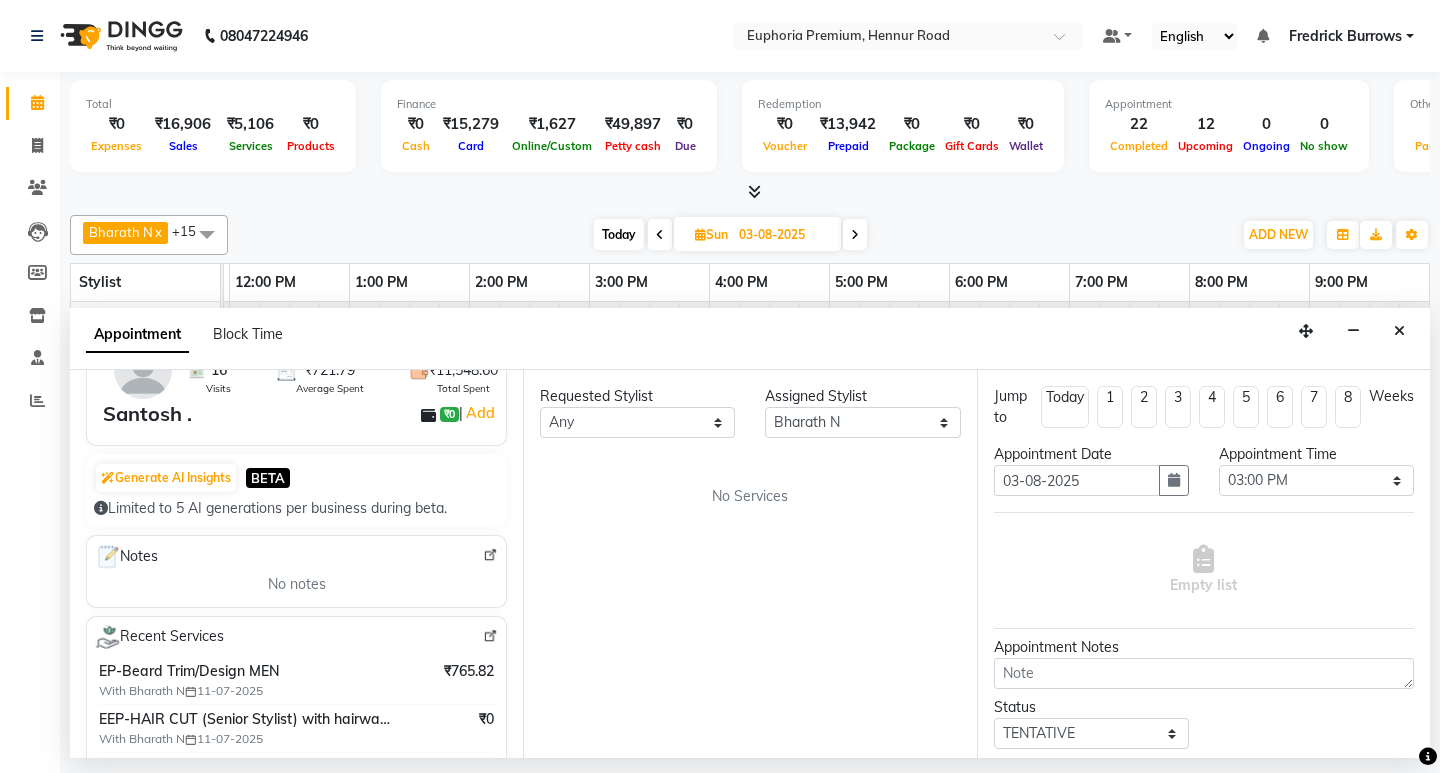 scroll, scrollTop: 0, scrollLeft: 0, axis: both 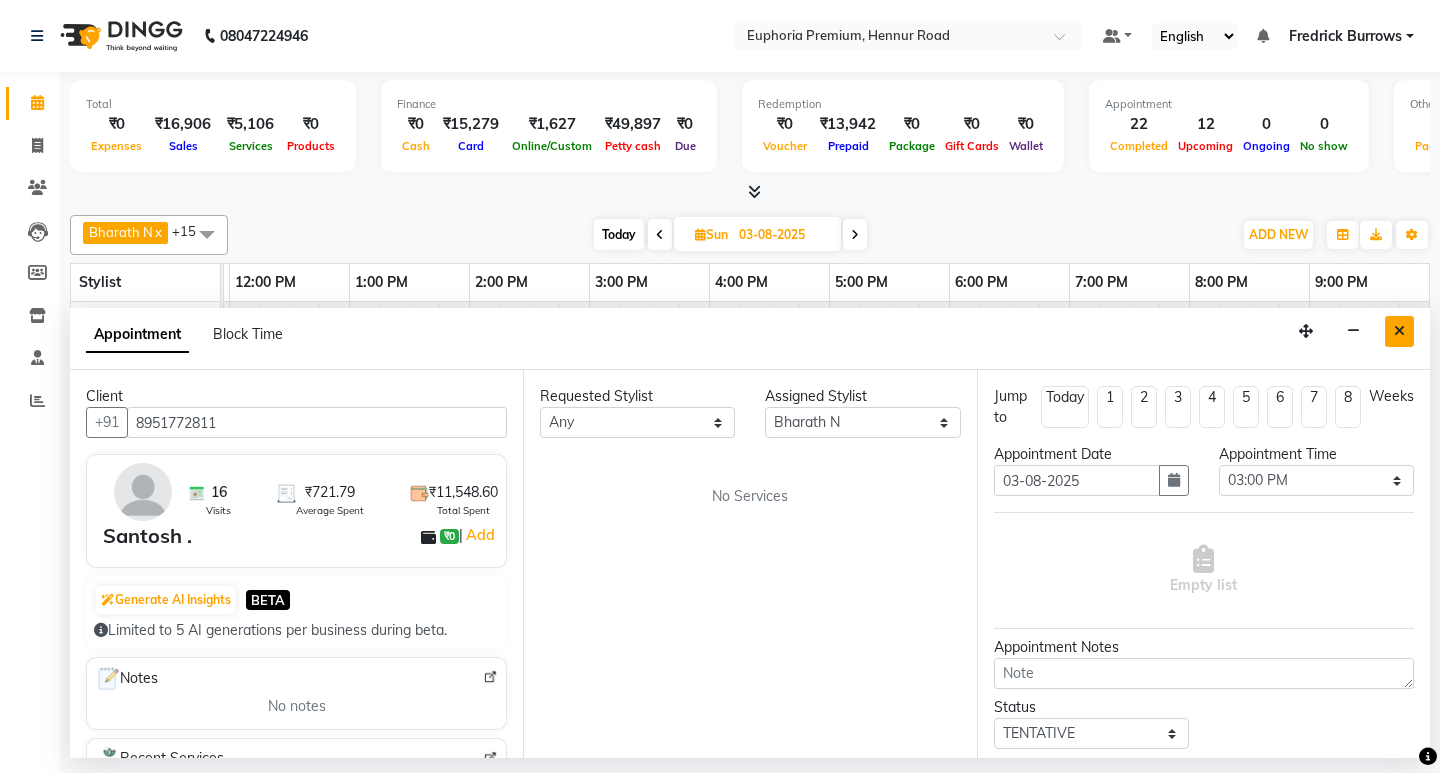 click at bounding box center [1399, 331] 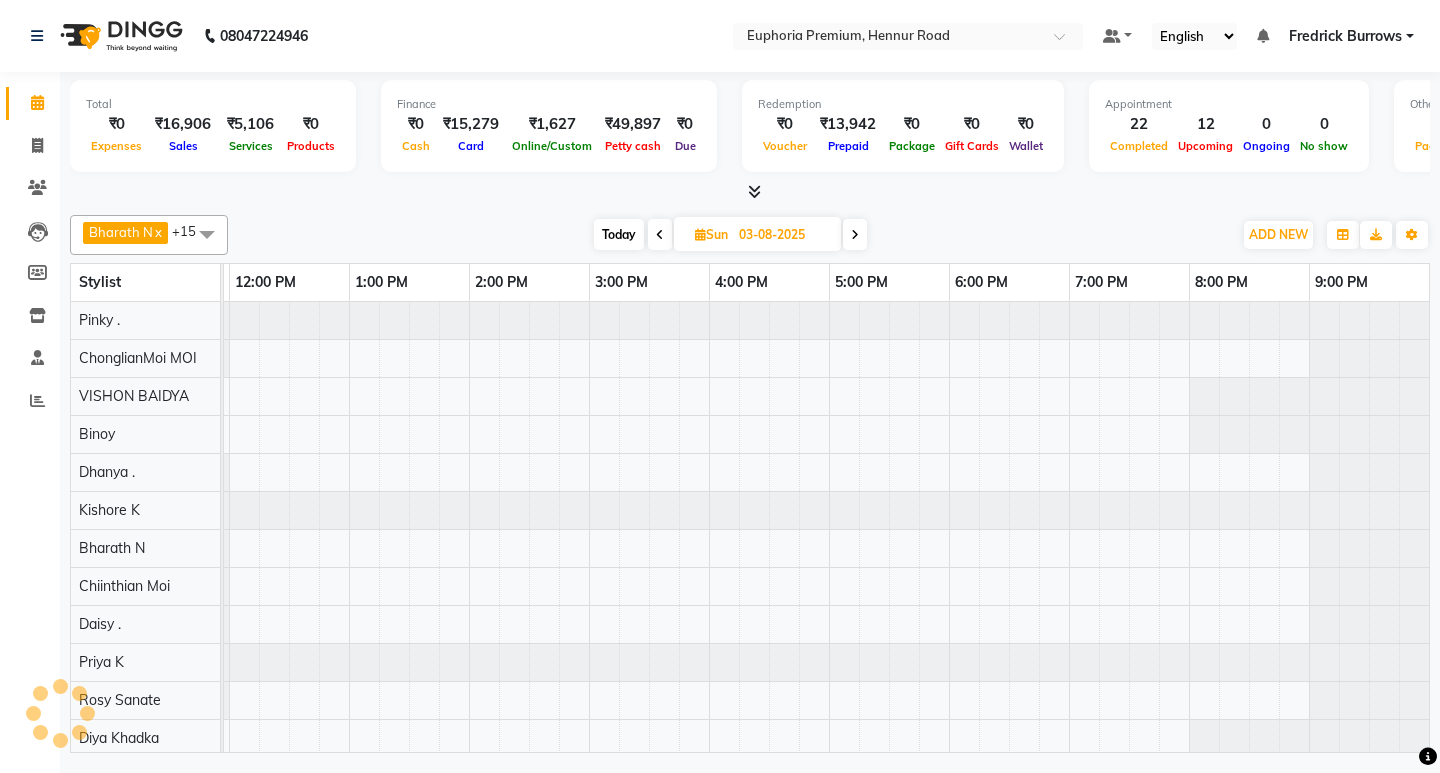 scroll, scrollTop: 100, scrollLeft: 475, axis: both 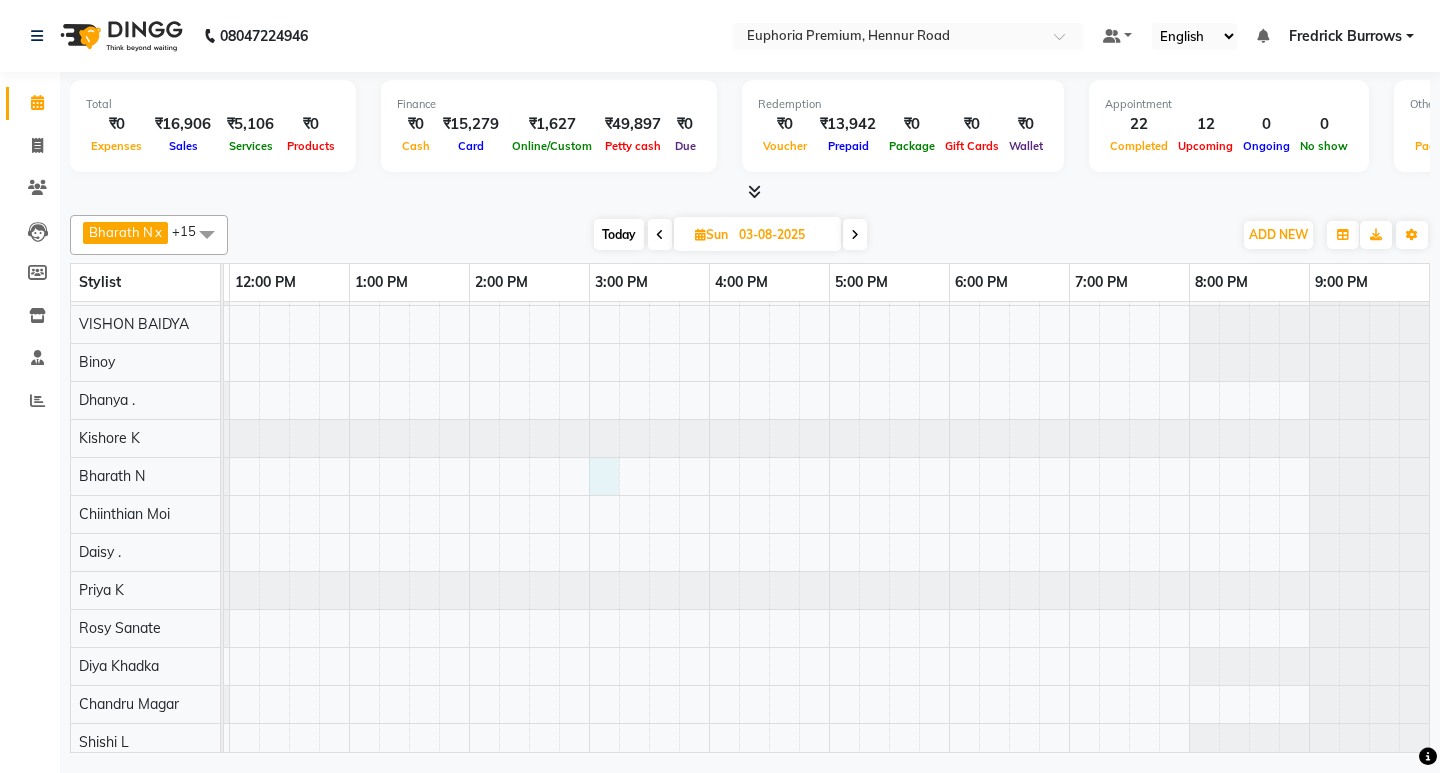 click at bounding box center [589, 533] 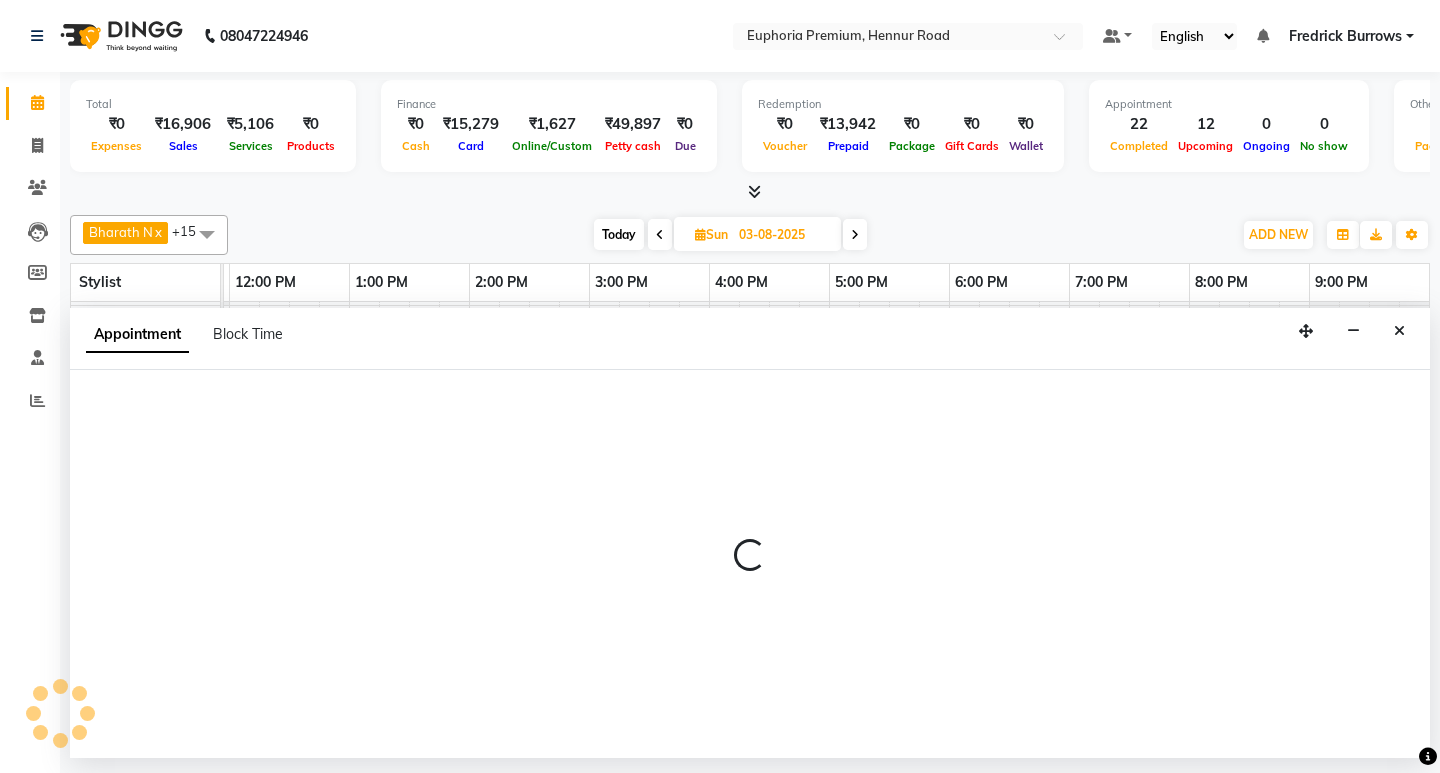 select on "71614" 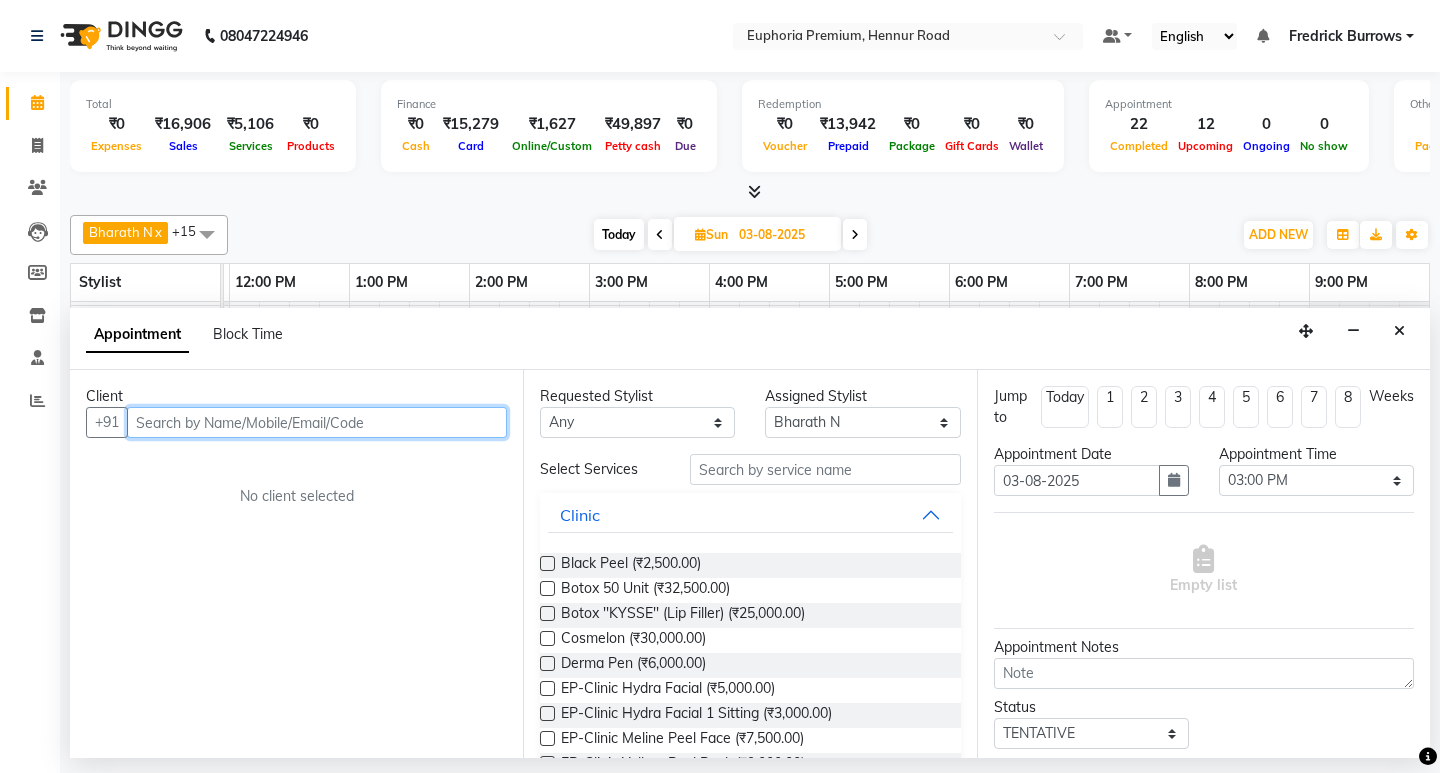 click at bounding box center [317, 422] 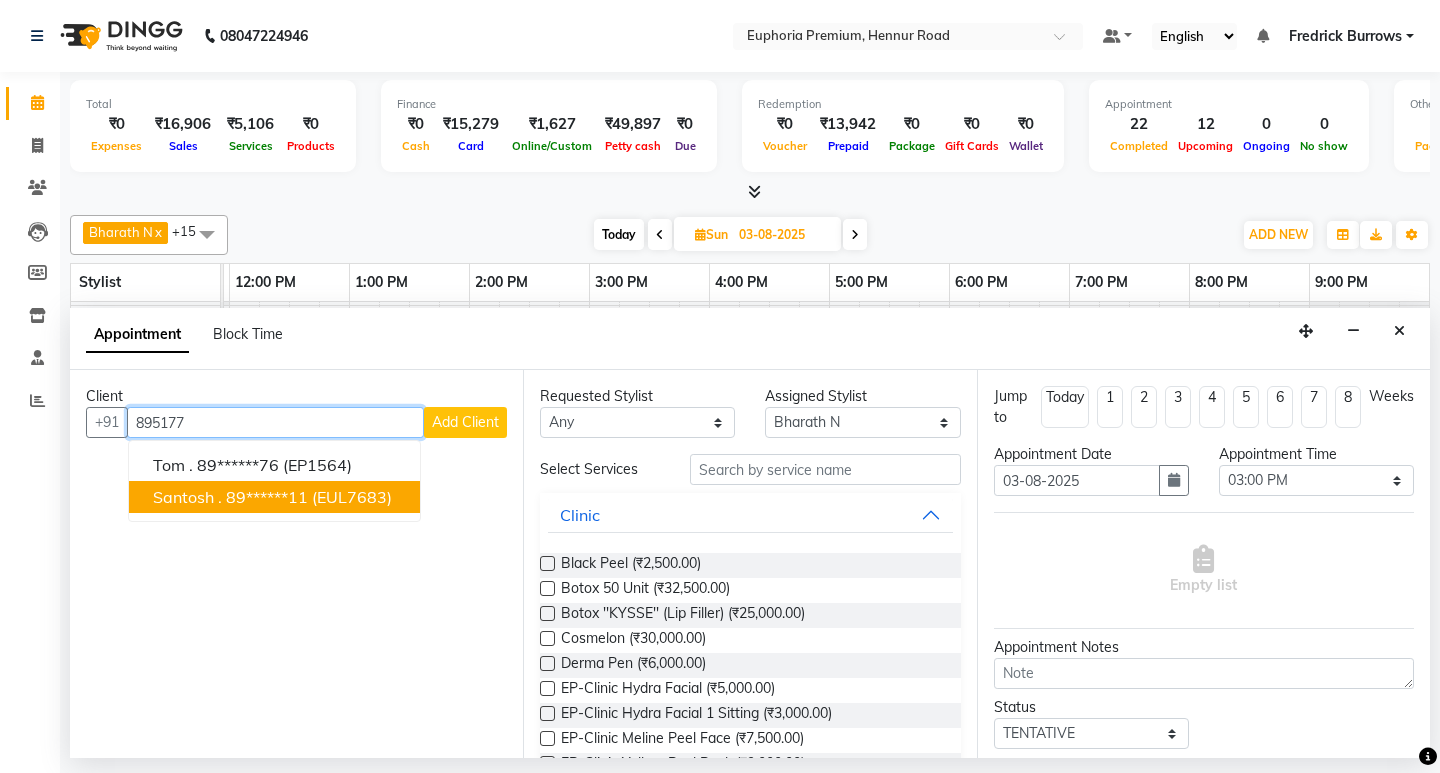 click on "(EUL7683)" at bounding box center (352, 497) 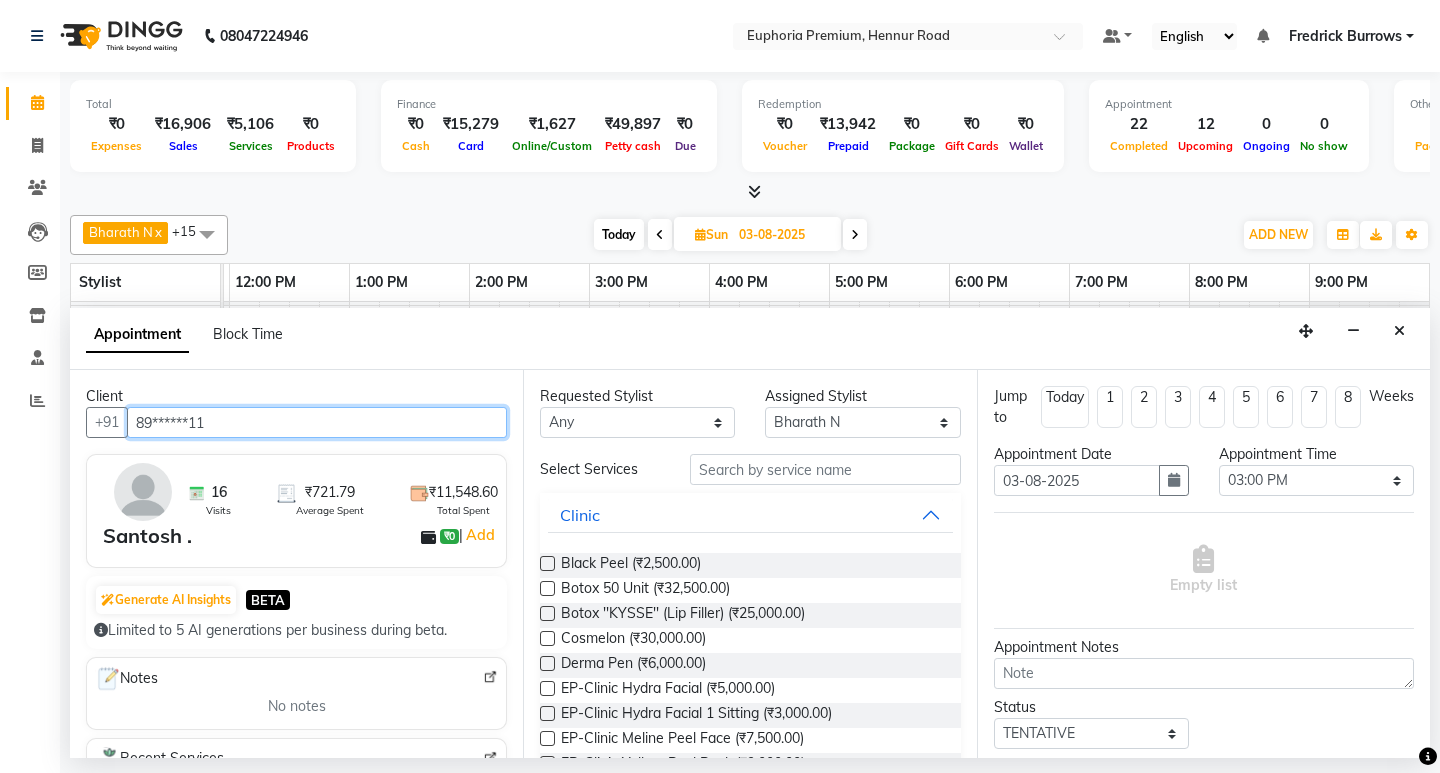 type on "89******11" 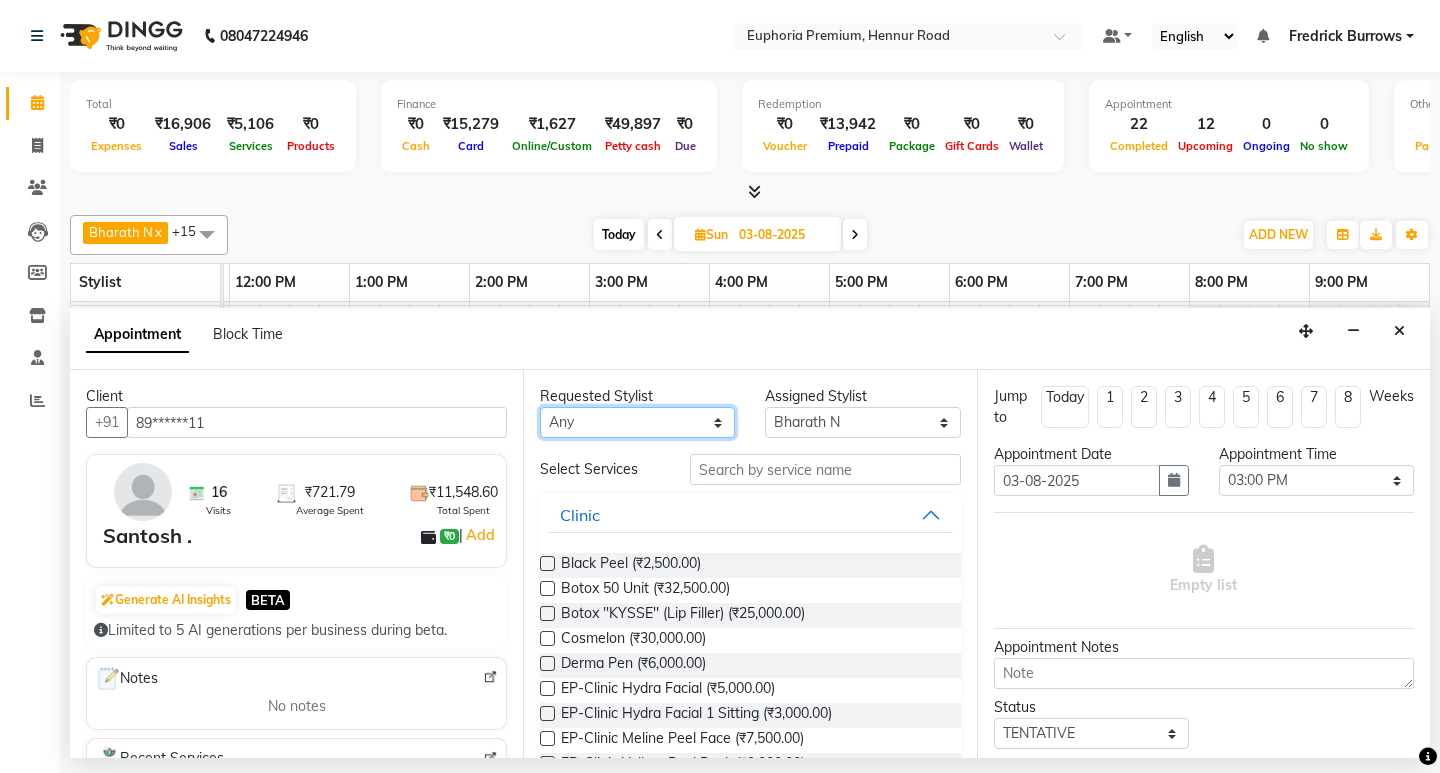 click on "Any Babu V Bharath N Binoy  Chandru Magar Chiinthian Moi ChonglianMoi MOI Daisy . Dhanya . Diya Khadka Fredrick Burrows Khushi Magarthapa Kishore K Maria Hamsa MRINALI MILI Pinky . Priya  K Rosy Sanate Savitha Vijayan Shalini Deivasigamani Shishi L Vijayalakshmi M VISHON BAIDYA" at bounding box center (637, 422) 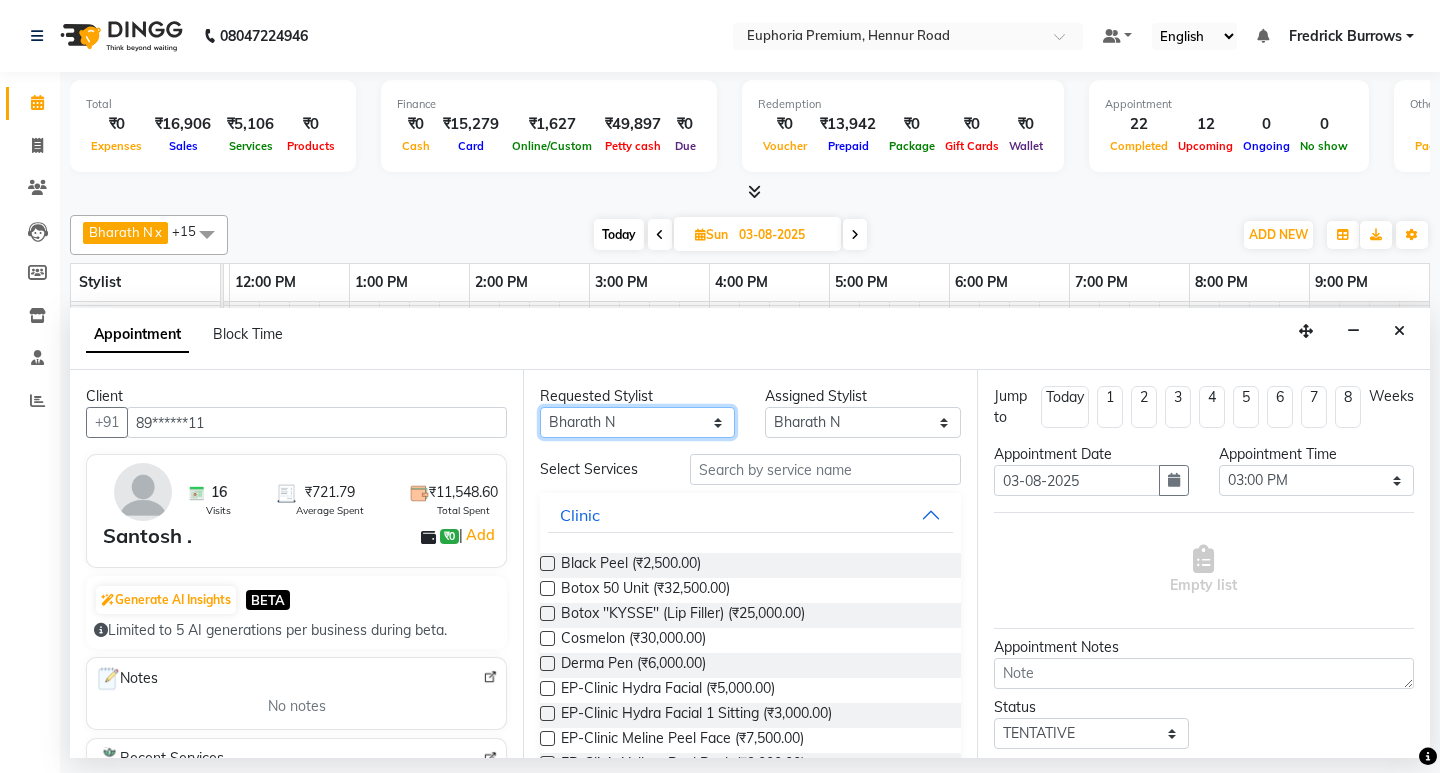 click on "Any Babu V Bharath N Binoy  Chandru Magar Chiinthian Moi ChonglianMoi MOI Daisy . Dhanya . Diya Khadka Fredrick Burrows Khushi Magarthapa Kishore K Maria Hamsa MRINALI MILI Pinky . Priya  K Rosy Sanate Savitha Vijayan Shalini Deivasigamani Shishi L Vijayalakshmi M VISHON BAIDYA" at bounding box center (637, 422) 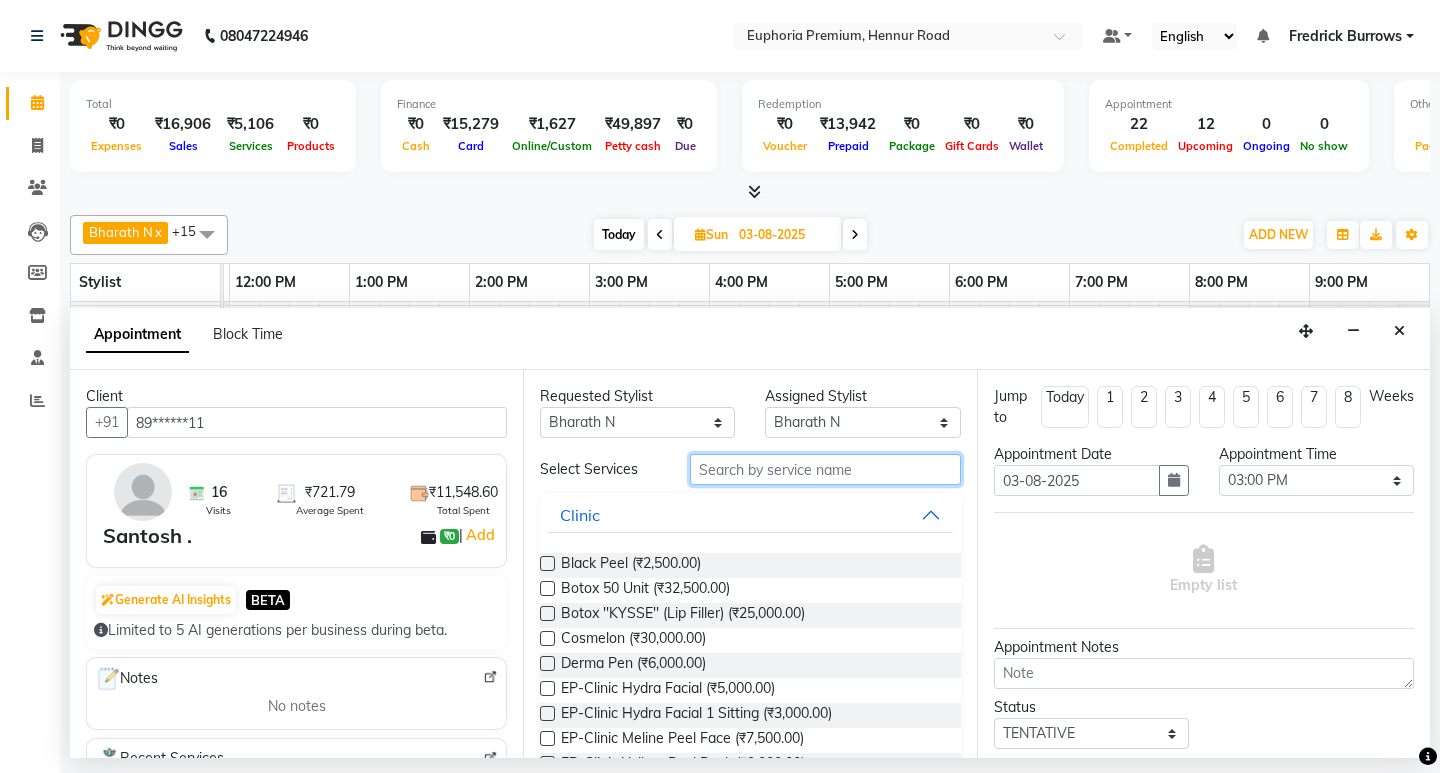 click at bounding box center [825, 469] 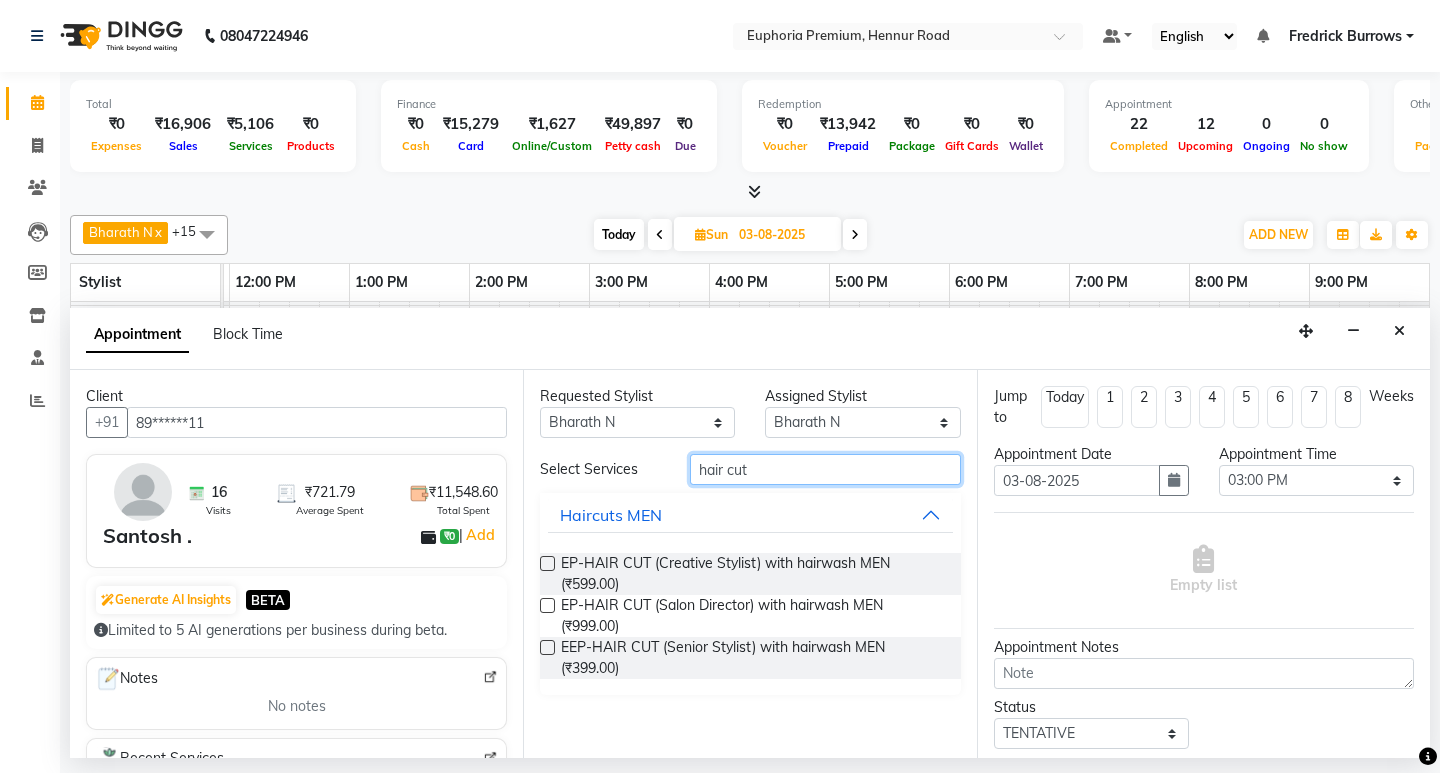 type on "hair cut" 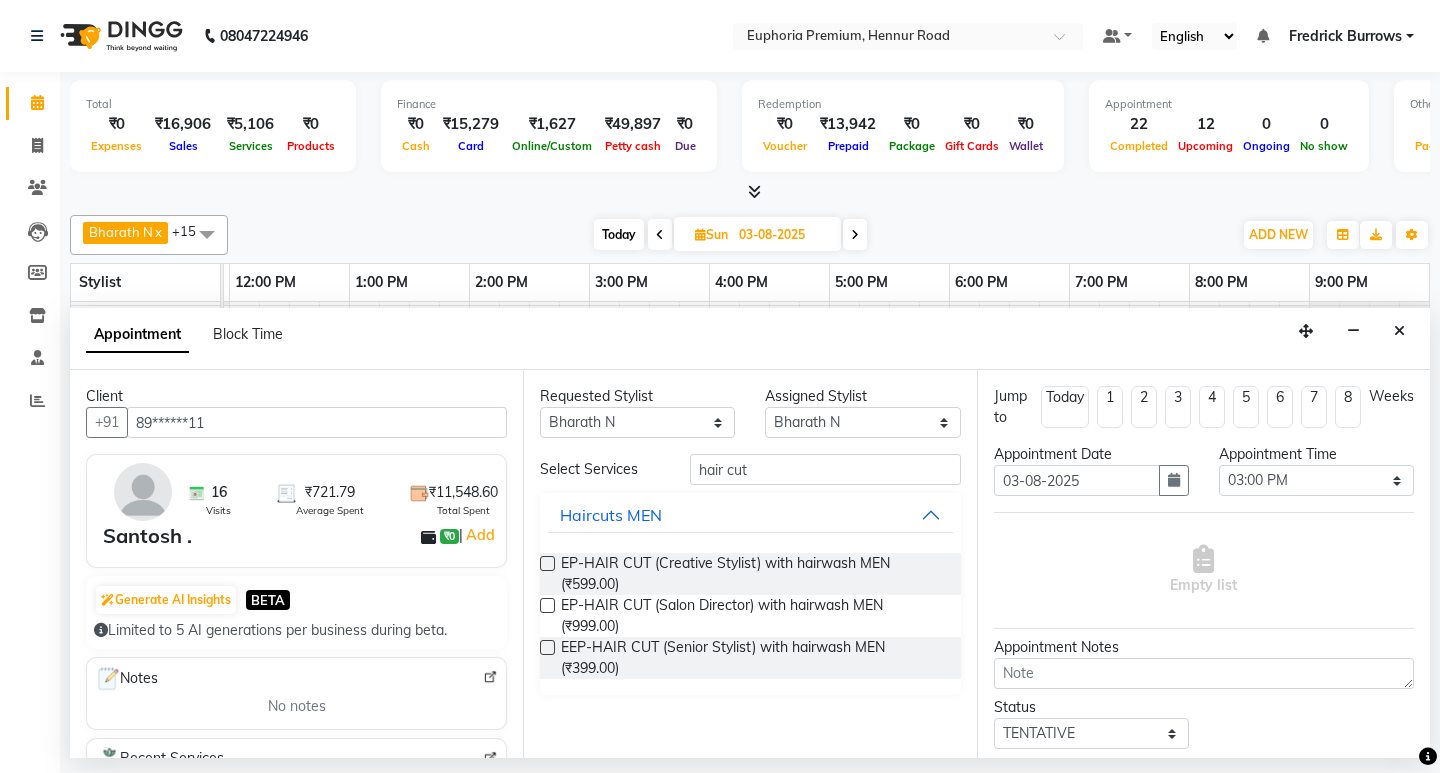 click at bounding box center [547, 647] 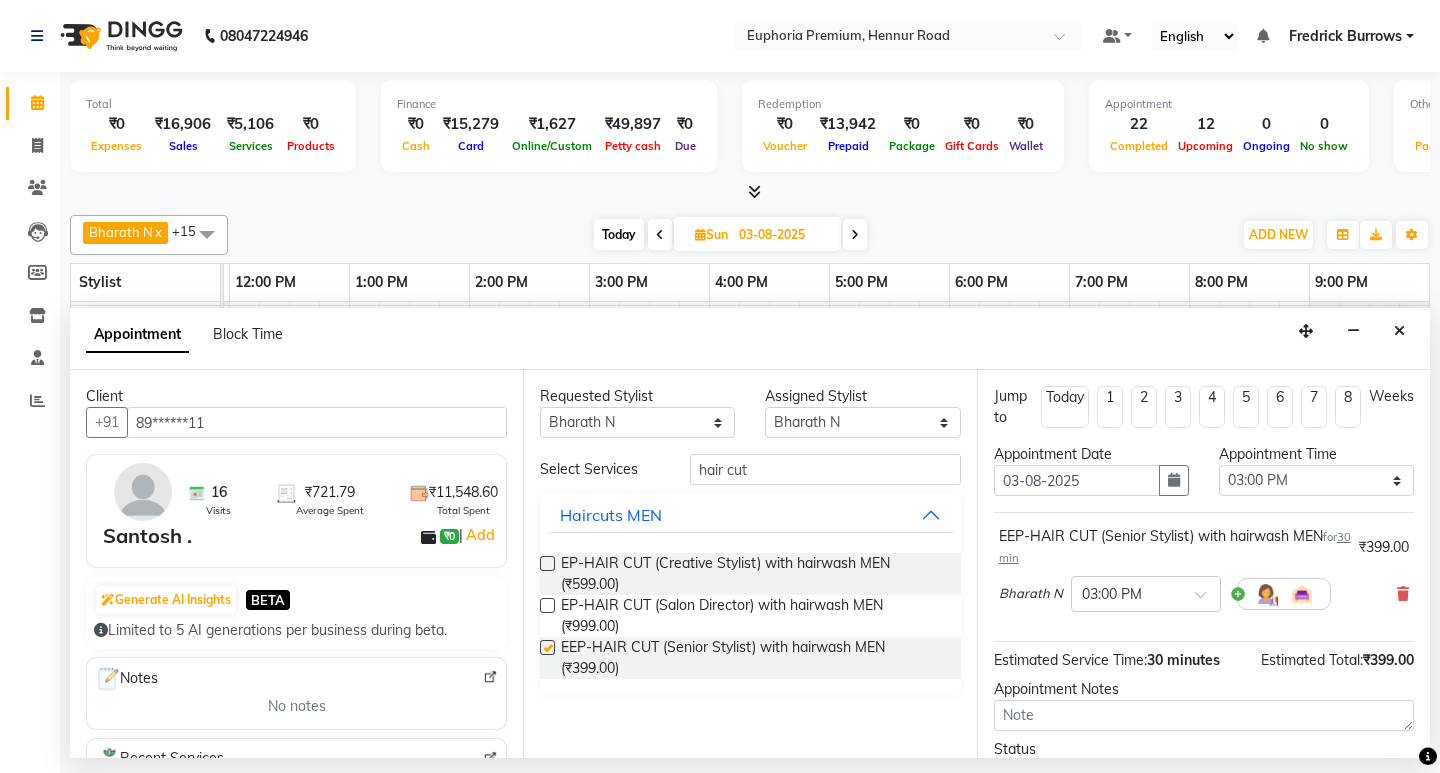 checkbox on "false" 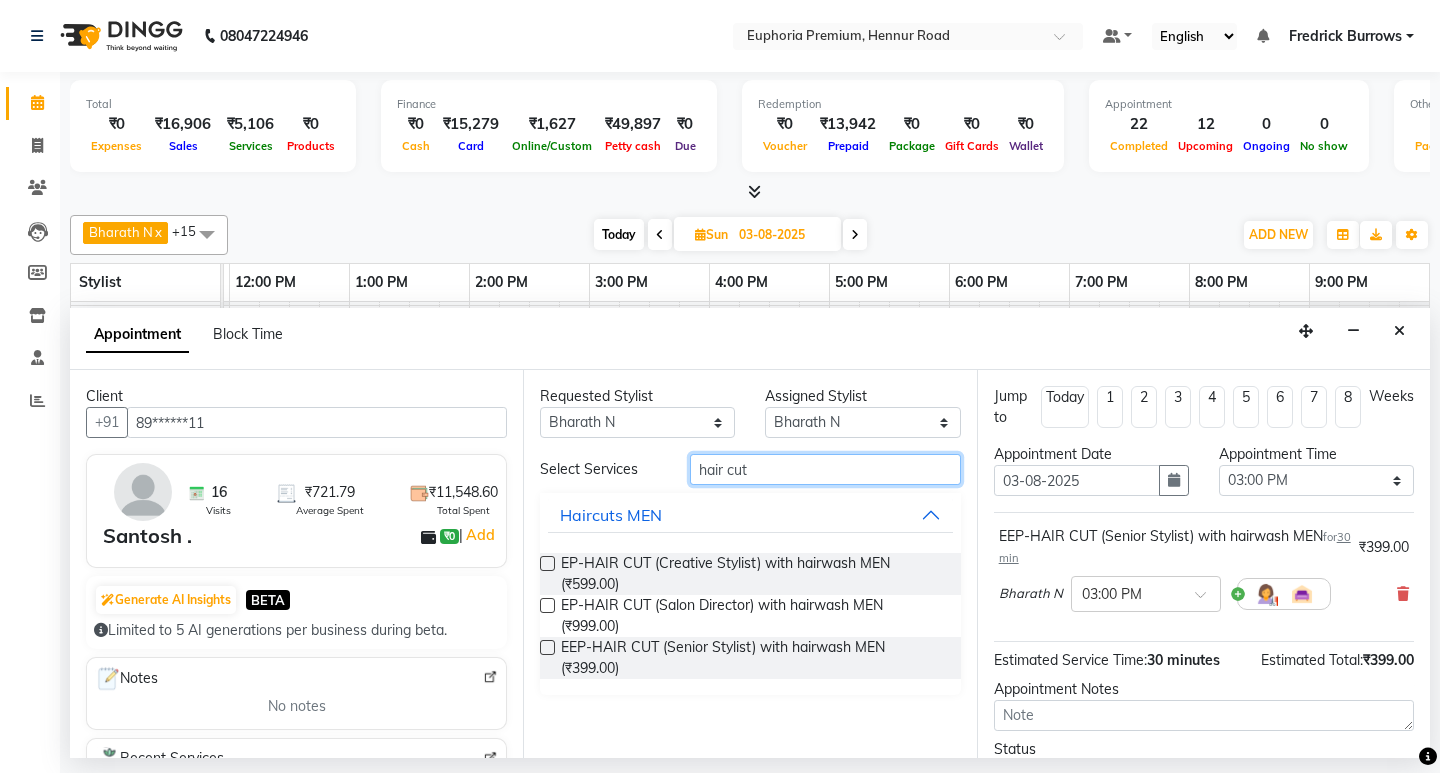 click on "hair cut" at bounding box center [825, 469] 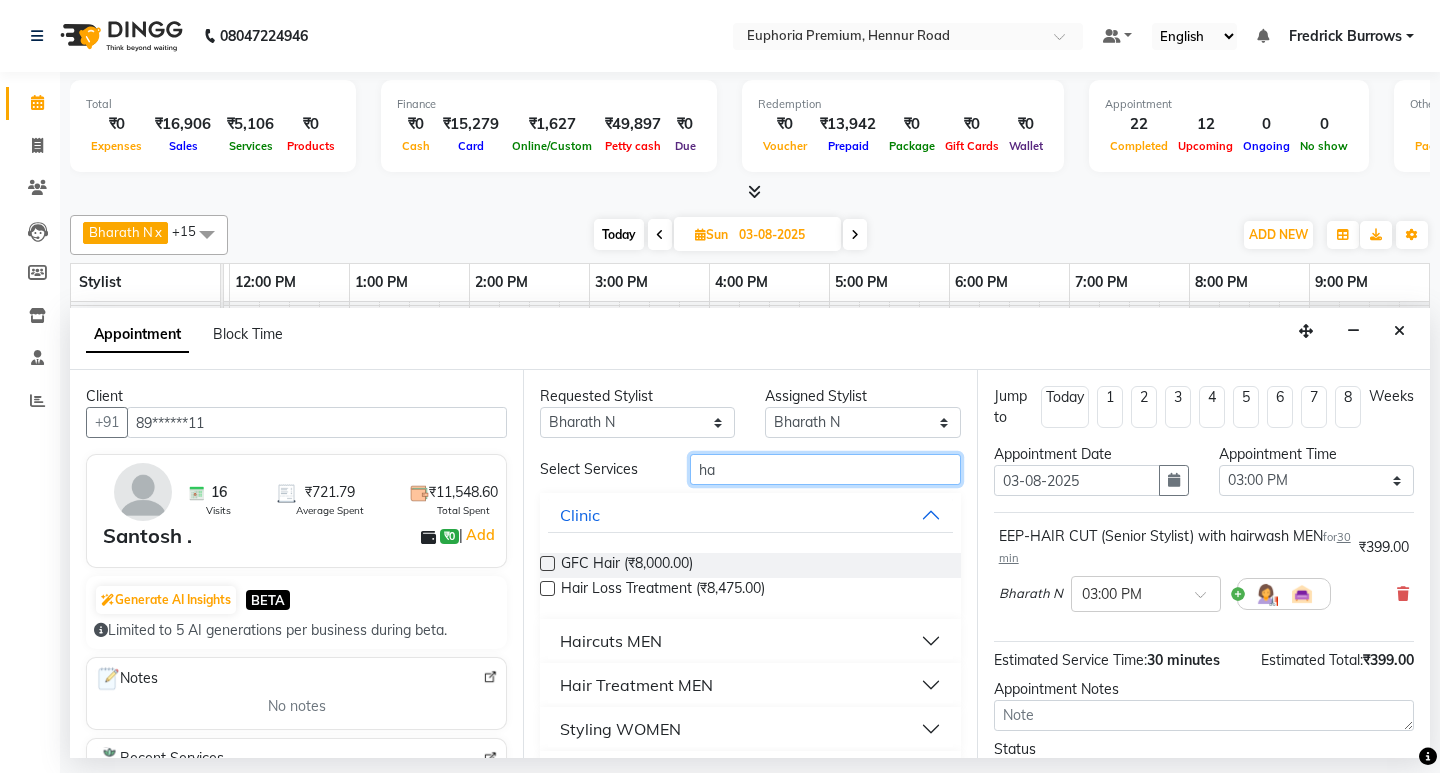 type on "h" 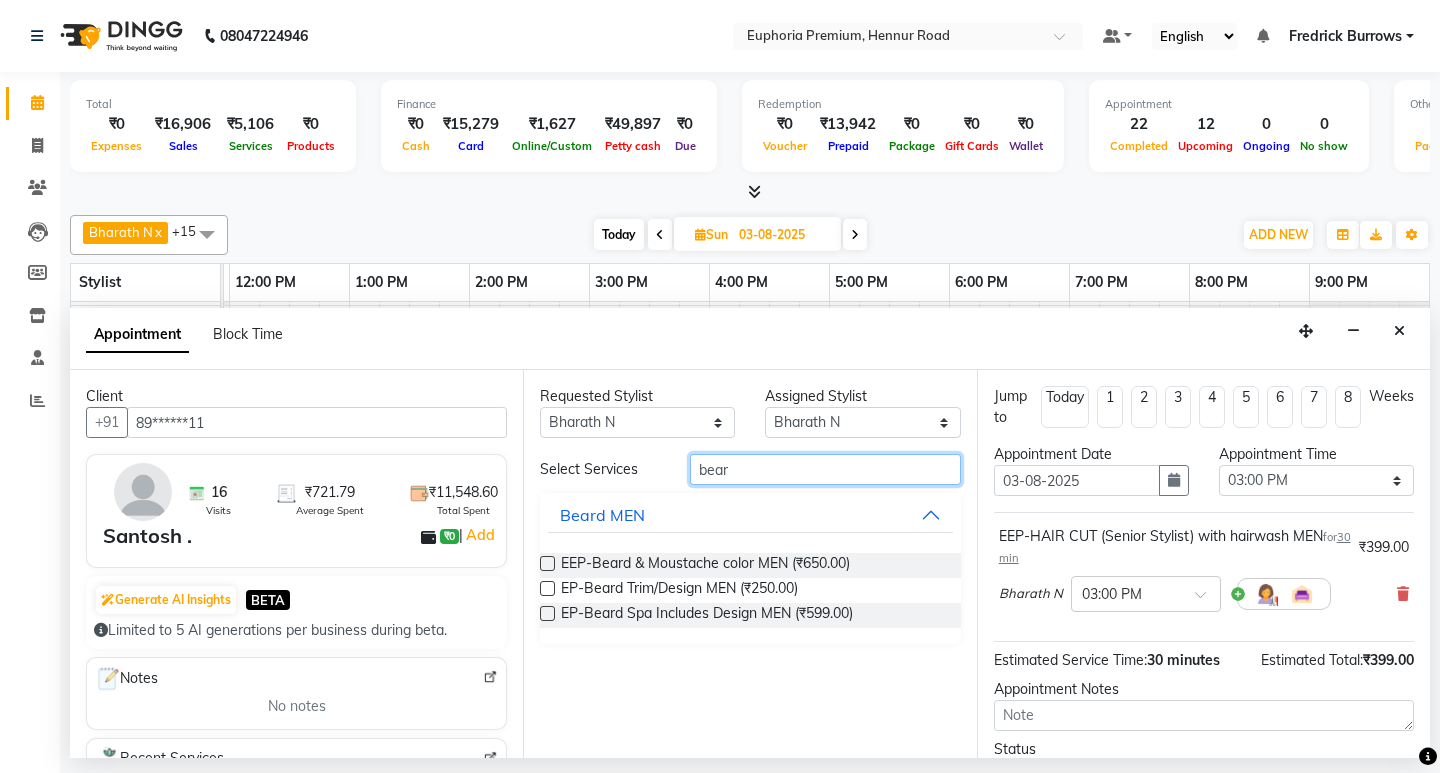 type on "bear" 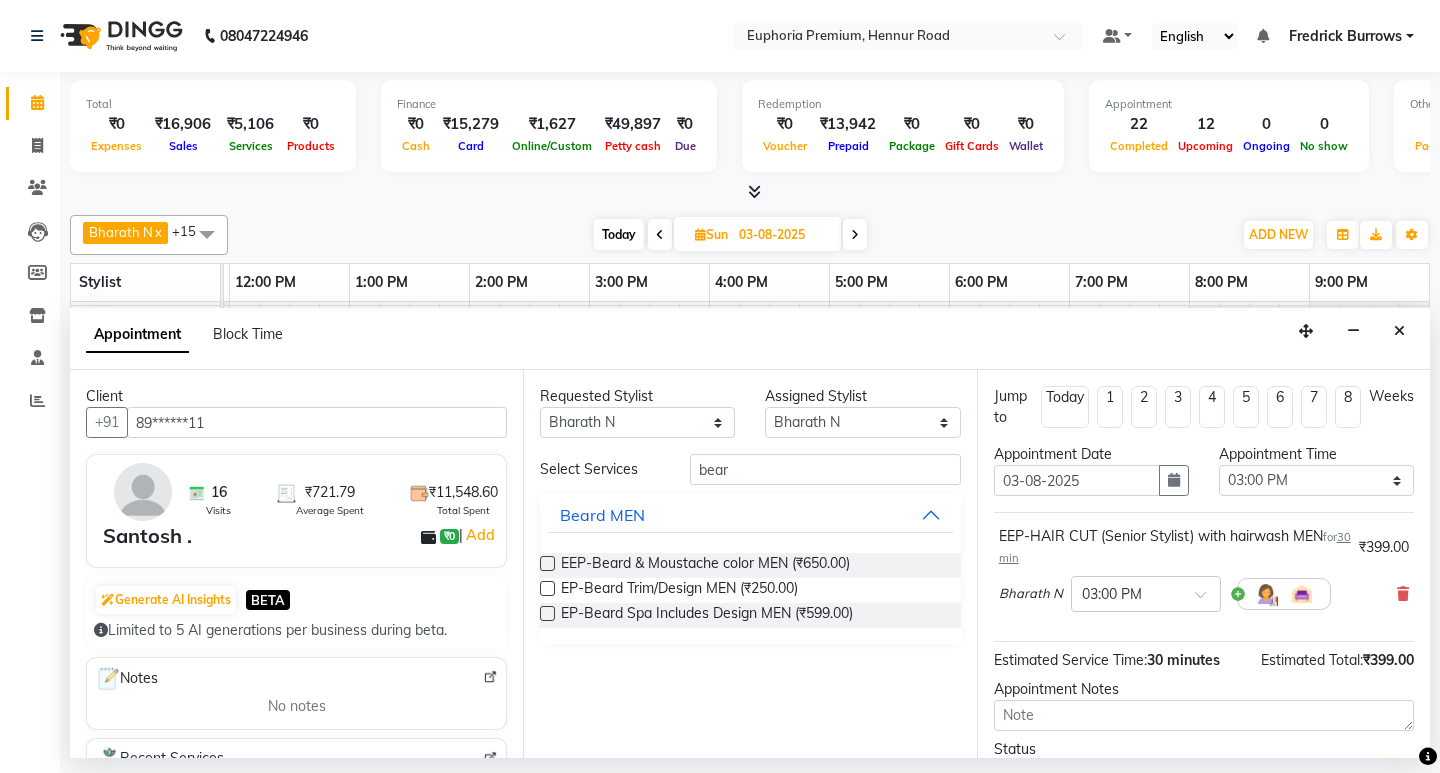 click at bounding box center [547, 588] 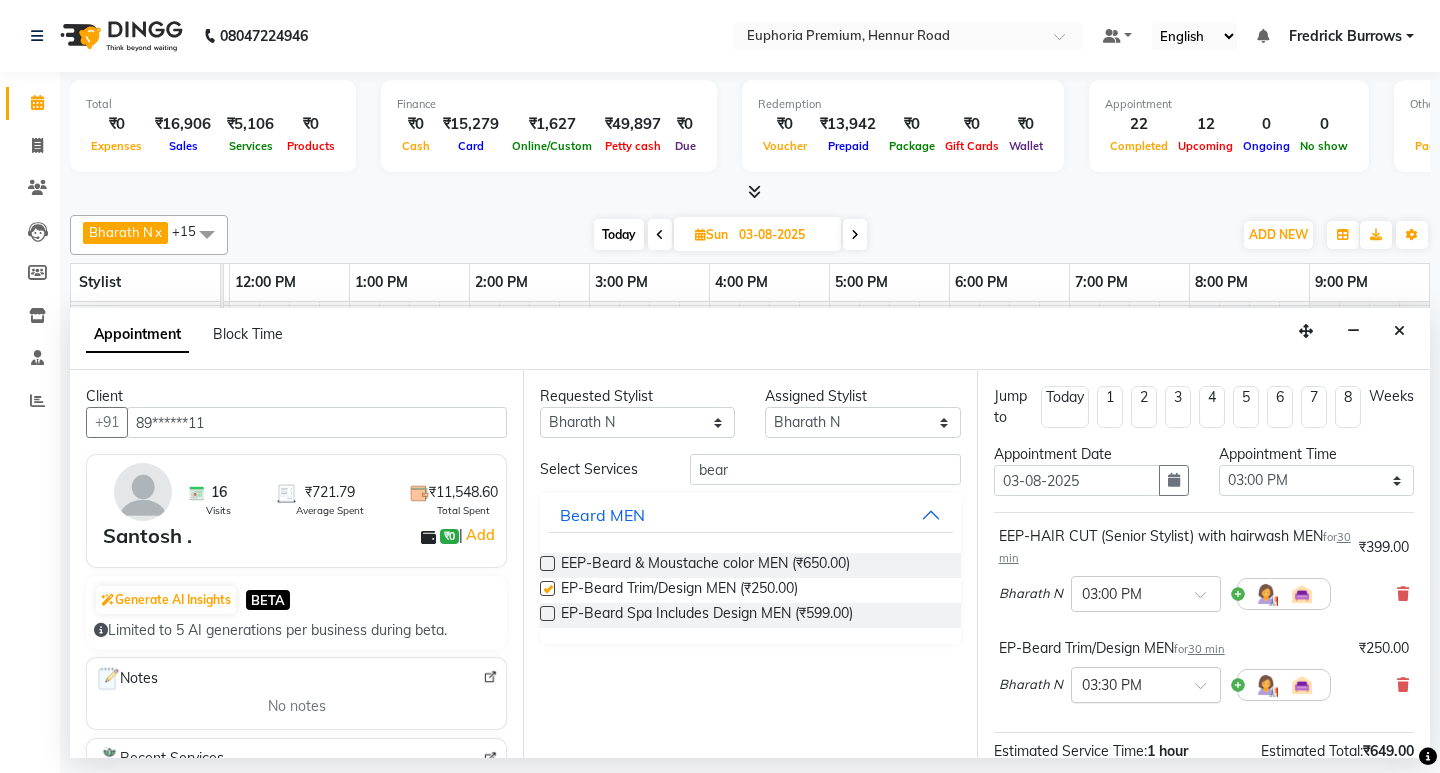 checkbox on "false" 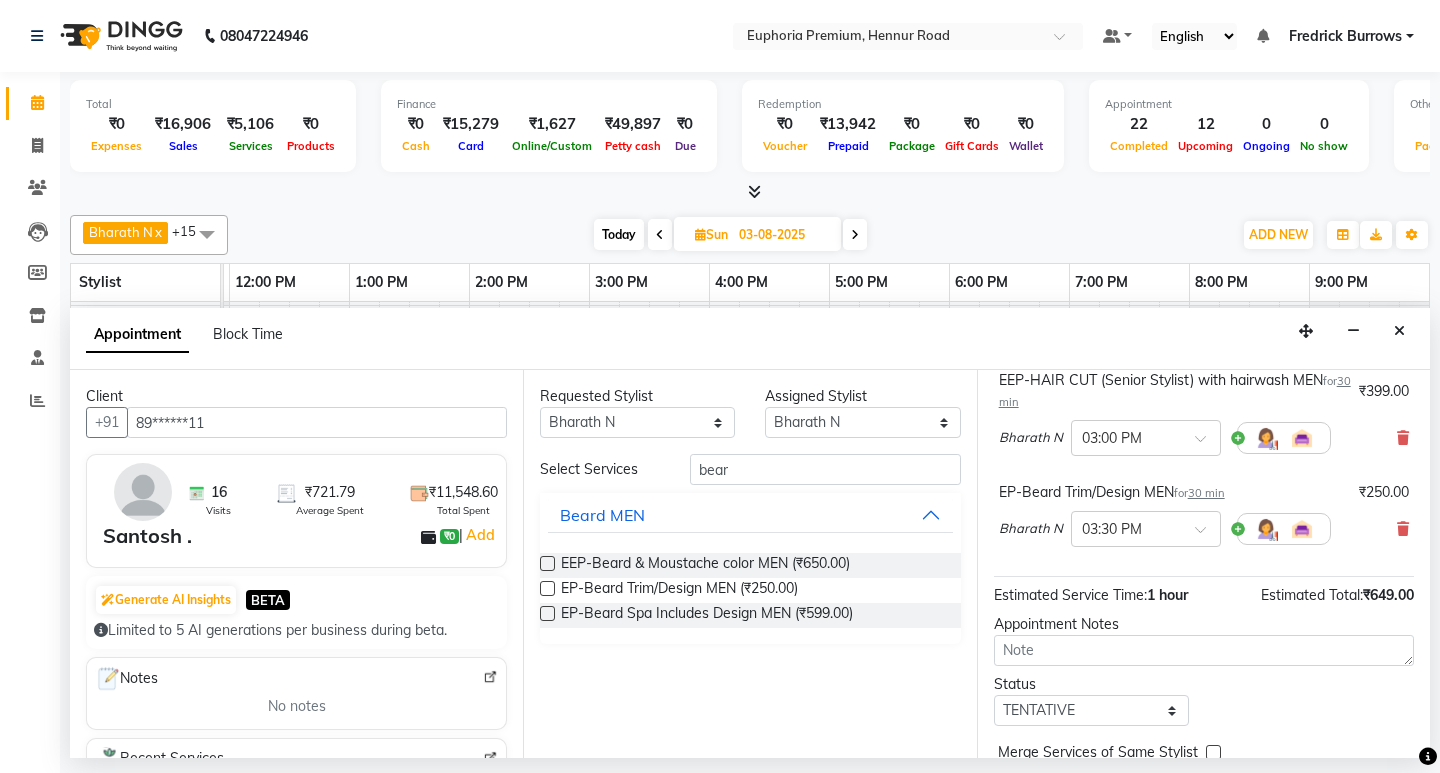 scroll, scrollTop: 250, scrollLeft: 0, axis: vertical 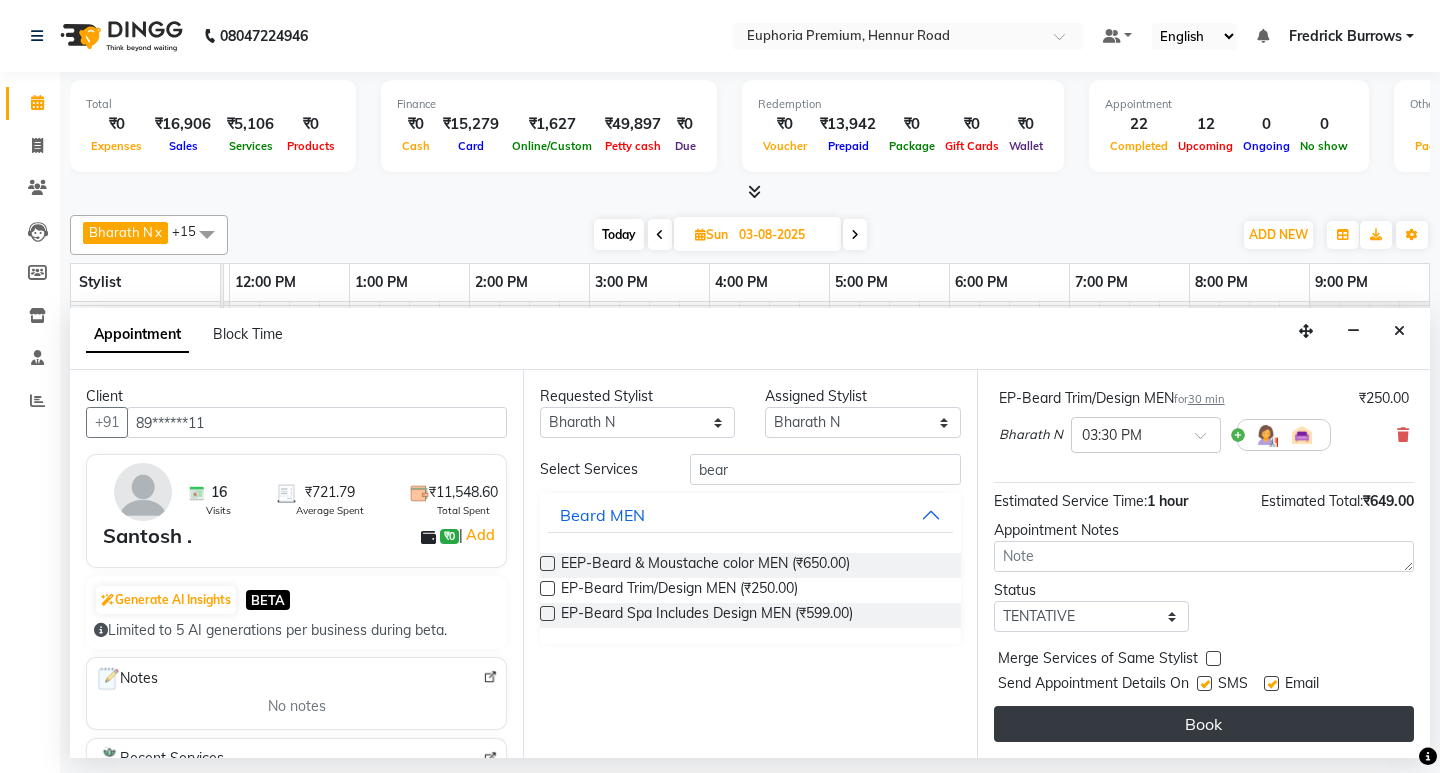 click on "Book" at bounding box center (1204, 724) 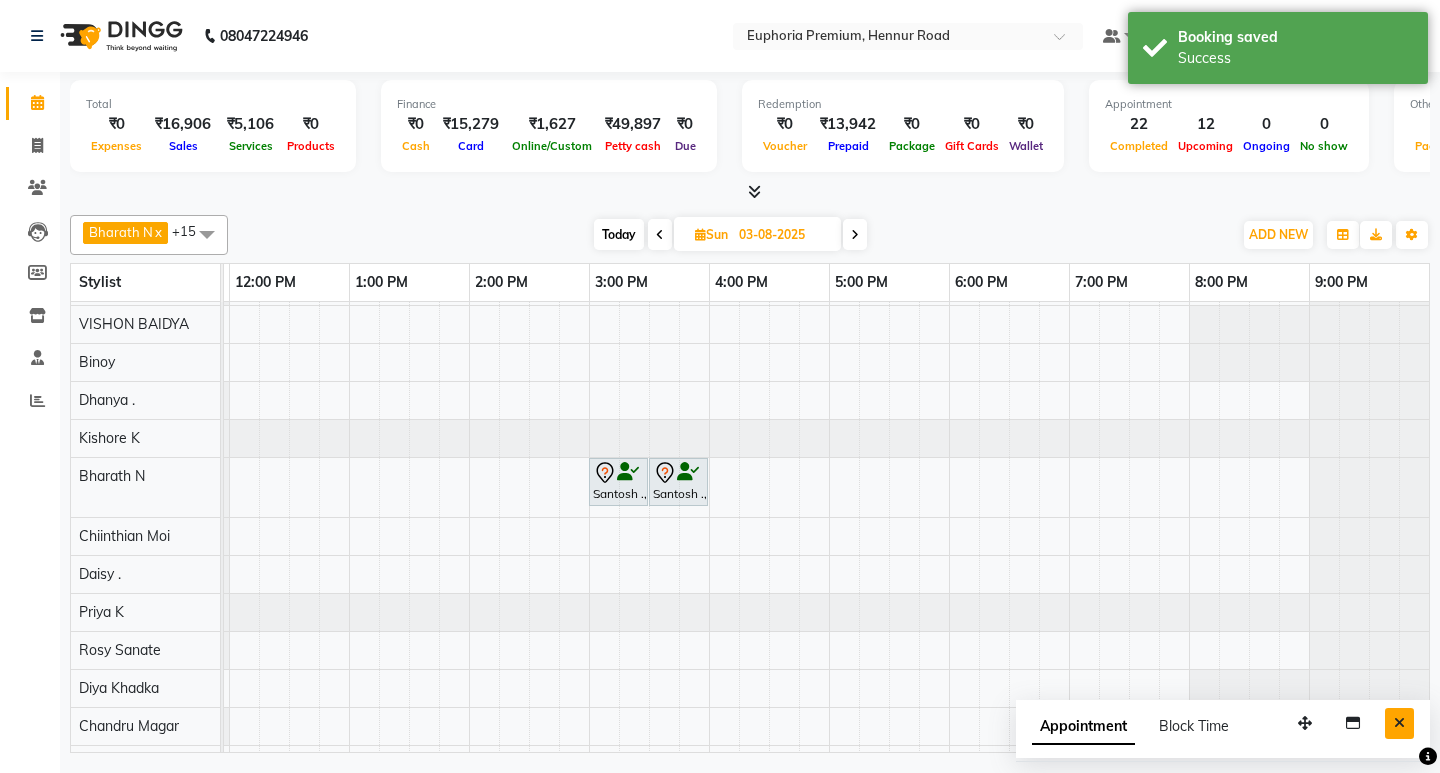 click at bounding box center [1399, 723] 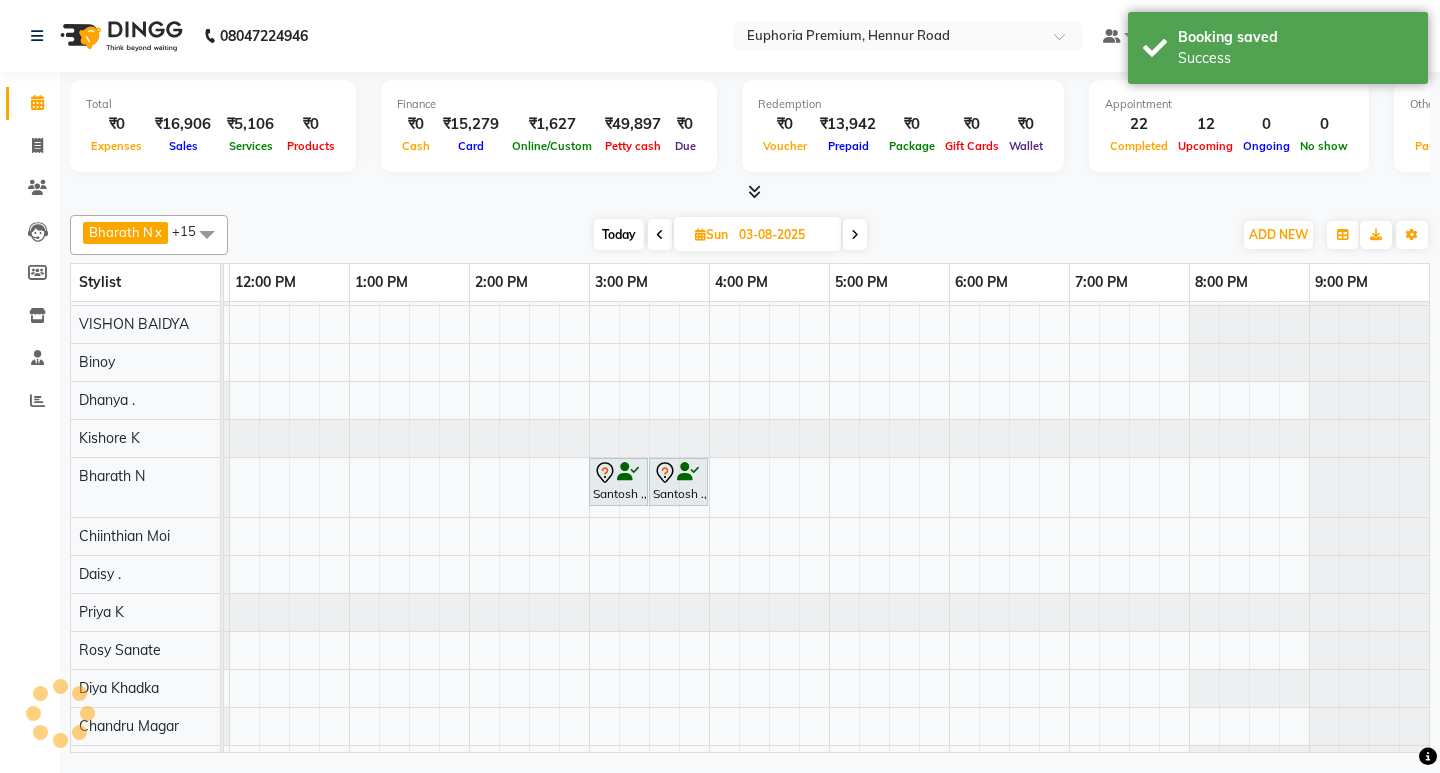 click on "Today" at bounding box center (619, 234) 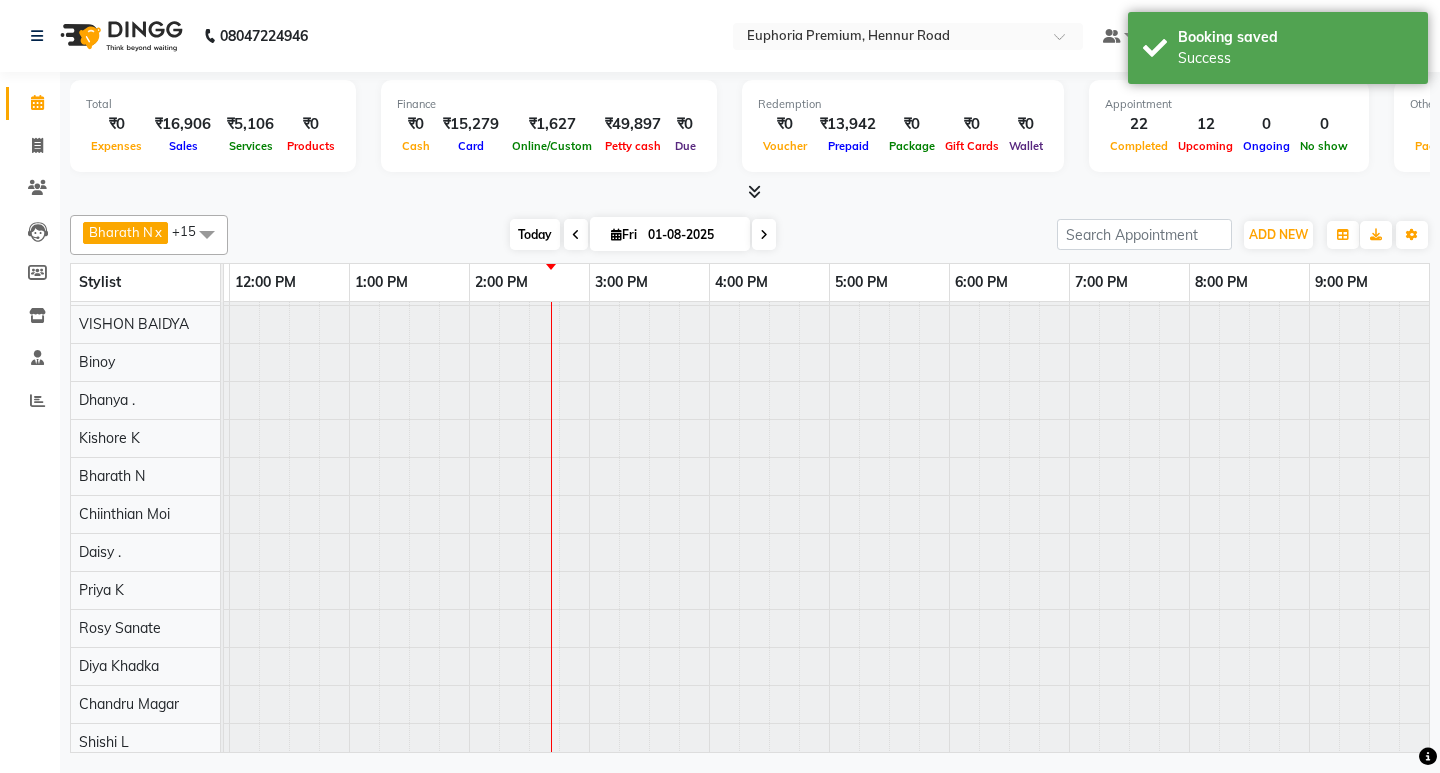 scroll, scrollTop: 0, scrollLeft: 475, axis: horizontal 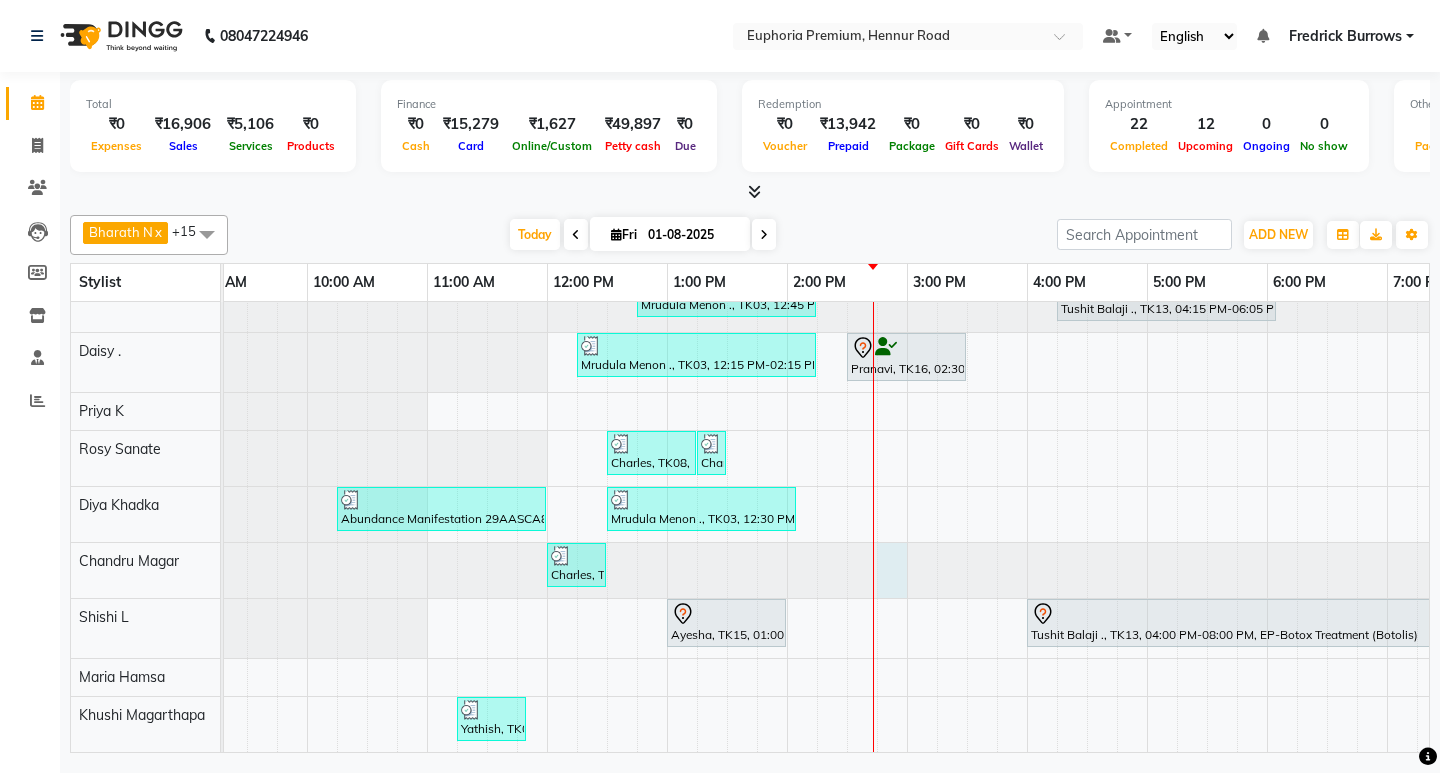 click at bounding box center [67, 570] 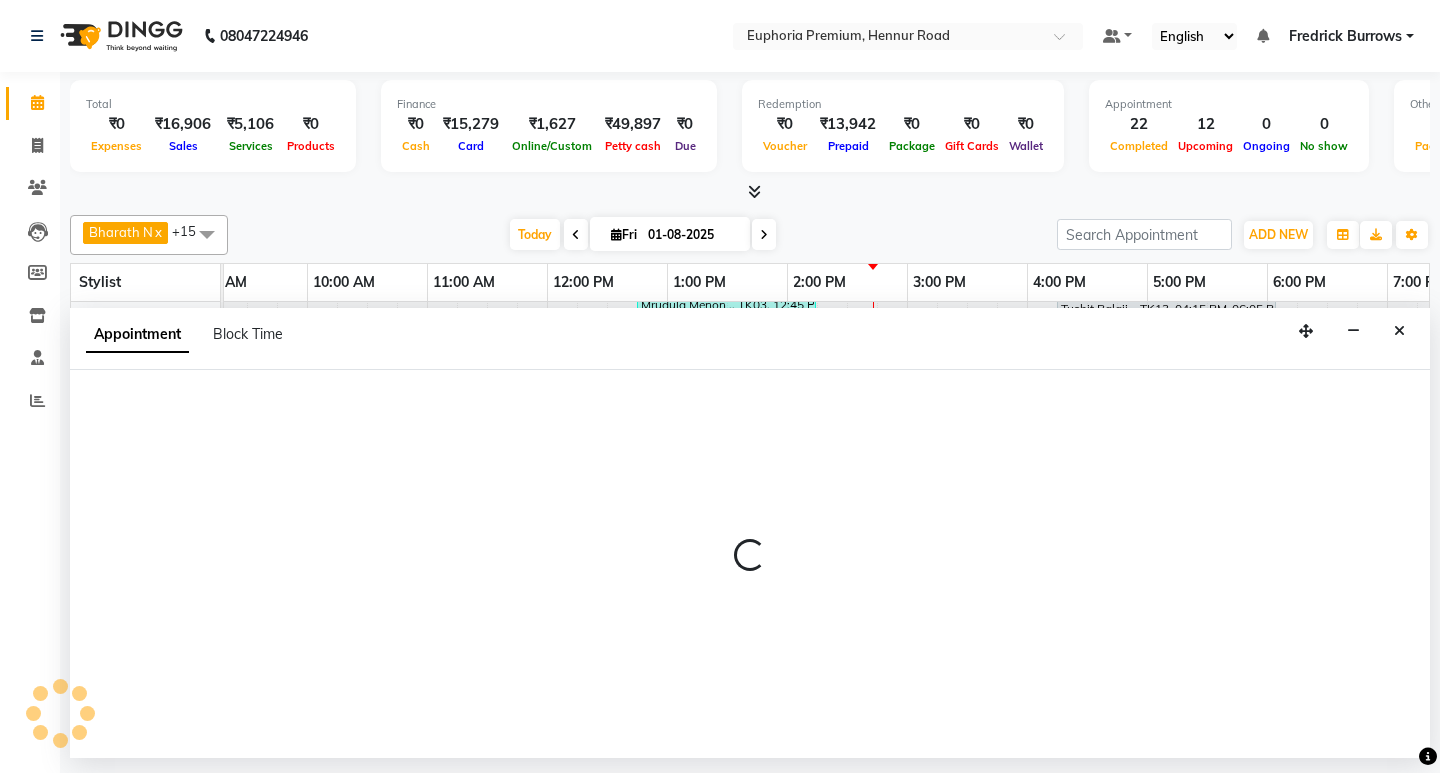 select on "75141" 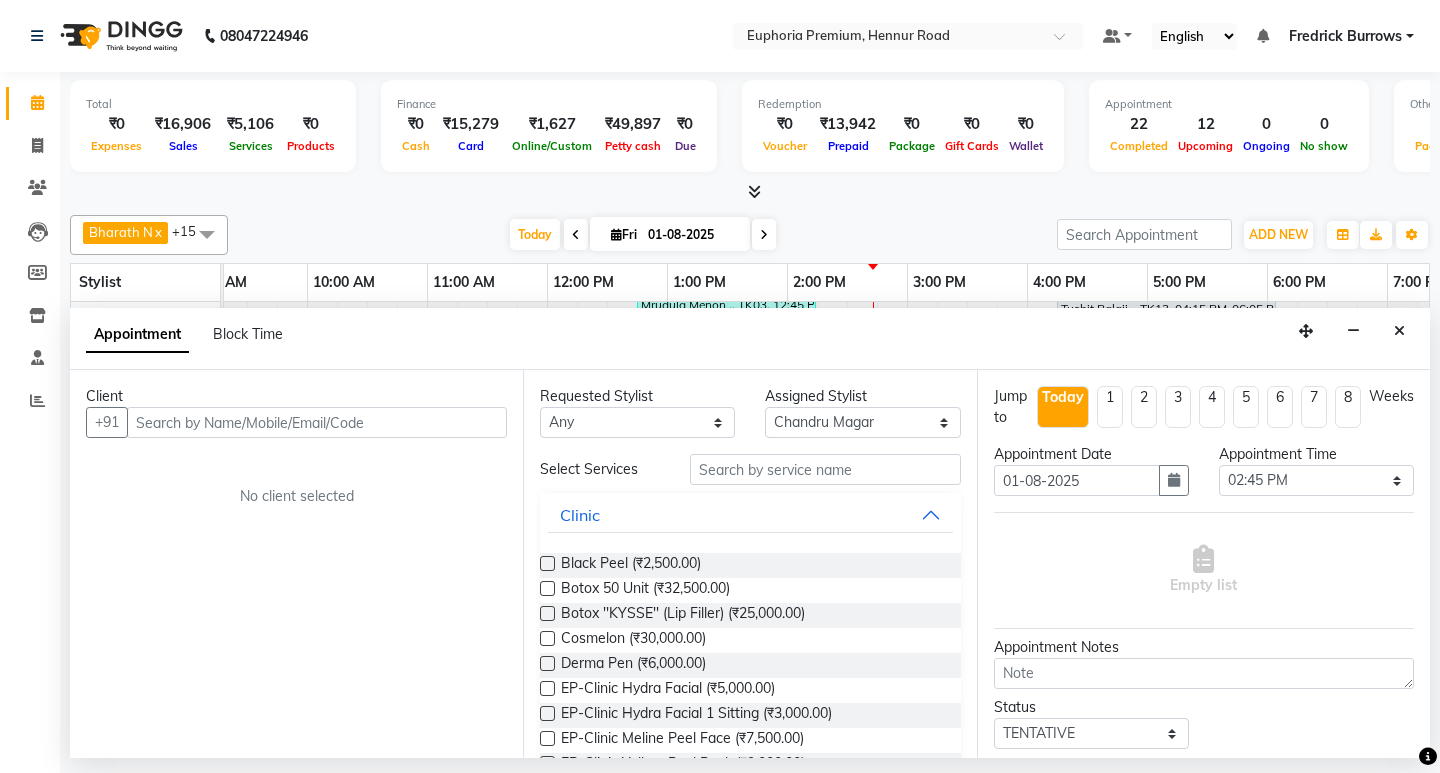 click at bounding box center [317, 422] 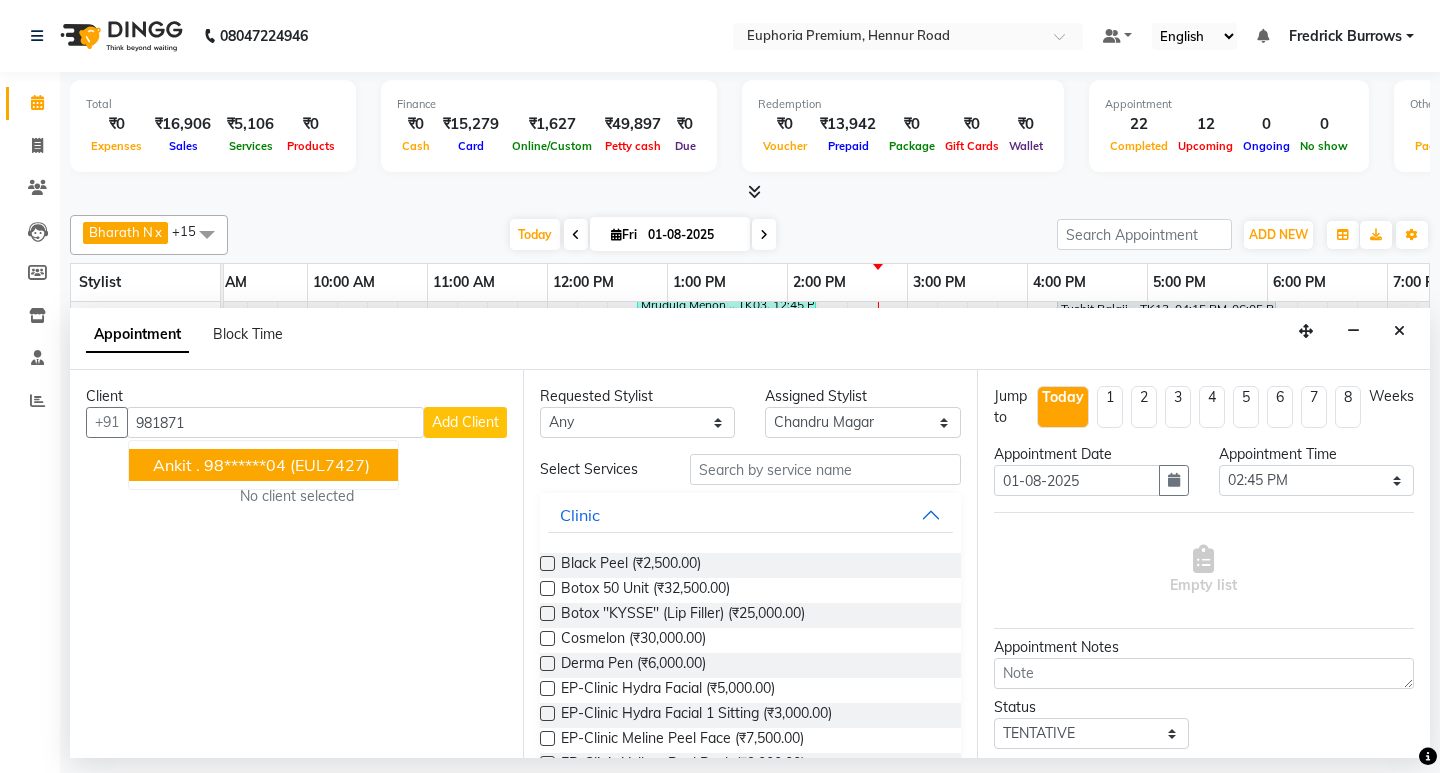 click on "981871" at bounding box center [275, 422] 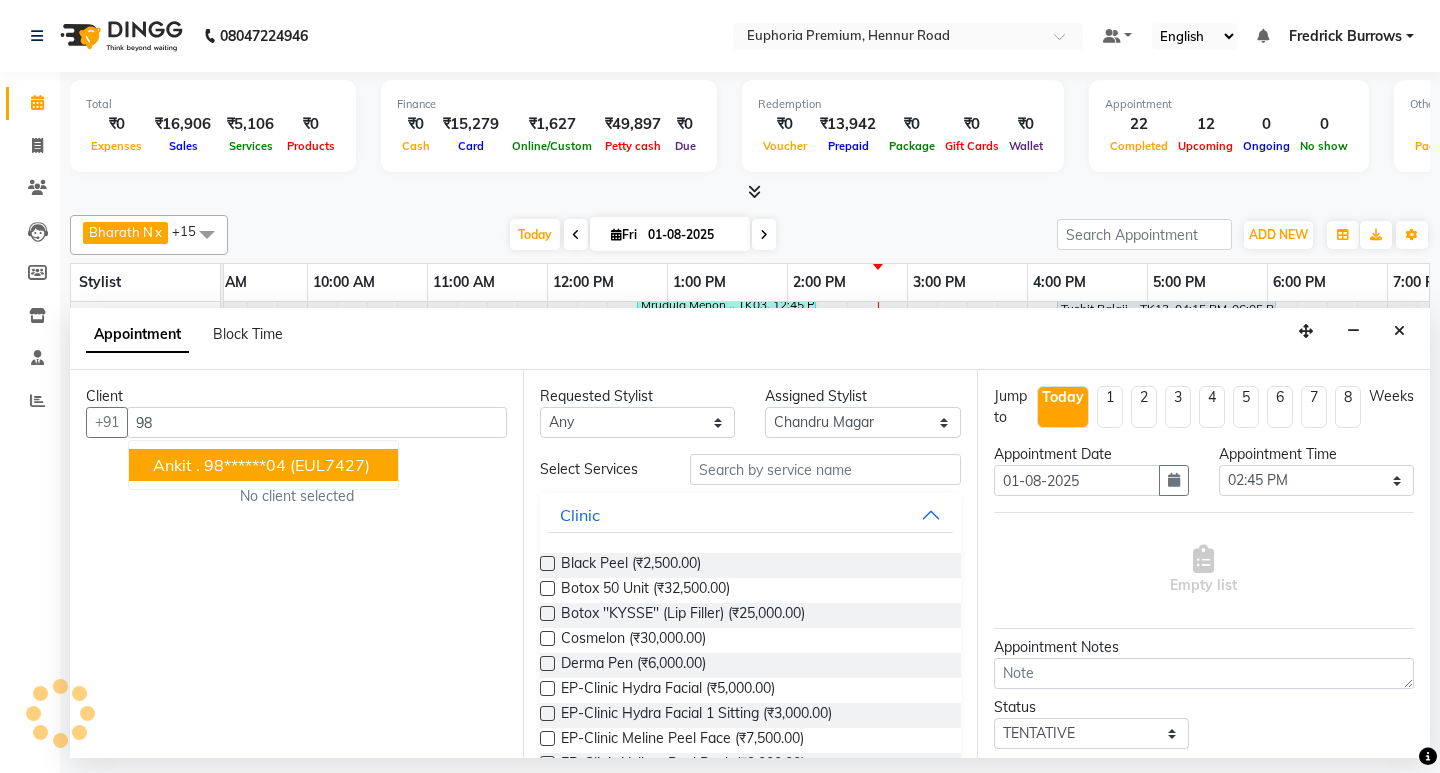 type on "9" 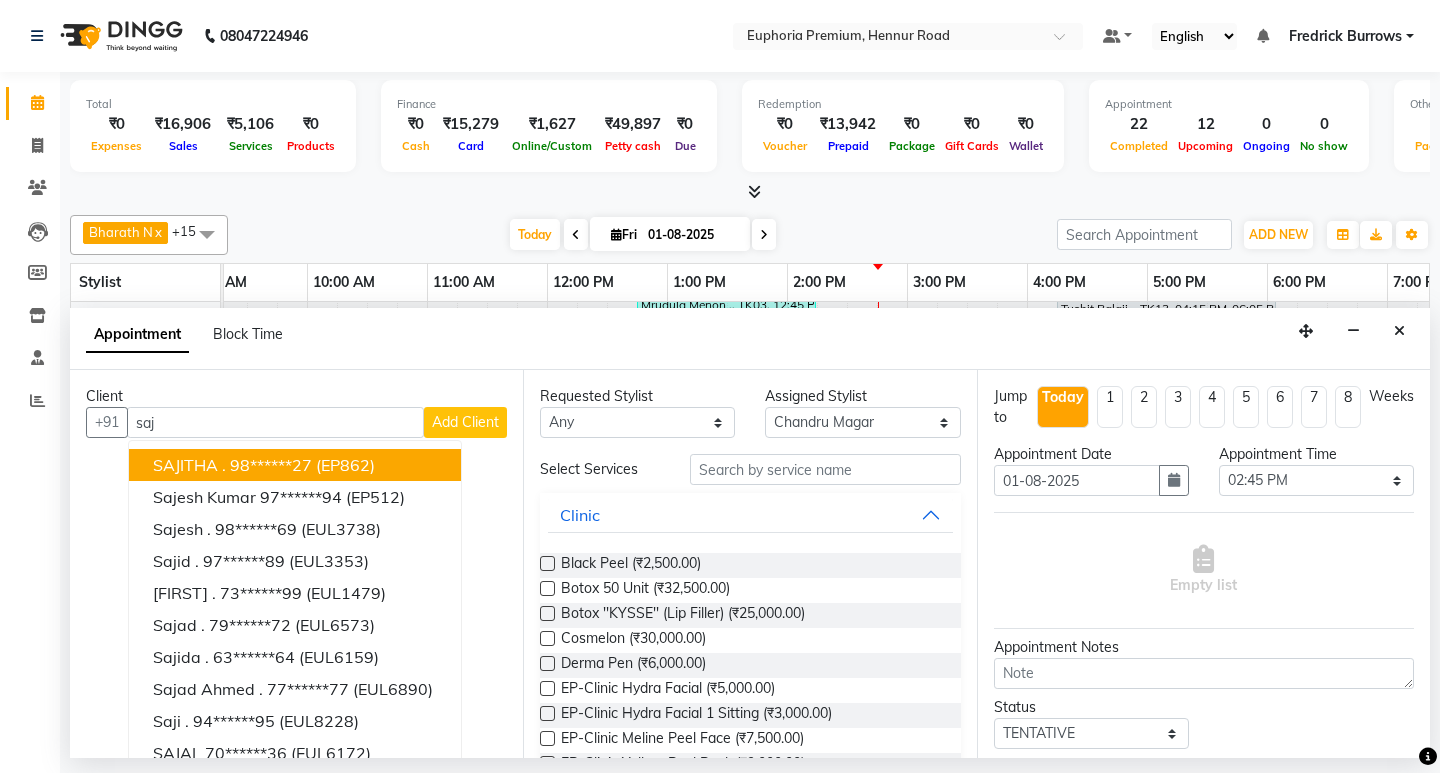 click on "98******27" at bounding box center (271, 465) 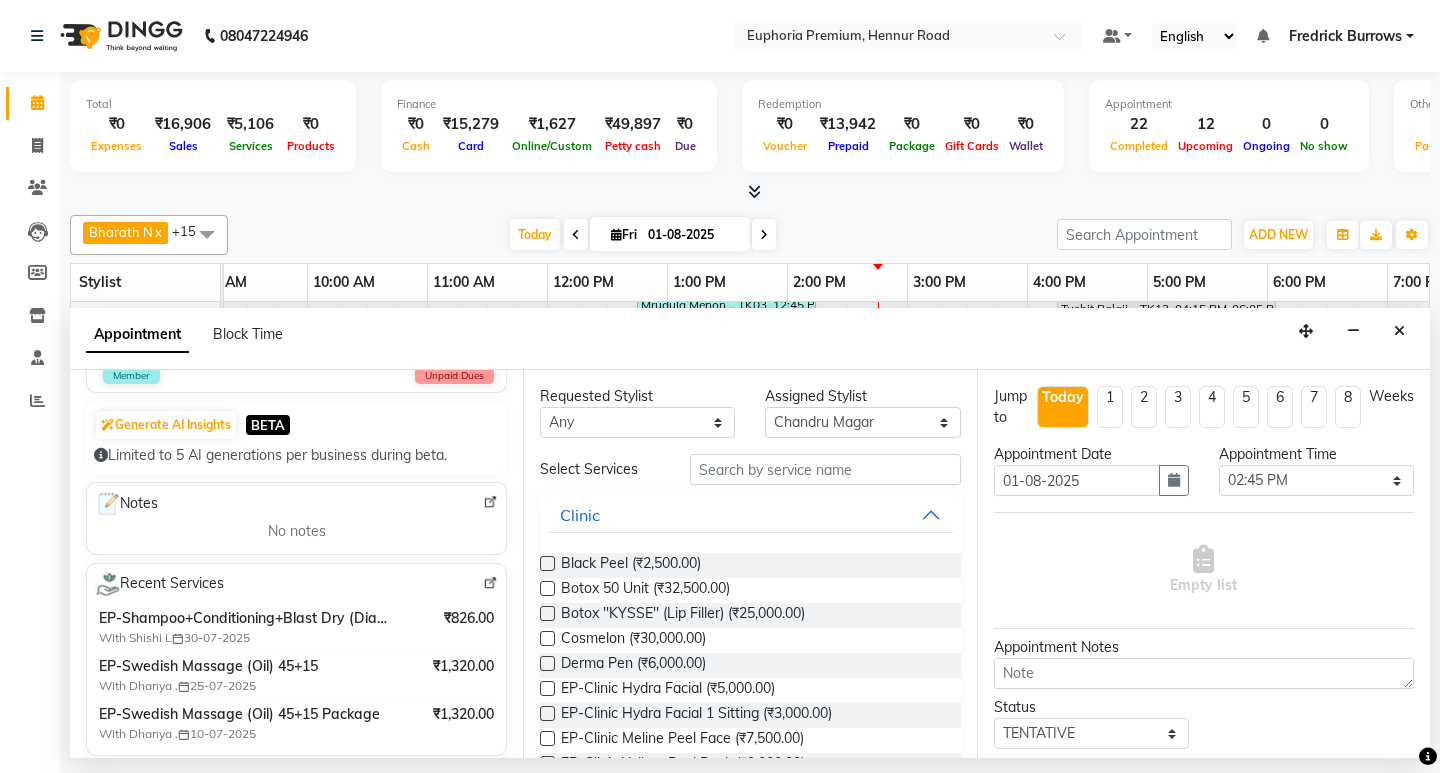 scroll, scrollTop: 200, scrollLeft: 0, axis: vertical 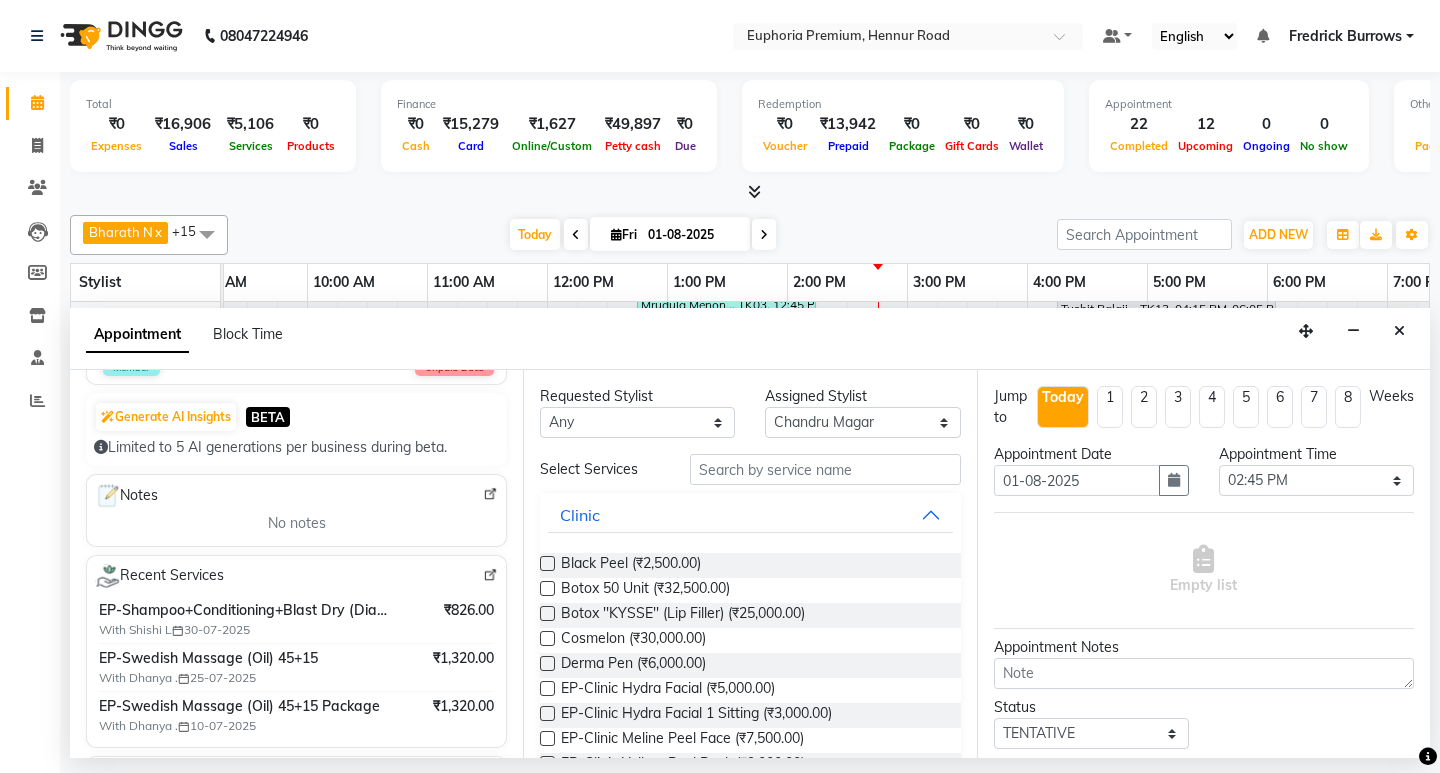 type on "98******27" 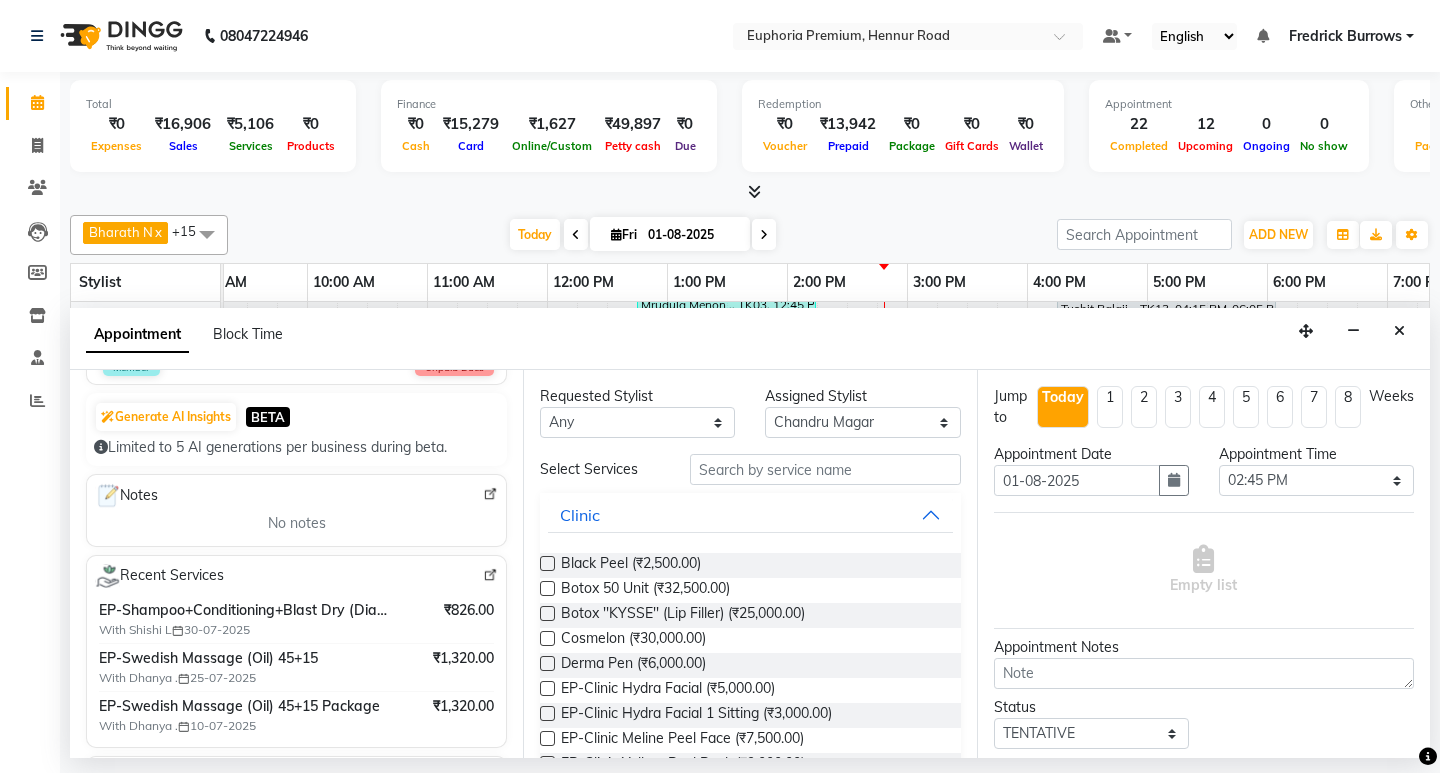 scroll, scrollTop: 0, scrollLeft: 0, axis: both 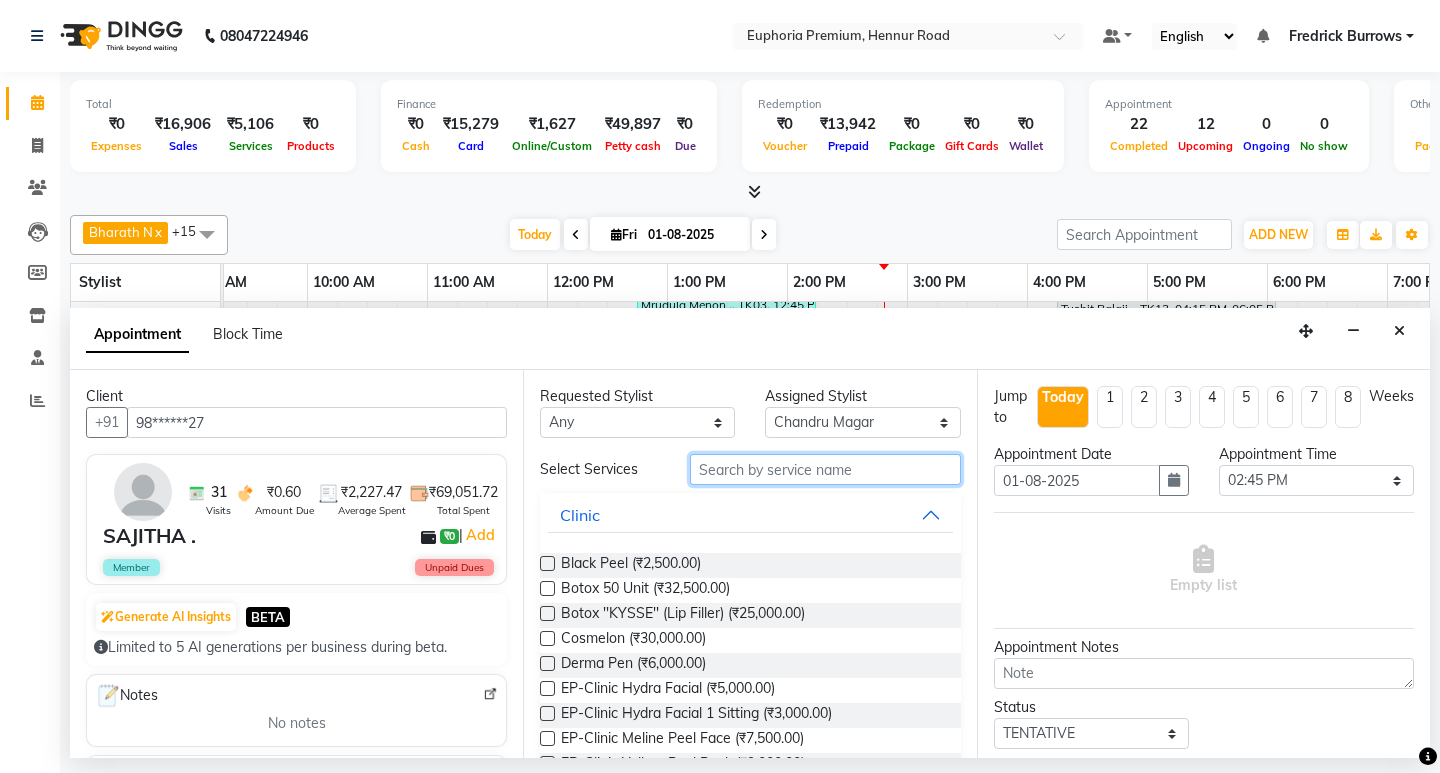 click at bounding box center (825, 469) 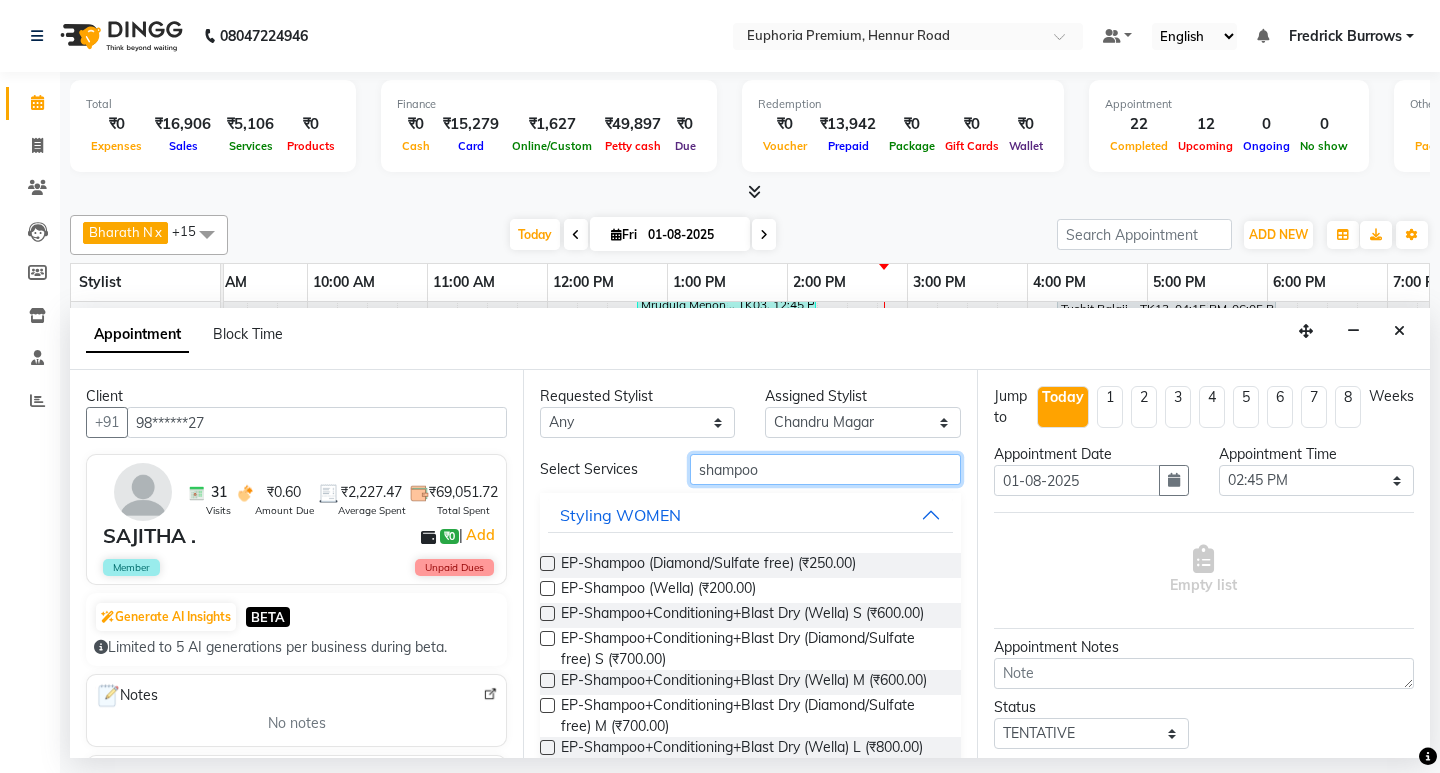 type on "shampoo" 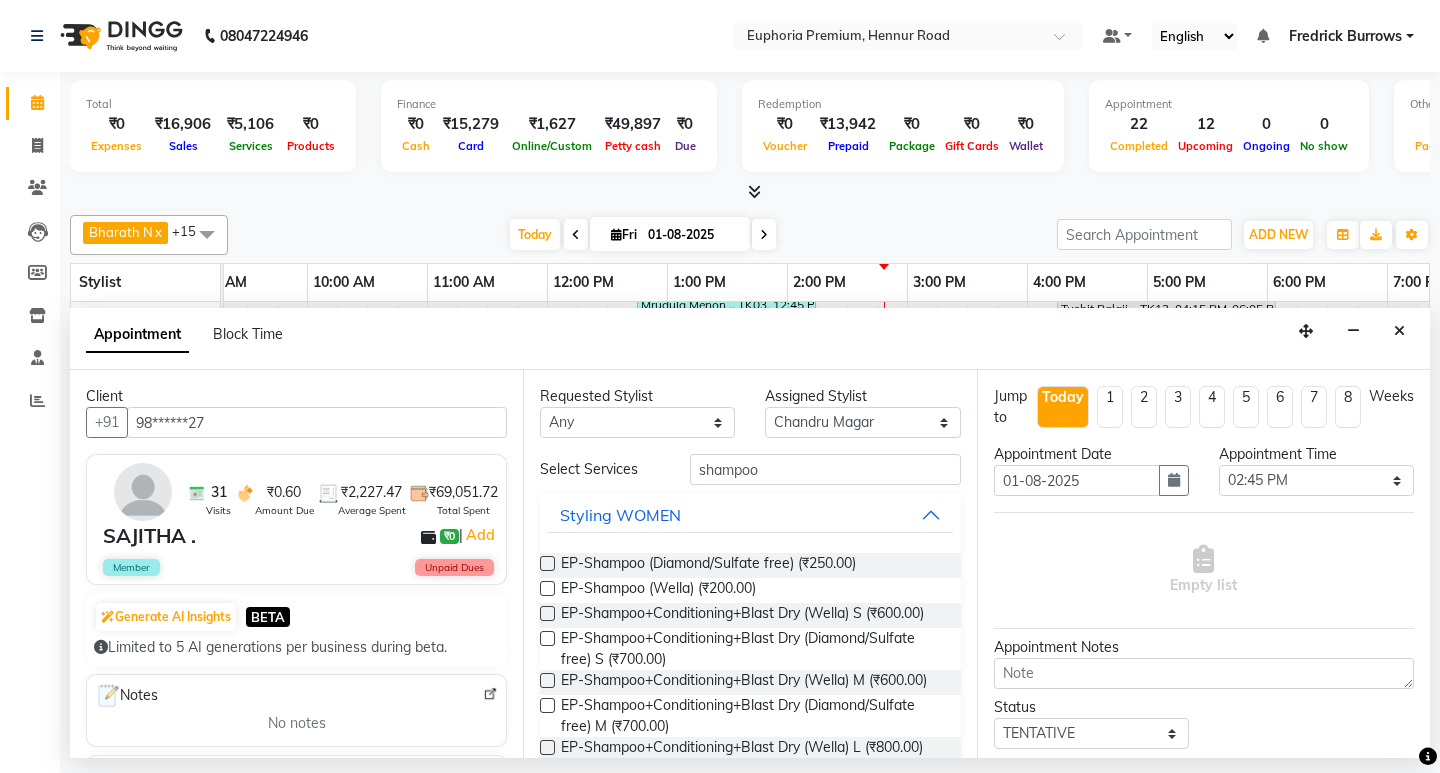 click at bounding box center [547, 588] 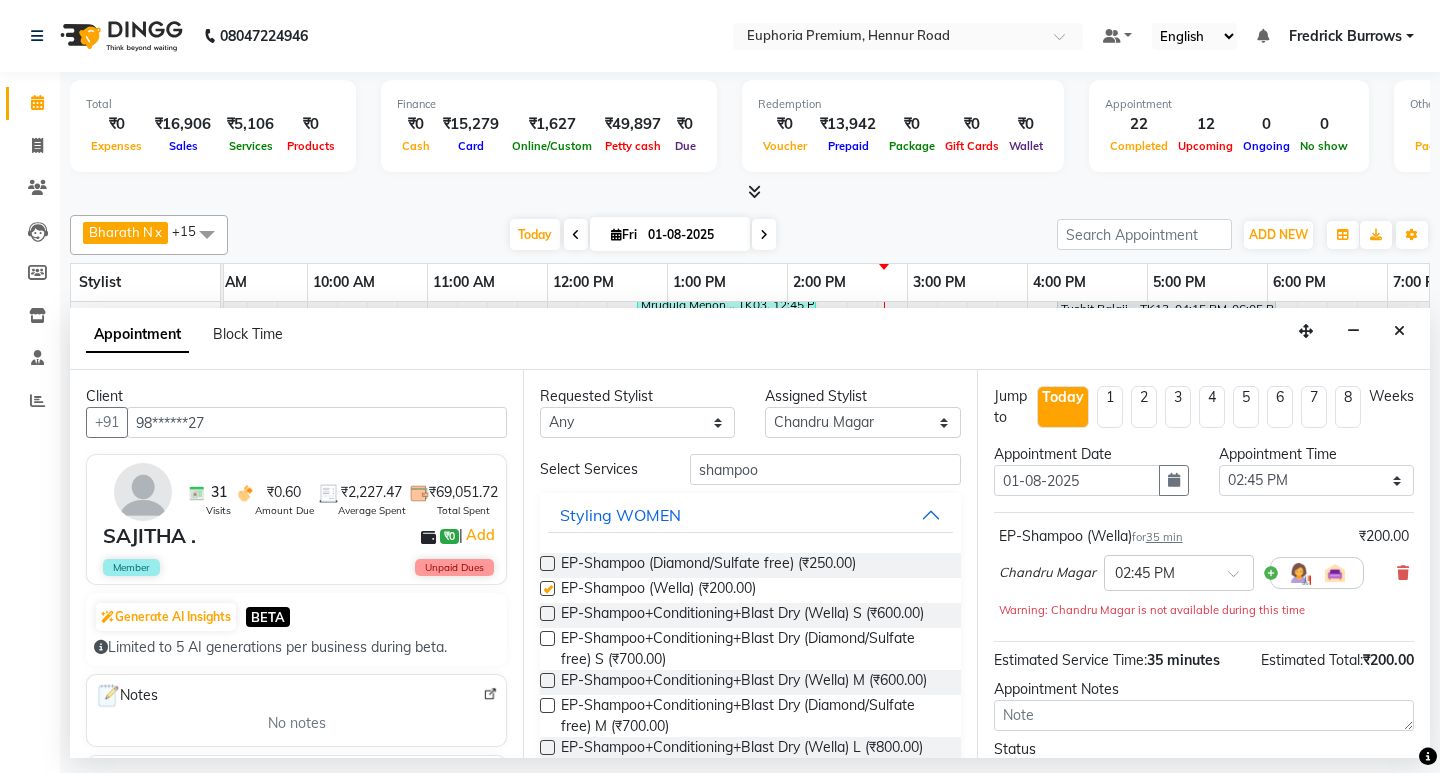 checkbox on "false" 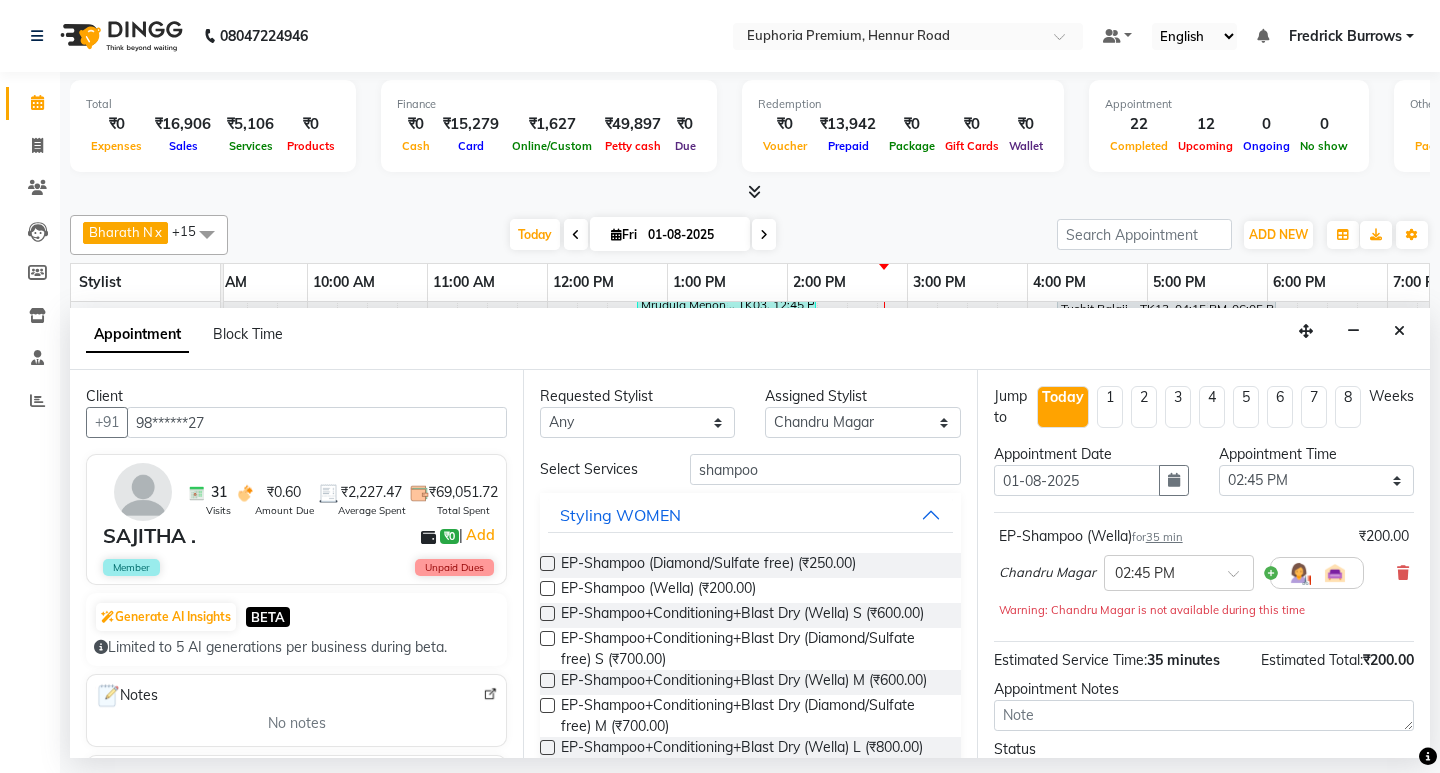 click on "35 min" at bounding box center [1164, 537] 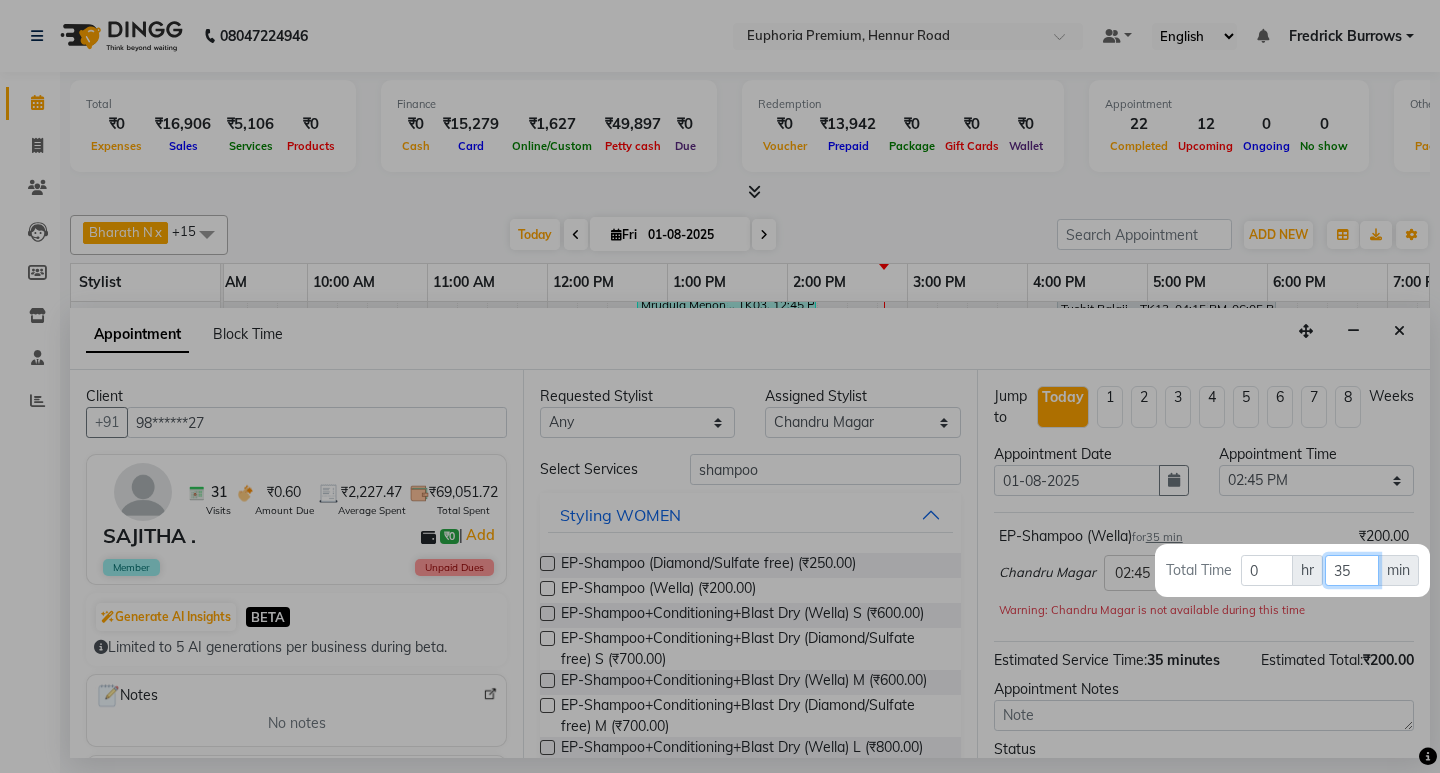 click on "35" at bounding box center (1351, 570) 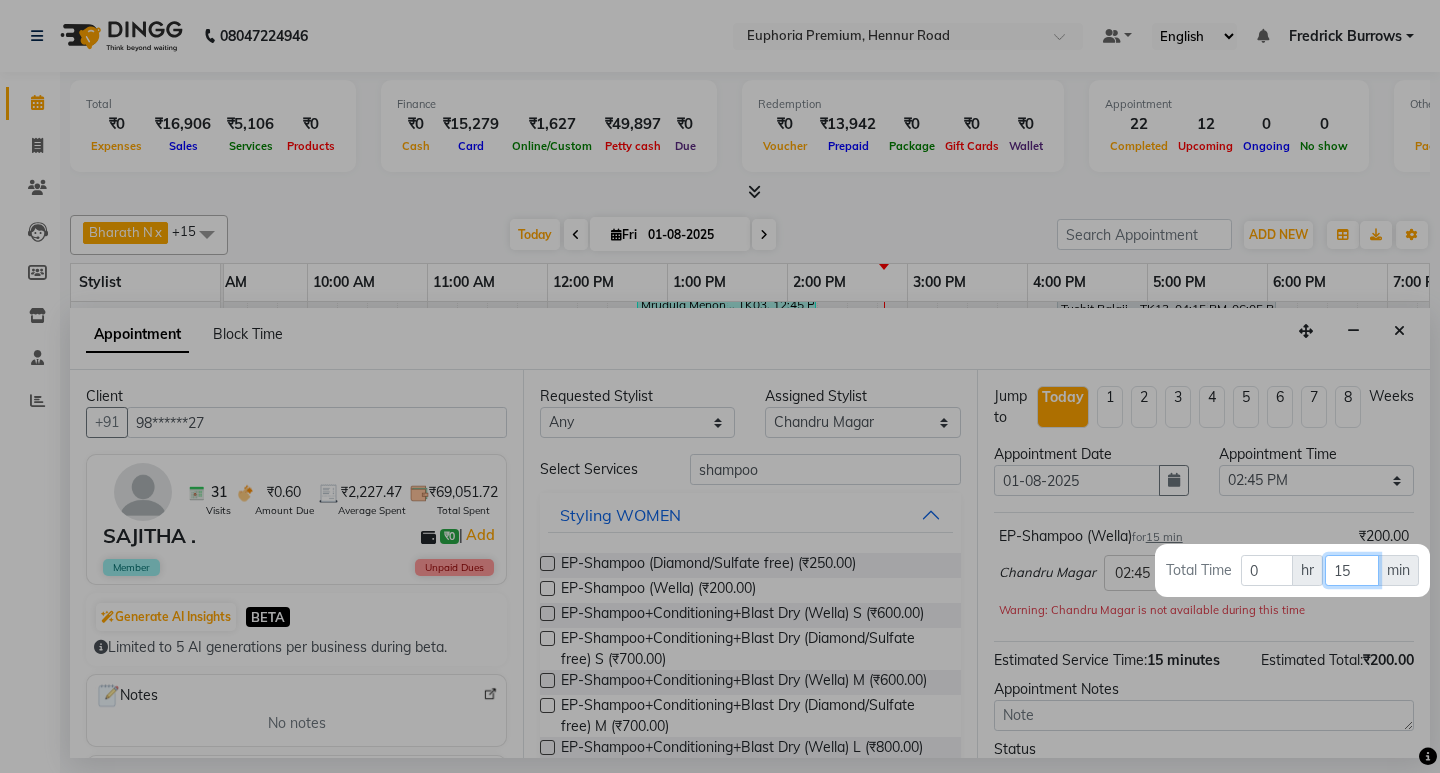 type on "15" 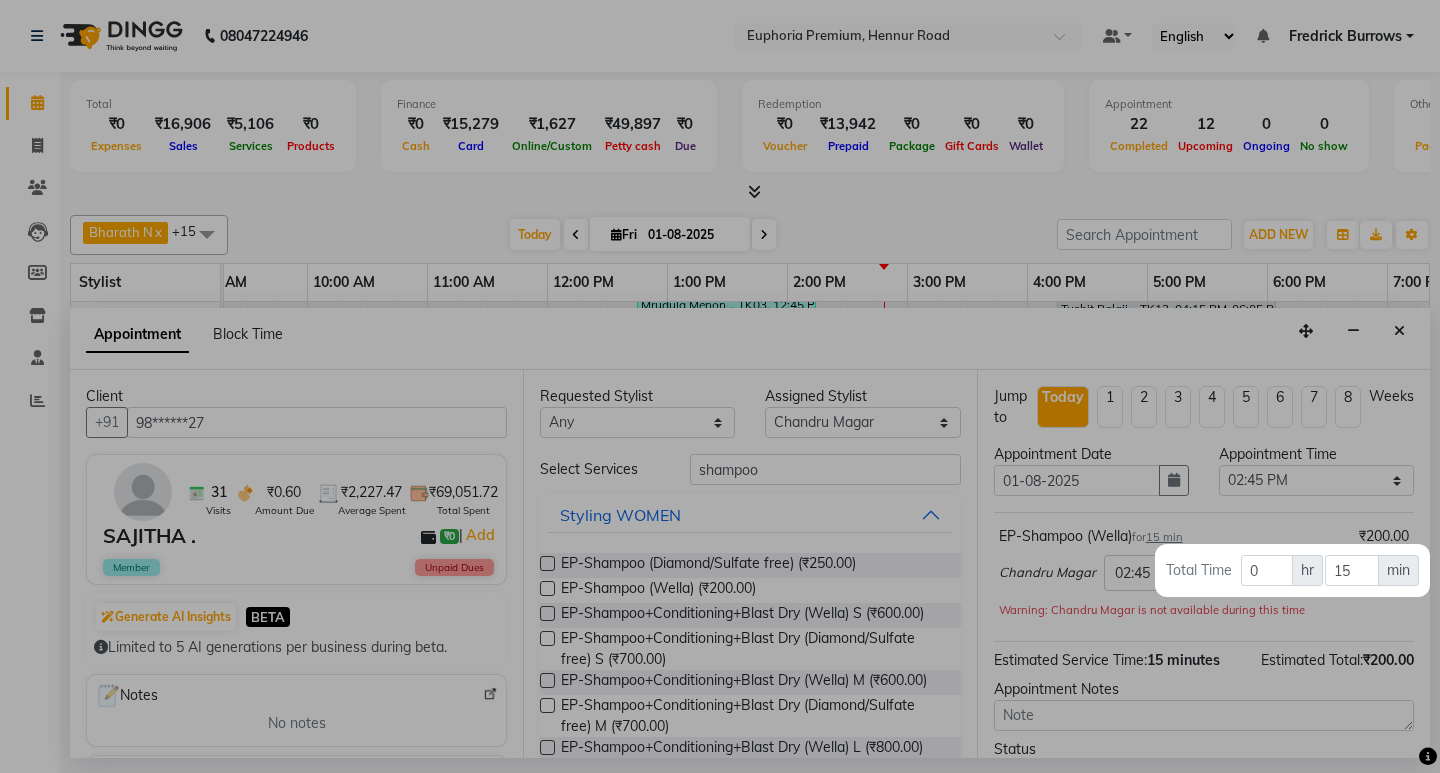 click at bounding box center (720, 386) 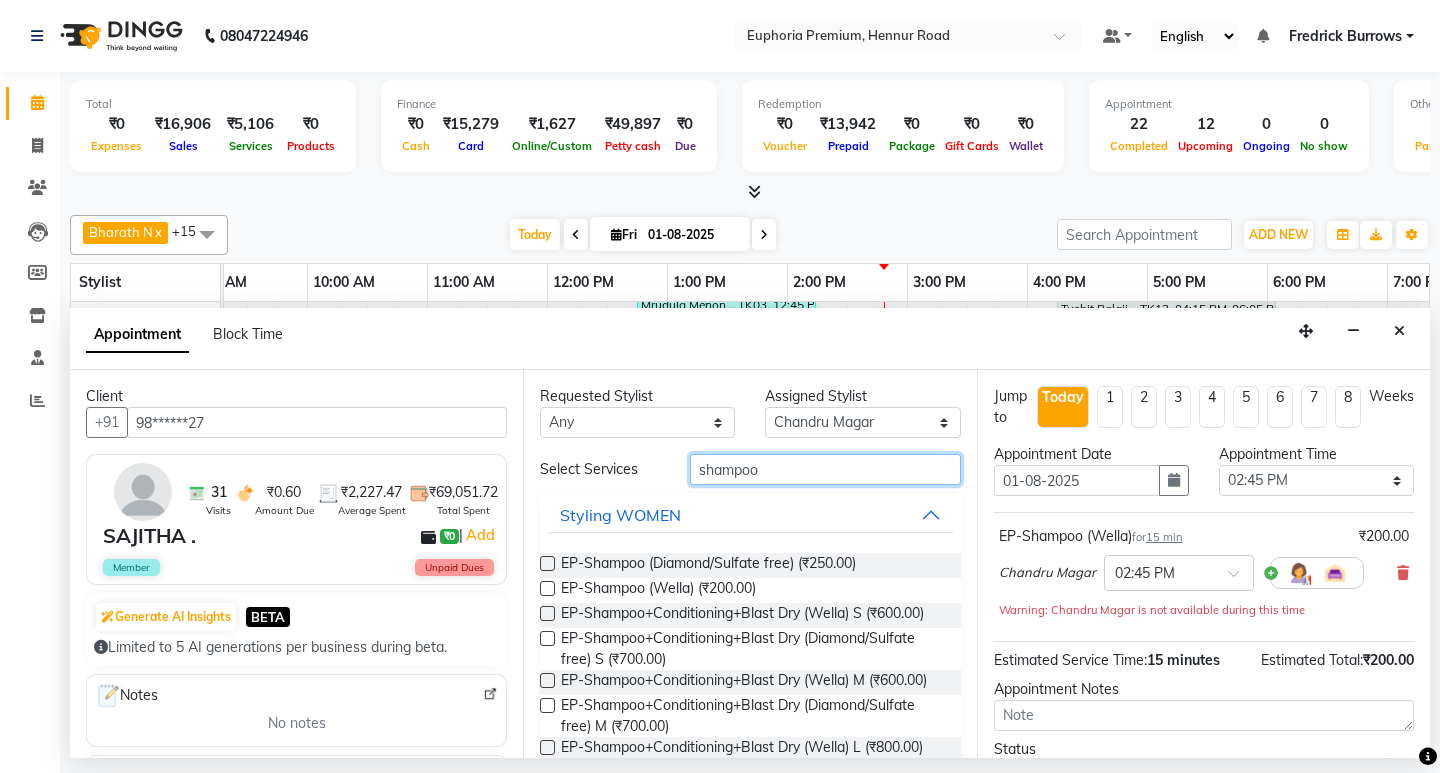 click on "shampoo" at bounding box center (825, 469) 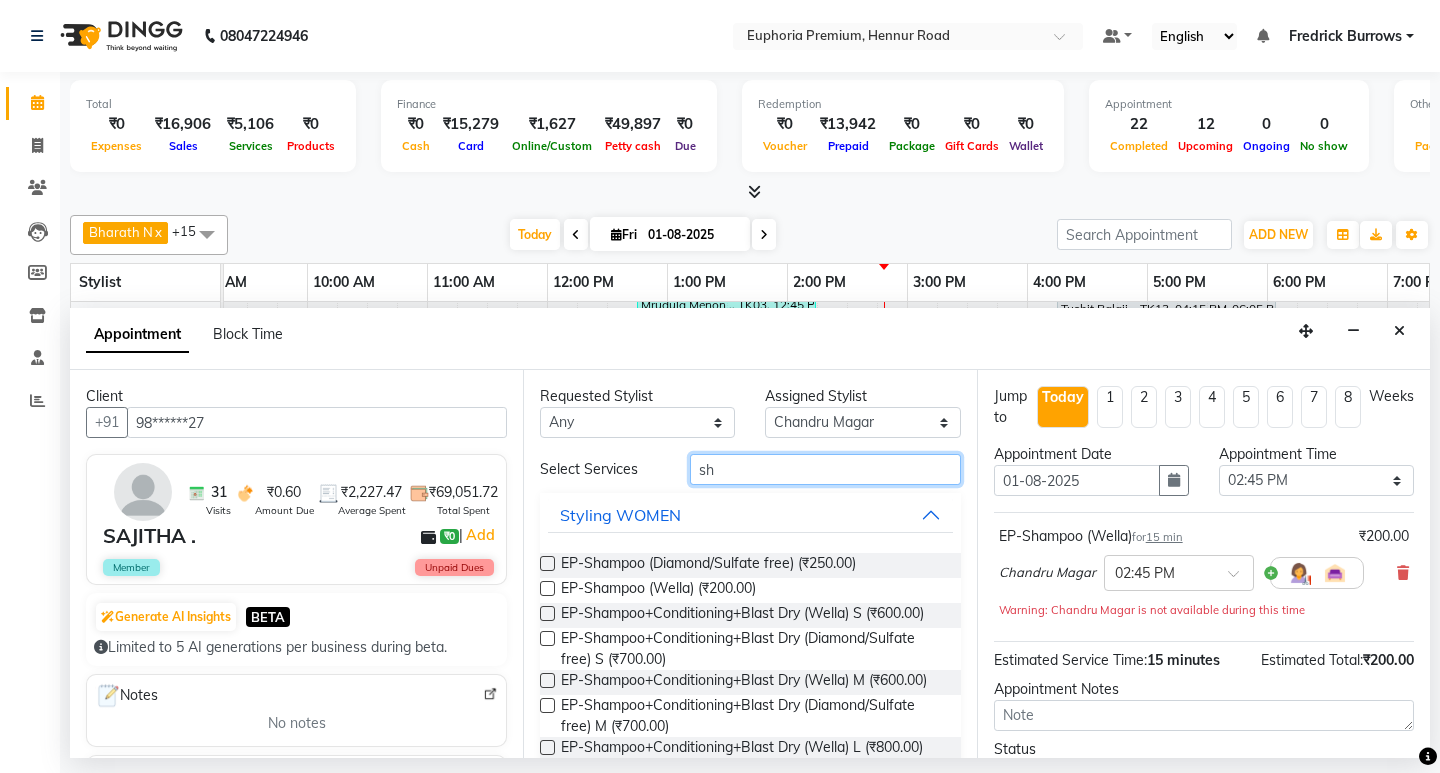 type on "s" 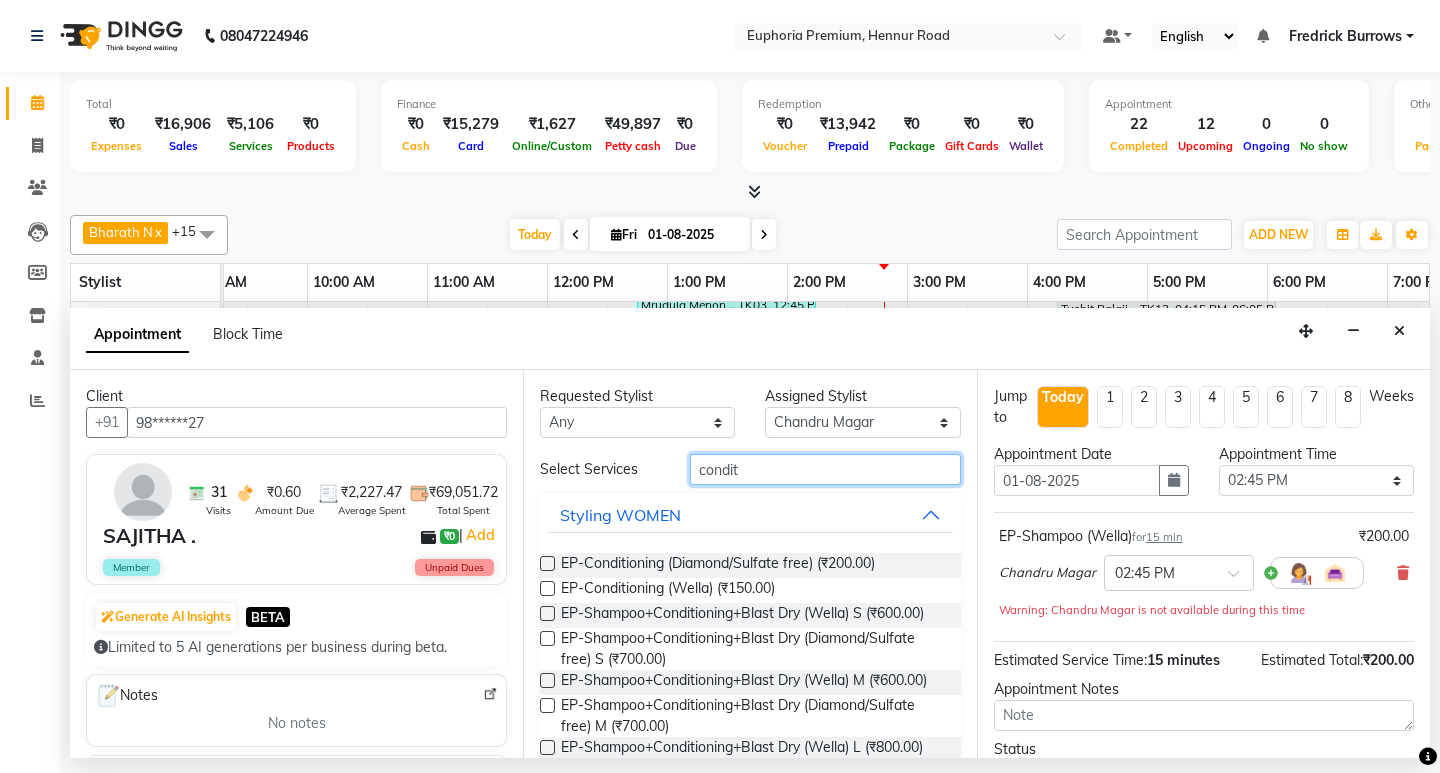 type on "condit" 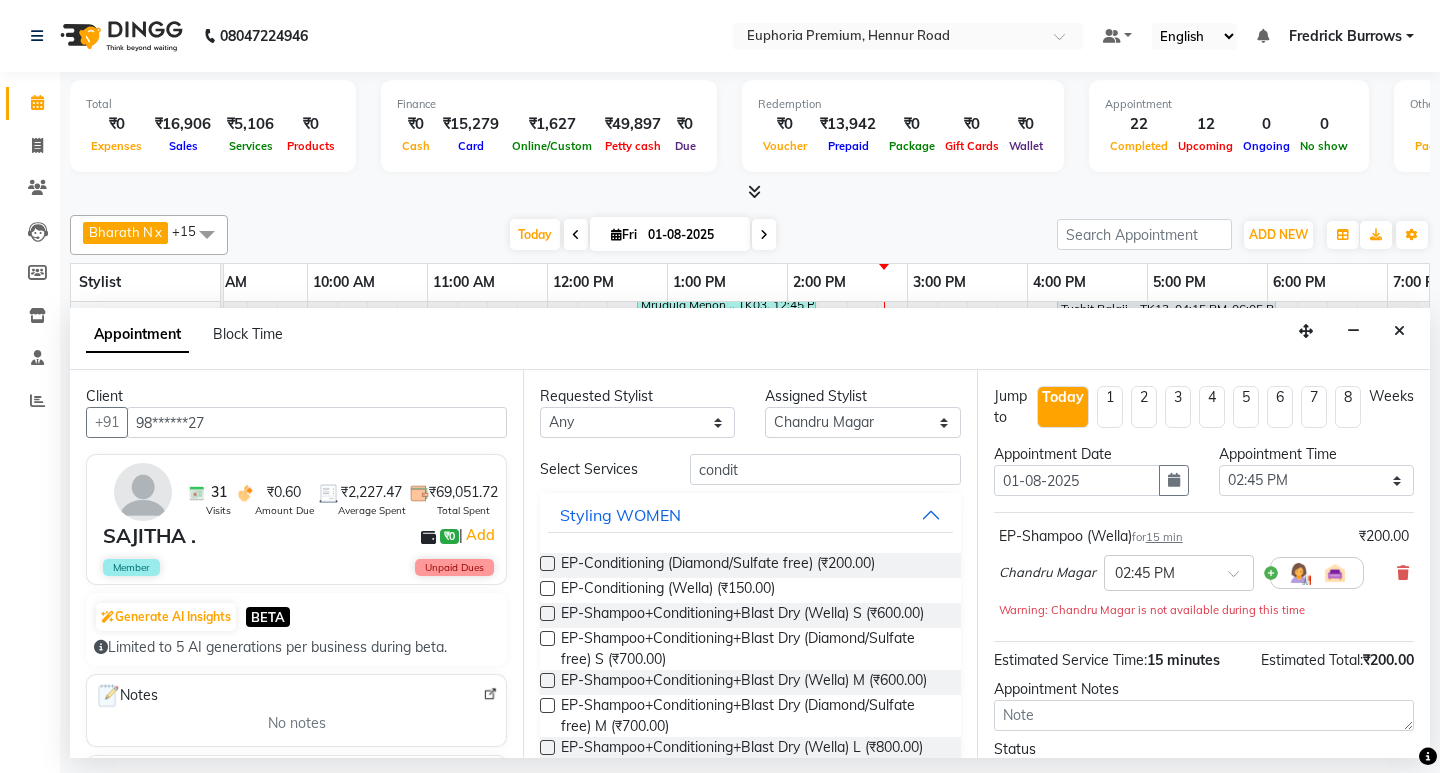 click at bounding box center (547, 588) 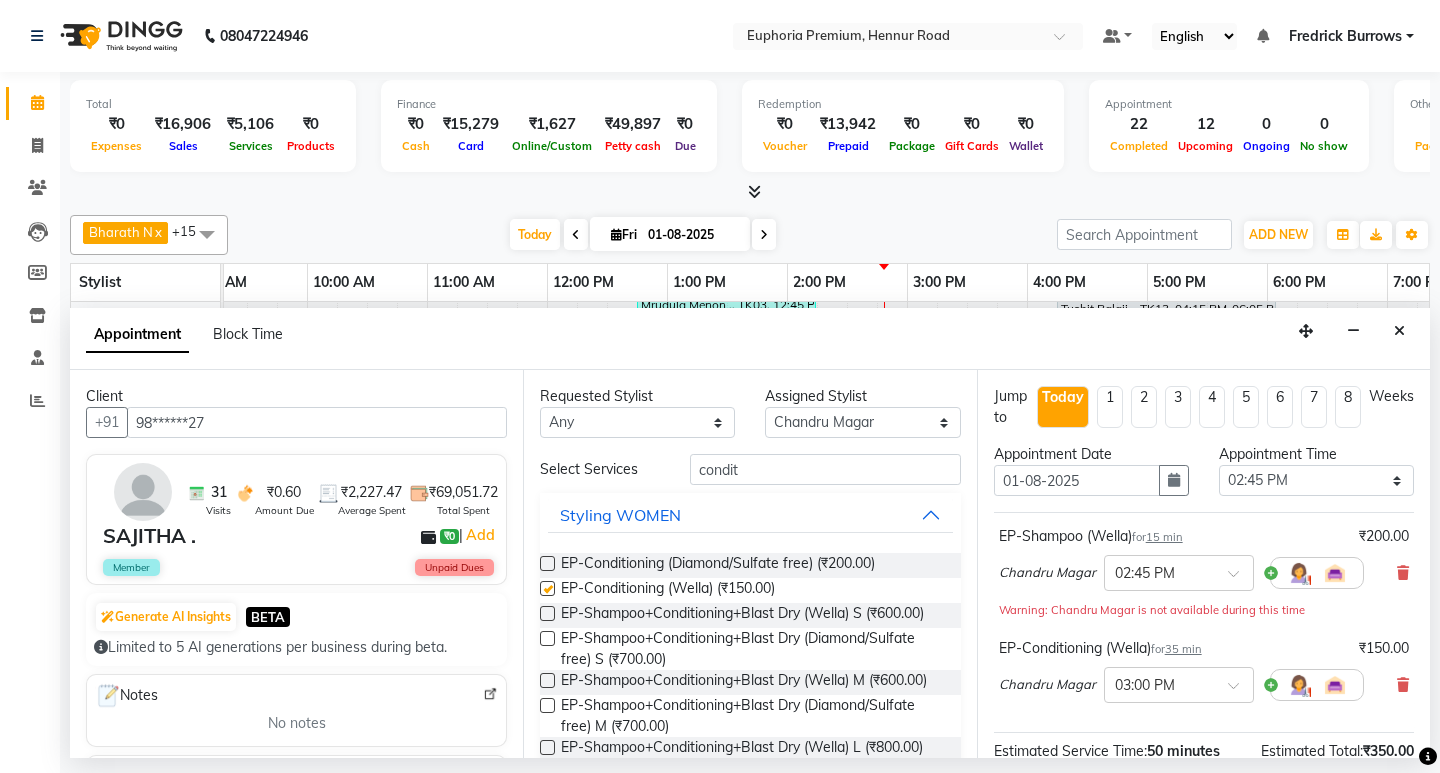 checkbox on "false" 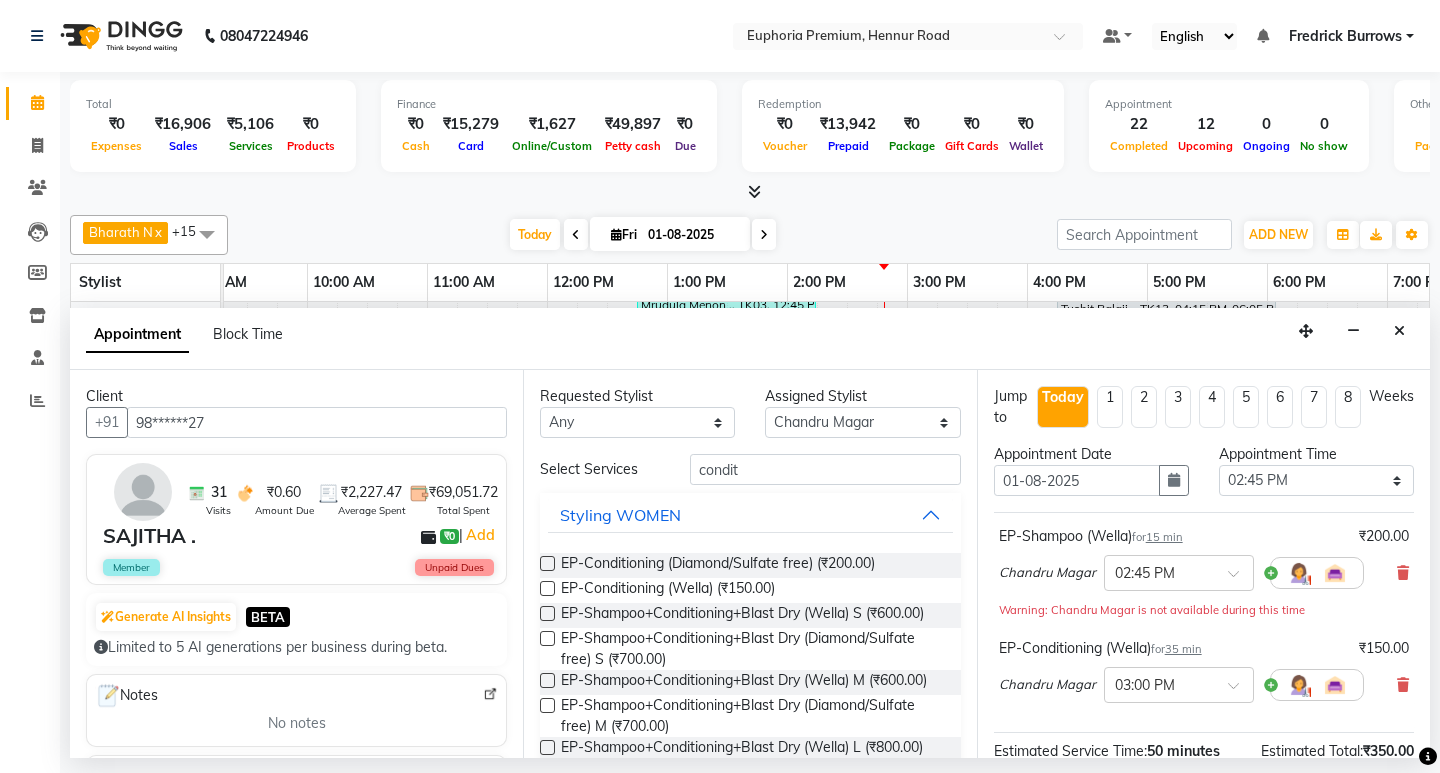 click on "35 min" at bounding box center [1183, 649] 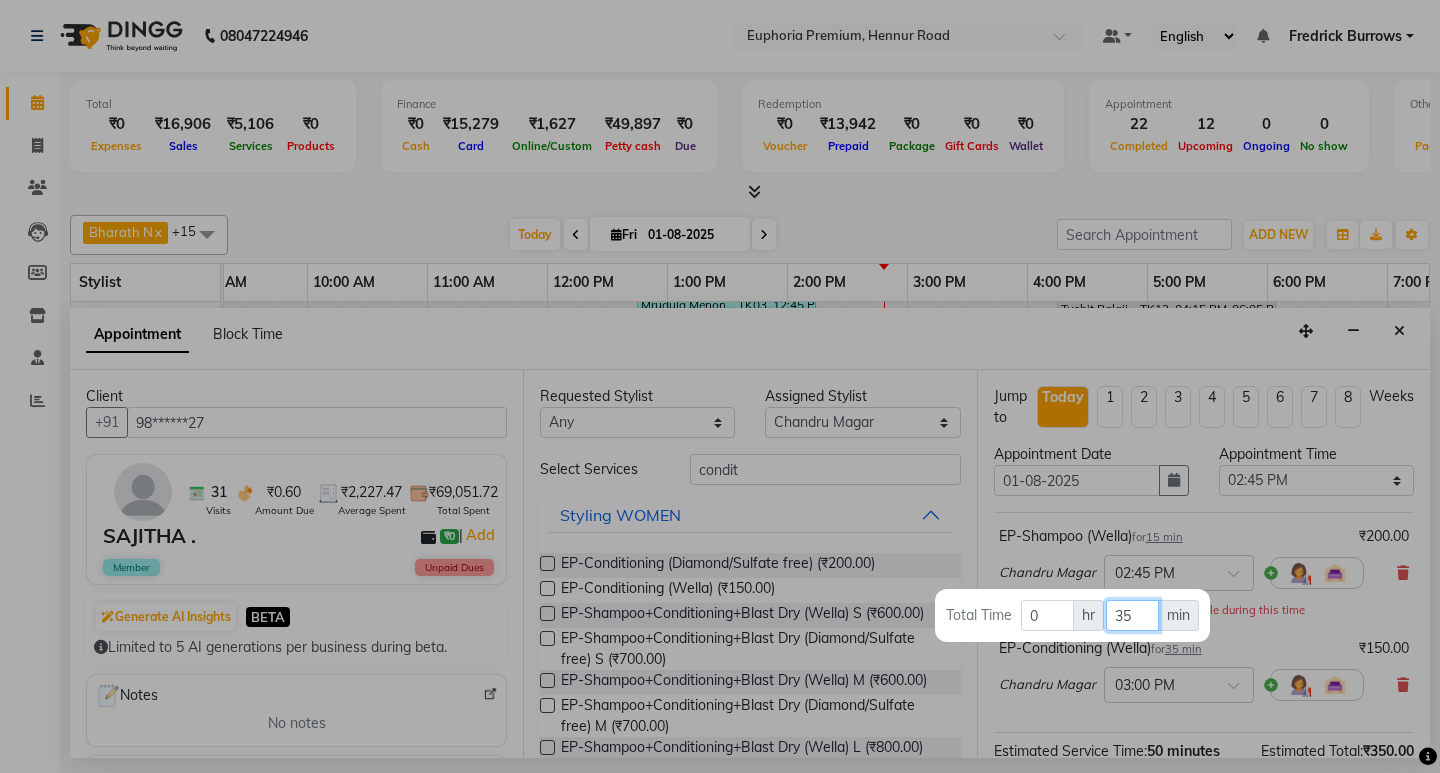 click on "35" at bounding box center [1132, 615] 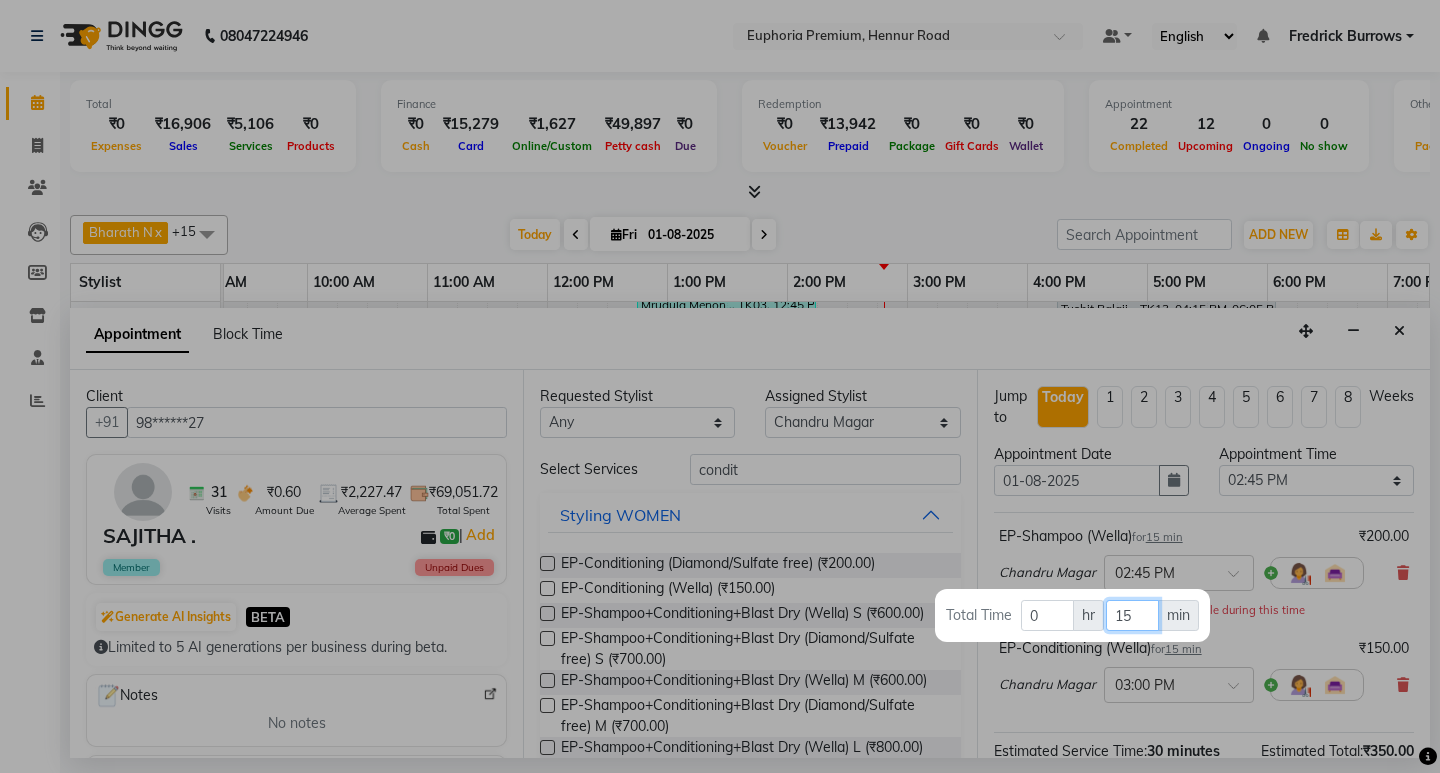 type on "15" 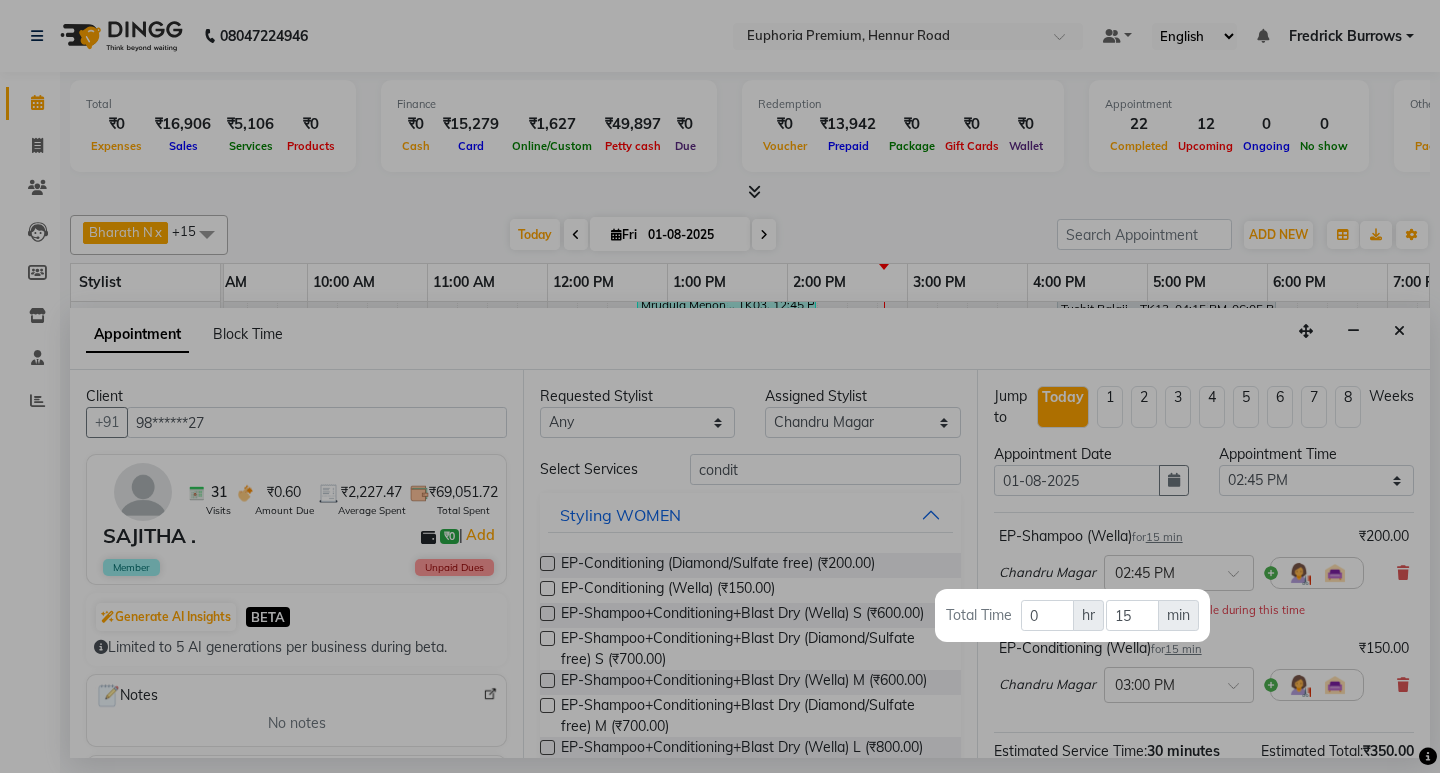 click at bounding box center [720, 386] 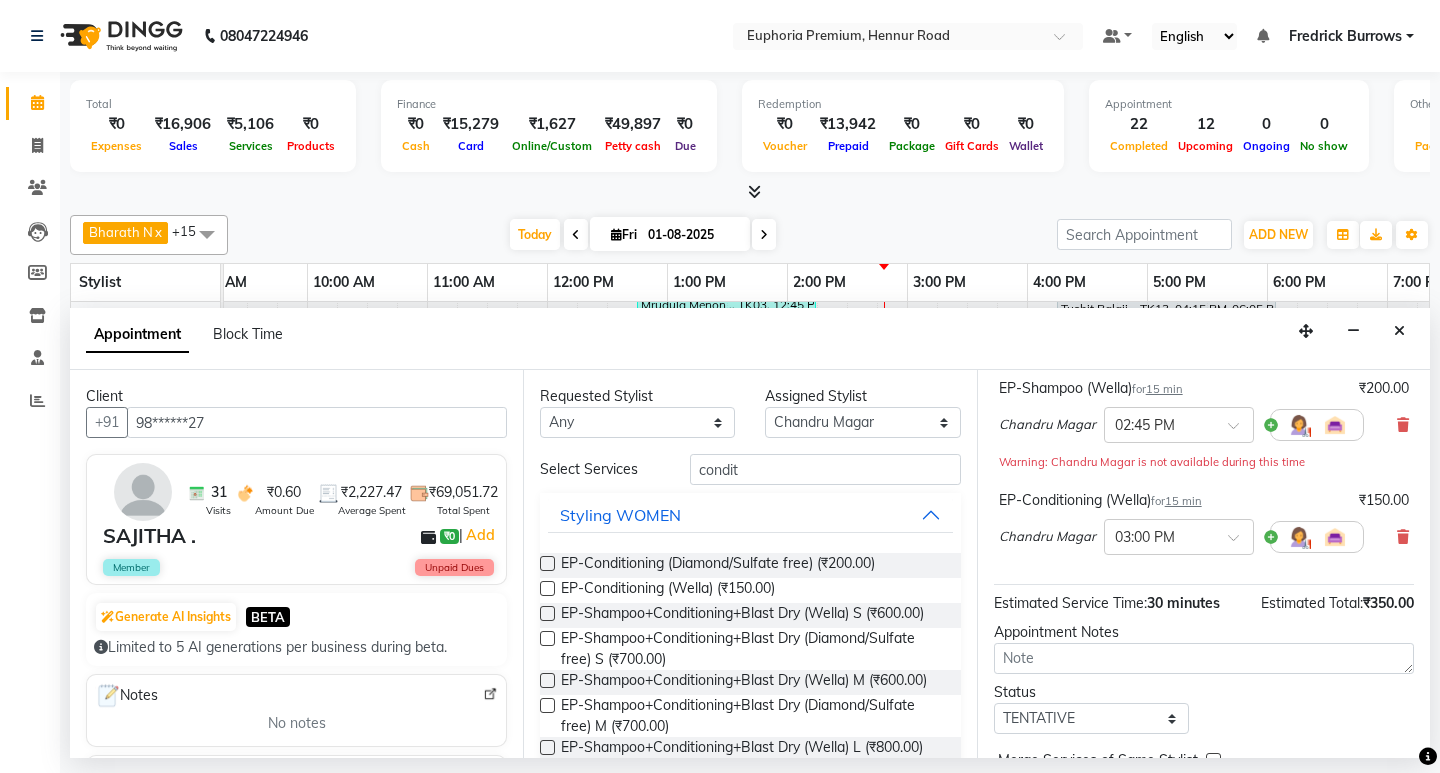 scroll, scrollTop: 200, scrollLeft: 0, axis: vertical 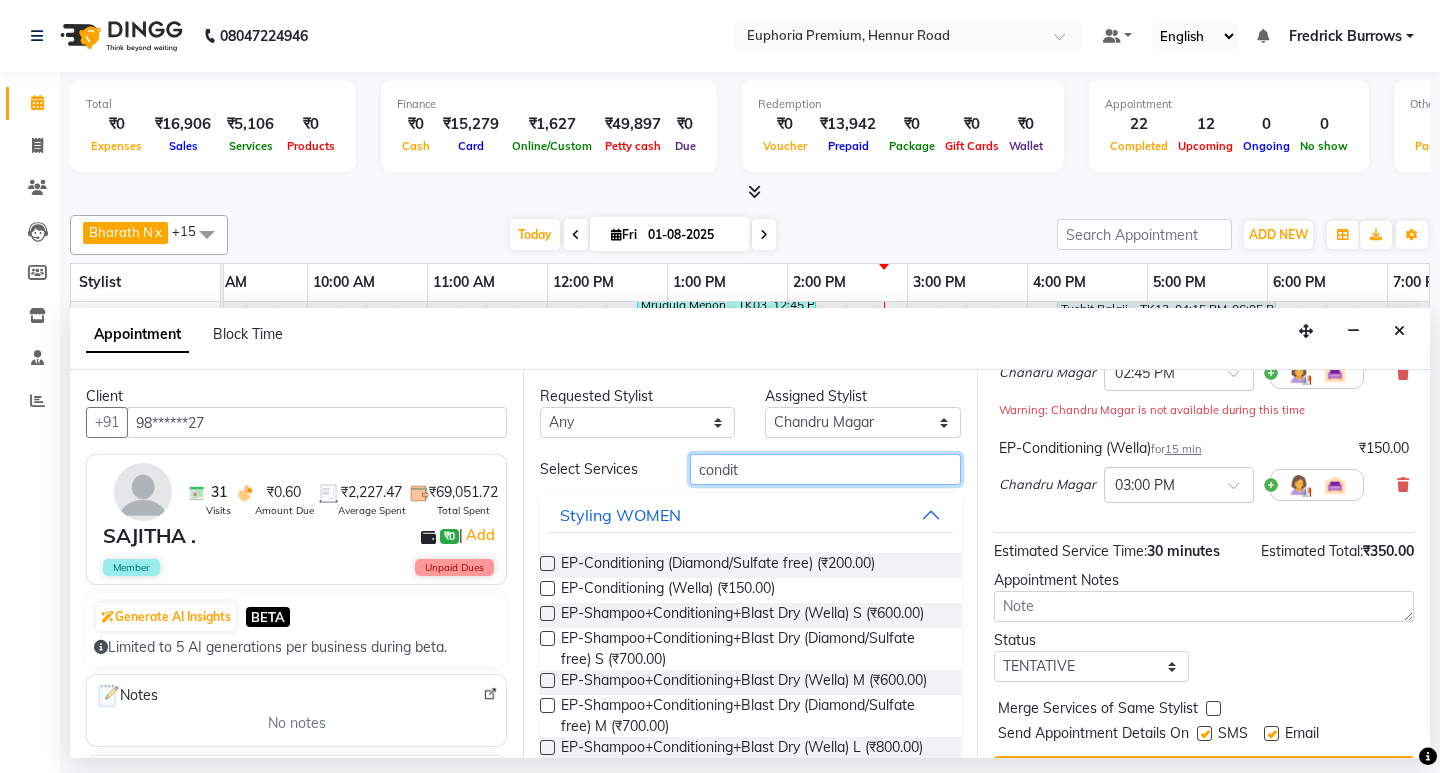 click on "condit" at bounding box center [825, 469] 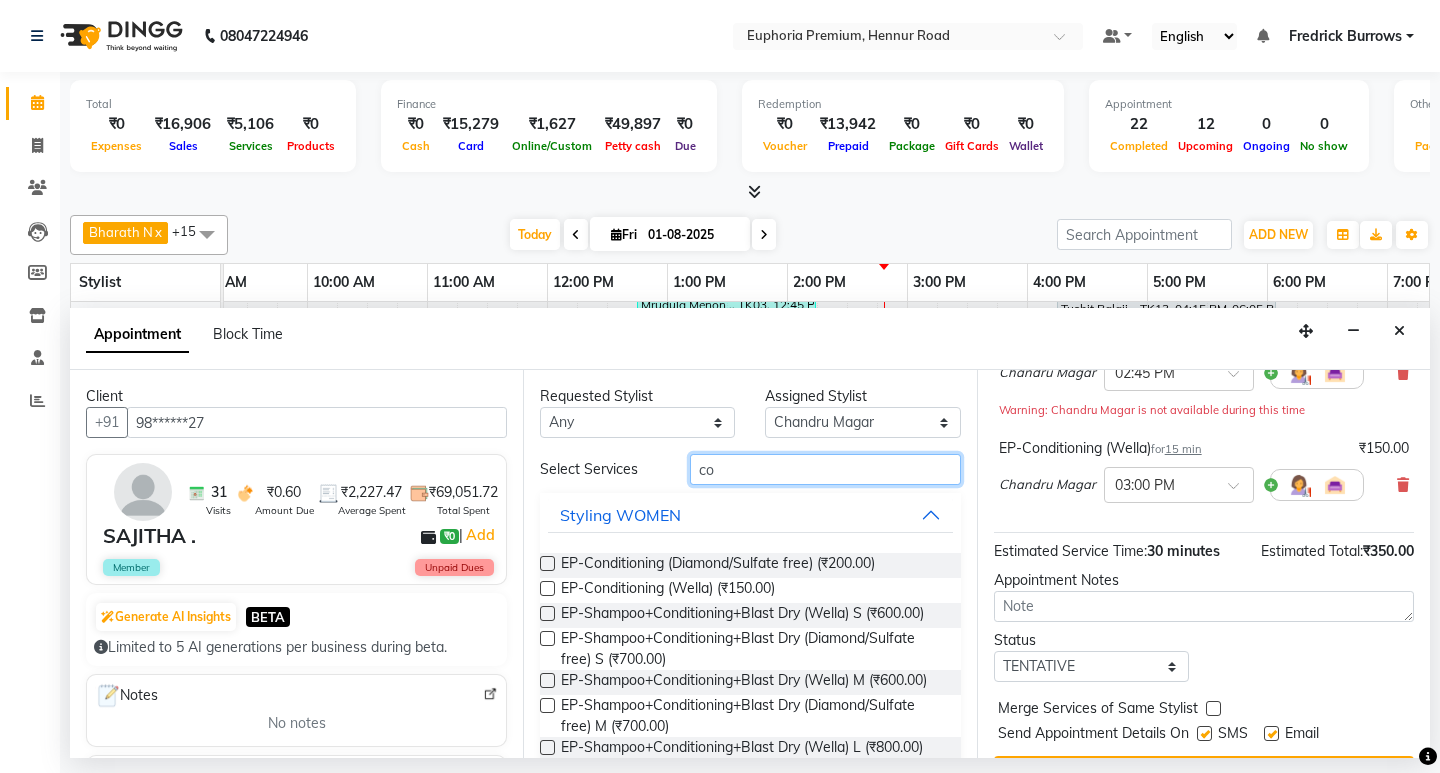 type on "c" 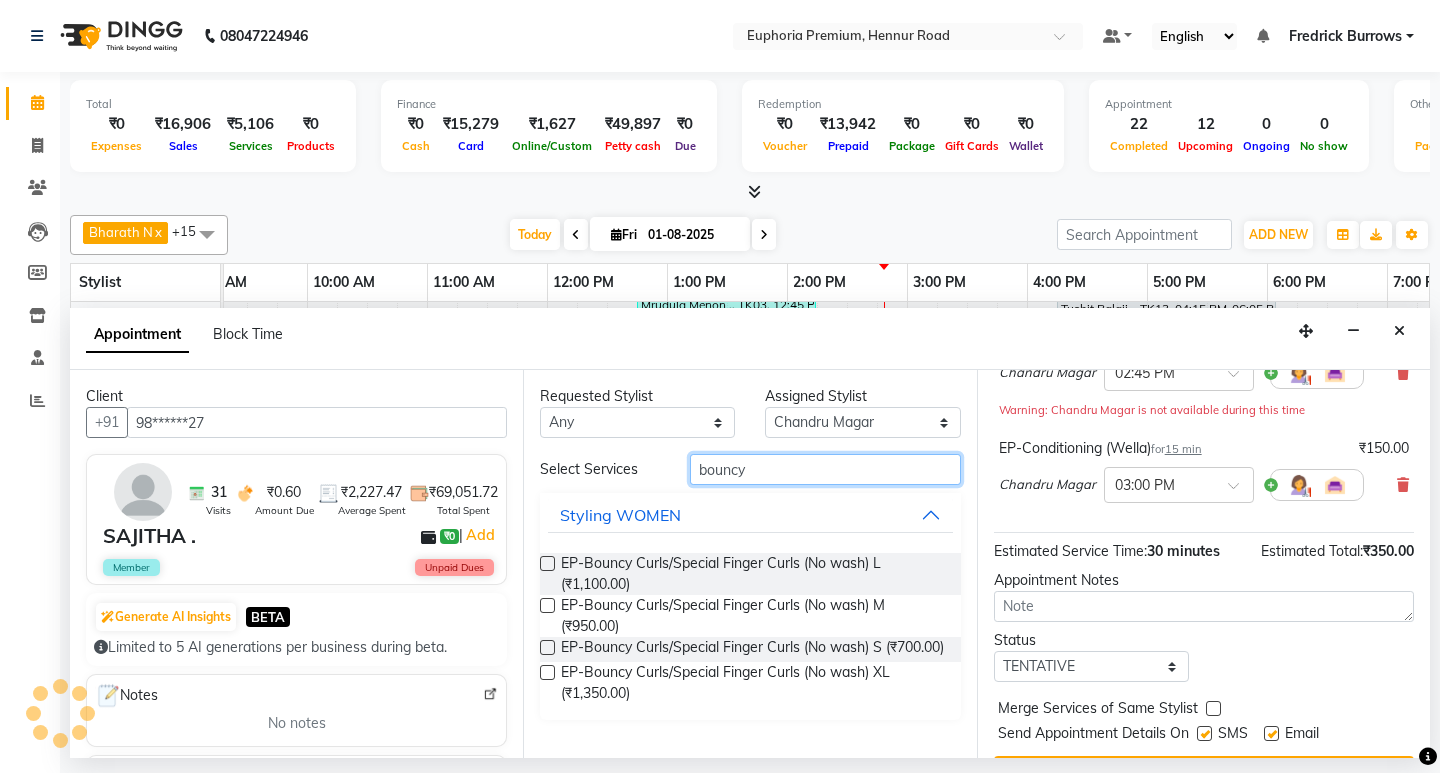 type on "bouncy" 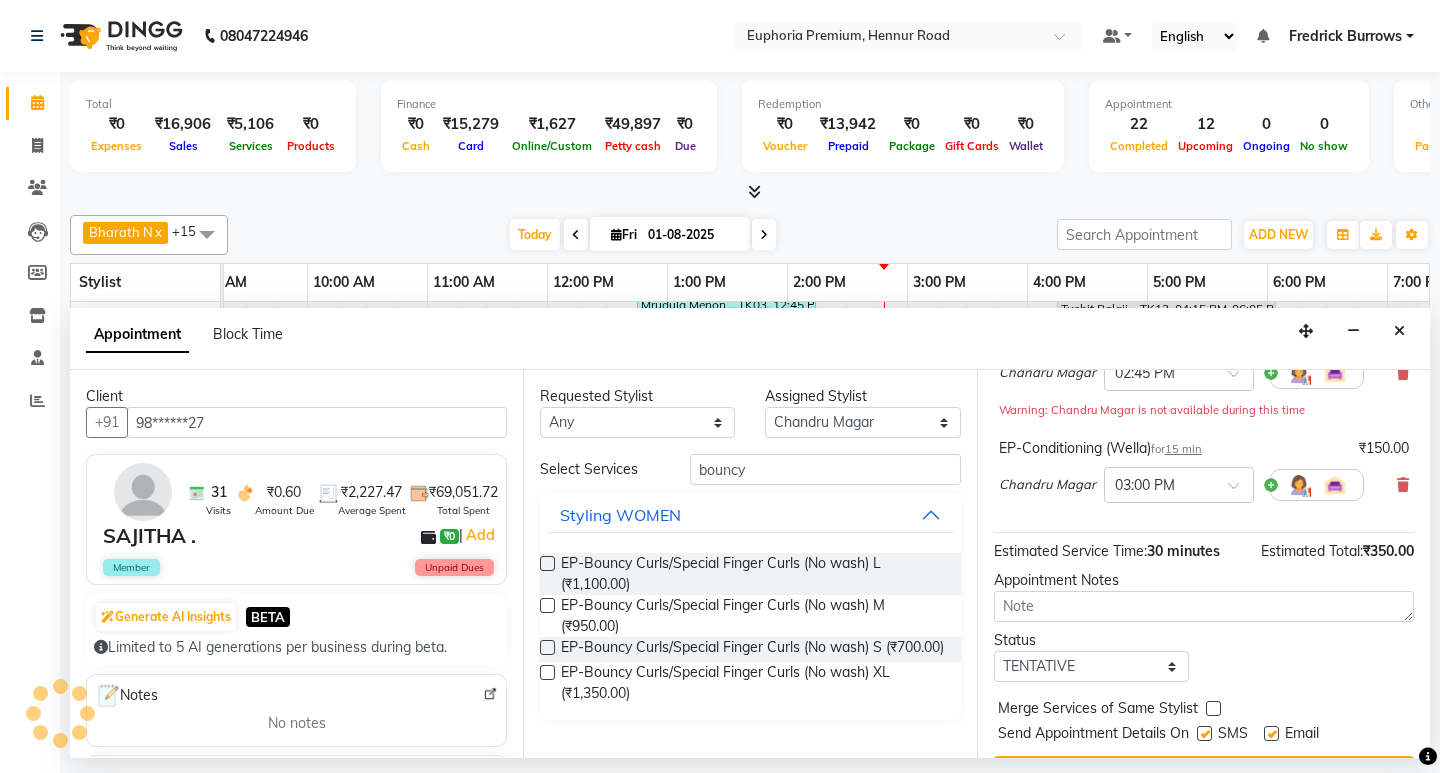 click at bounding box center (547, 605) 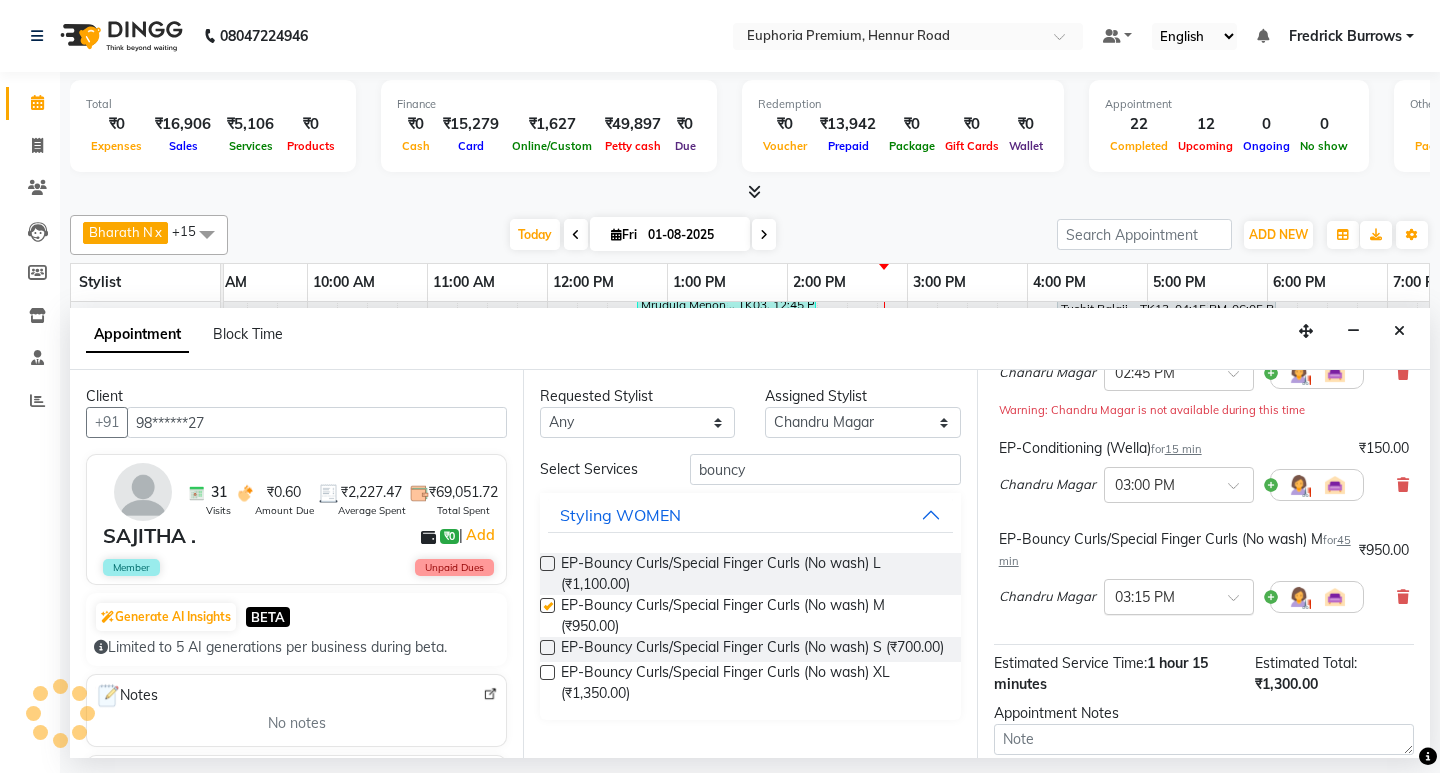 checkbox on "false" 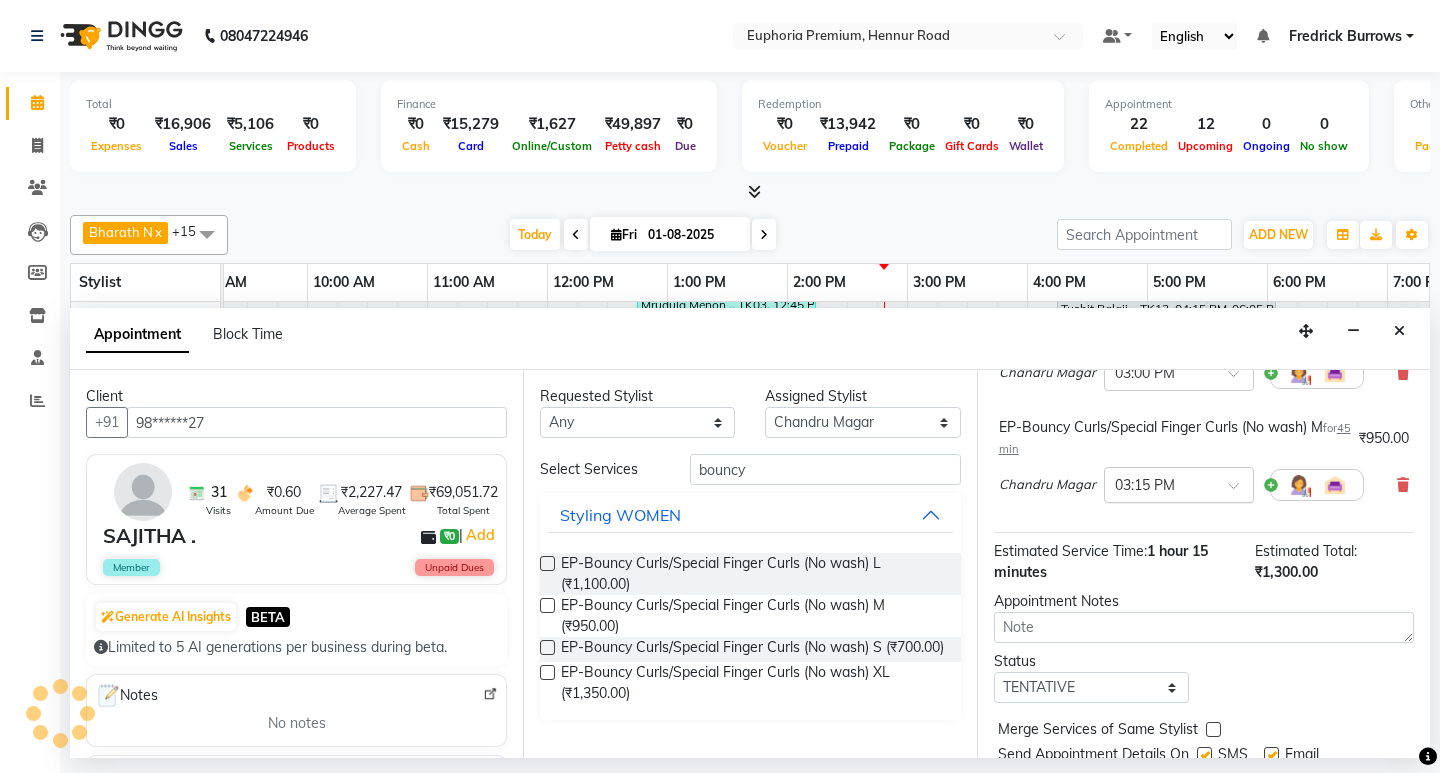 scroll, scrollTop: 283, scrollLeft: 0, axis: vertical 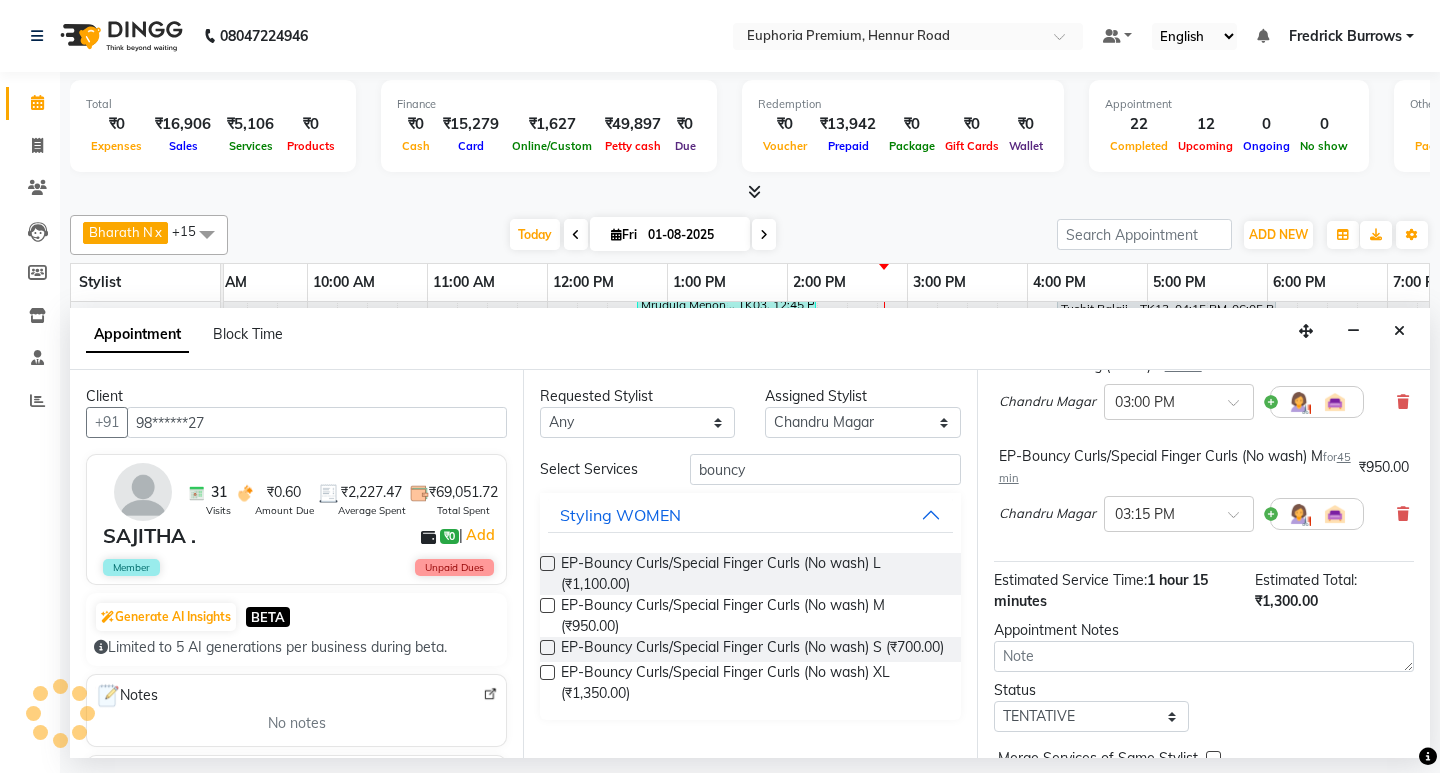 click on "45 min" at bounding box center (1175, 467) 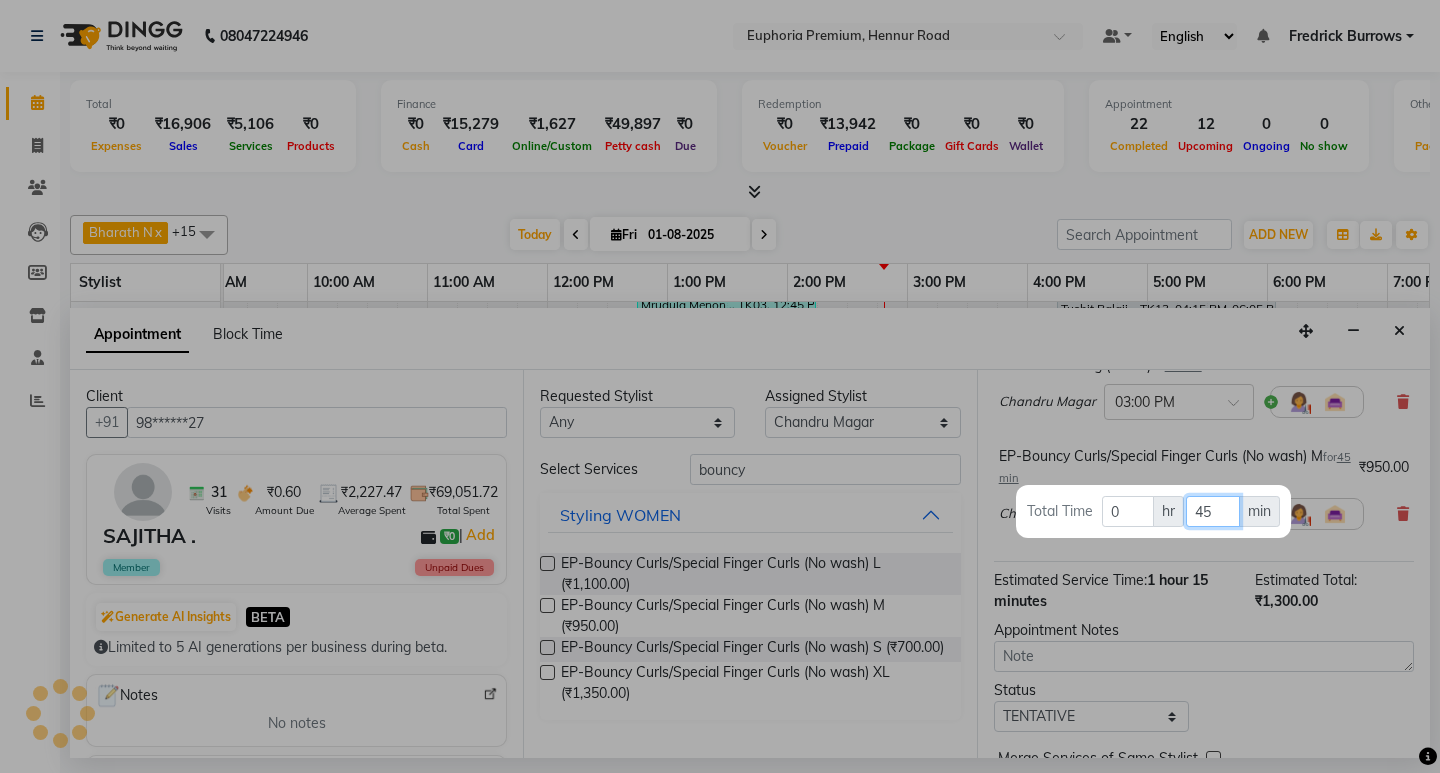click on "45" at bounding box center [1212, 511] 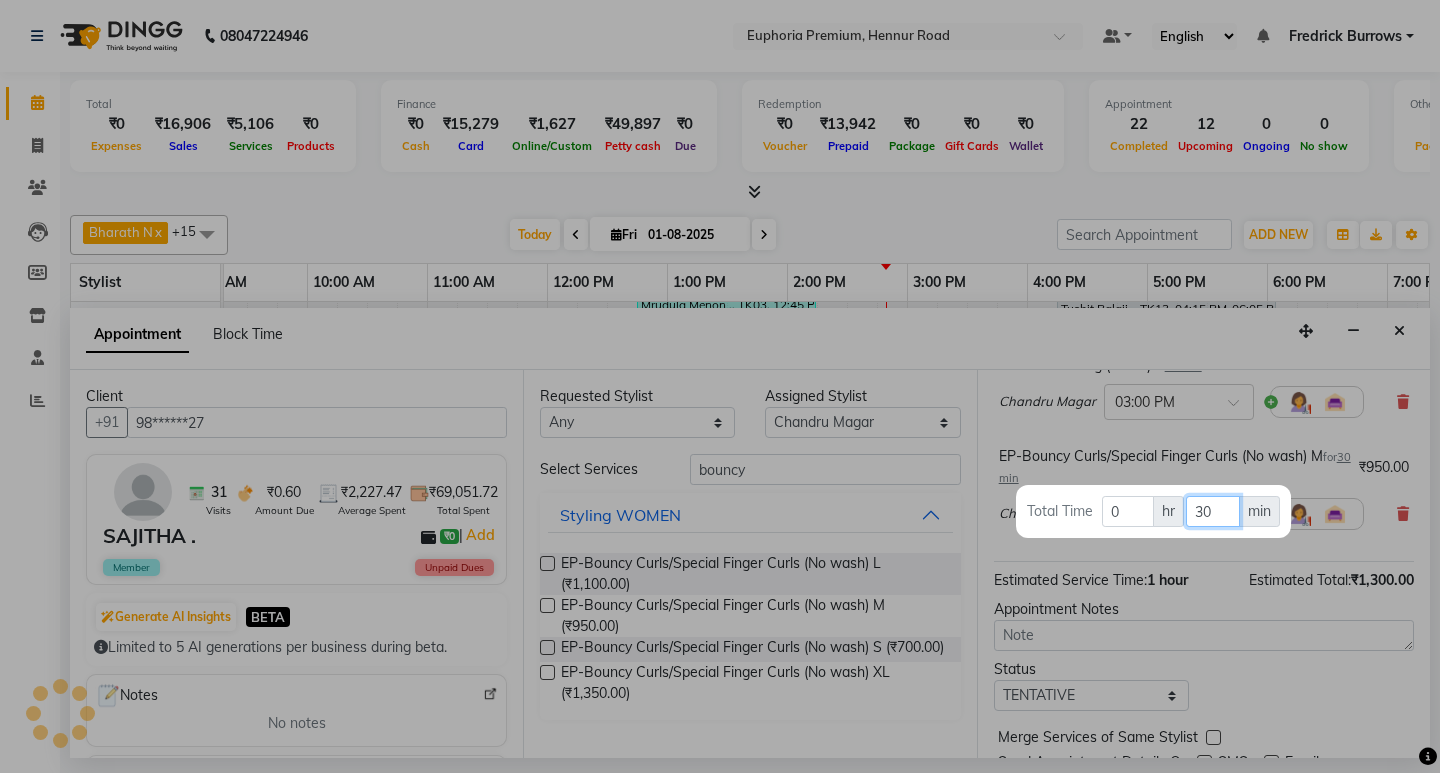 type on "30" 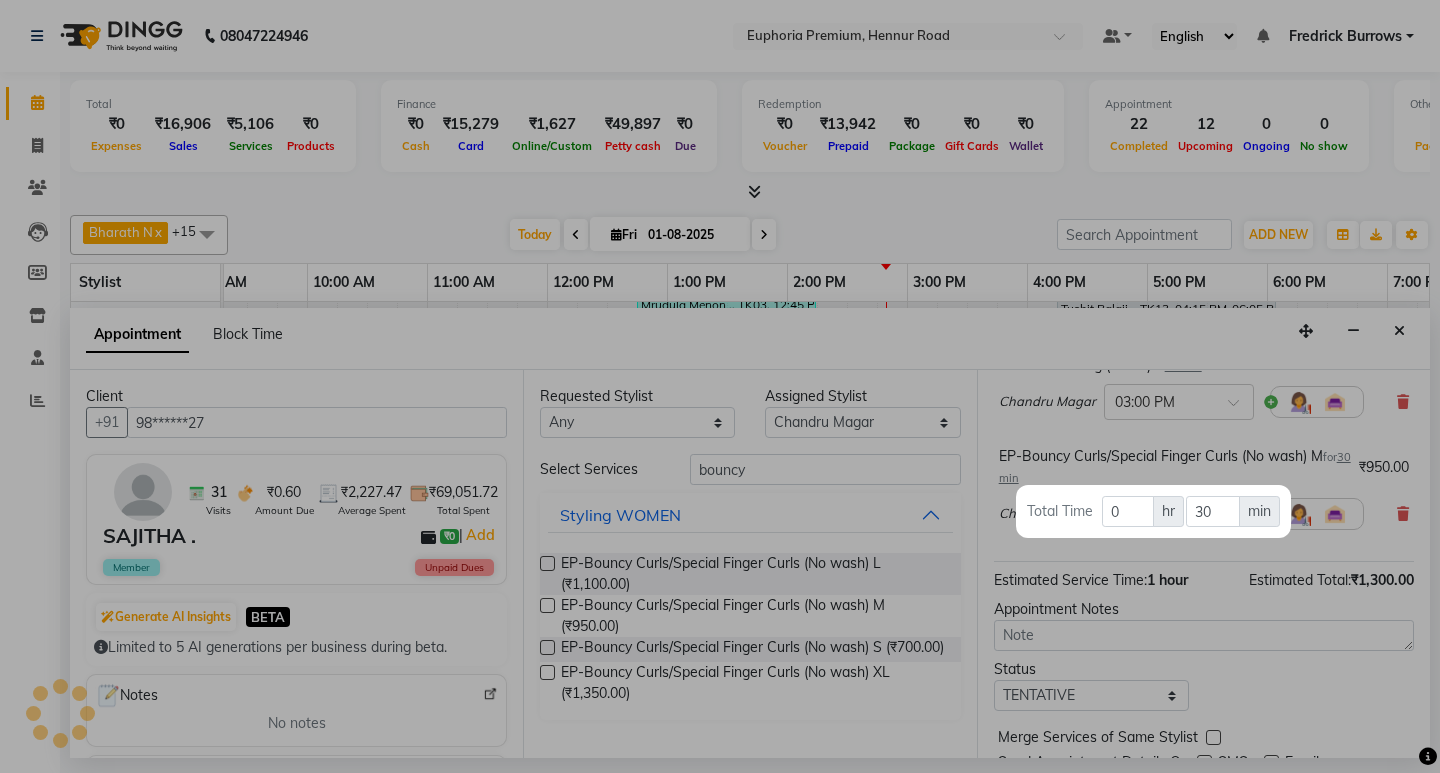 click at bounding box center (720, 386) 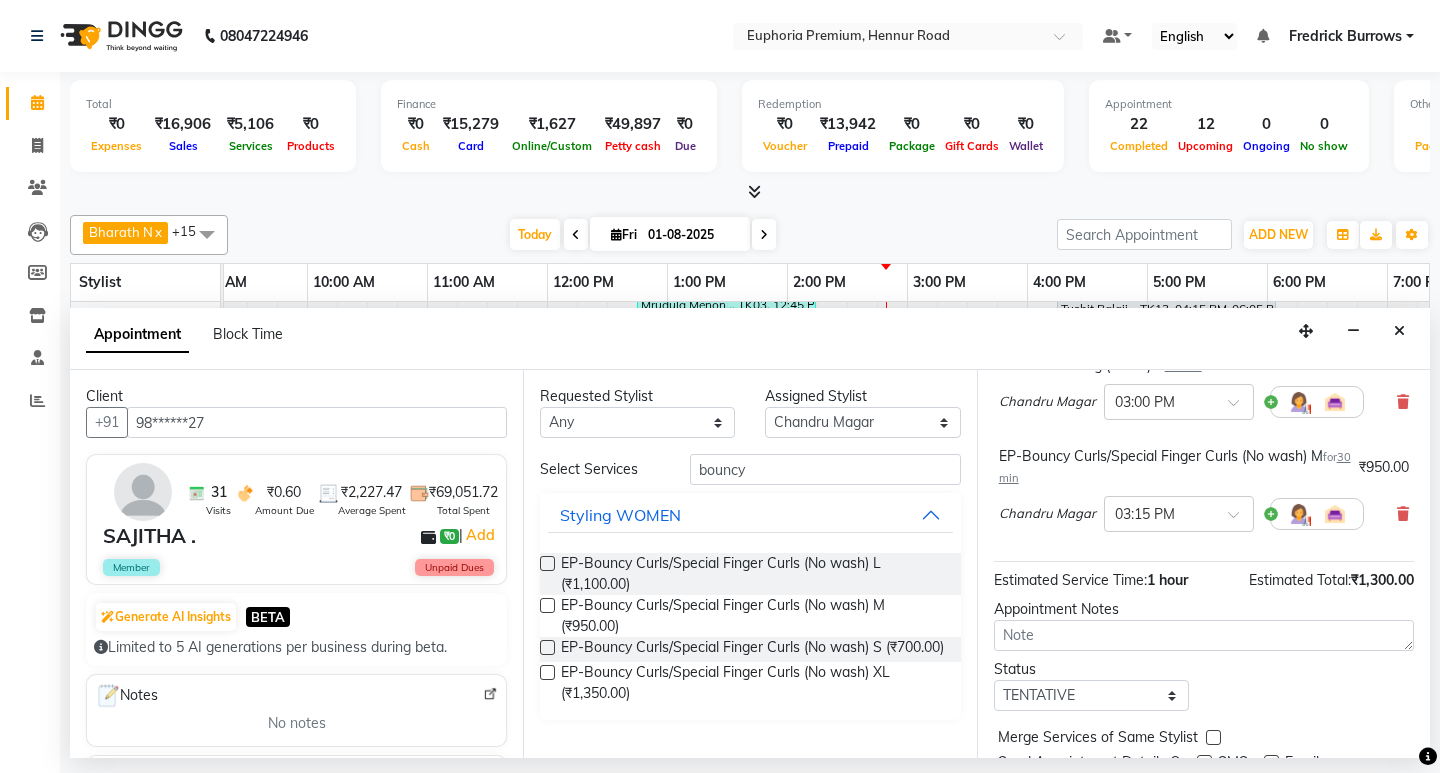 scroll, scrollTop: 362, scrollLeft: 0, axis: vertical 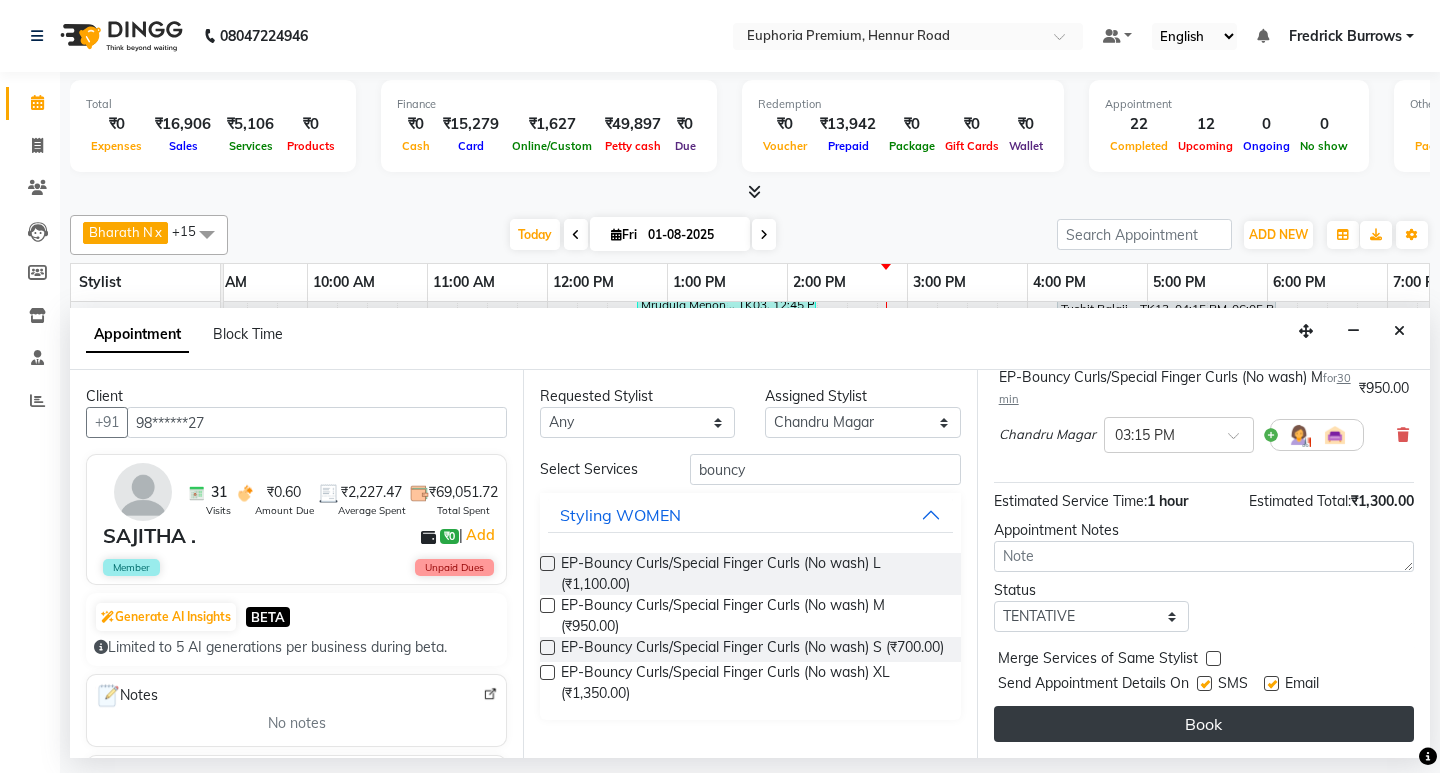 click on "Book" at bounding box center (1204, 724) 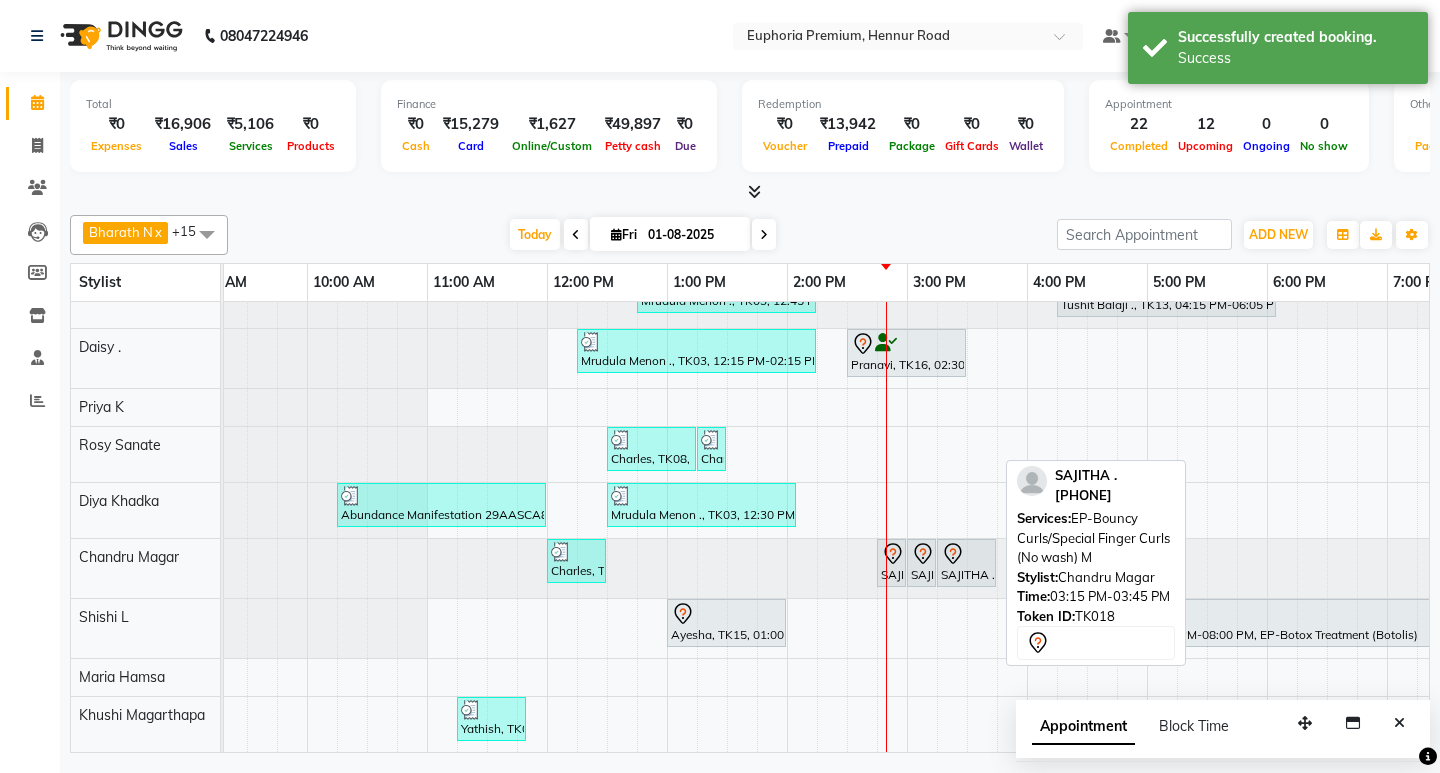 click on "SAJITHA ., TK18, 03:15 PM-03:45 PM, EP-Bouncy Curls/Special Finger Curls (No wash) M" at bounding box center (966, 563) 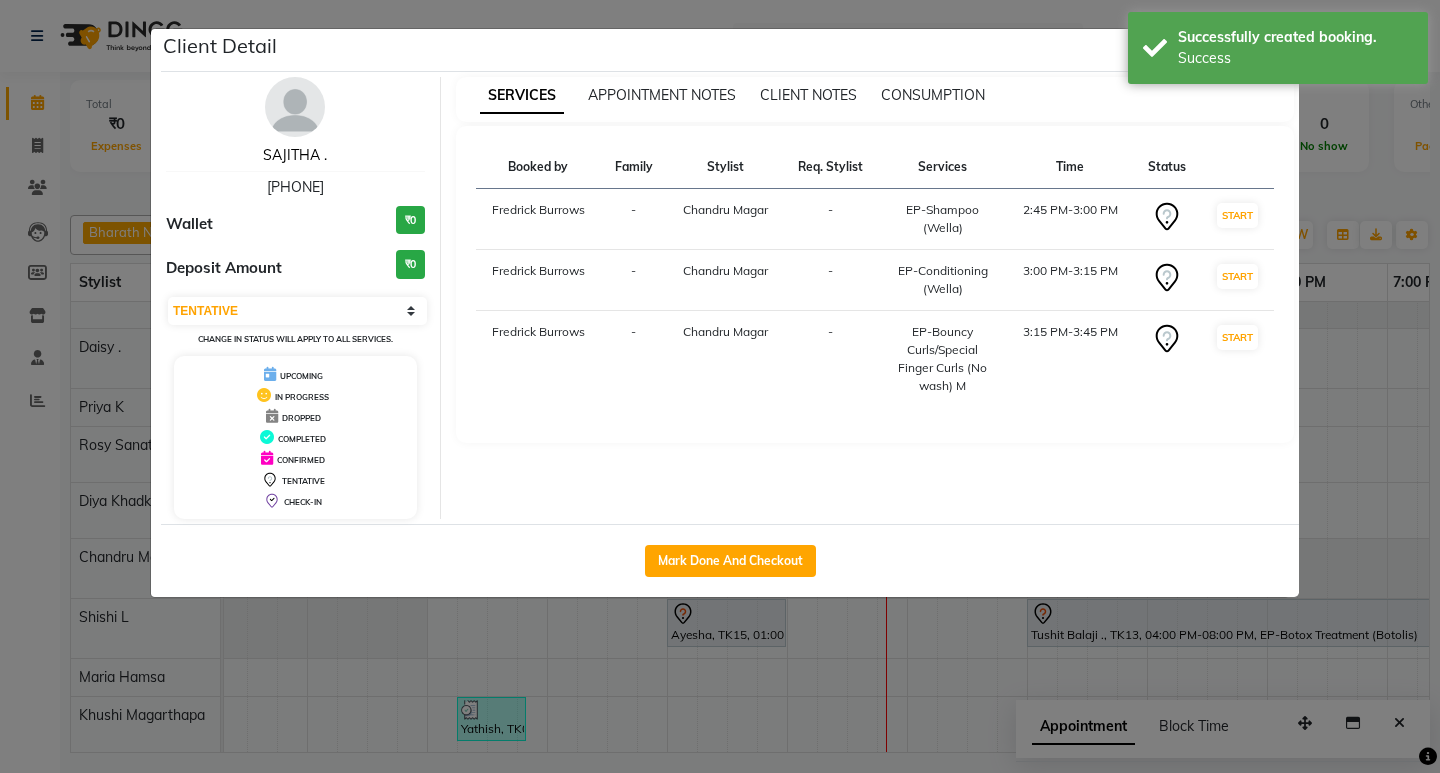 click on "SAJITHA ." at bounding box center [295, 155] 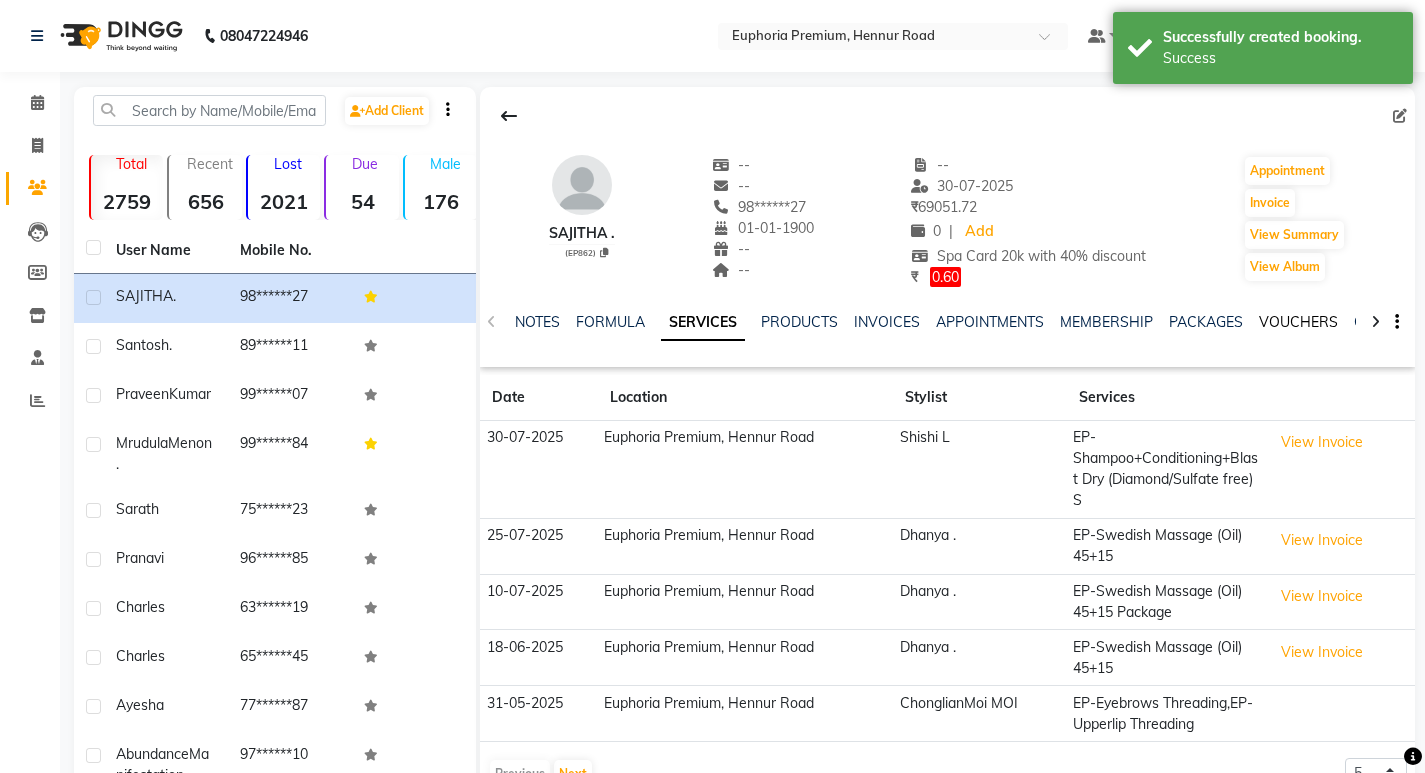 click on "VOUCHERS" 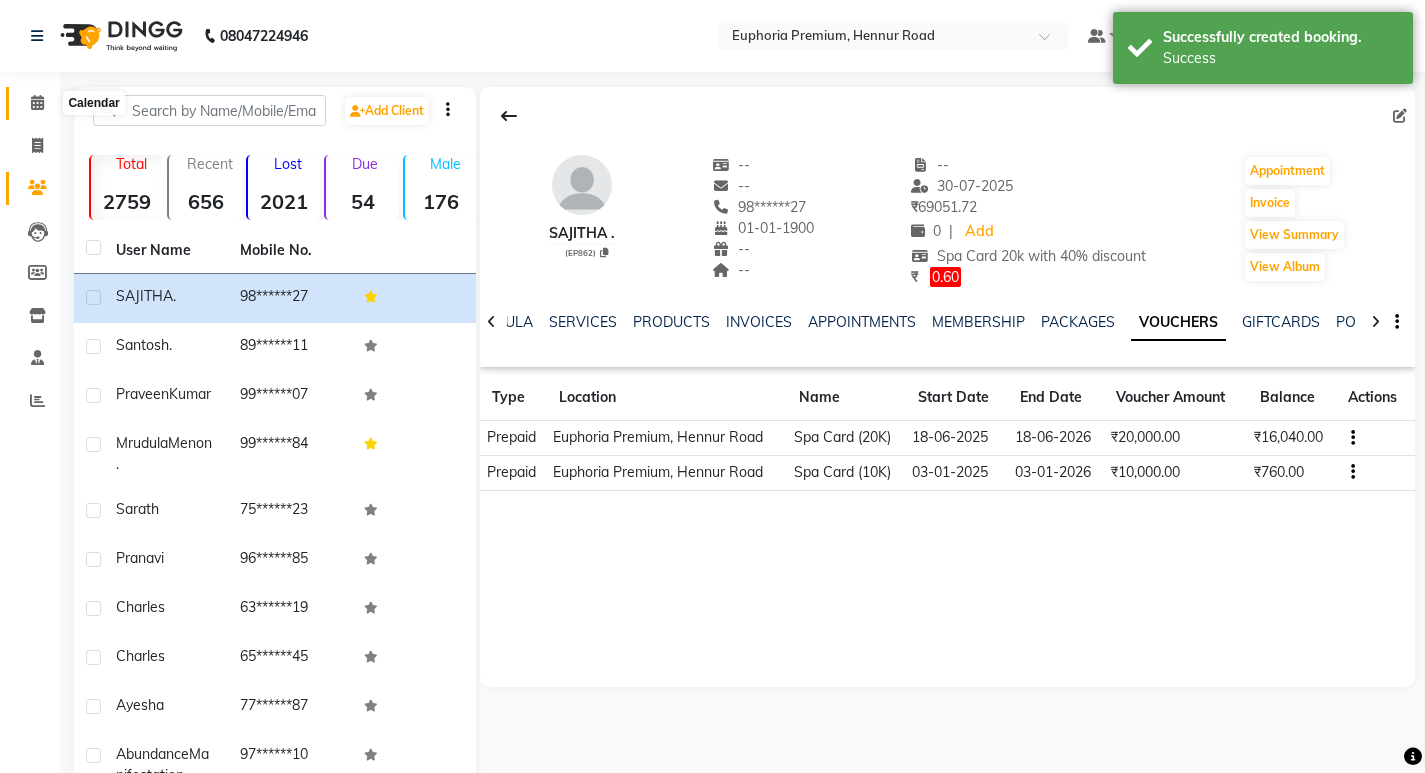 click 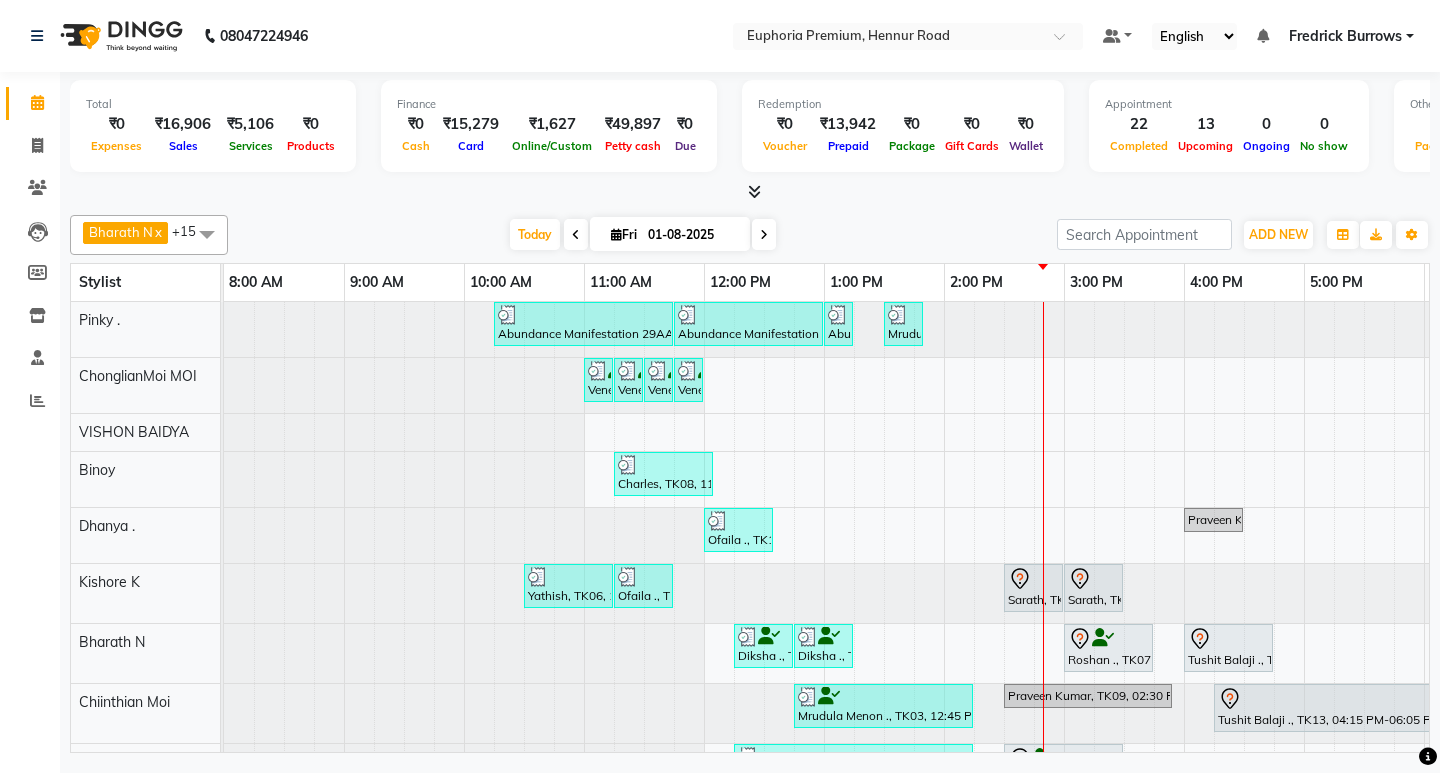 scroll, scrollTop: 0, scrollLeft: 96, axis: horizontal 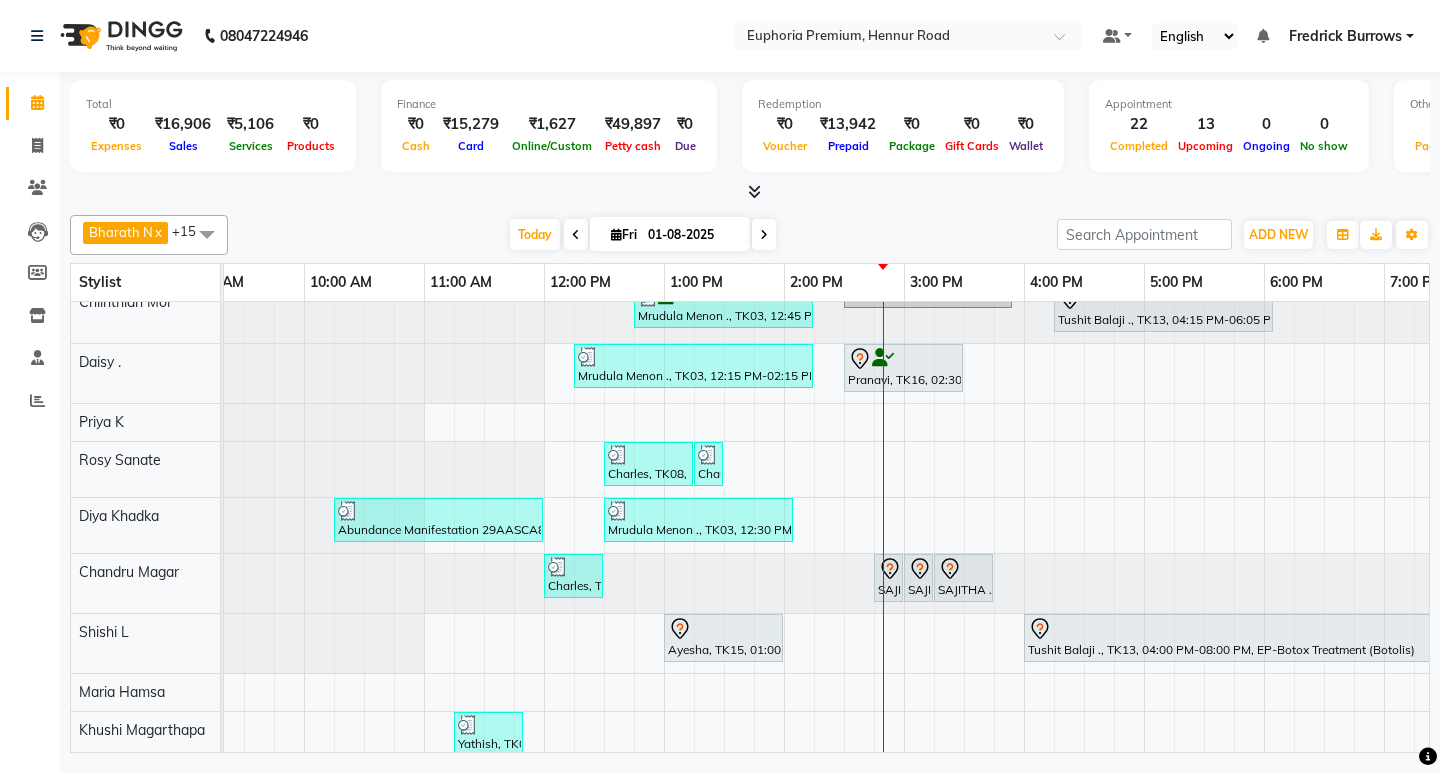click on "Bharath N  x Binoy   x Chandru Magar  x Chiinthian Moi  x ChonglianMoi MOI  x Daisy .  x Dhanya .  x Diya Khadka  x Khushi Magarthapa  x Kishore K  x Maria Hamsa  x Pinky .  x Priya  K  x Rosy Sanate  x Shishi L  x VISHON BAIDYA  x +15 Select All Babu V Bharath N Binoy  Chandru Magar Chiinthian Moi ChonglianMoi MOI Daisy . Dhanya . Diya Khadka Fredrick Burrows Khushi Magarthapa Kishore K Maria Hamsa MRINALI MILI Pinky . Priya  K Rosy Sanate Savitha Vijayan Shalini Deivasigamani Shishi L Vijayalakshmi M VISHON BAIDYA Today  Fri 01-08-2025 Toggle Dropdown Add Appointment Add Invoice Add Expense Add Attendance Add Client Toggle Dropdown Add Appointment Add Invoice Add Expense Add Attendance Add Client ADD NEW Toggle Dropdown Add Appointment Add Invoice Add Expense Add Attendance Add Client Bharath N  x Binoy   x Chandru Magar  x Chiinthian Moi  x ChonglianMoi MOI  x Daisy .  x Dhanya .  x Diya Khadka  x Khushi Magarthapa  x Kishore K  x Maria Hamsa  x Pinky .  x Priya  K  x x x x +15" 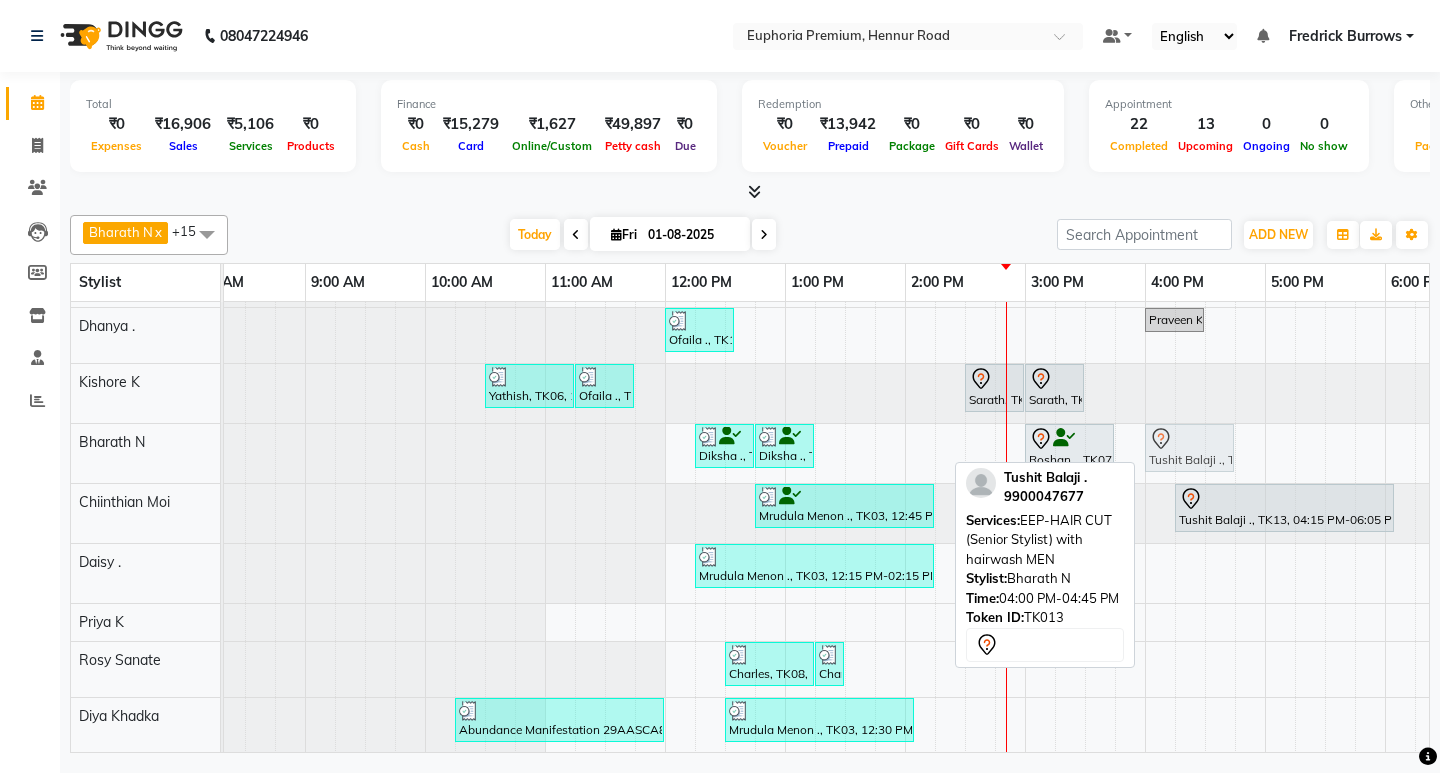 click on "Diksha ., TK05, 12:15 PM-12:45 PM, EP-Beard Trim/Design MEN     Diksha ., TK05, 12:45 PM-01:15 PM, EEP-HAIR CUT (Senior Stylist) with hairwash MEN             Roshan ., TK07, 03:00 PM-03:45 PM, EP-HAIR CUT (Creative Stylist) with hairwash MEN             Tushit Balaji ., TK13, 04:00 PM-04:45 PM, EEP-HAIR CUT (Senior Stylist) with hairwash MEN             Puneeth ., TK04, 08:00 PM-08:20 PM, EP-Regular shave MEN             Tushit Balaji ., TK13, 04:00 PM-04:45 PM, EEP-HAIR CUT (Senior Stylist) with hairwash MEN" at bounding box center (185, 453) 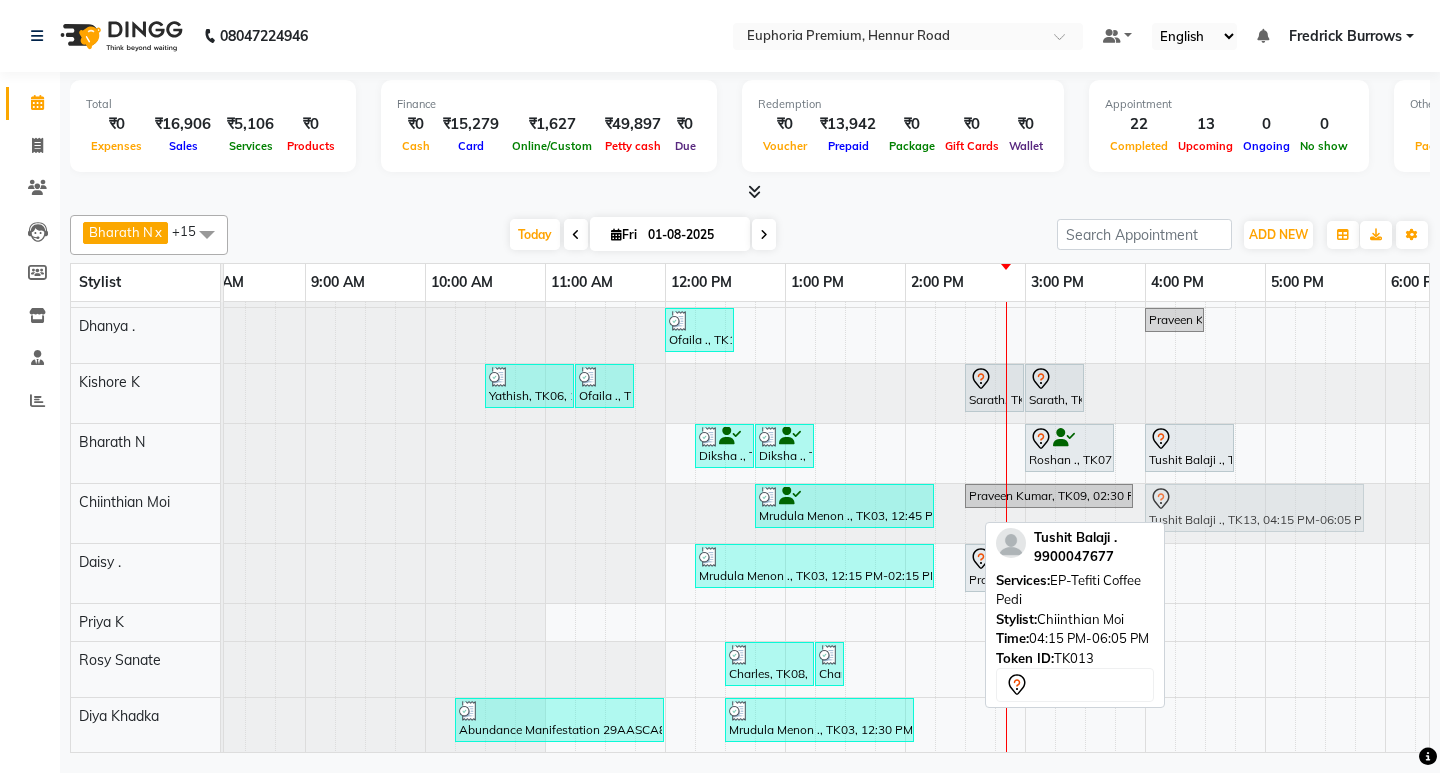 drag, startPoint x: 1221, startPoint y: 505, endPoint x: 1191, endPoint y: 506, distance: 30.016663 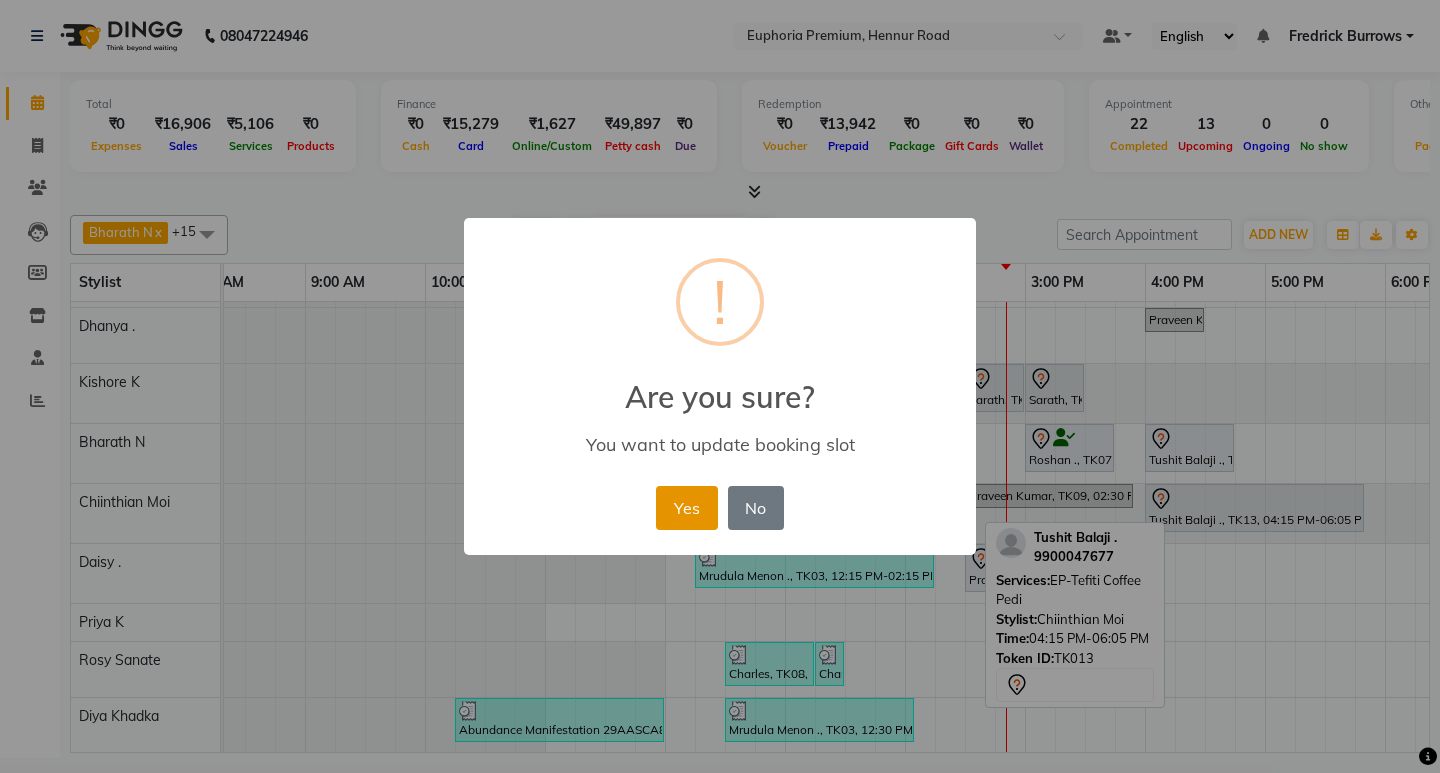 click on "Yes" at bounding box center (686, 508) 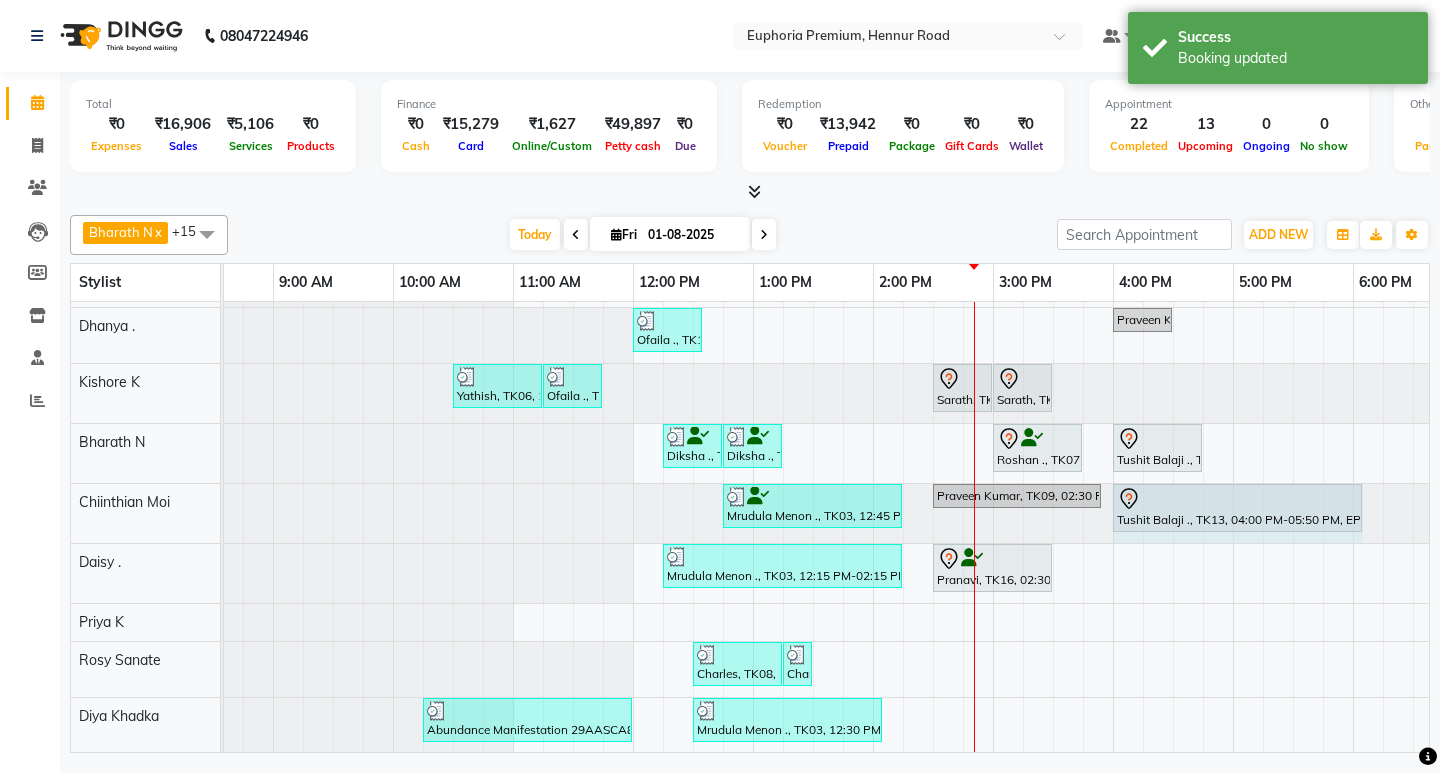 drag, startPoint x: 1362, startPoint y: 499, endPoint x: 1394, endPoint y: 504, distance: 32.38827 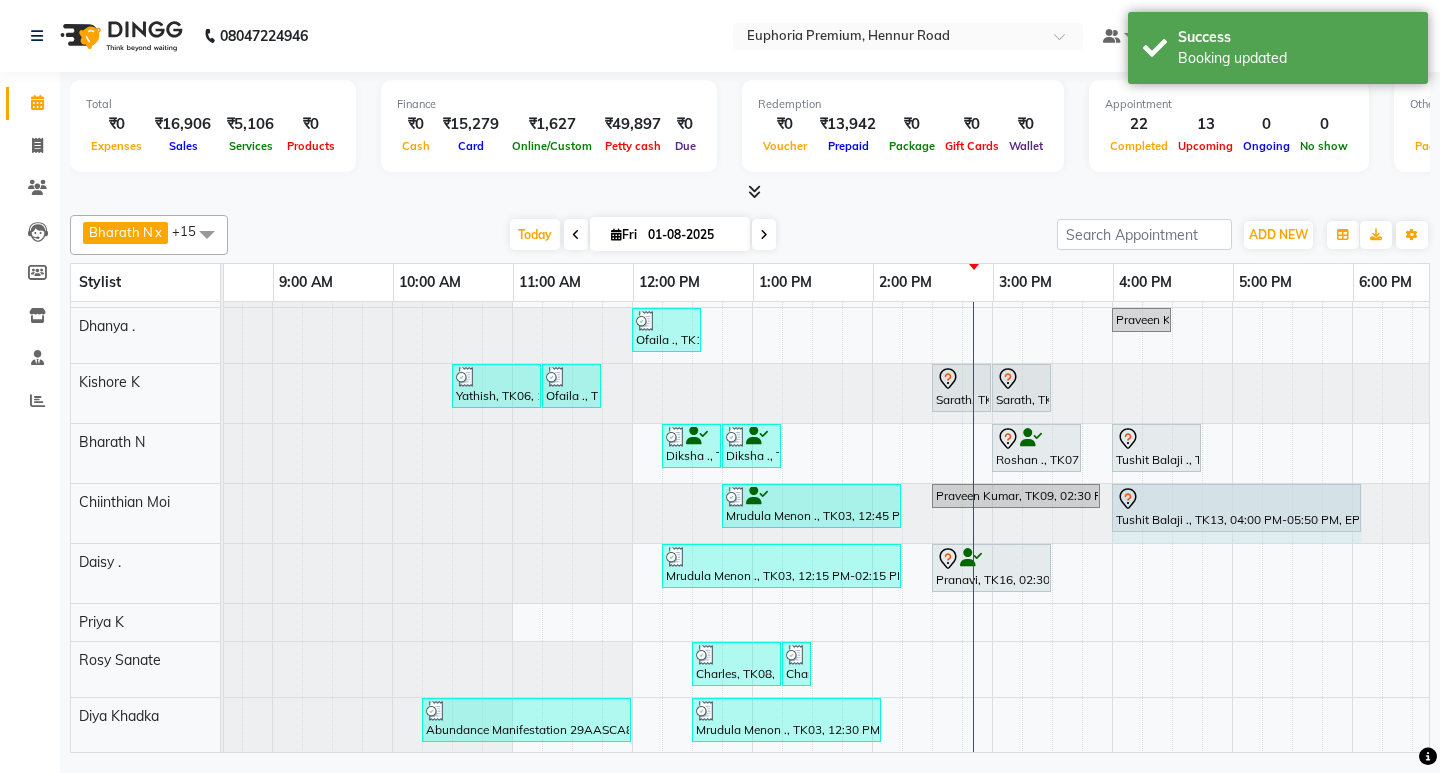click on "Mrudula Menon ., TK03, 12:45 PM-02:15 PM, EP-Tefiti Coffee Pedi    Praveen Kumar, TK09, 02:30 PM-03:55 PM, EP-Derma infusion treatment Pedi             Tushit Balaji ., TK13, 04:00 PM-05:50 PM, EP-Tefiti Coffee Pedi             Tushit Balaji ., TK13, 04:00 PM-05:50 PM, EP-Tefiti Coffee Pedi" at bounding box center [992, 513] 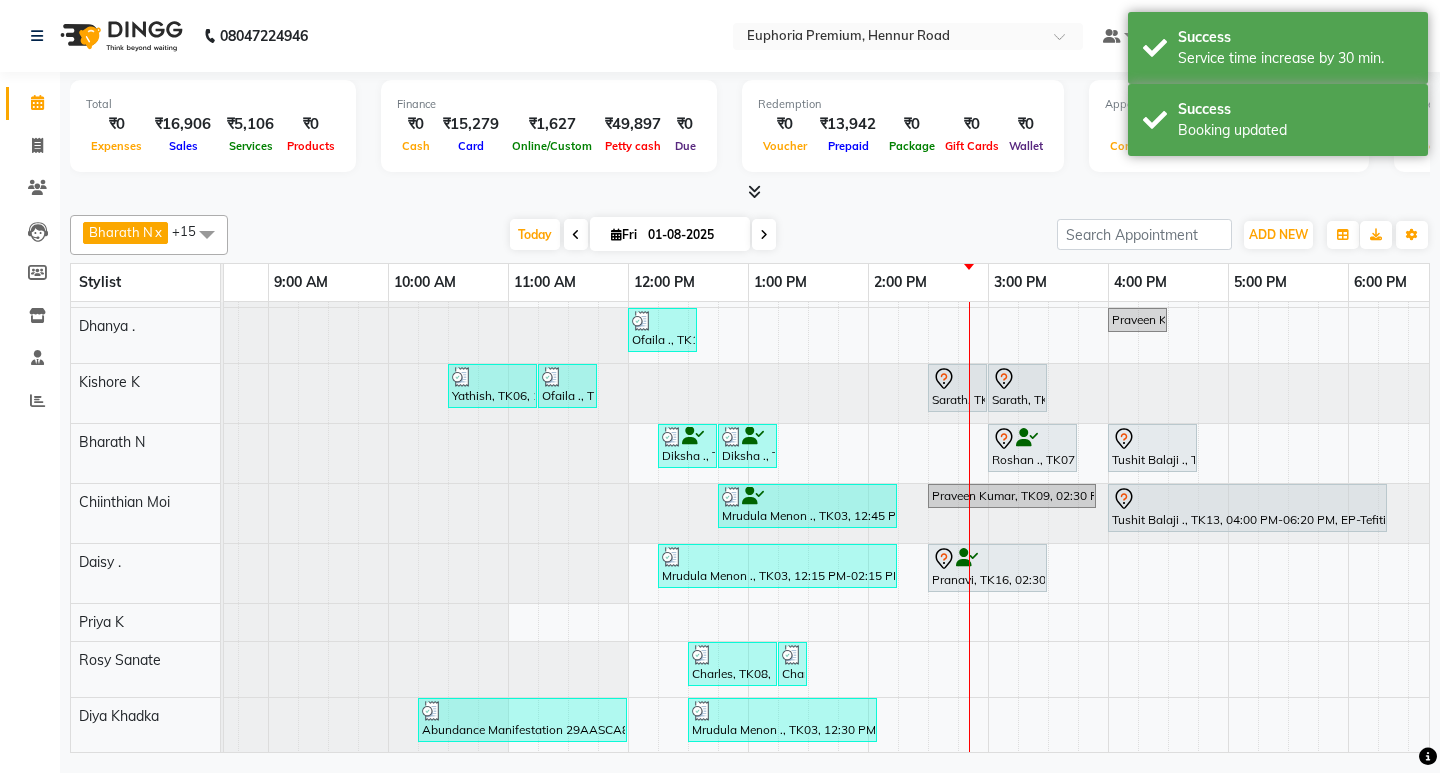 scroll, scrollTop: 300, scrollLeft: 76, axis: both 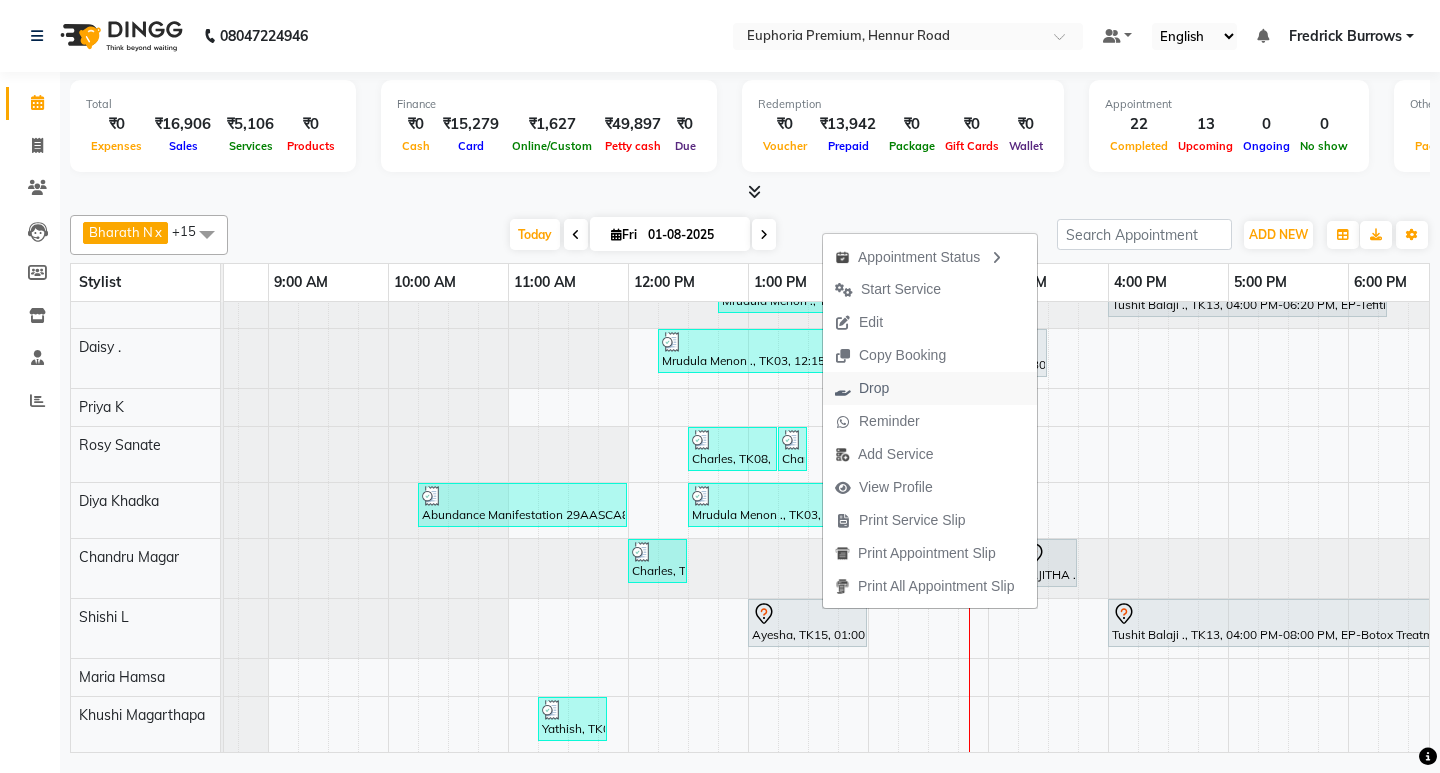 click on "Drop" at bounding box center [930, 388] 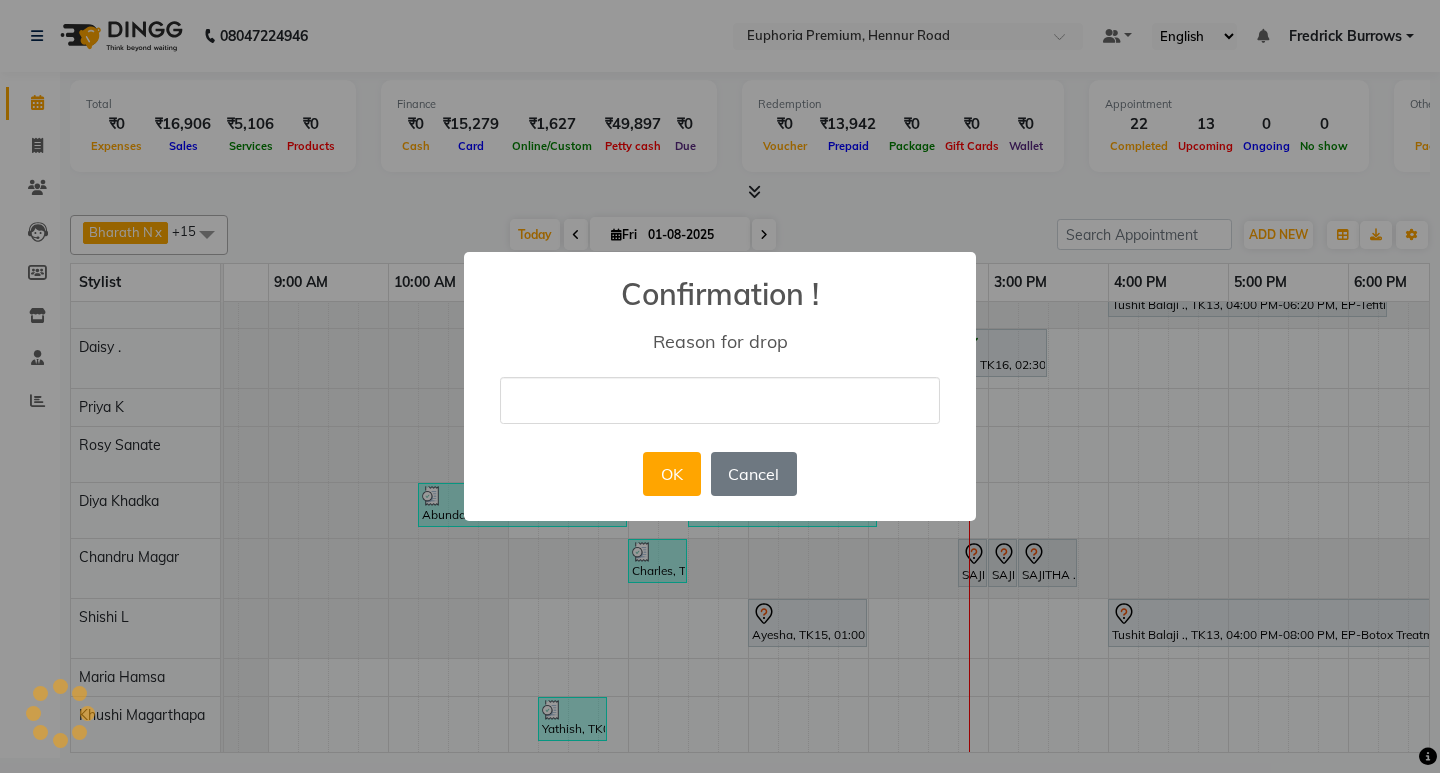 click at bounding box center [720, 400] 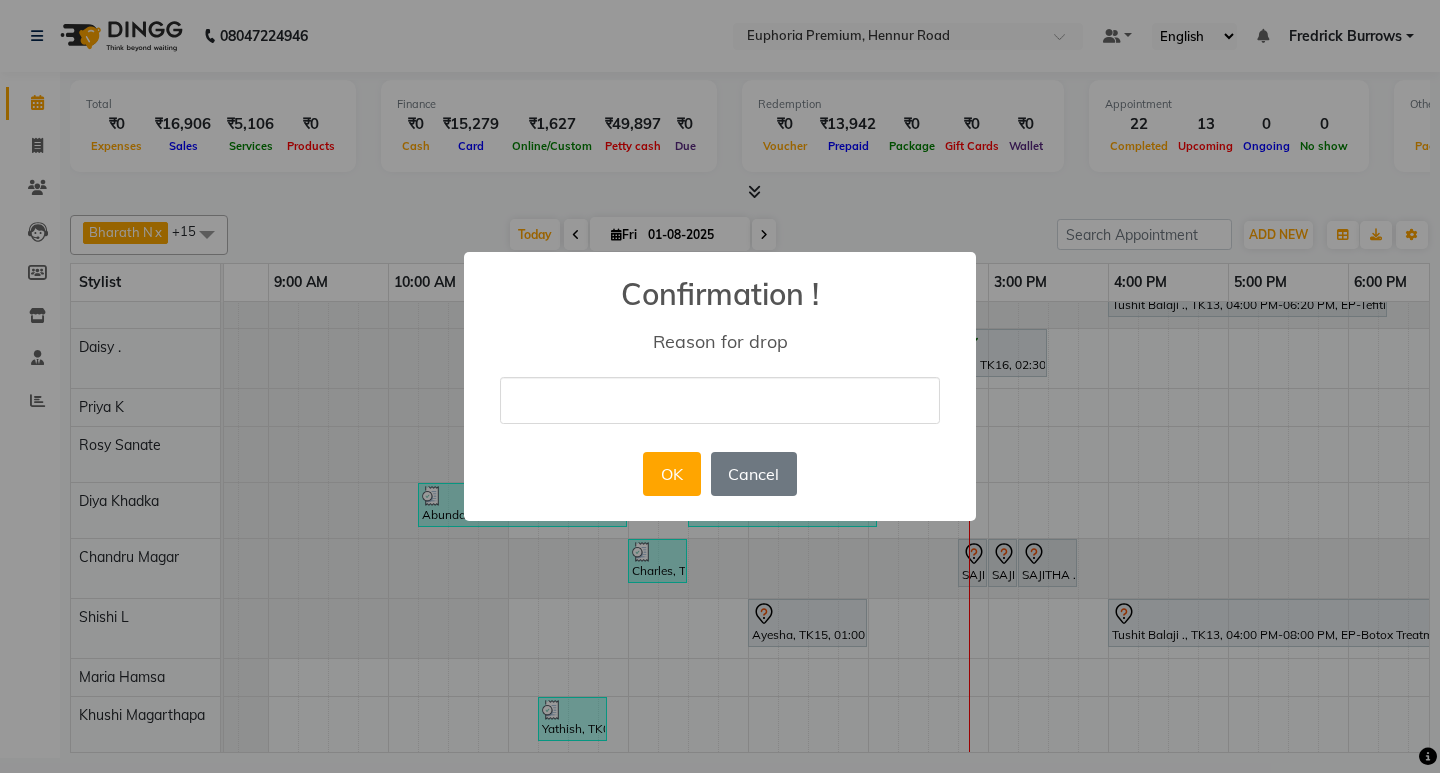 type on "Dint come" 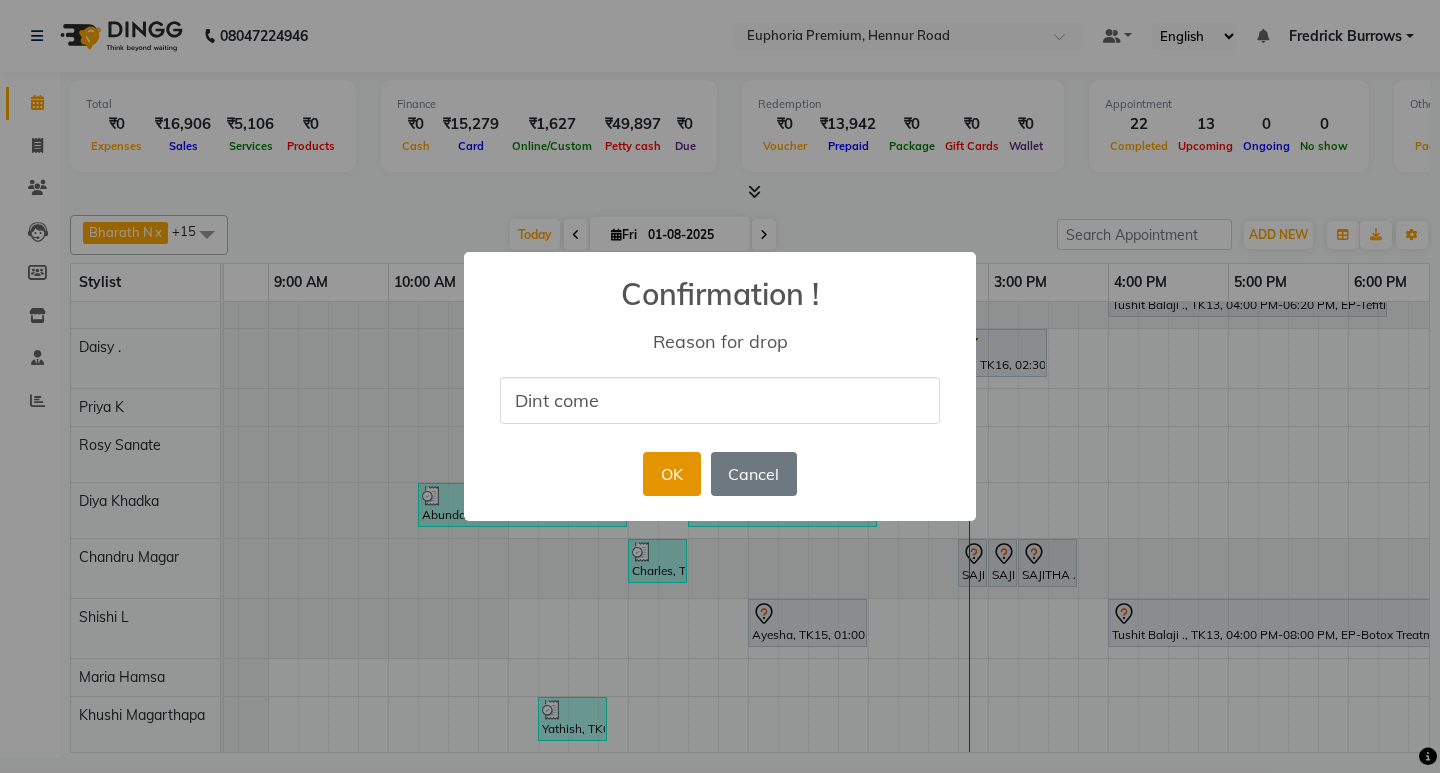 click on "OK" at bounding box center [671, 474] 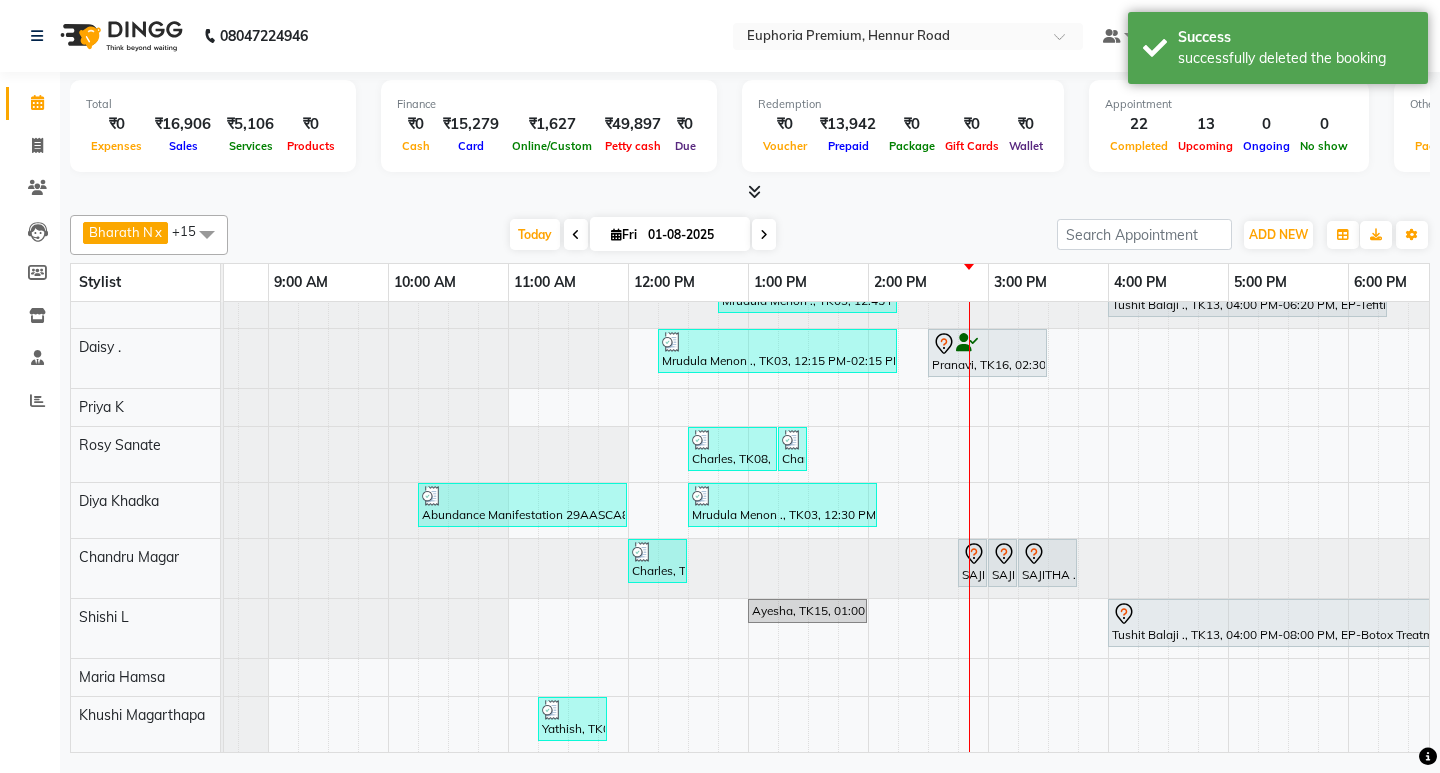 scroll, scrollTop: 334, scrollLeft: 76, axis: both 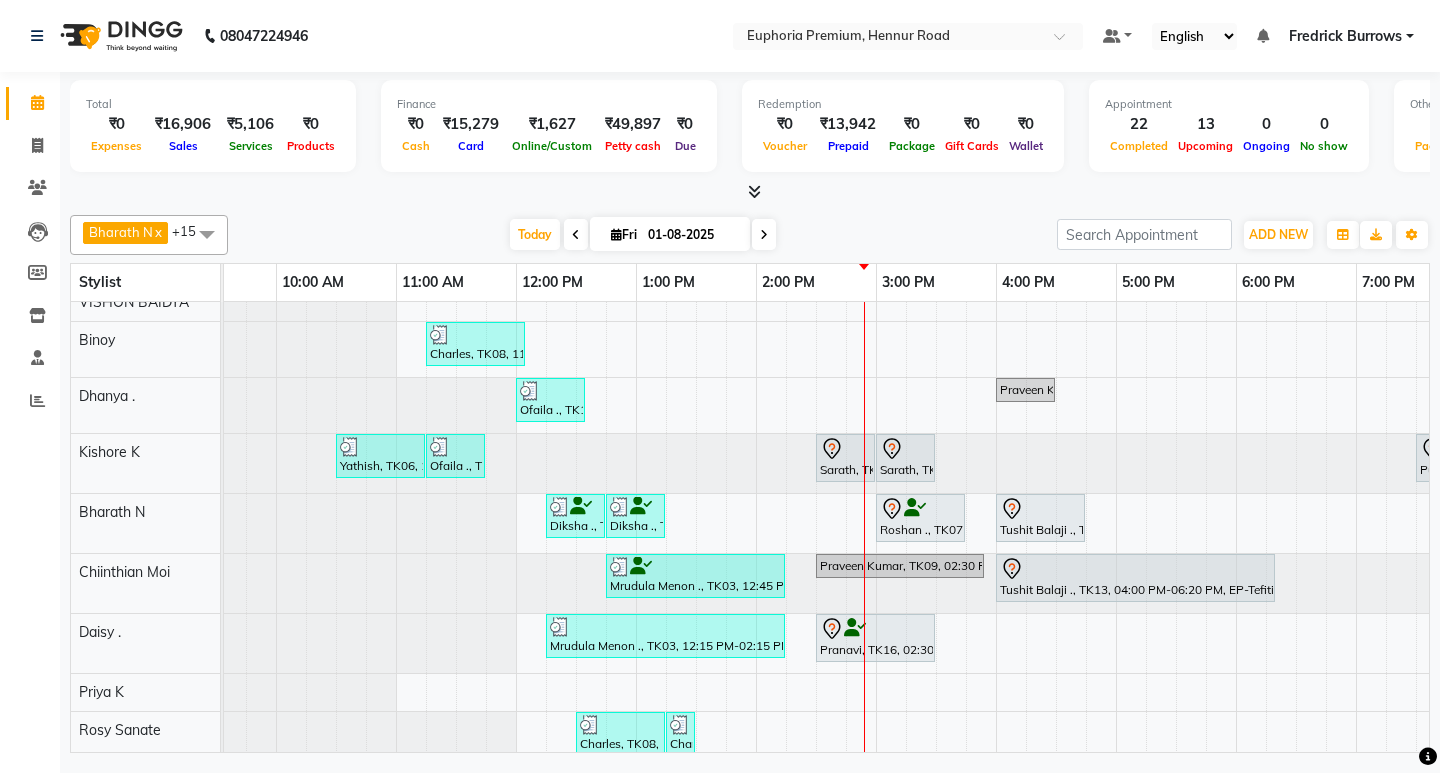 click at bounding box center (36, 463) 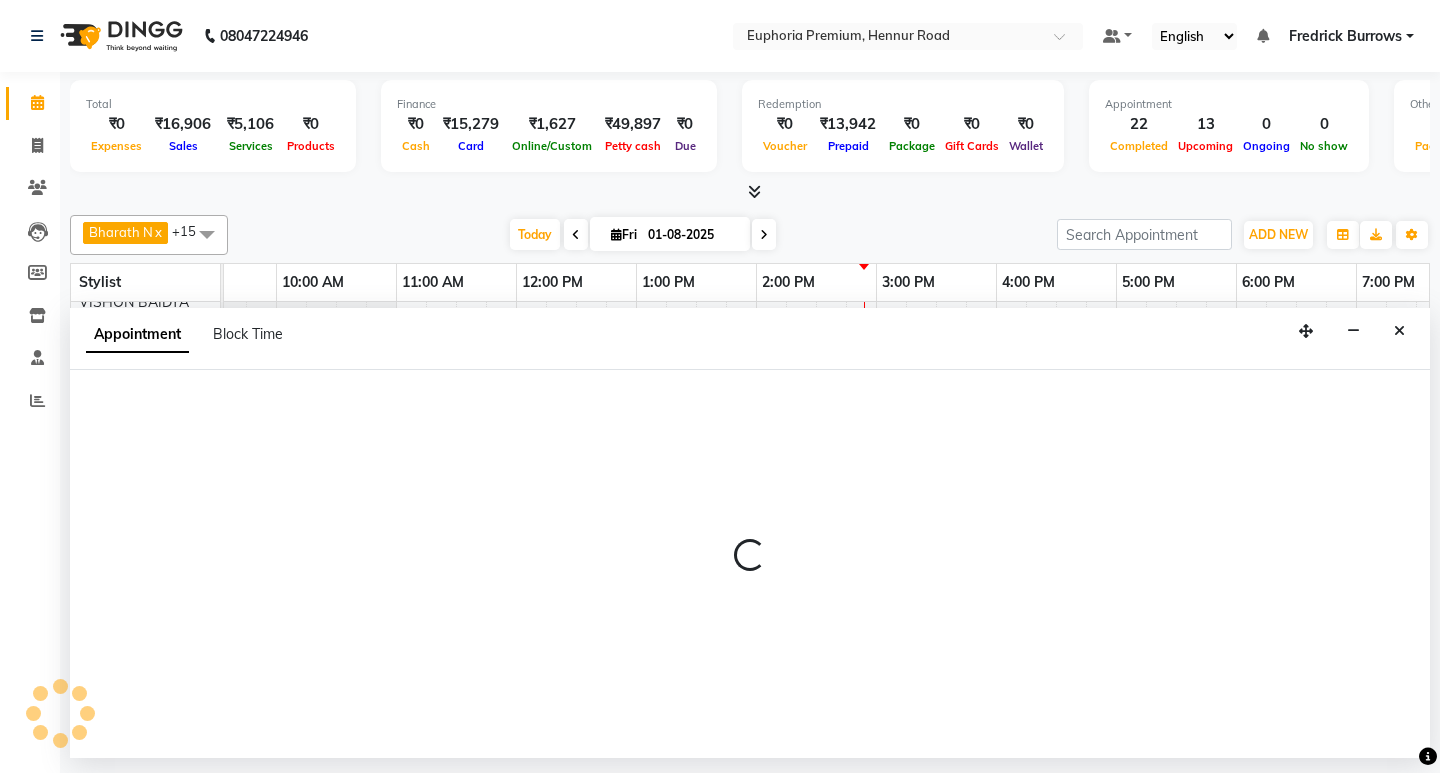 select on "71609" 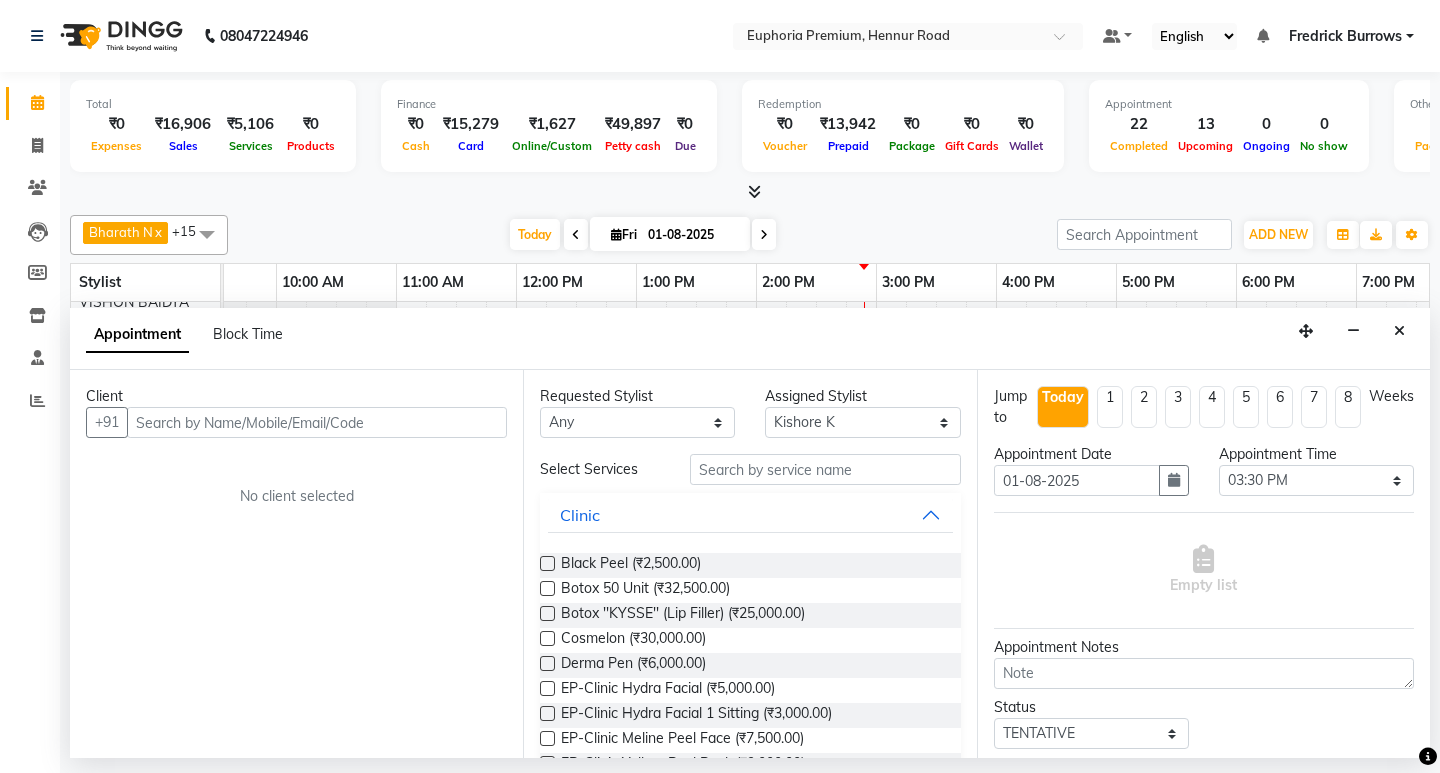click at bounding box center [317, 422] 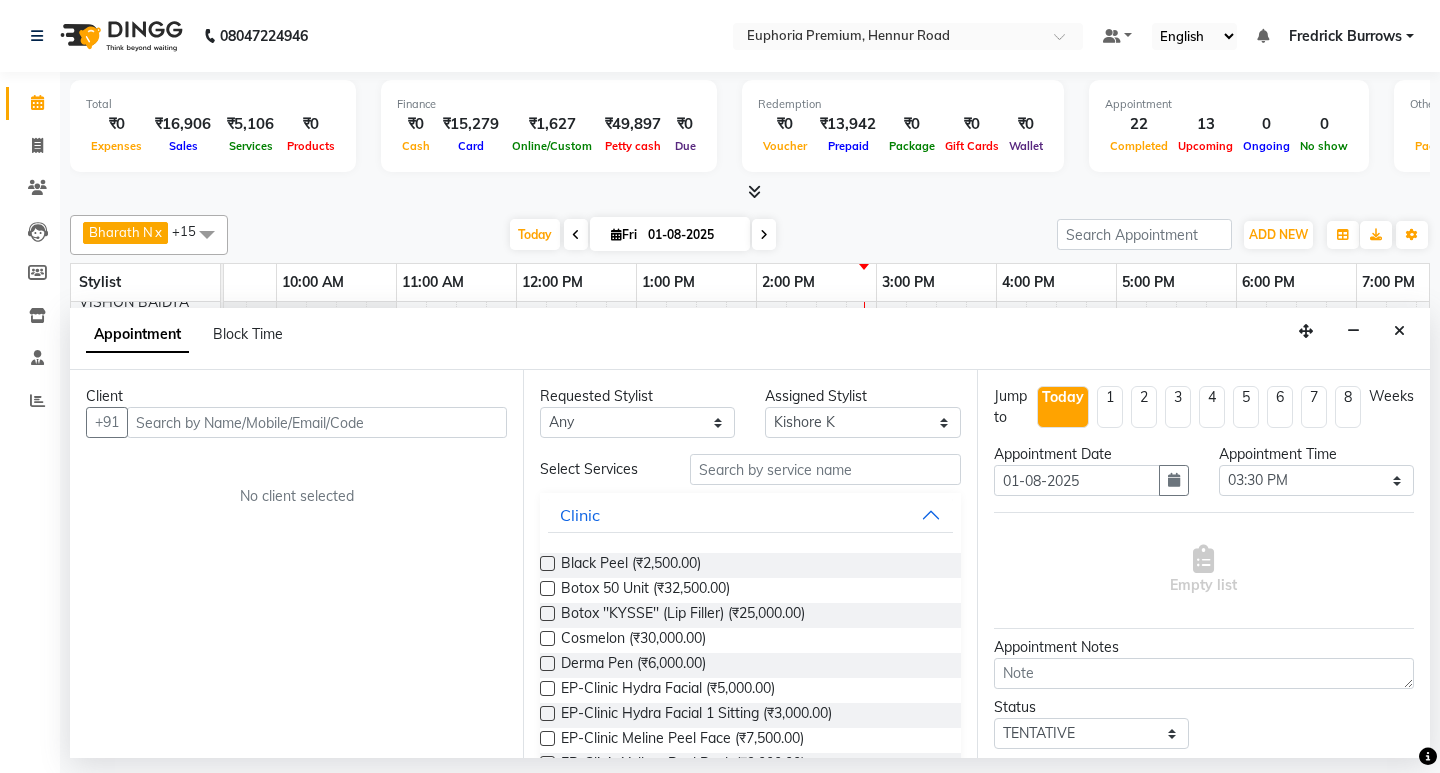 click at bounding box center (317, 422) 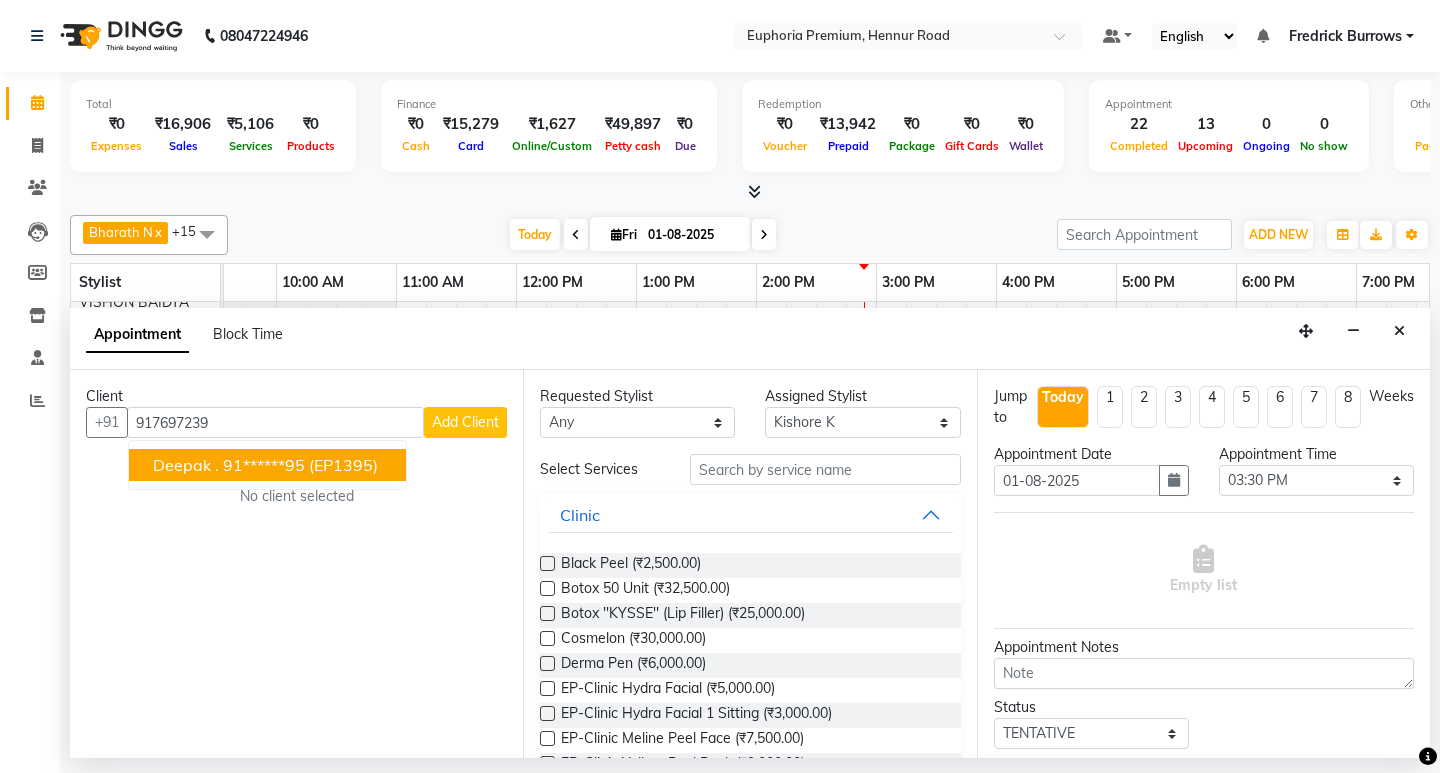 click on "(EP1395)" at bounding box center [343, 465] 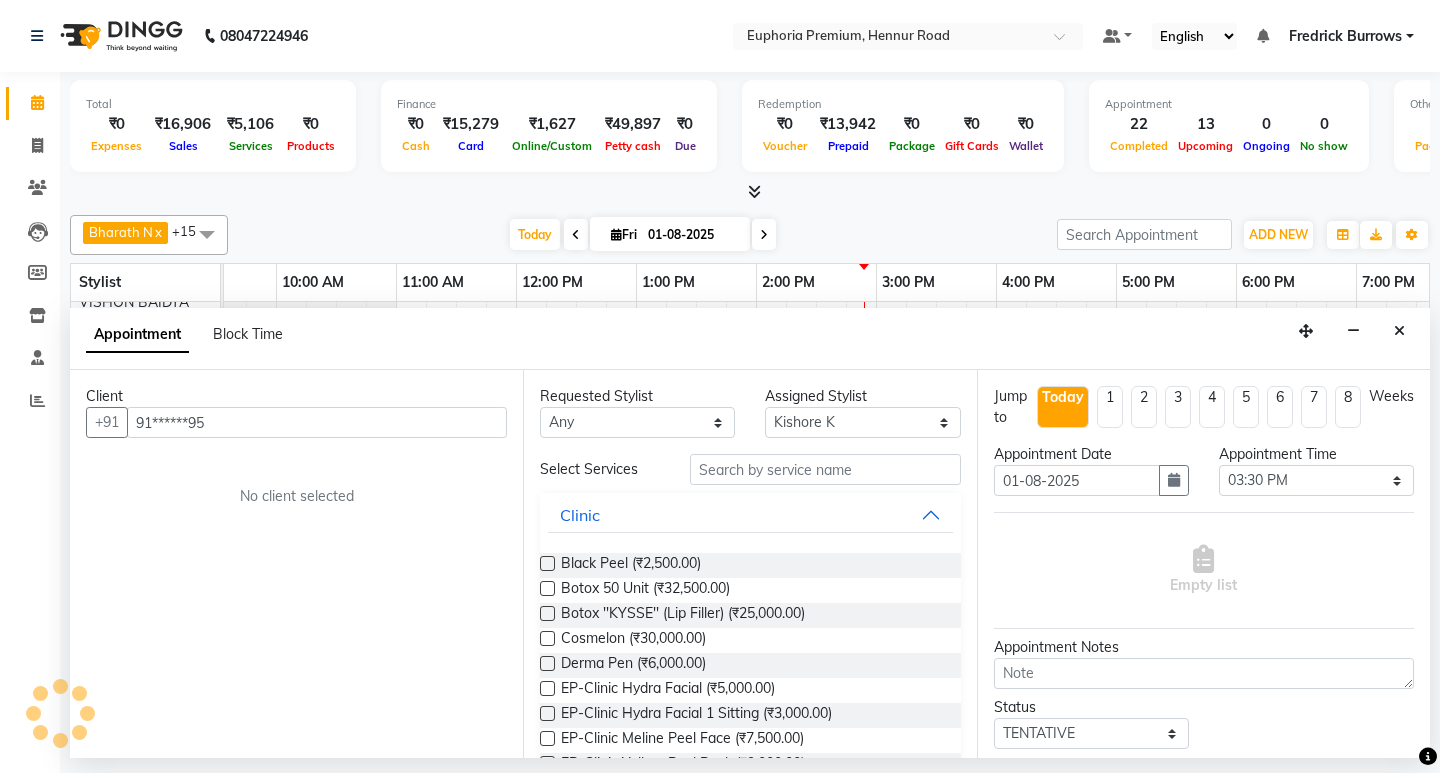 type on "91******95" 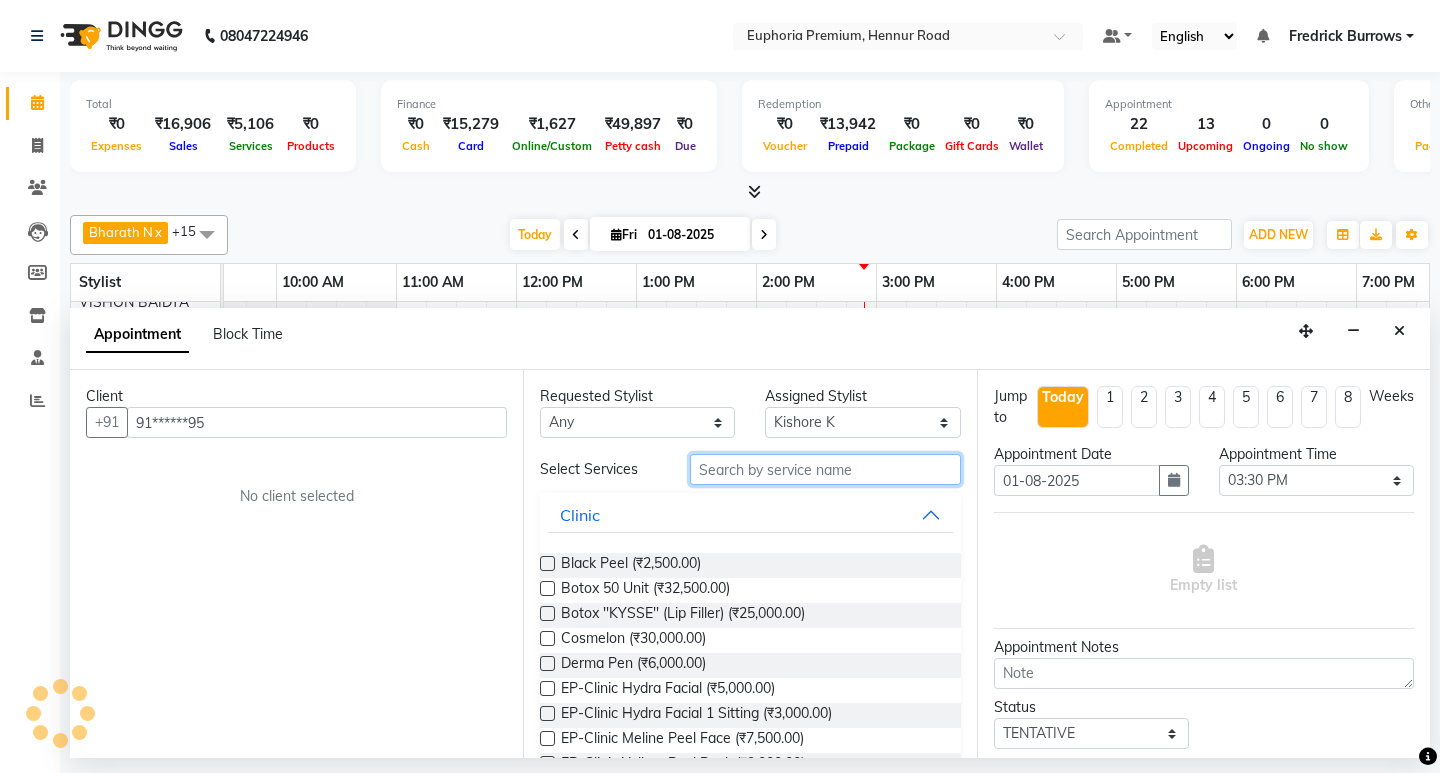 click at bounding box center (825, 469) 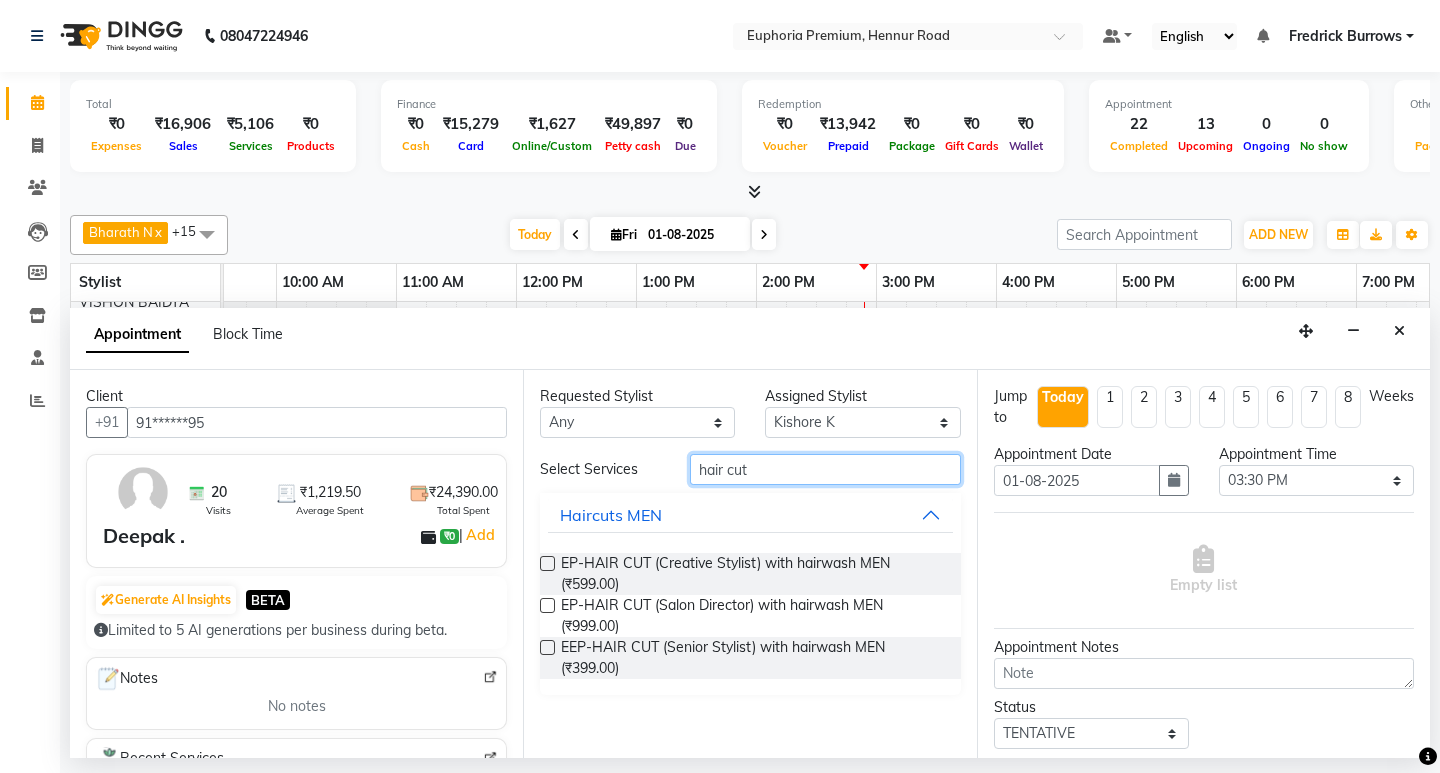 type on "hair cut" 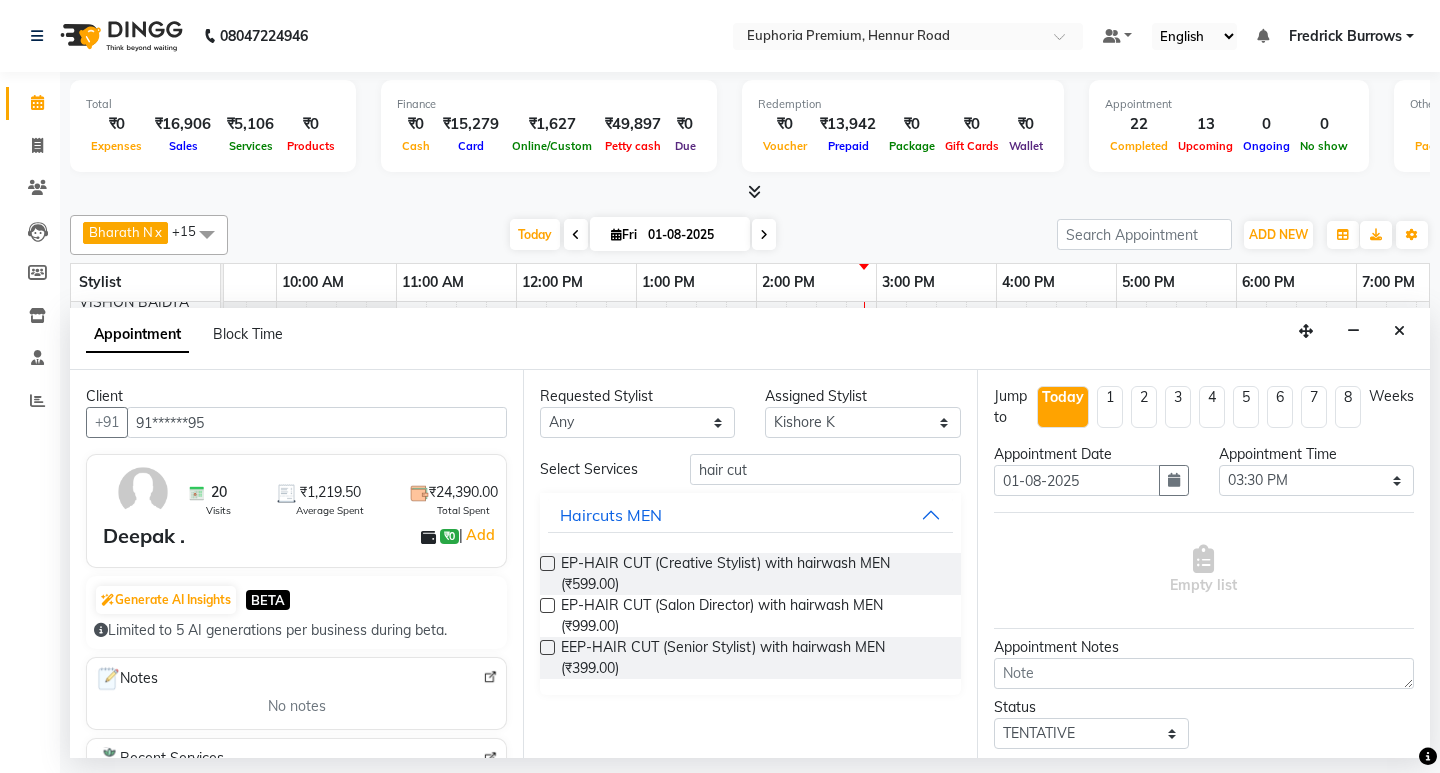 click at bounding box center (547, 647) 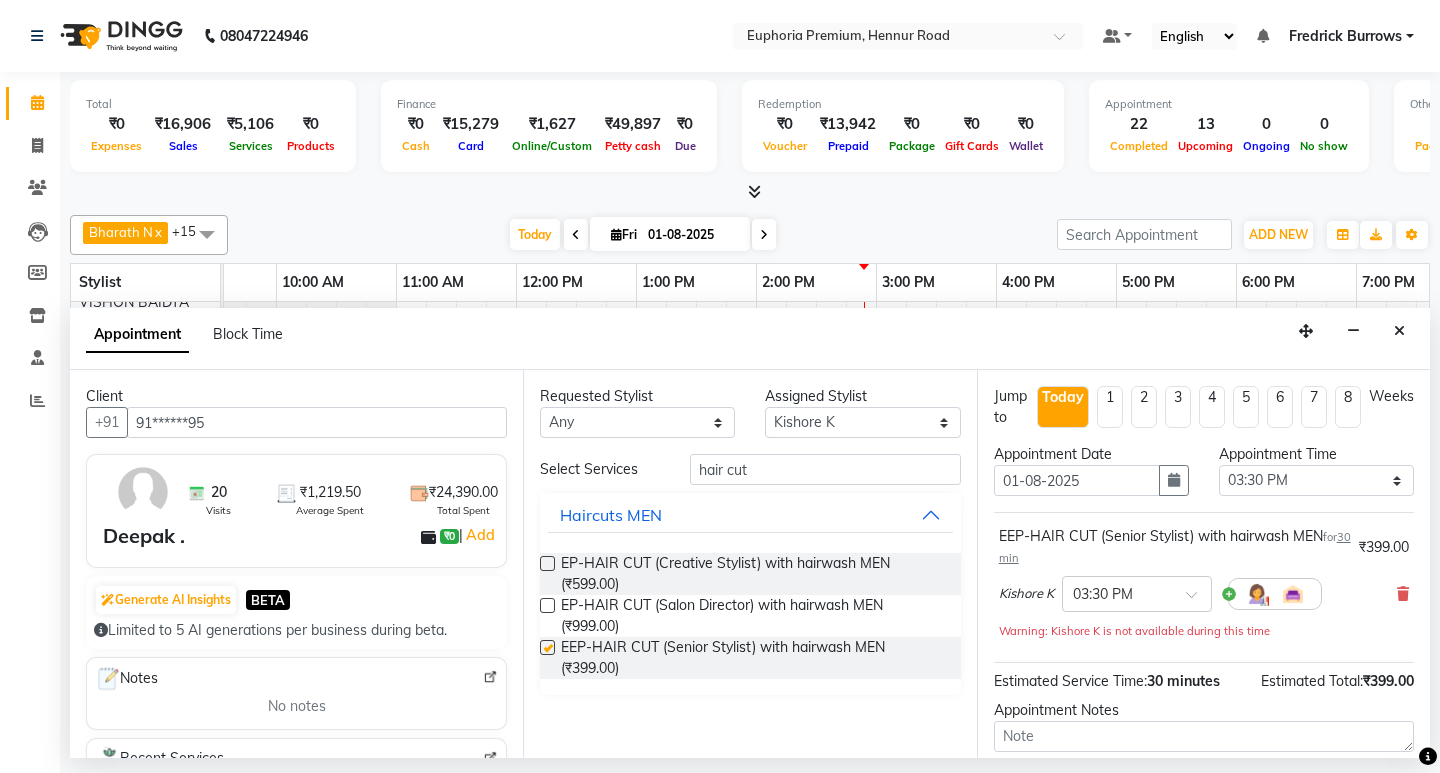 checkbox on "false" 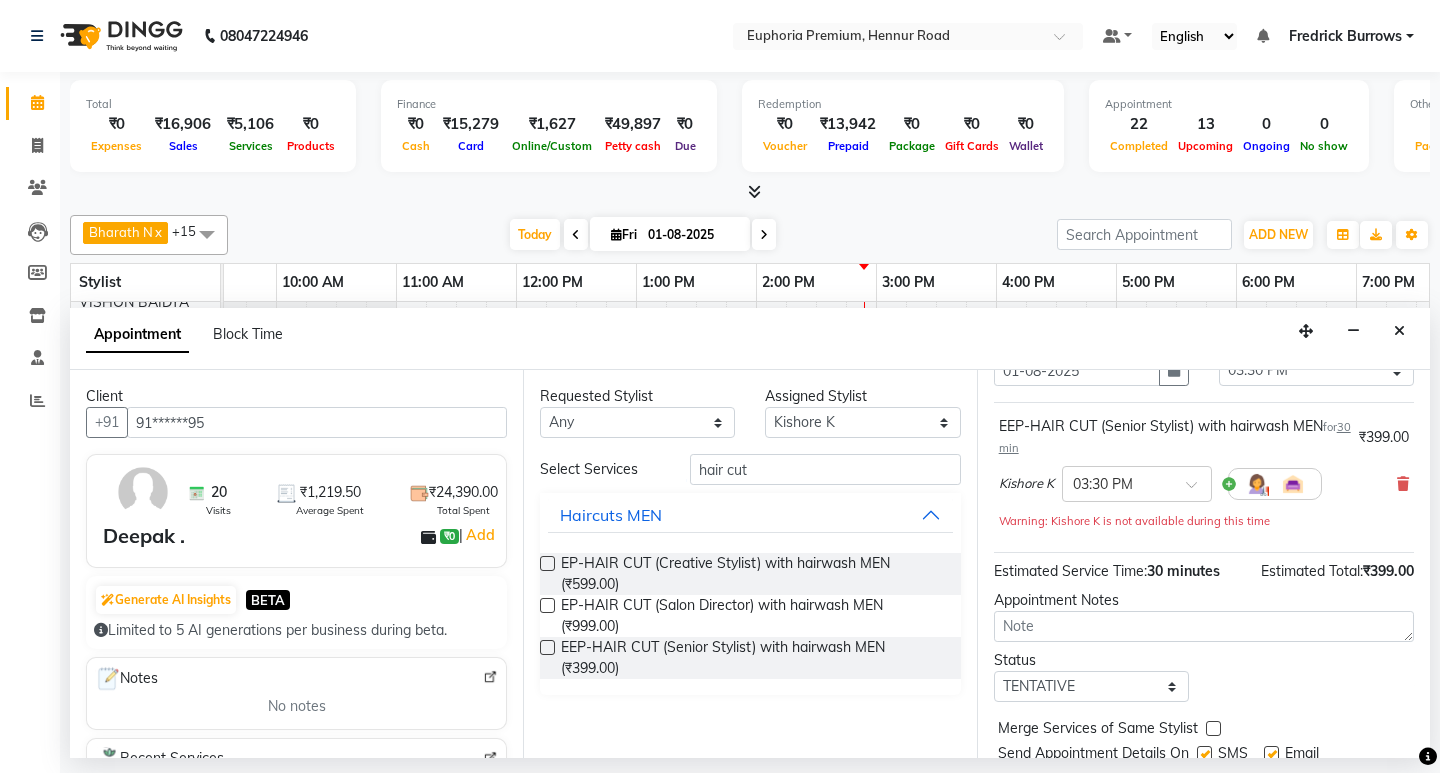scroll, scrollTop: 180, scrollLeft: 0, axis: vertical 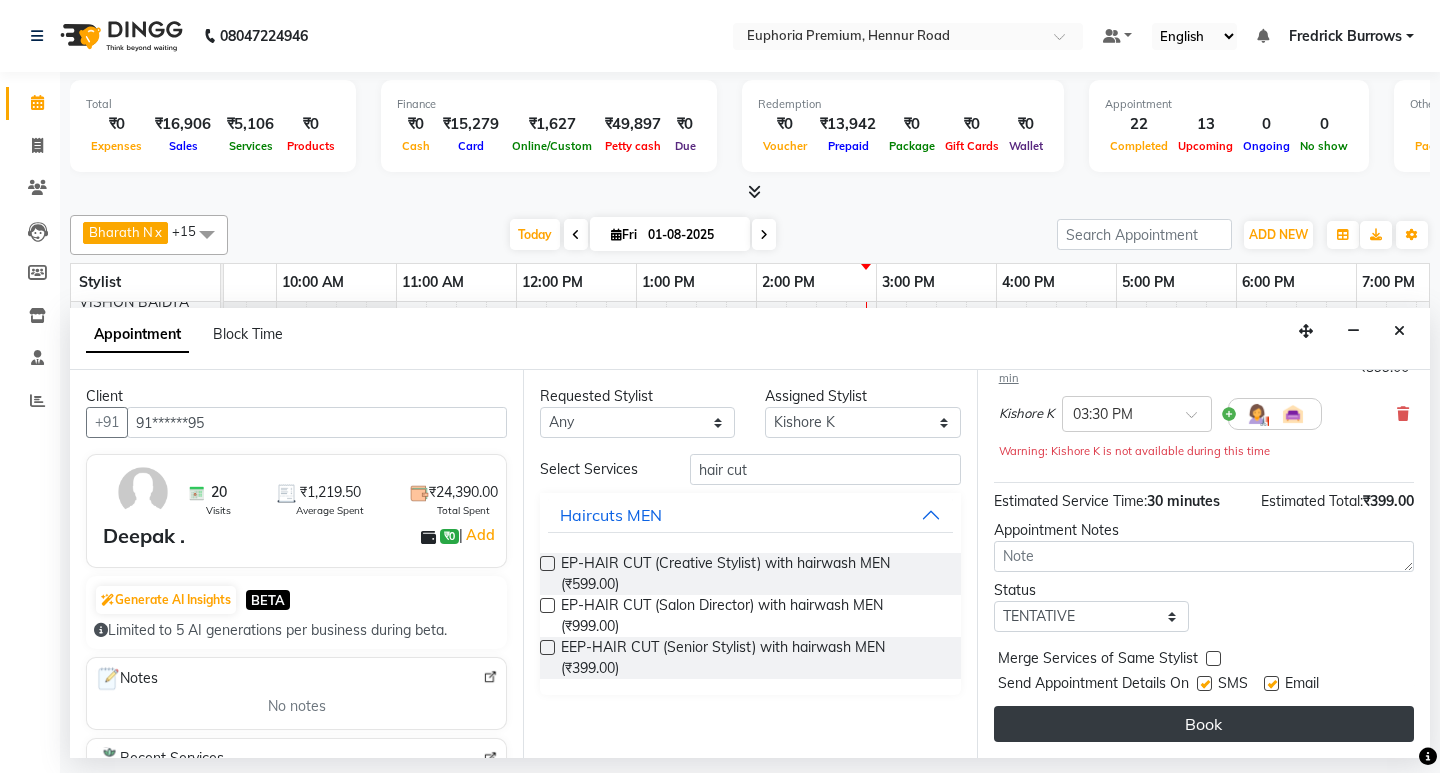 click on "Book" at bounding box center [1204, 724] 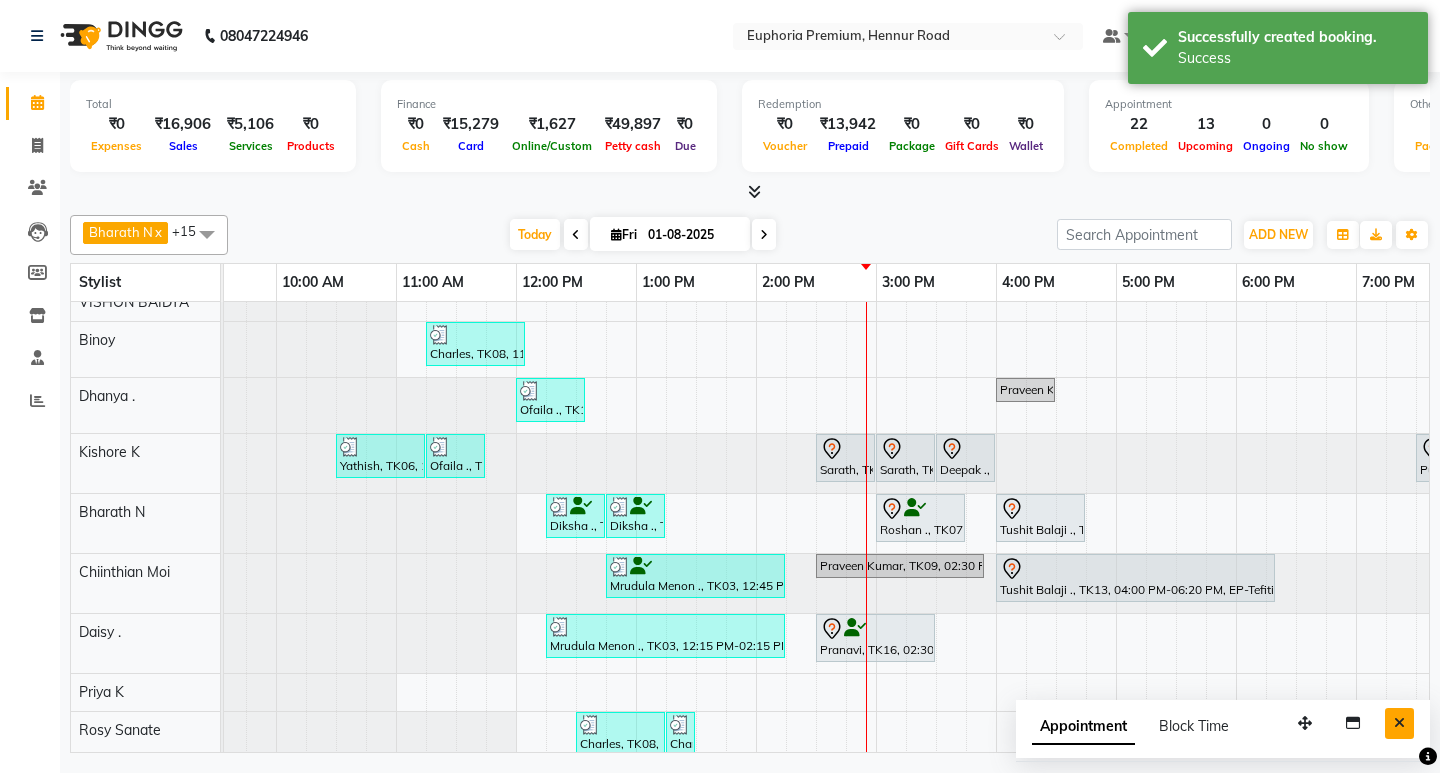 click at bounding box center [1399, 723] 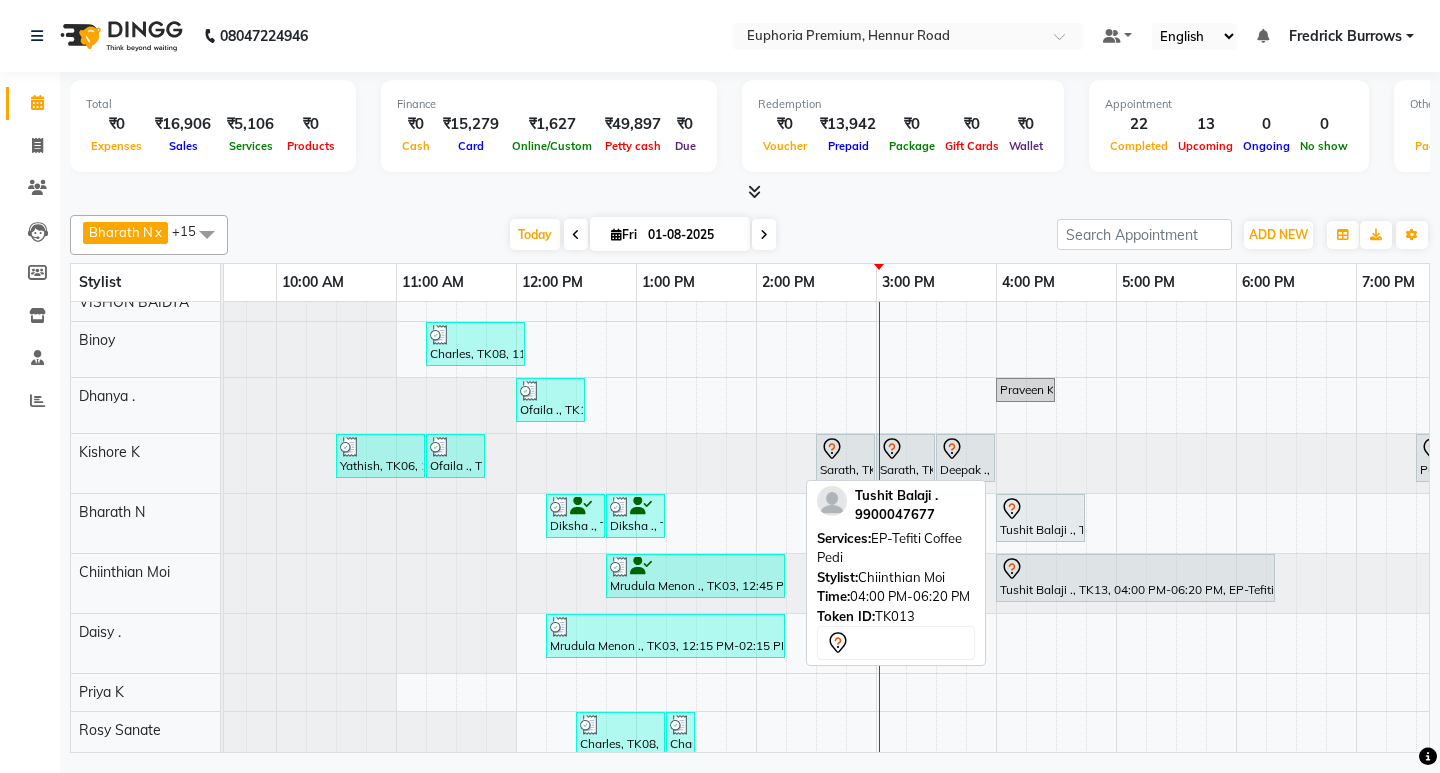 scroll, scrollTop: 43, scrollLeft: 188, axis: both 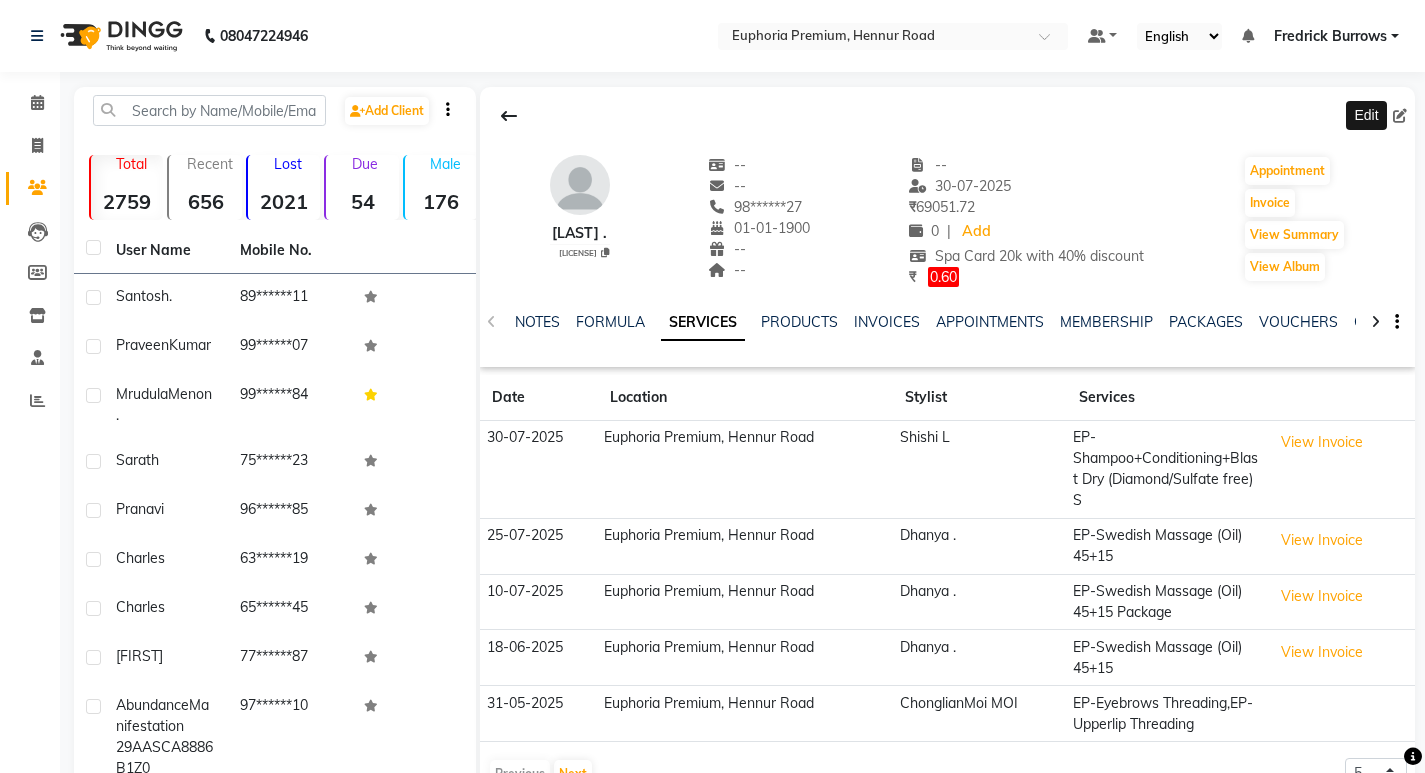 click 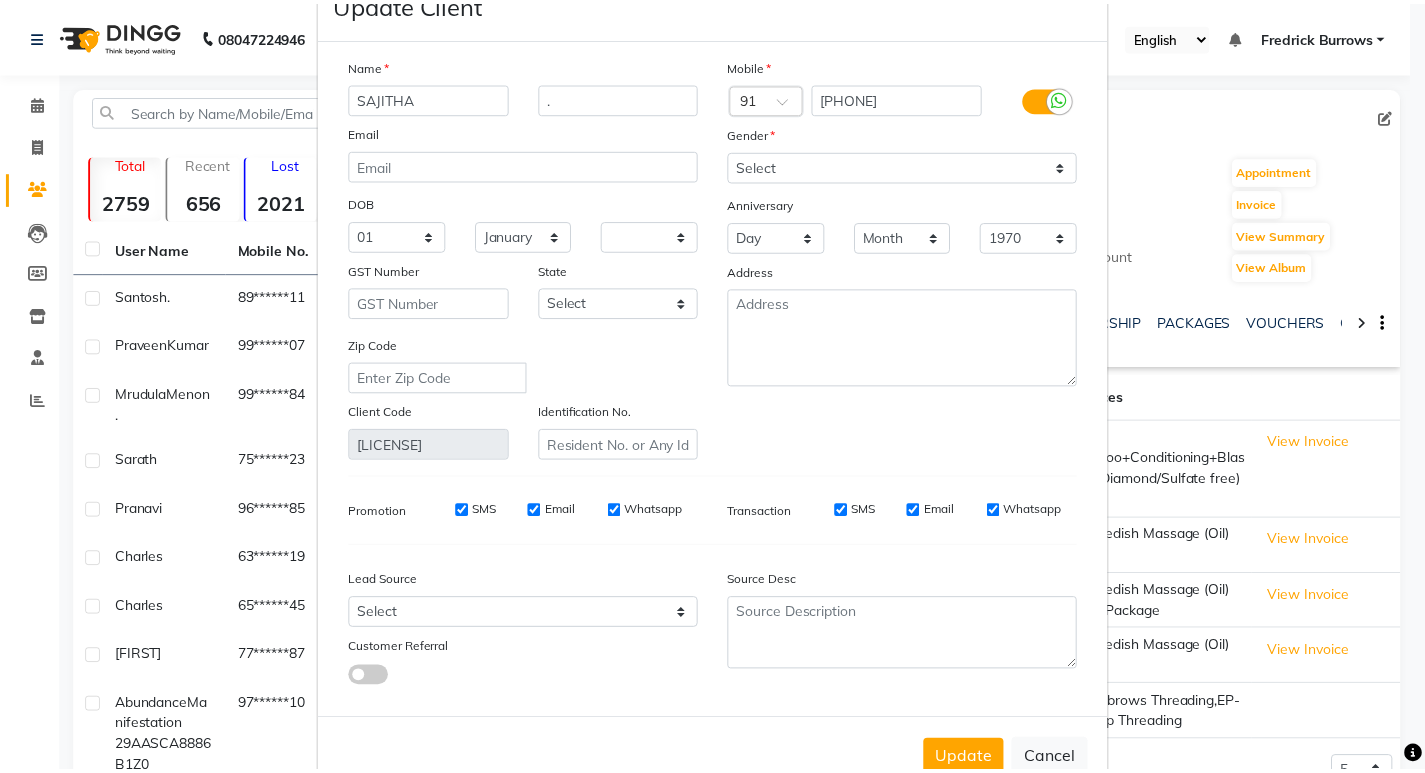 scroll, scrollTop: 114, scrollLeft: 0, axis: vertical 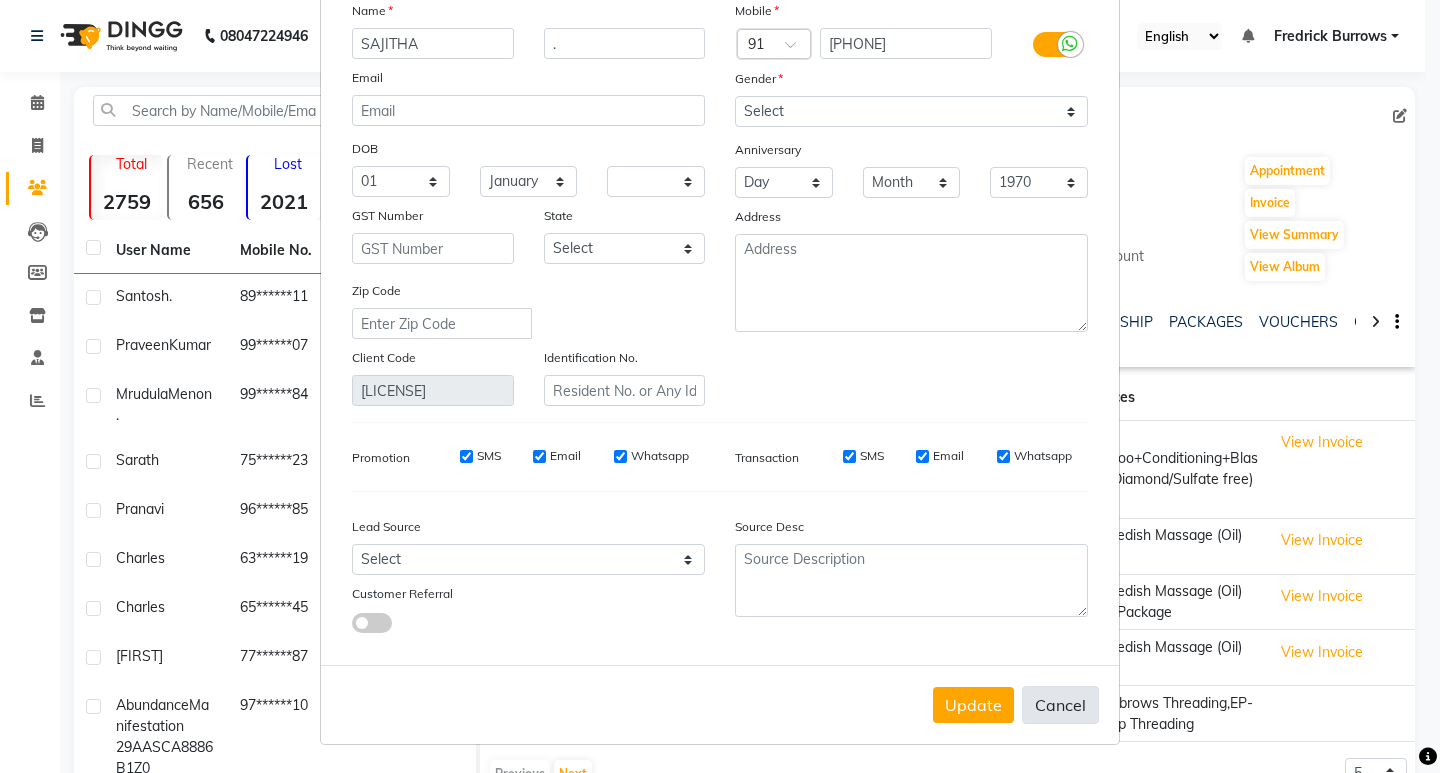click on "Cancel" at bounding box center (1060, 705) 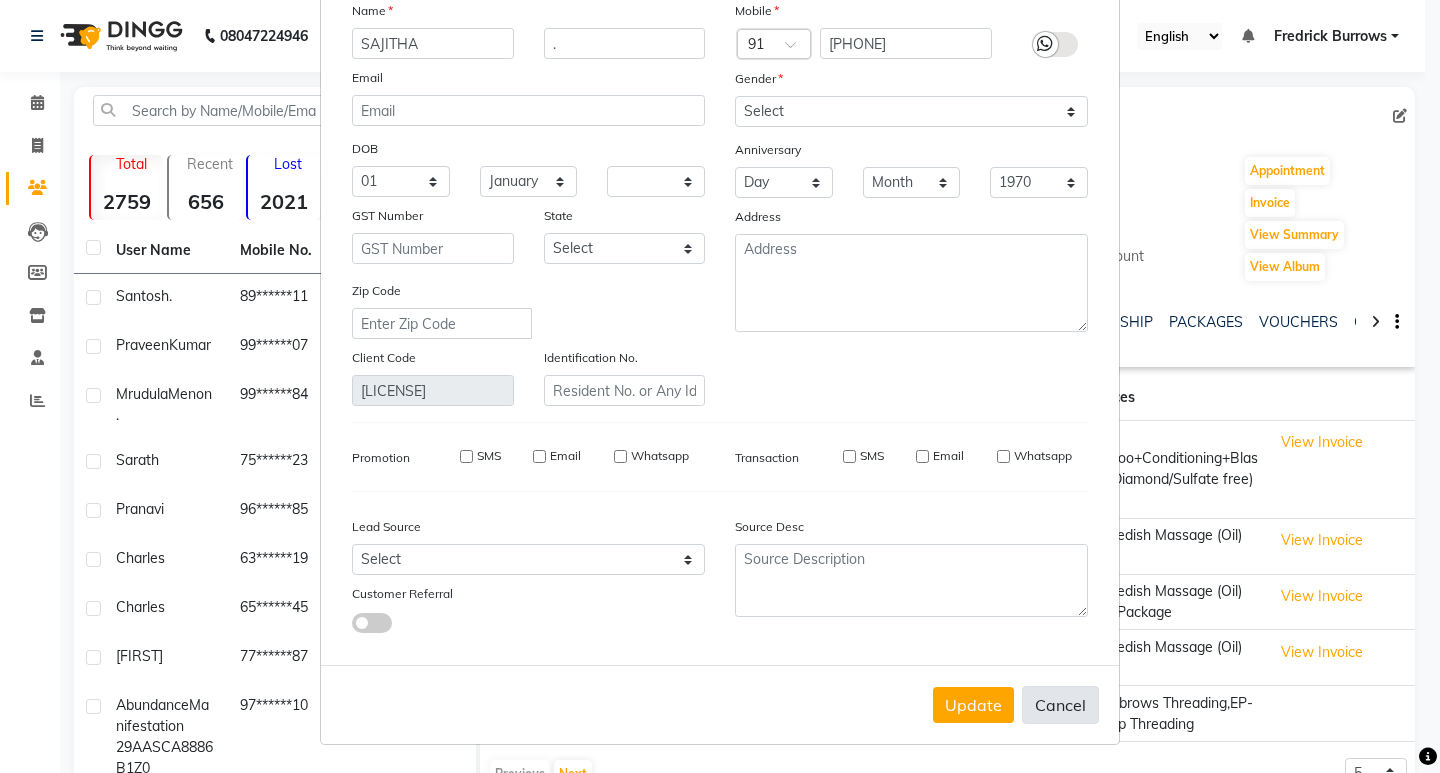 type 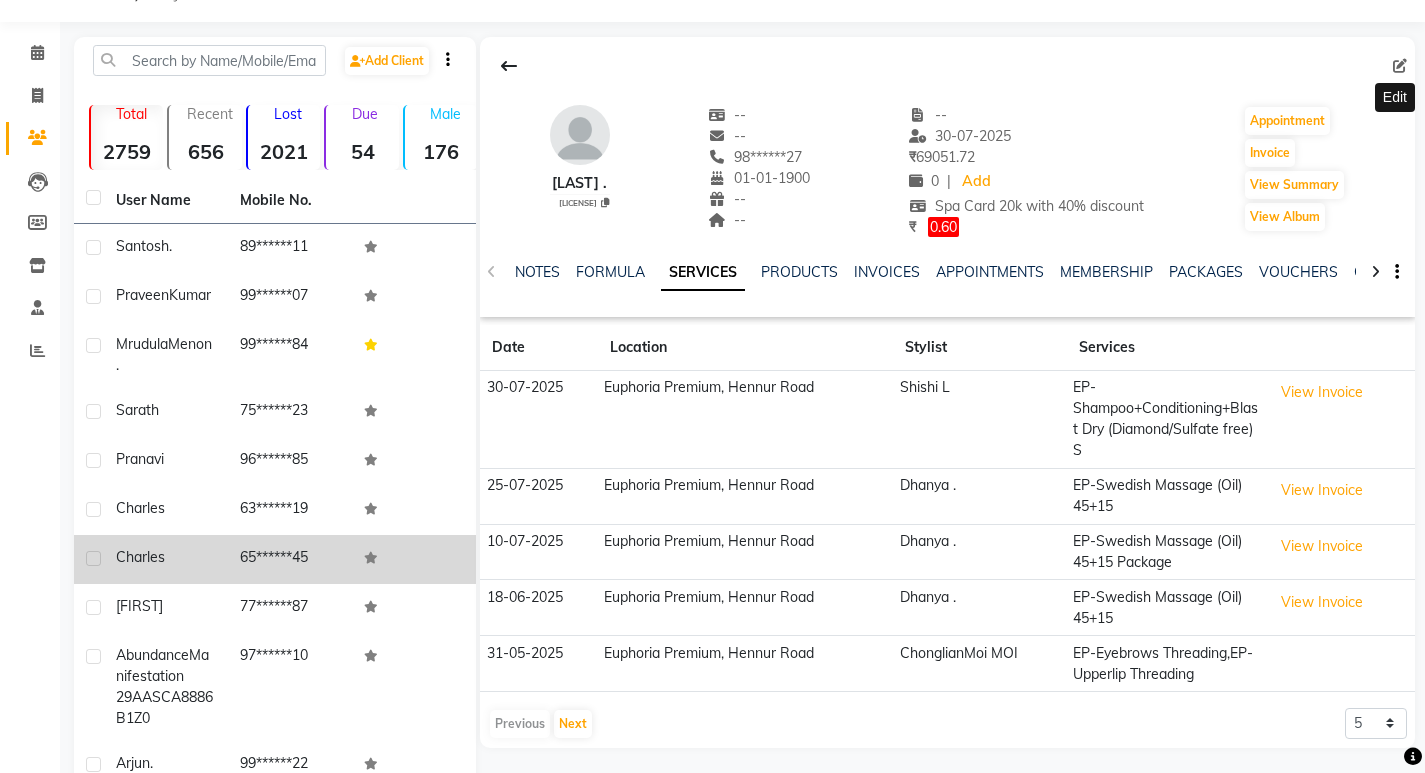 scroll, scrollTop: 0, scrollLeft: 0, axis: both 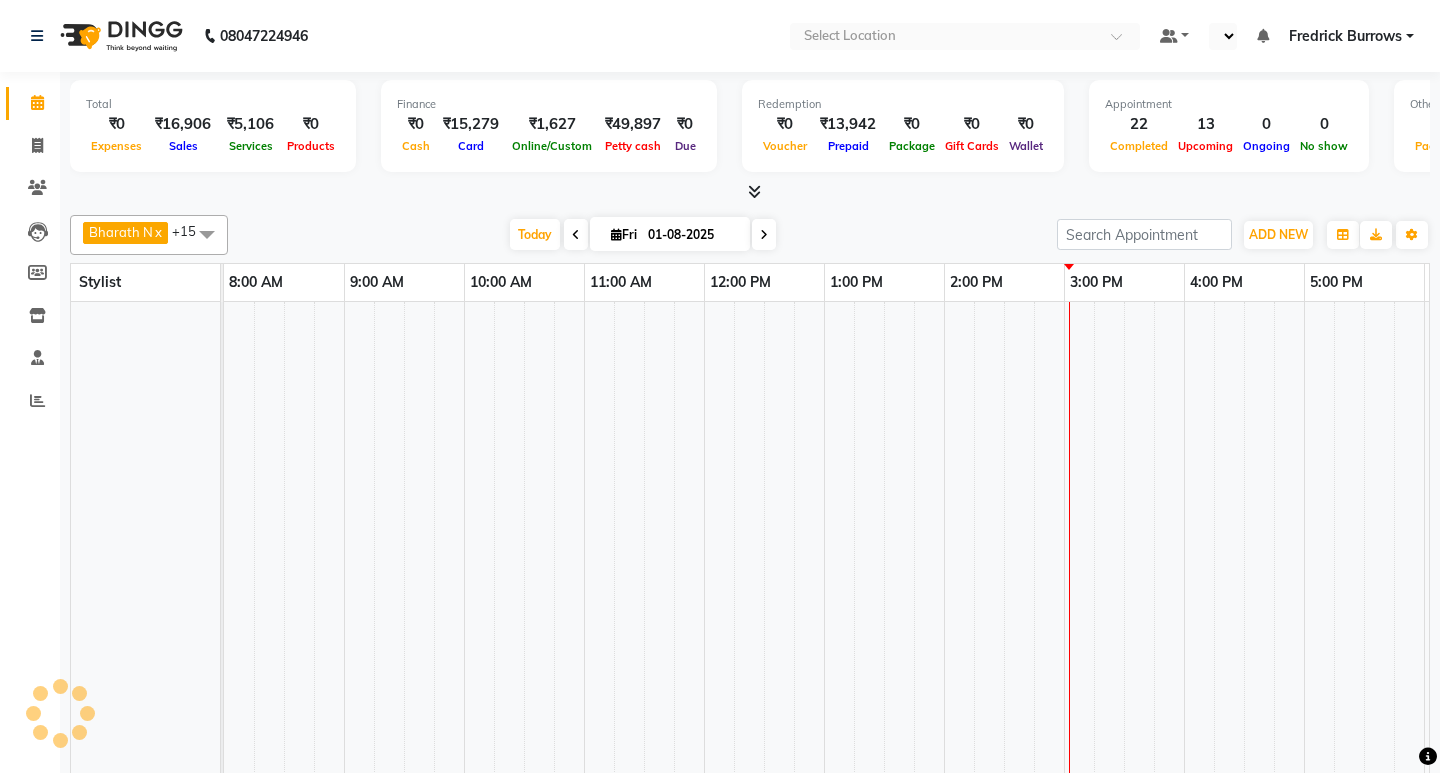 select on "en" 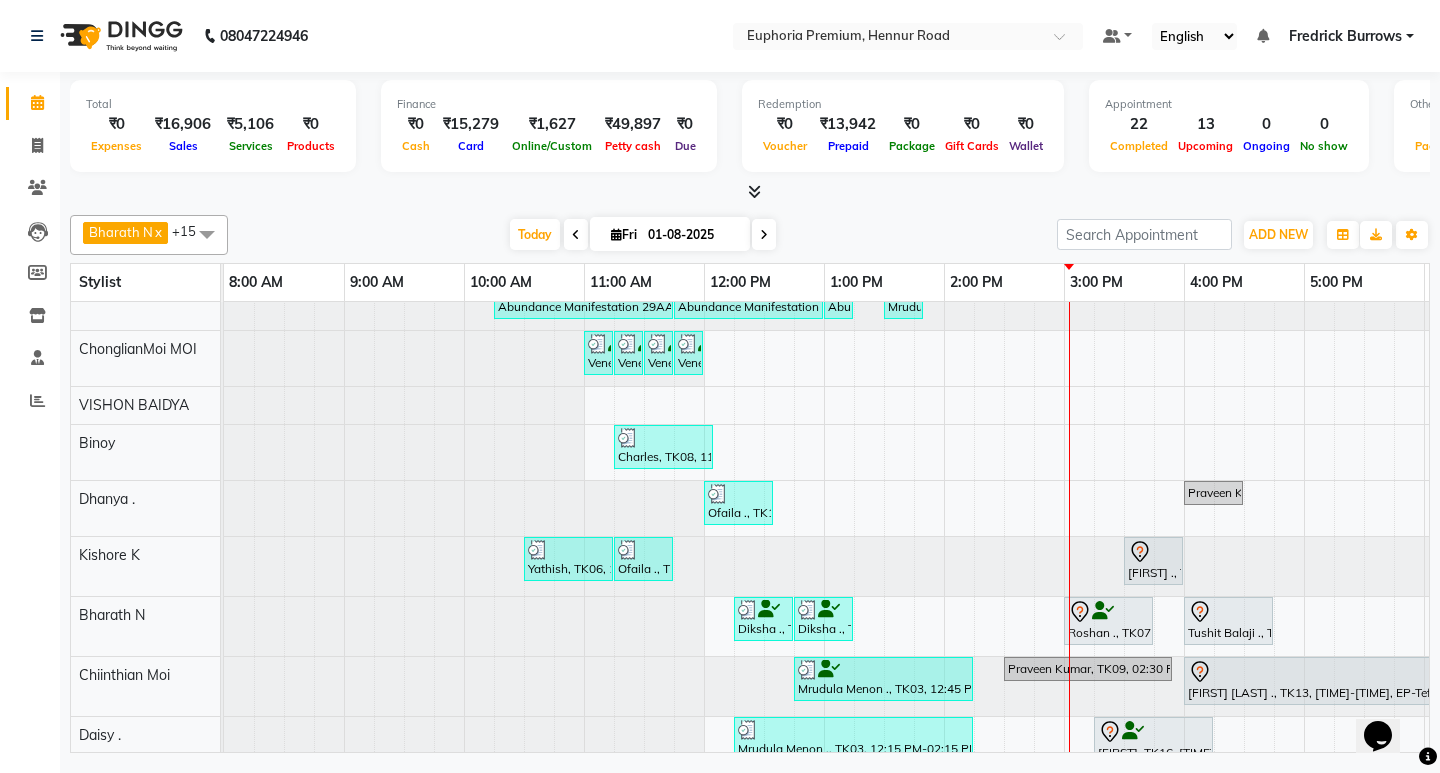 scroll, scrollTop: 0, scrollLeft: 0, axis: both 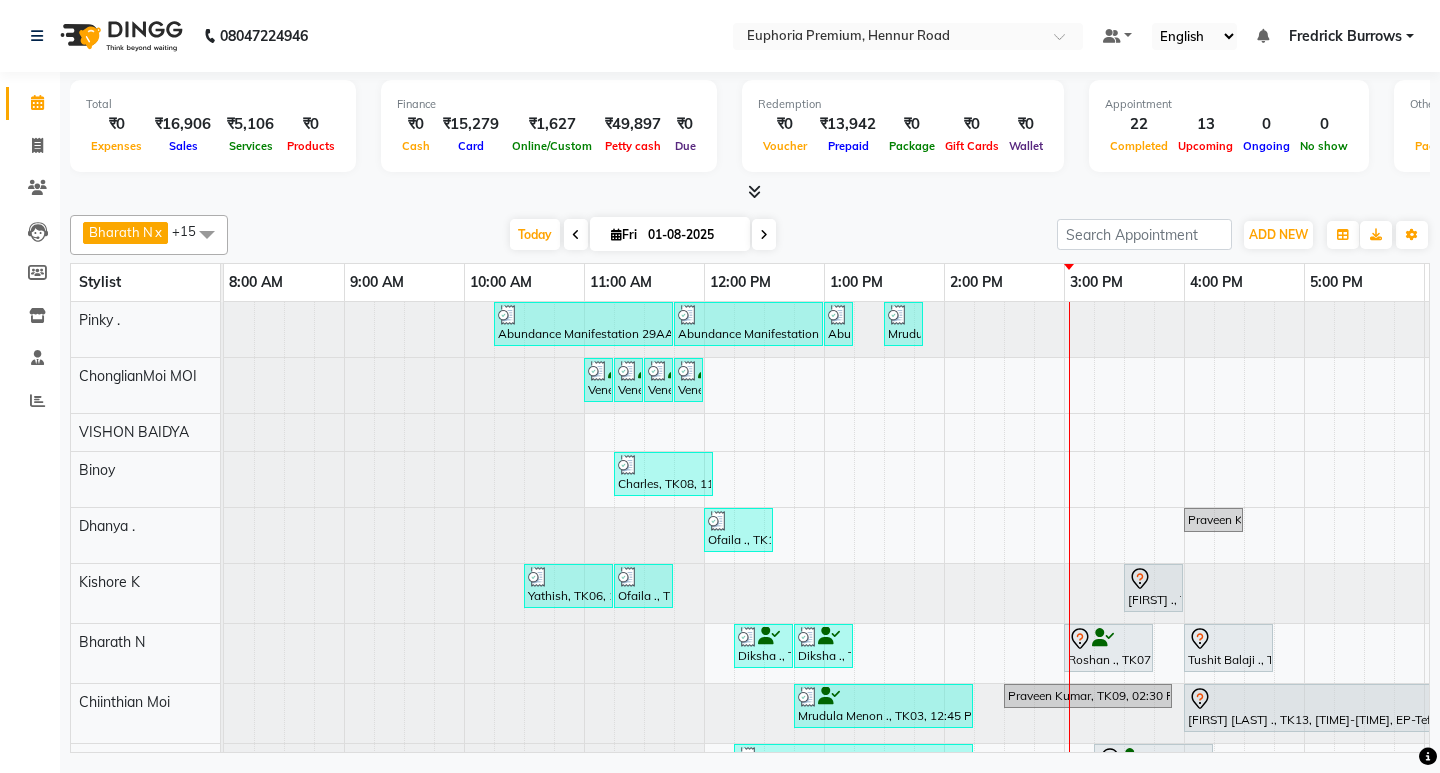 click at bounding box center [207, 234] 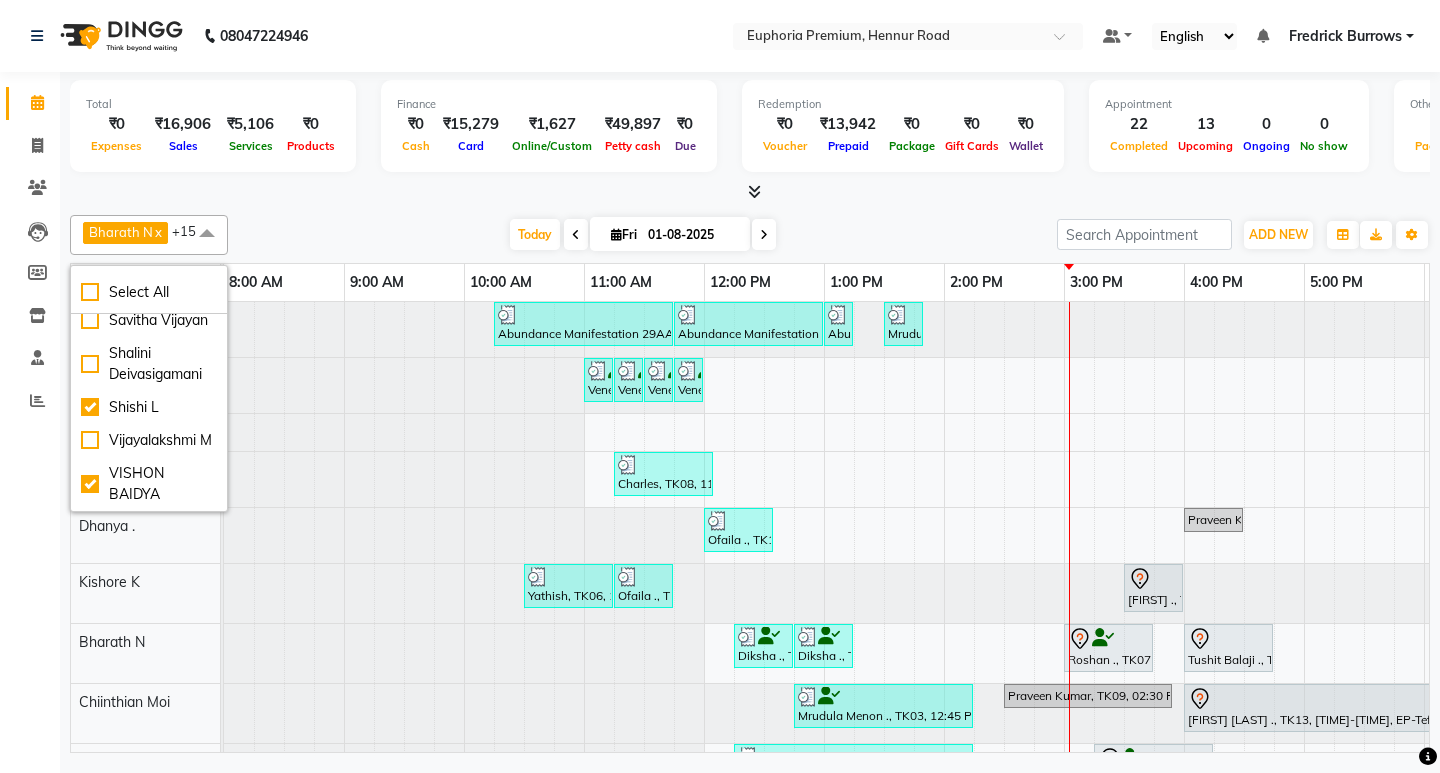 click on "Today  Fri 01-08-2025" at bounding box center (642, 235) 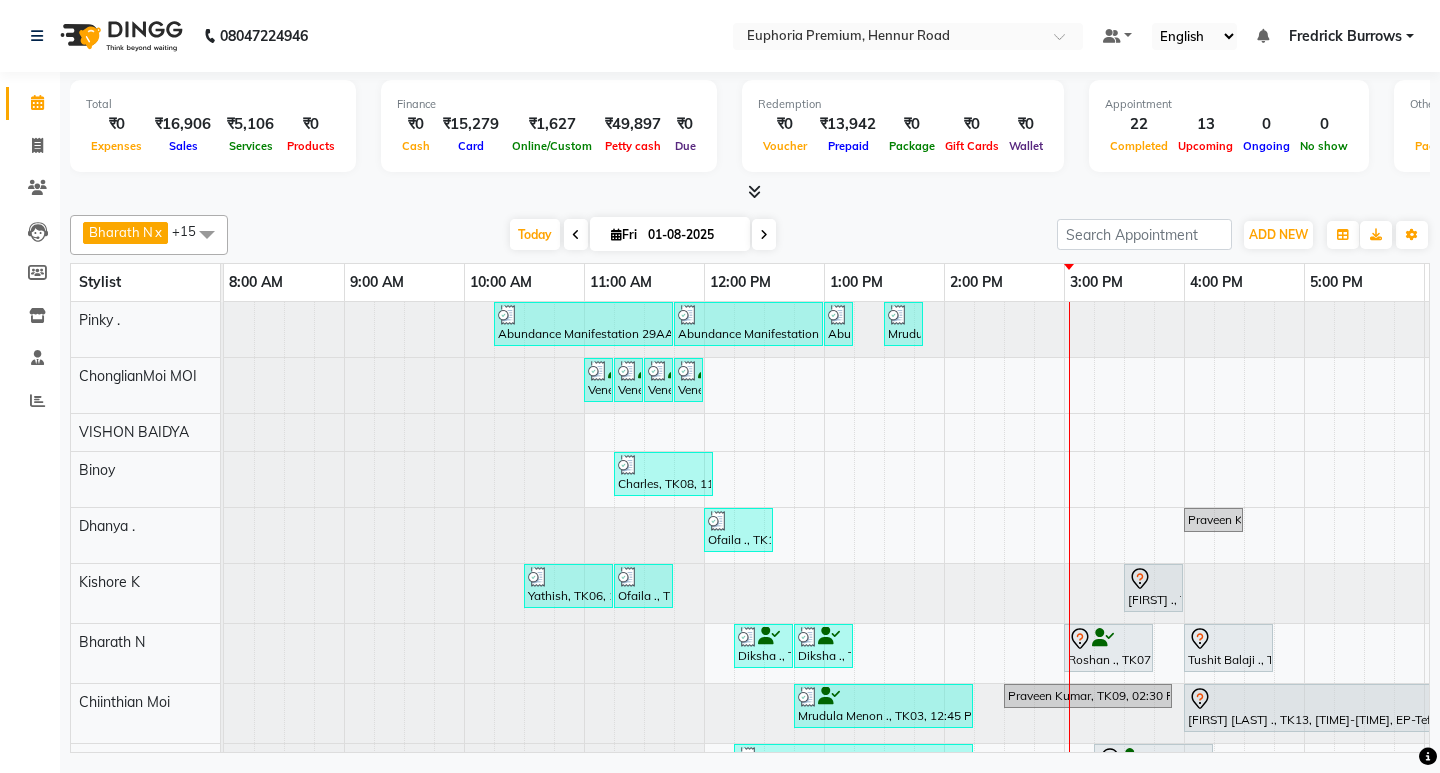 click at bounding box center (207, 234) 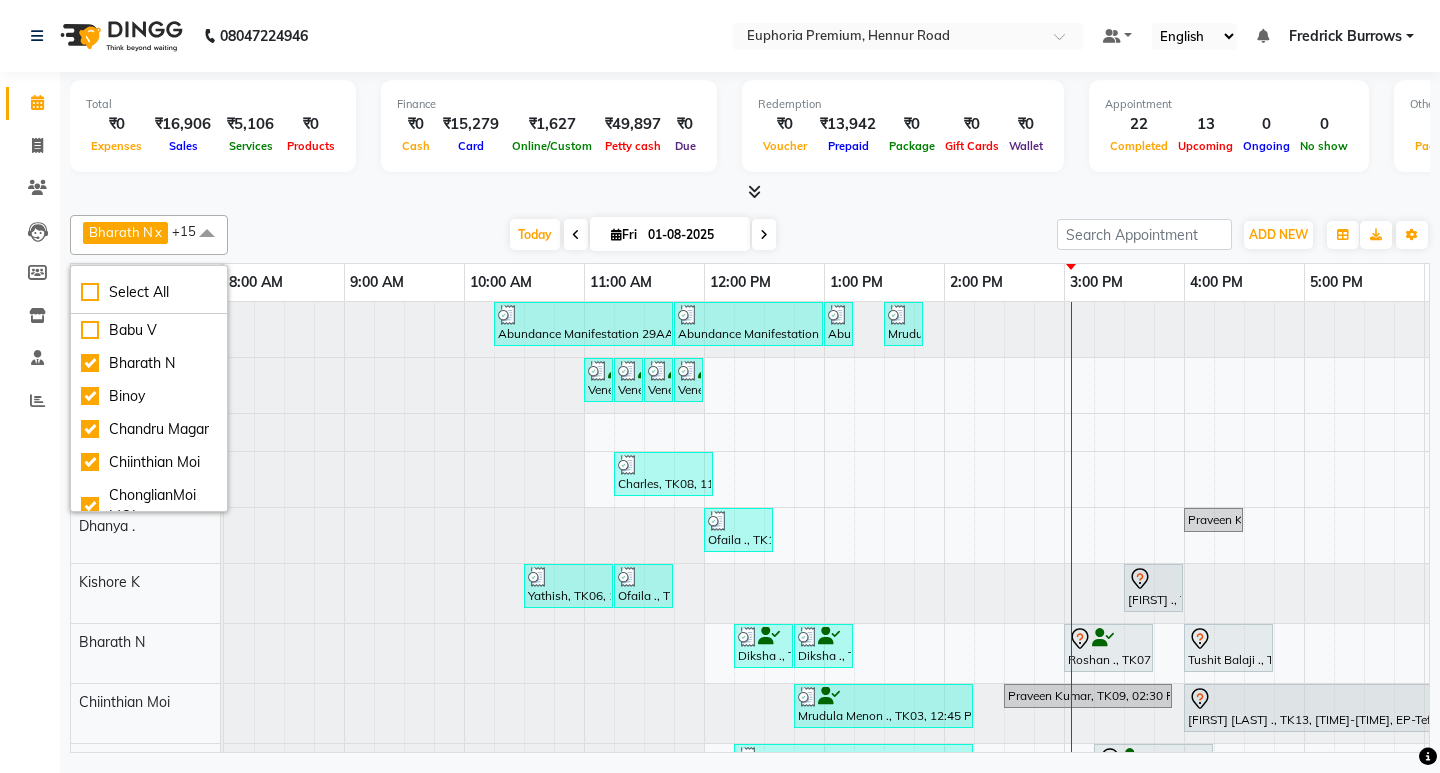 click on "Bharath N  x Binoy   x Chandru Magar  x Chiinthian Moi  x ChonglianMoi MOI  x Daisy .  x Dhanya .  x Diya Khadka  x Khushi Magarthapa  x Kishore K  x Maria Hamsa  x Pinky .  x Priya  K  x Rosy Sanate  x Shishi L  x VISHON BAIDYA  x +15 Select All Babu V Bharath N Binoy  Chandru Magar Chiinthian Moi ChonglianMoi MOI Daisy . Dhanya . Diya Khadka Fredrick Burrows Khushi Magarthapa Kishore K Maria Hamsa MRINALI MILI Pinky . Priya  K Rosy Sanate Savitha Vijayan Shalini Deivasigamani Shishi L Vijayalakshmi M VISHON BAIDYA Today  Fri 01-08-2025 Toggle Dropdown Add Appointment Add Invoice Add Expense Add Attendance Add Client Toggle Dropdown Add Appointment Add Invoice Add Expense Add Attendance Add Client ADD NEW Toggle Dropdown Add Appointment Add Invoice Add Expense Add Attendance Add Client Bharath N  x Binoy   x Chandru Magar  x Chiinthian Moi  x ChonglianMoi MOI  x Daisy .  x Dhanya .  x Diya Khadka  x Khushi Magarthapa  x Kishore K  x Maria Hamsa  x Pinky .  x Priya  K  x x x x +15" at bounding box center [750, 235] 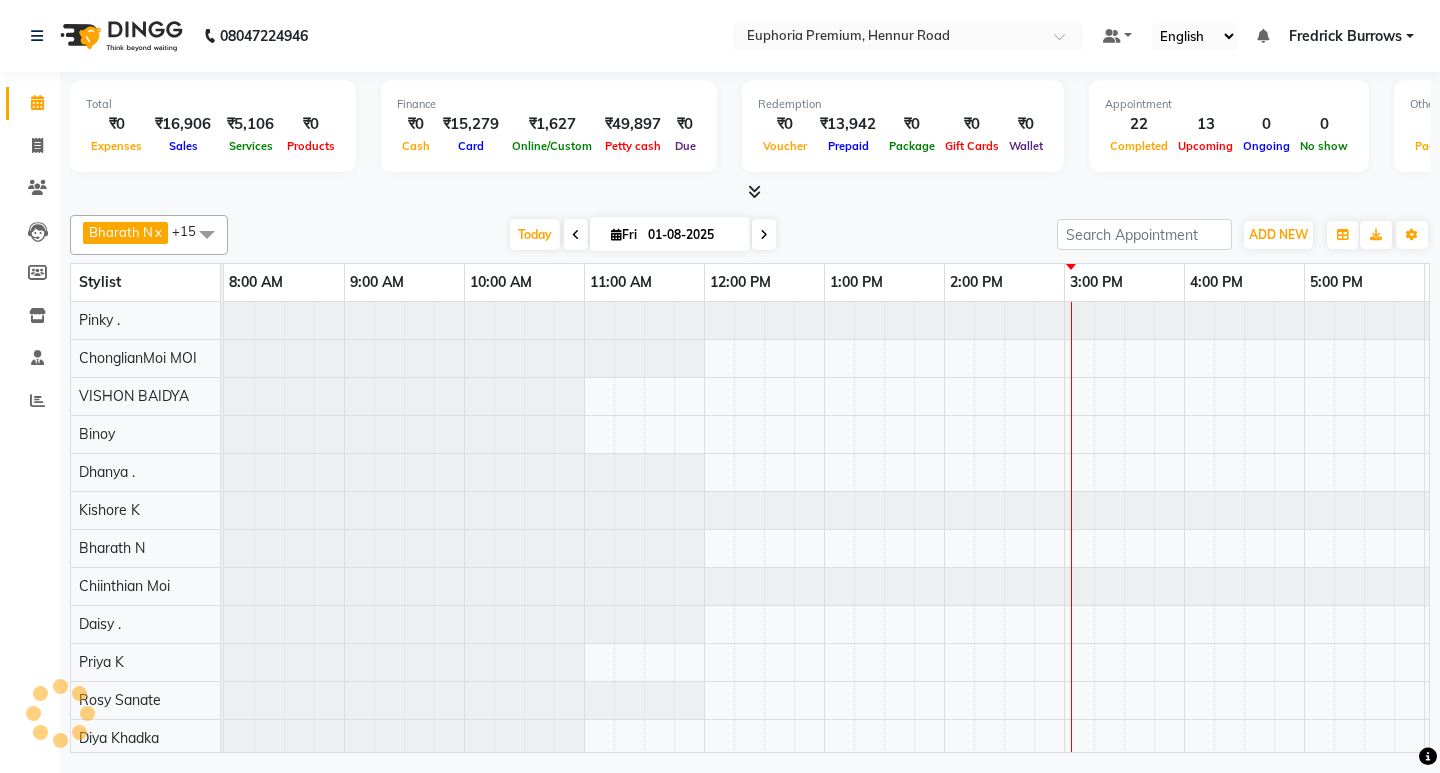 scroll, scrollTop: 0, scrollLeft: 0, axis: both 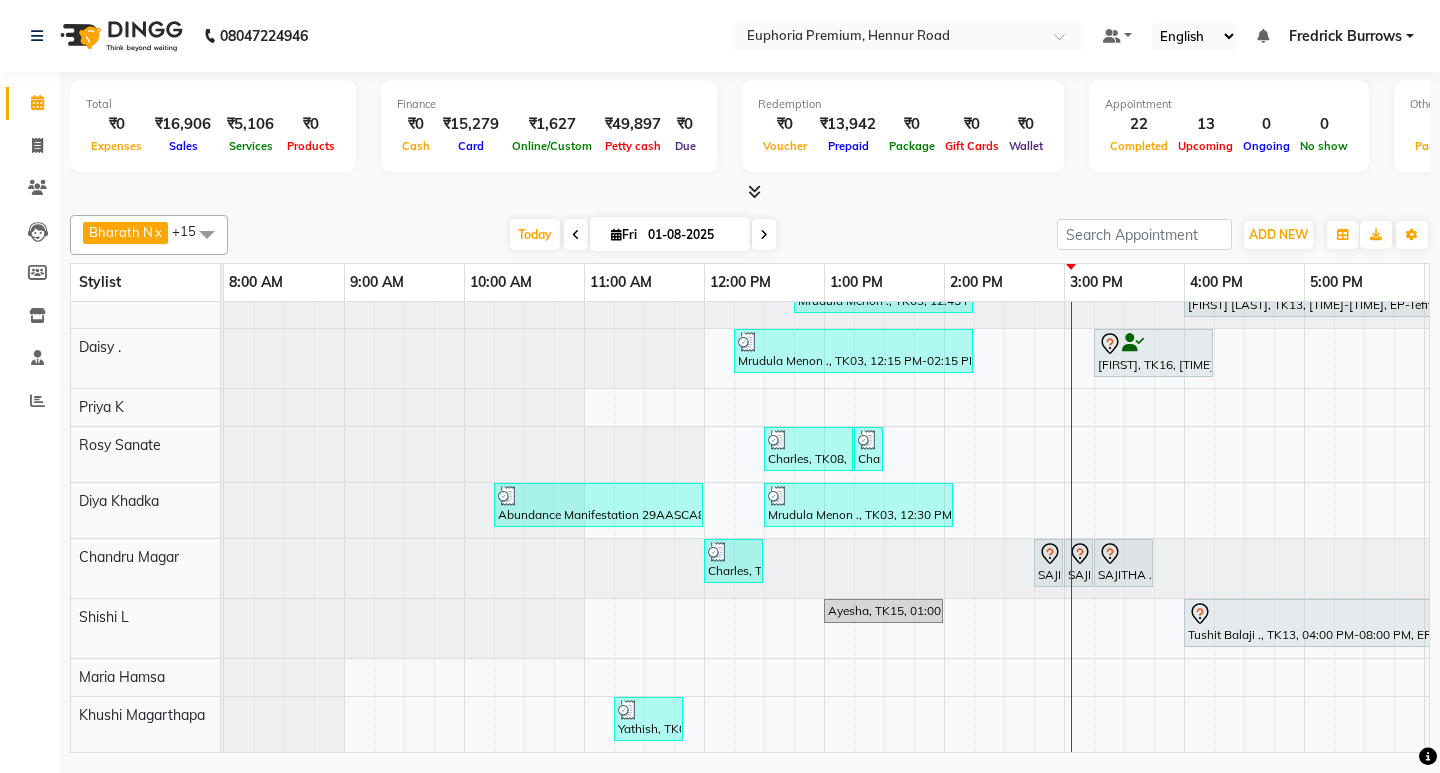 click on "Fredrick Burrows" at bounding box center [1351, 36] 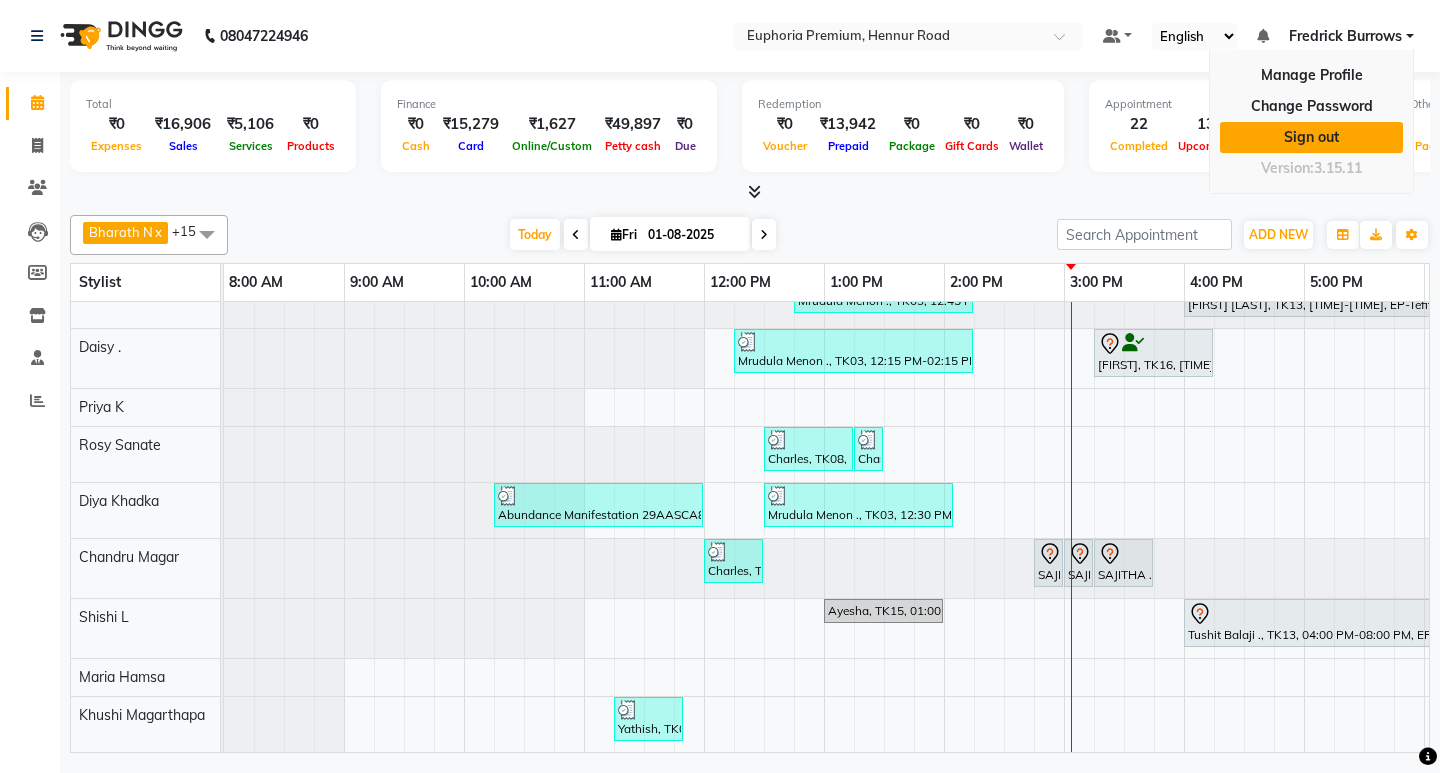 click on "Sign out" at bounding box center (1311, 137) 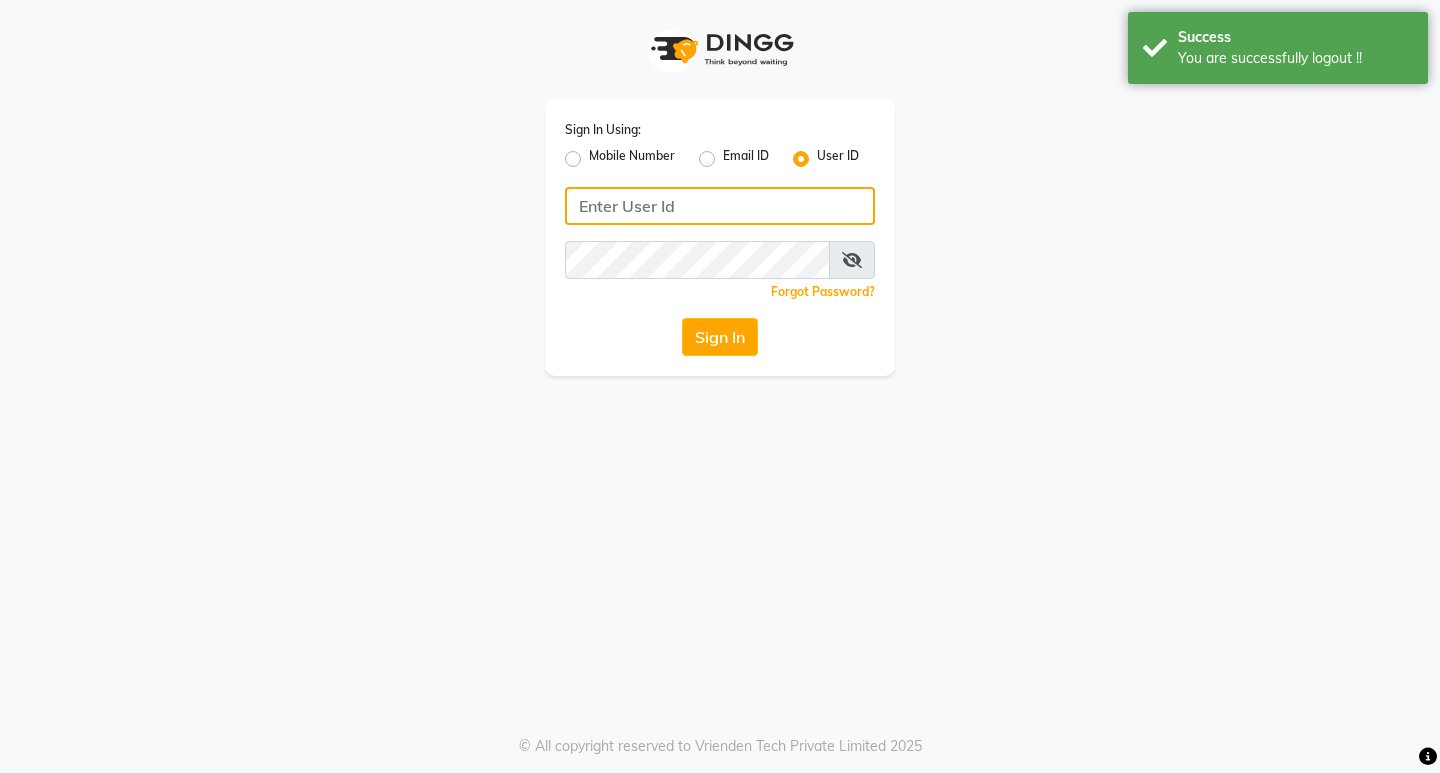 type on "7760179992" 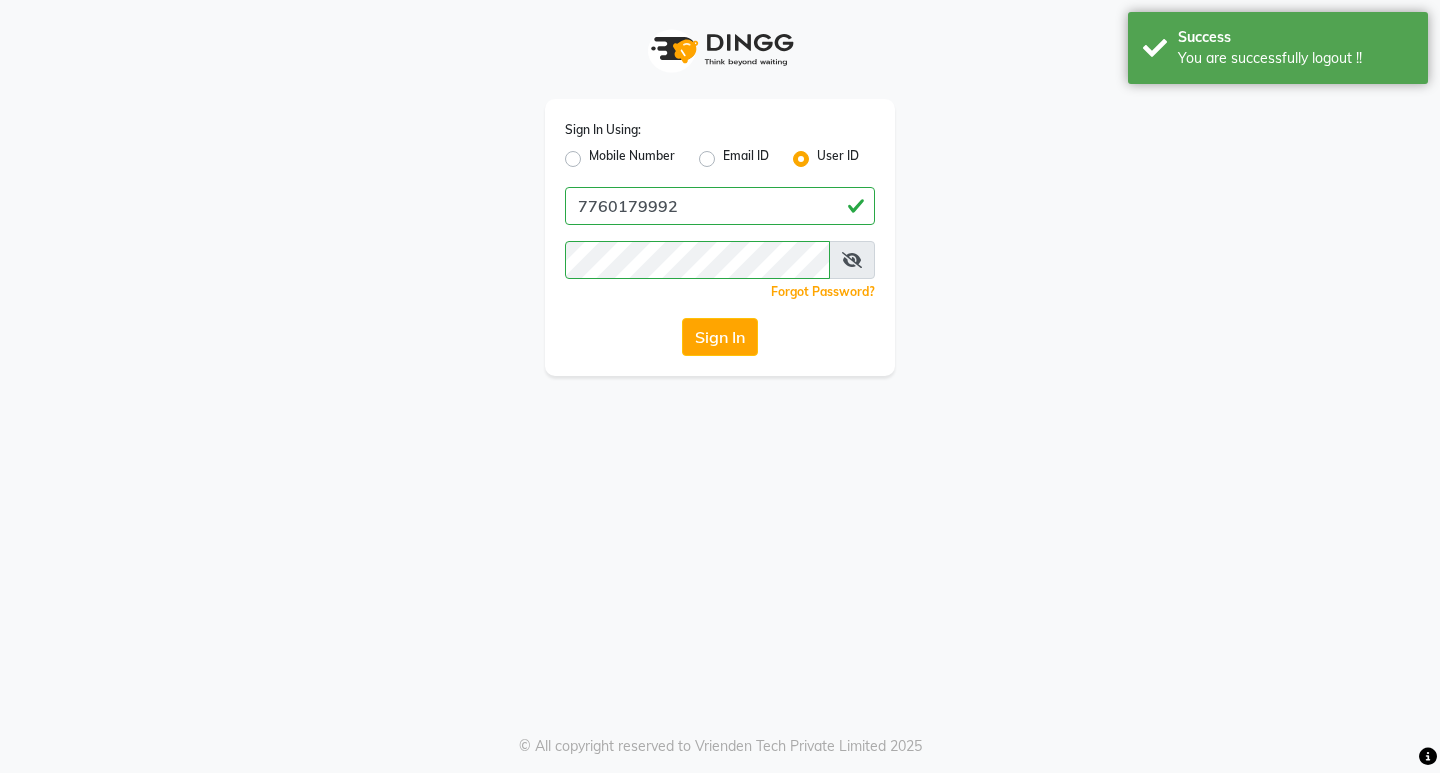 click on "Mobile Number" 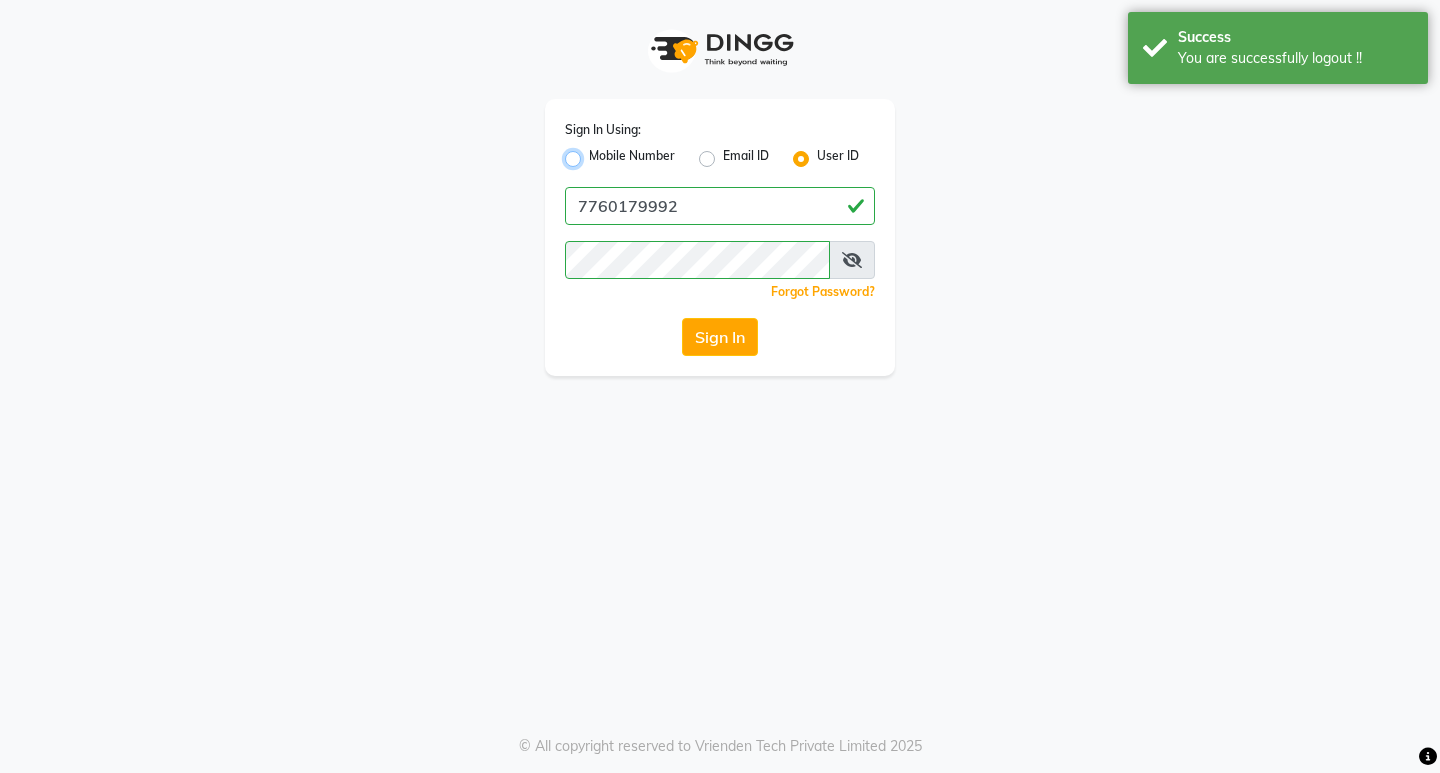 click on "Mobile Number" at bounding box center [595, 153] 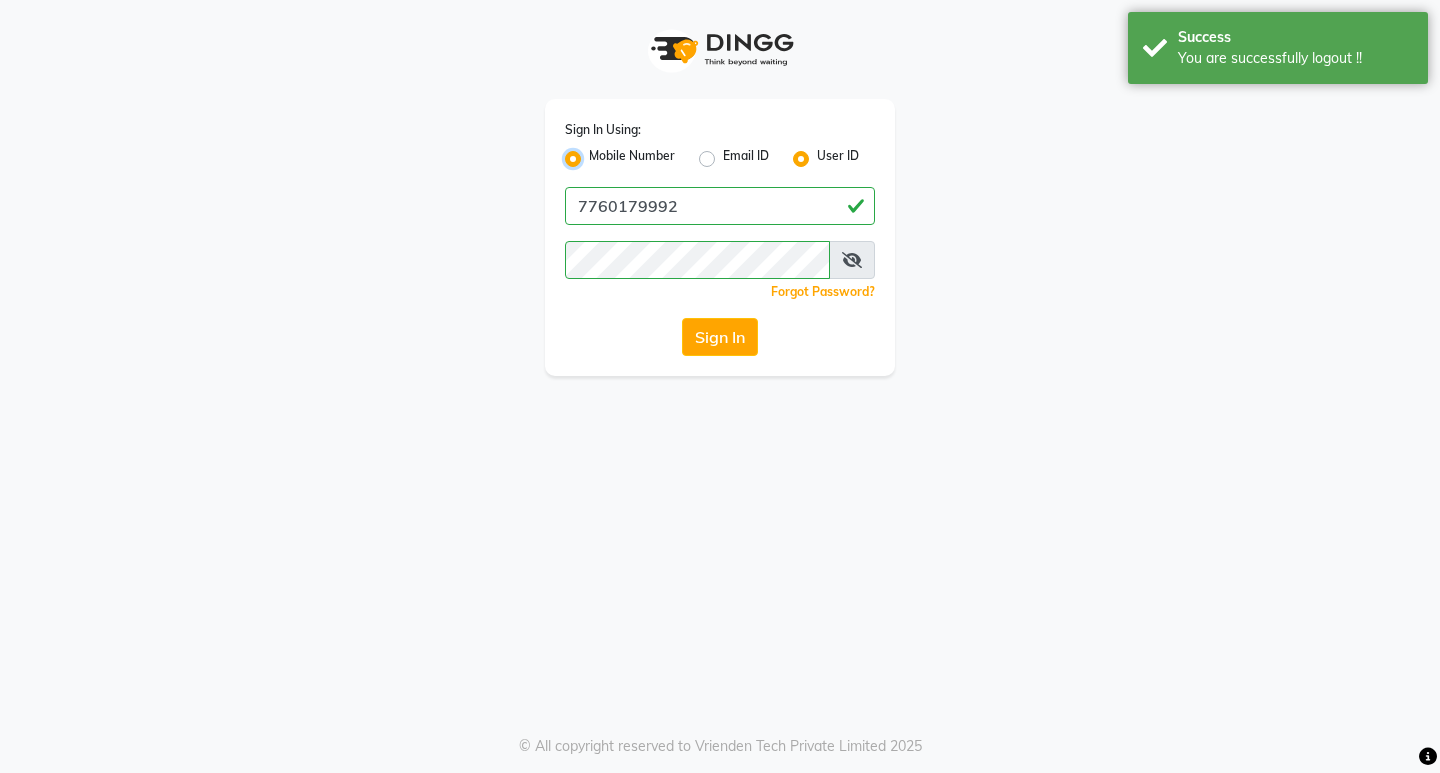 radio on "false" 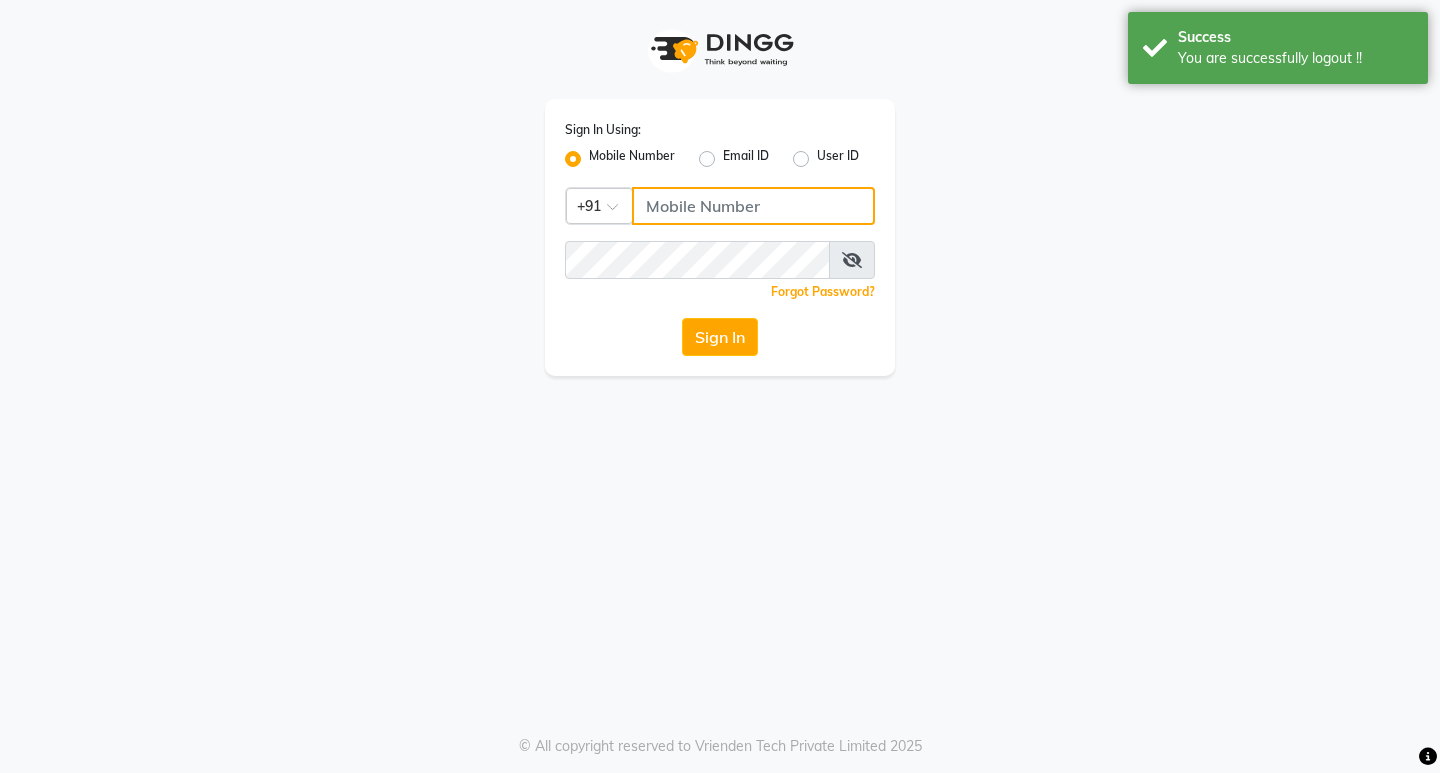 click 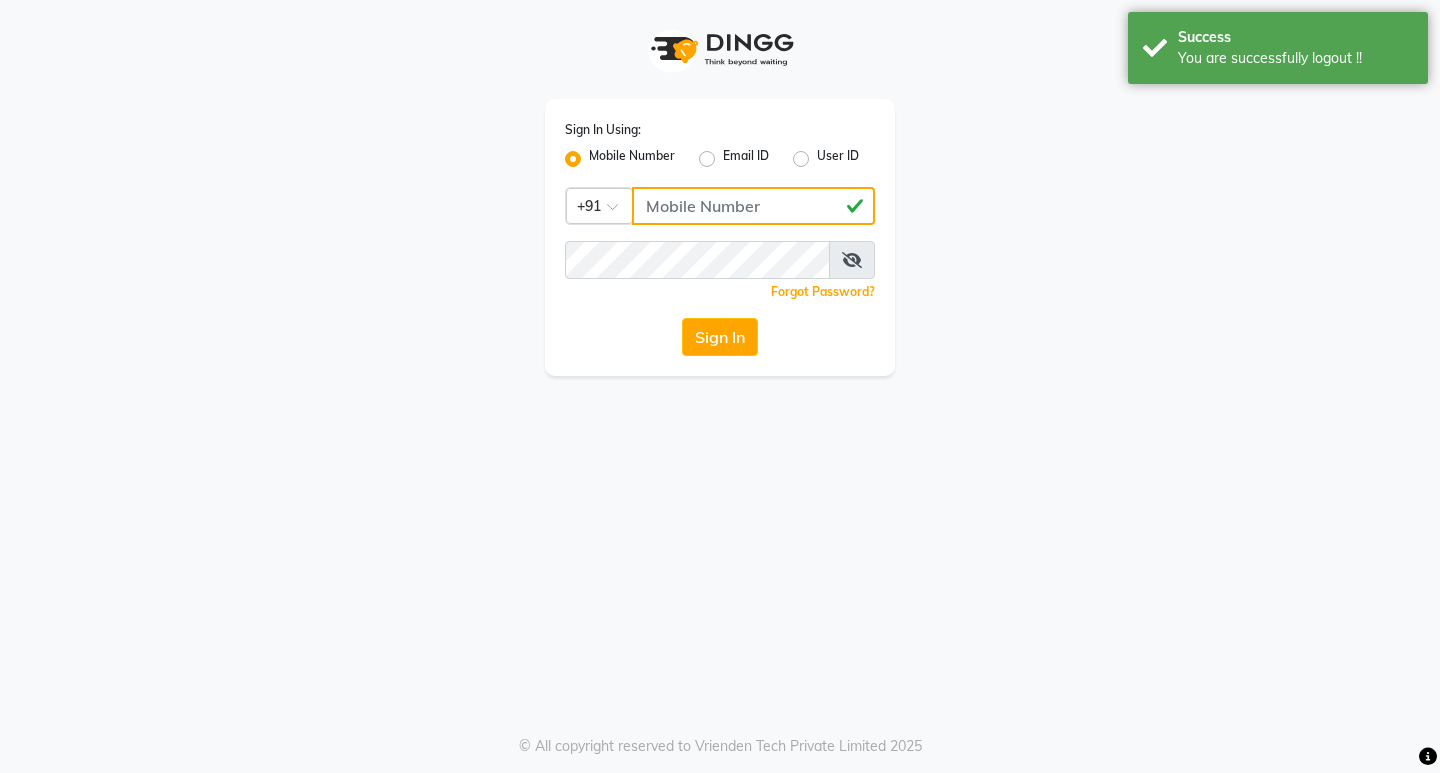 type on "7411165600" 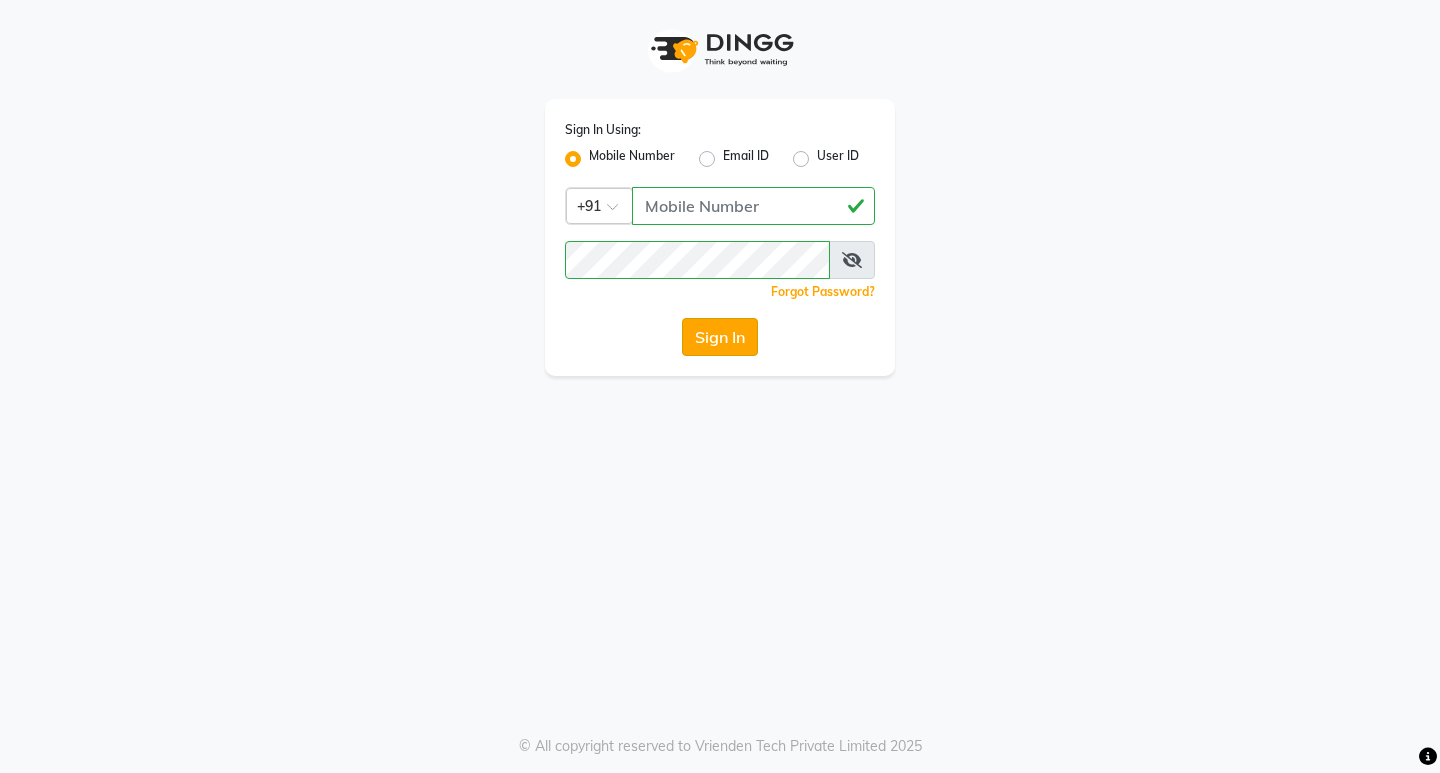 click on "Sign In" 